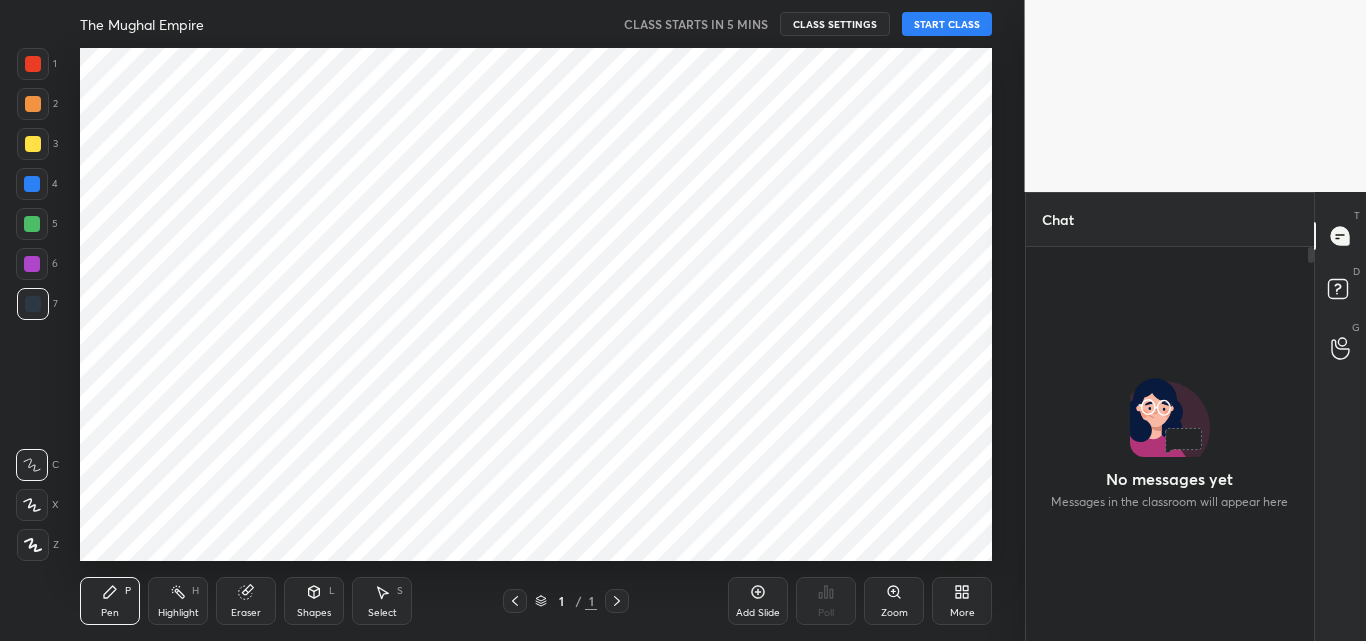scroll, scrollTop: 0, scrollLeft: 0, axis: both 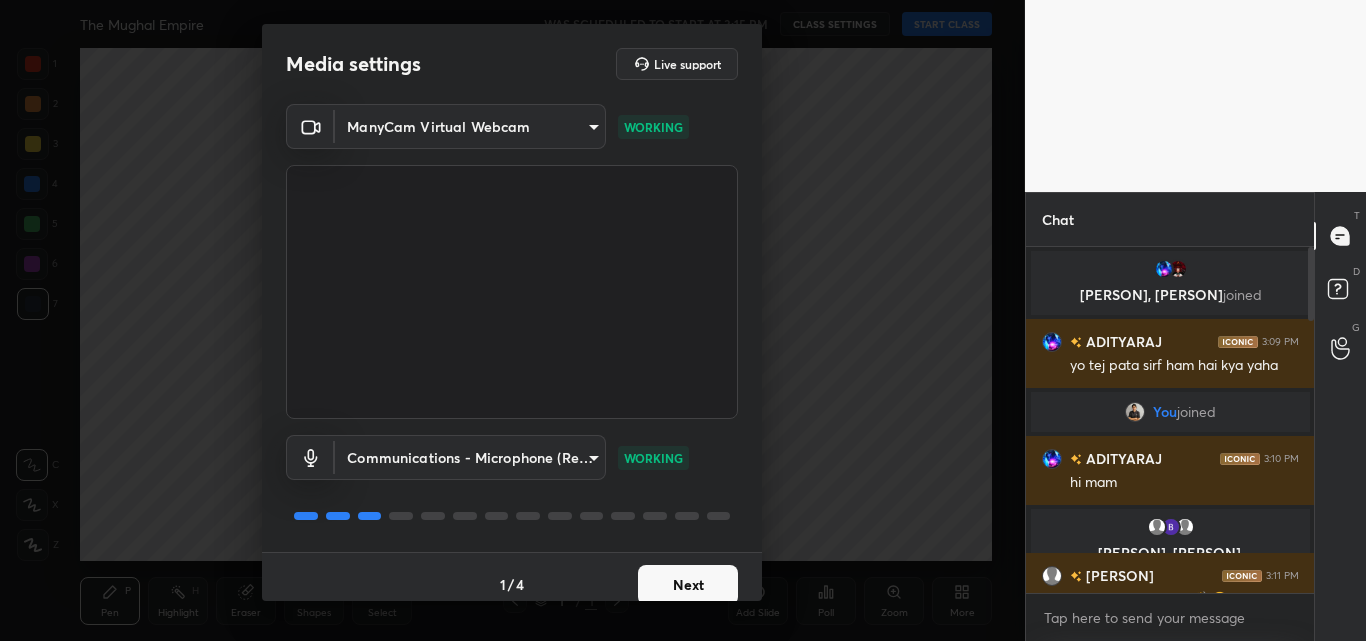 click on "Next" at bounding box center [688, 585] 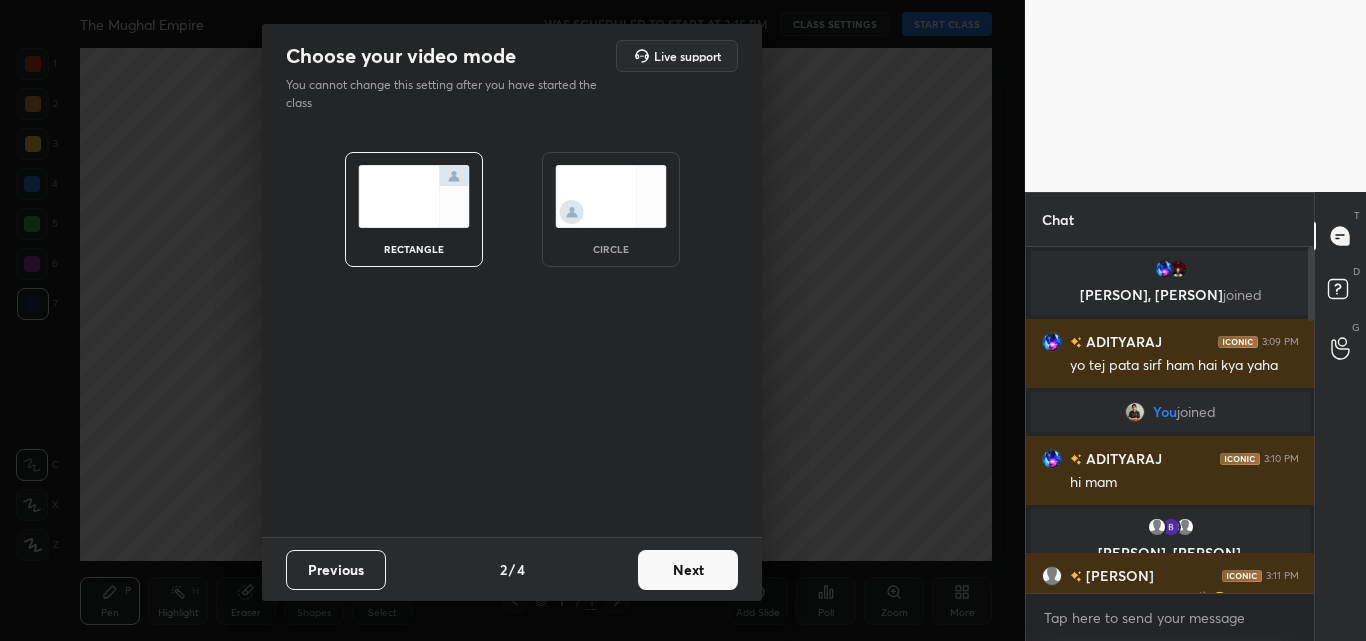 click on "Next" at bounding box center [688, 570] 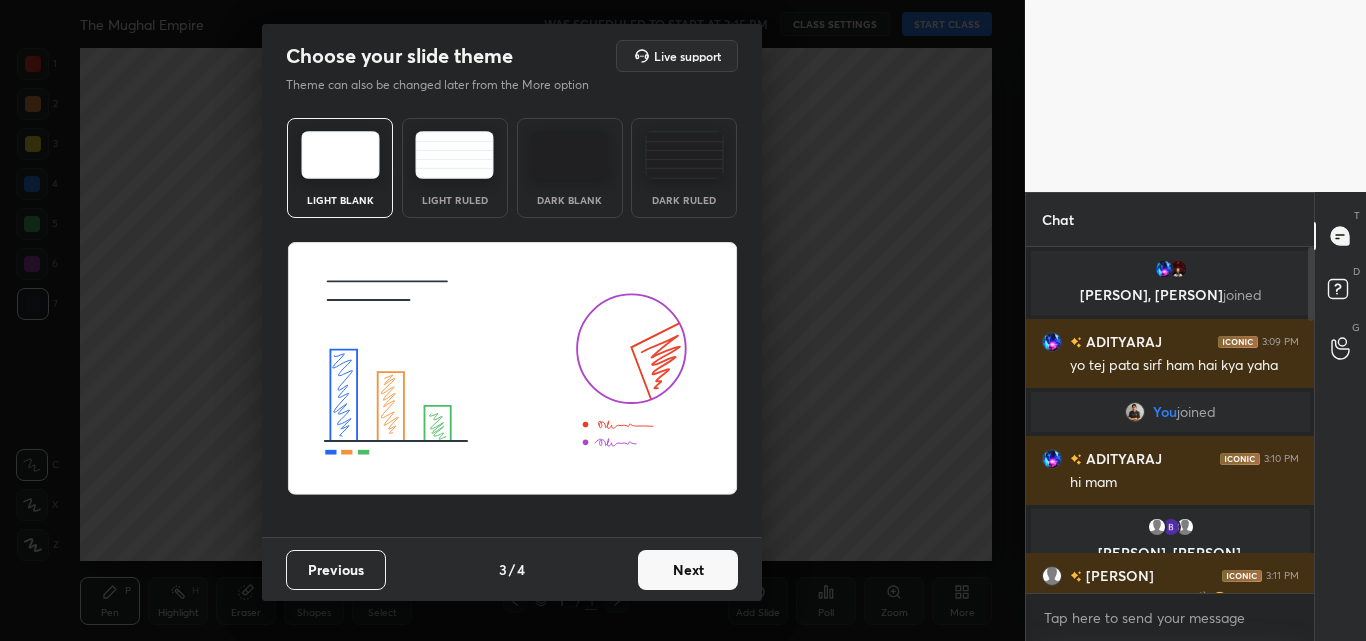 click on "Next" at bounding box center [688, 570] 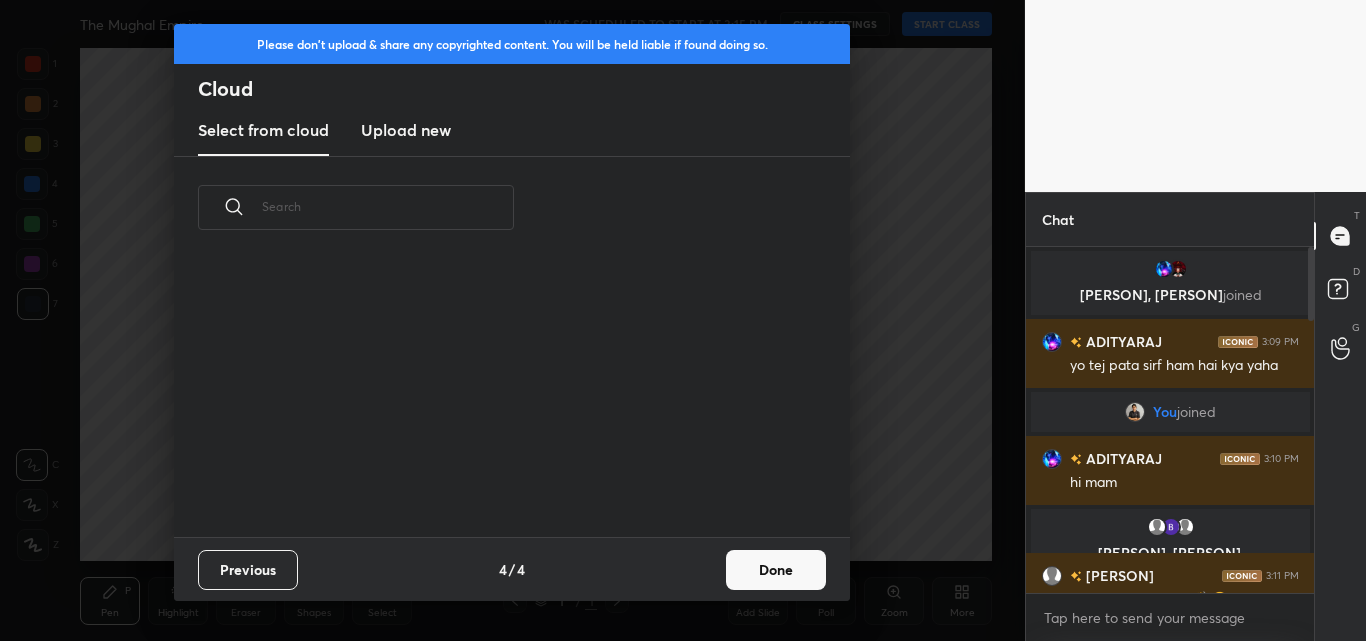 scroll, scrollTop: 7, scrollLeft: 11, axis: both 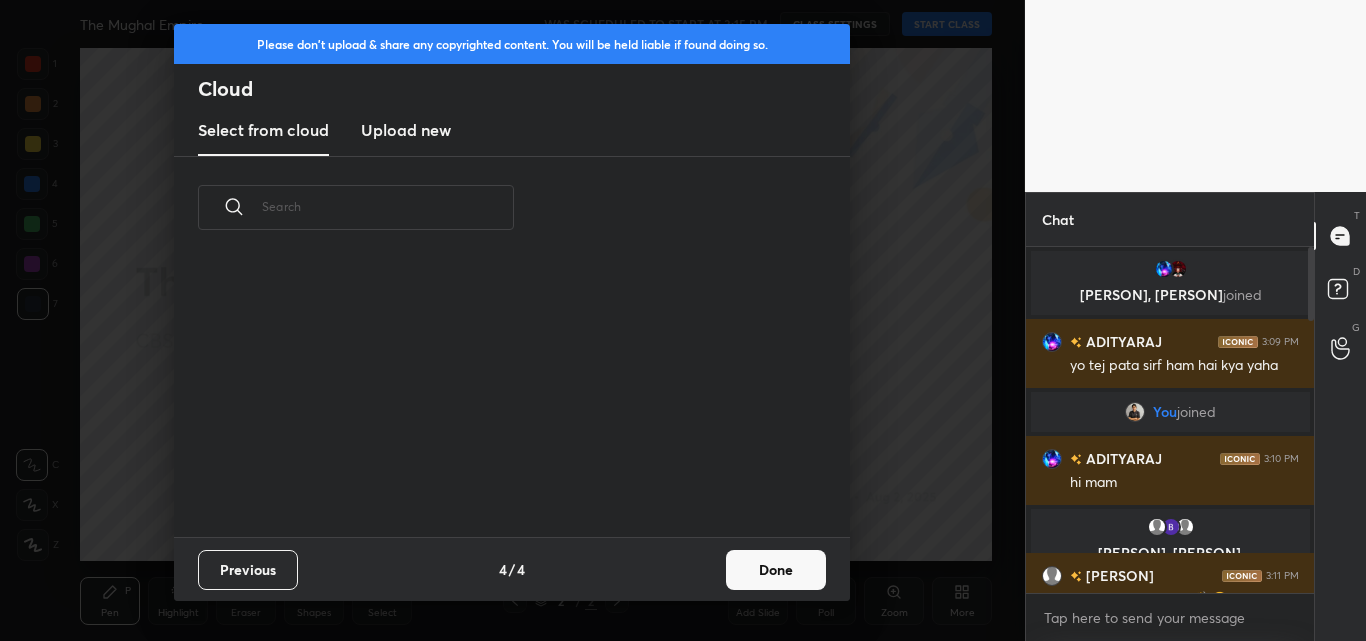 click on "Upload new" at bounding box center [406, 130] 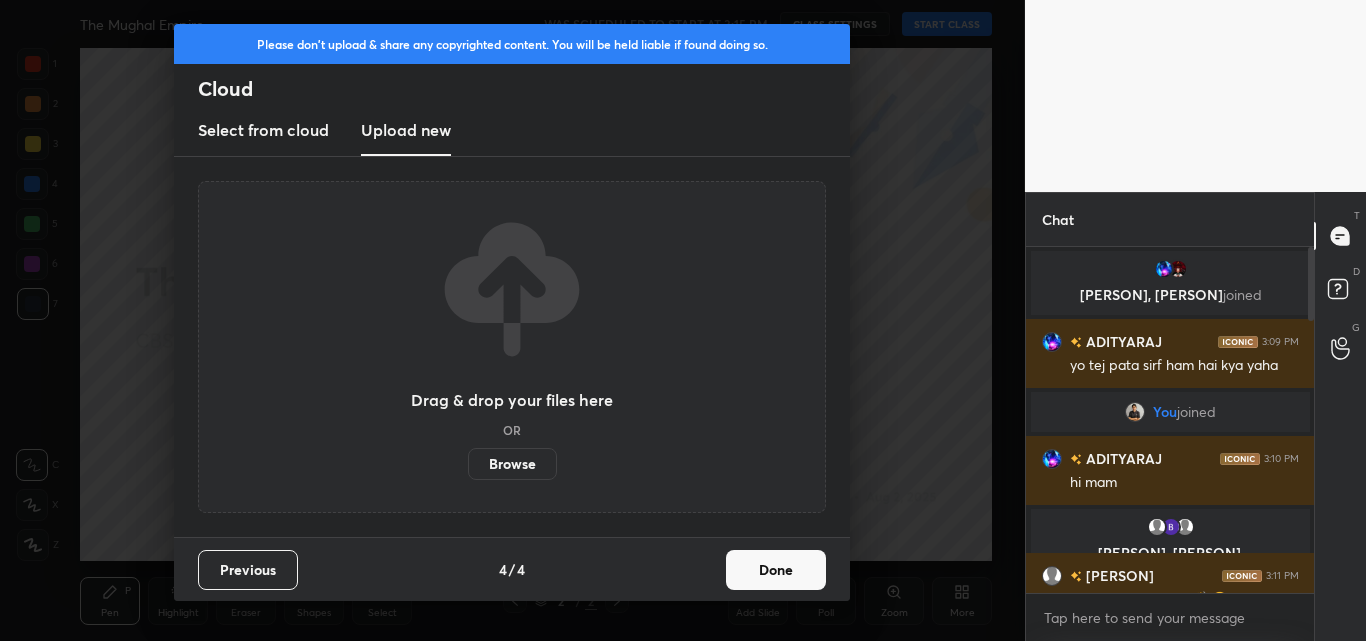 click on "Done" at bounding box center [776, 570] 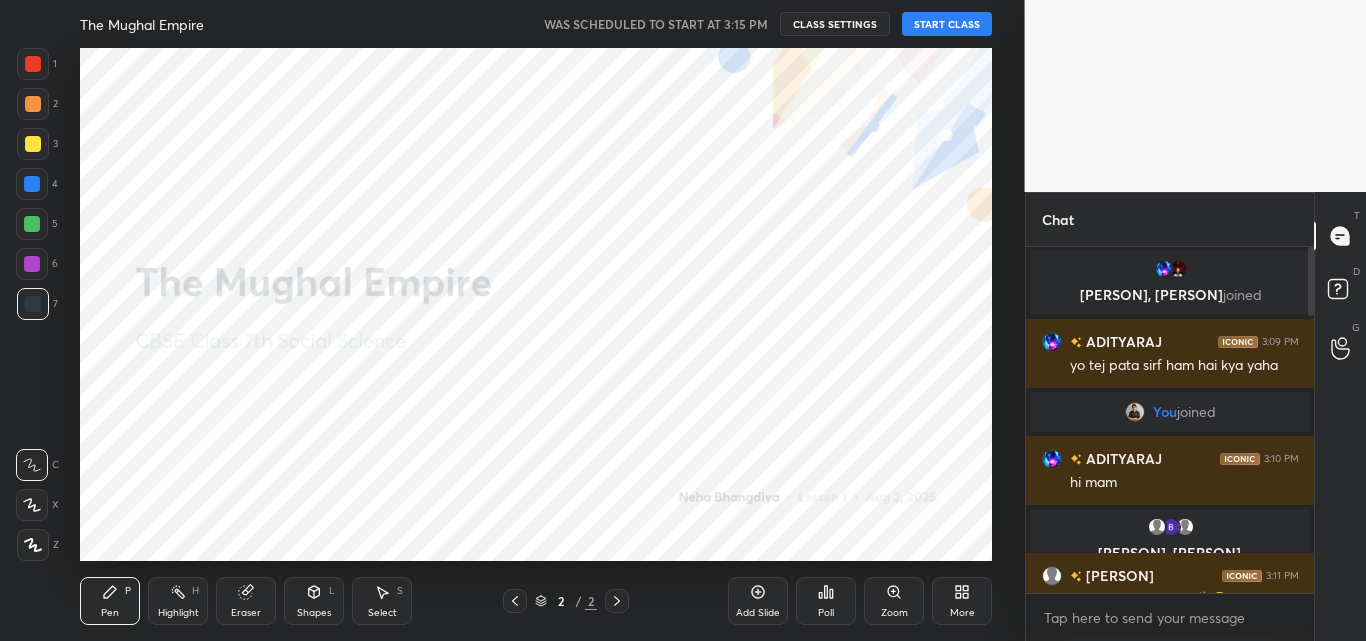 click on "START CLASS" at bounding box center [947, 24] 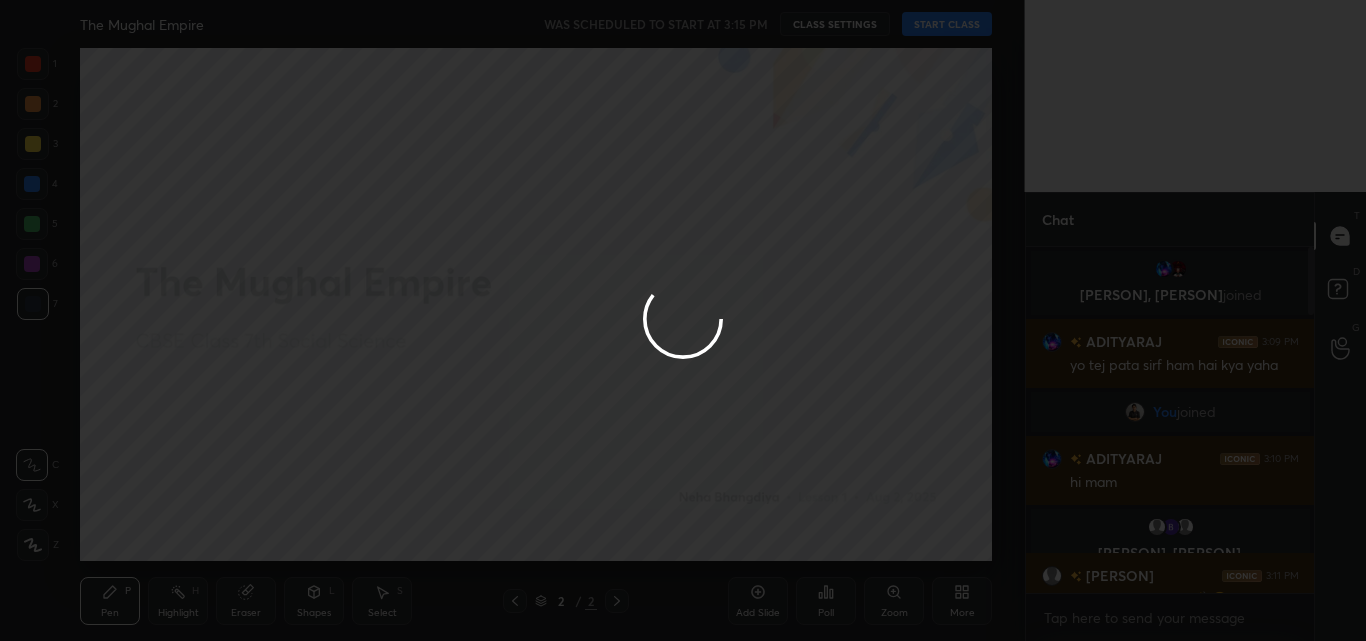 type on "x" 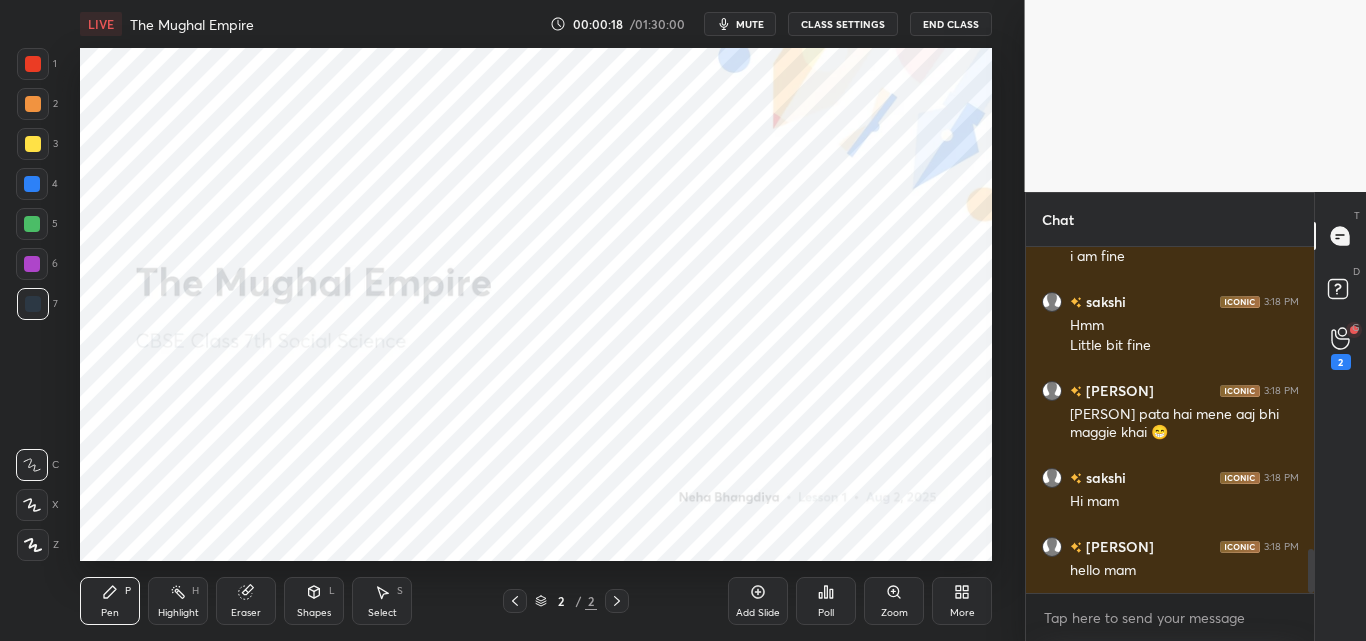 drag, startPoint x: 1309, startPoint y: 289, endPoint x: 1309, endPoint y: 432, distance: 143 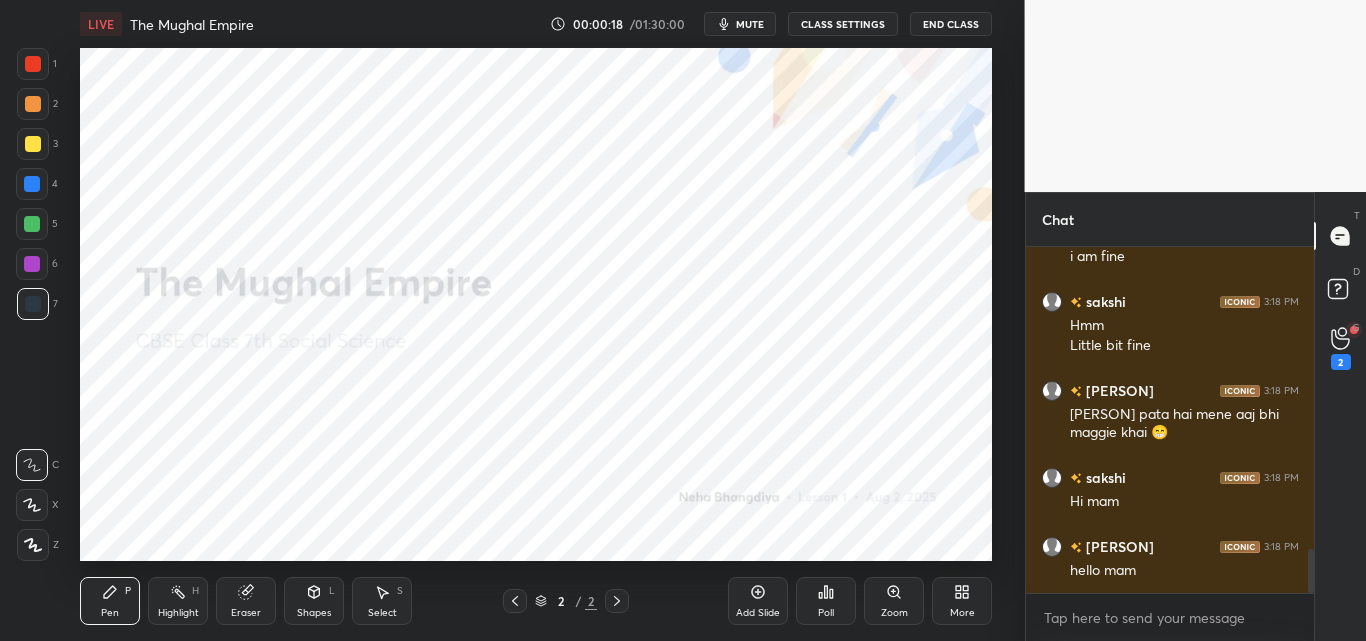 click at bounding box center [1308, 420] 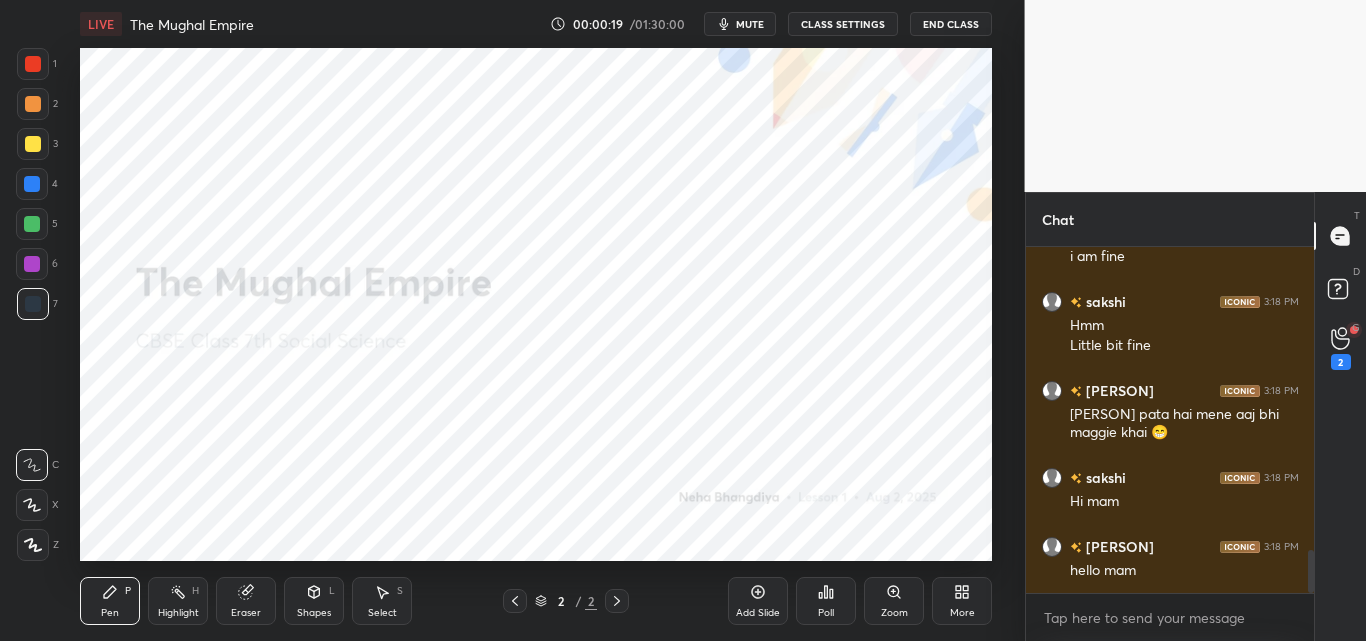 scroll, scrollTop: 2446, scrollLeft: 0, axis: vertical 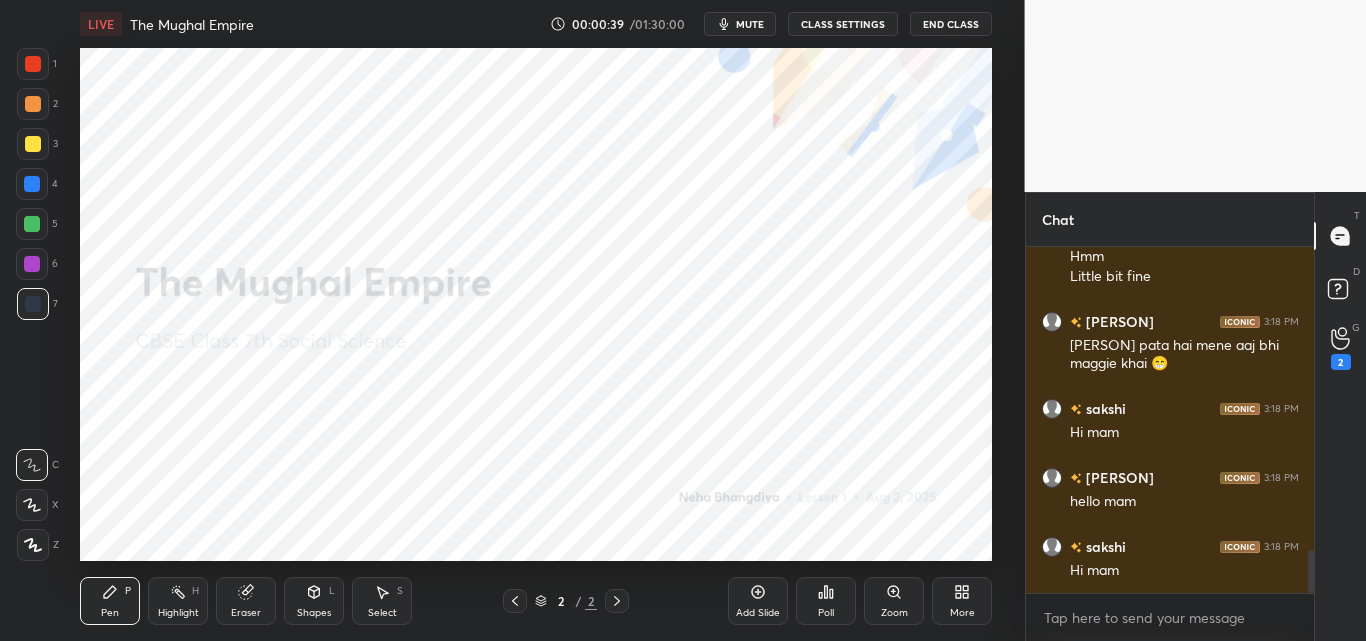 drag, startPoint x: 768, startPoint y: 619, endPoint x: 767, endPoint y: 602, distance: 17.029387 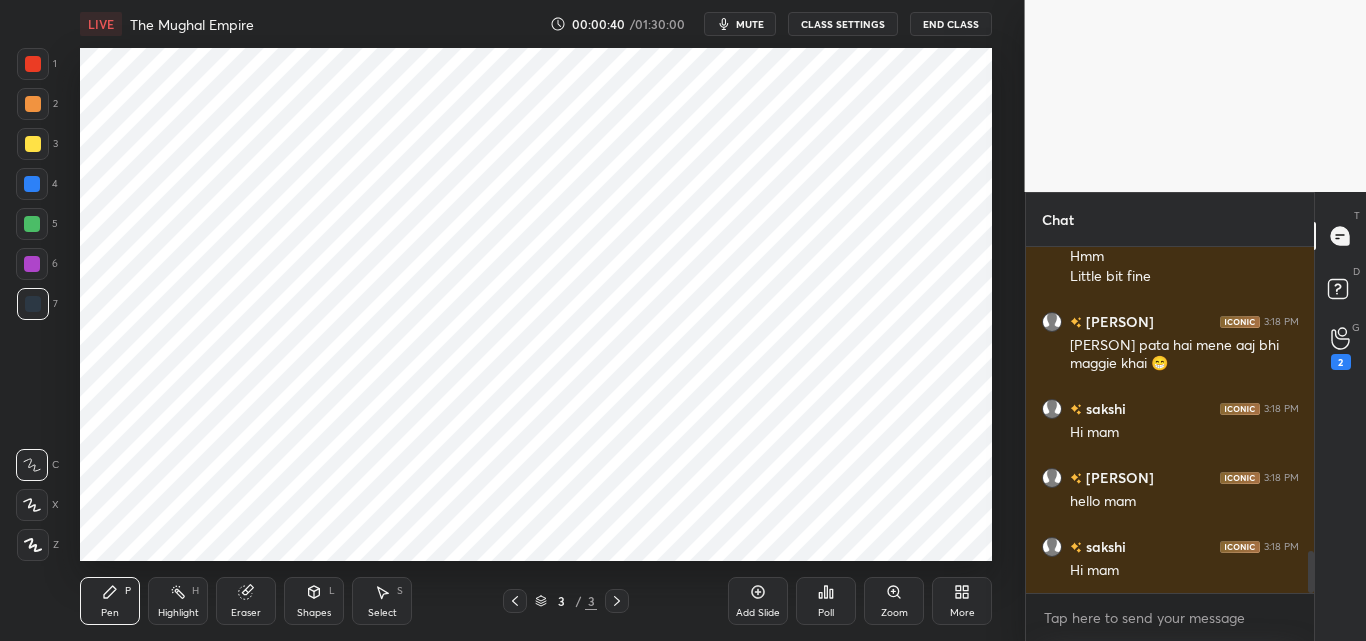 scroll, scrollTop: 2533, scrollLeft: 0, axis: vertical 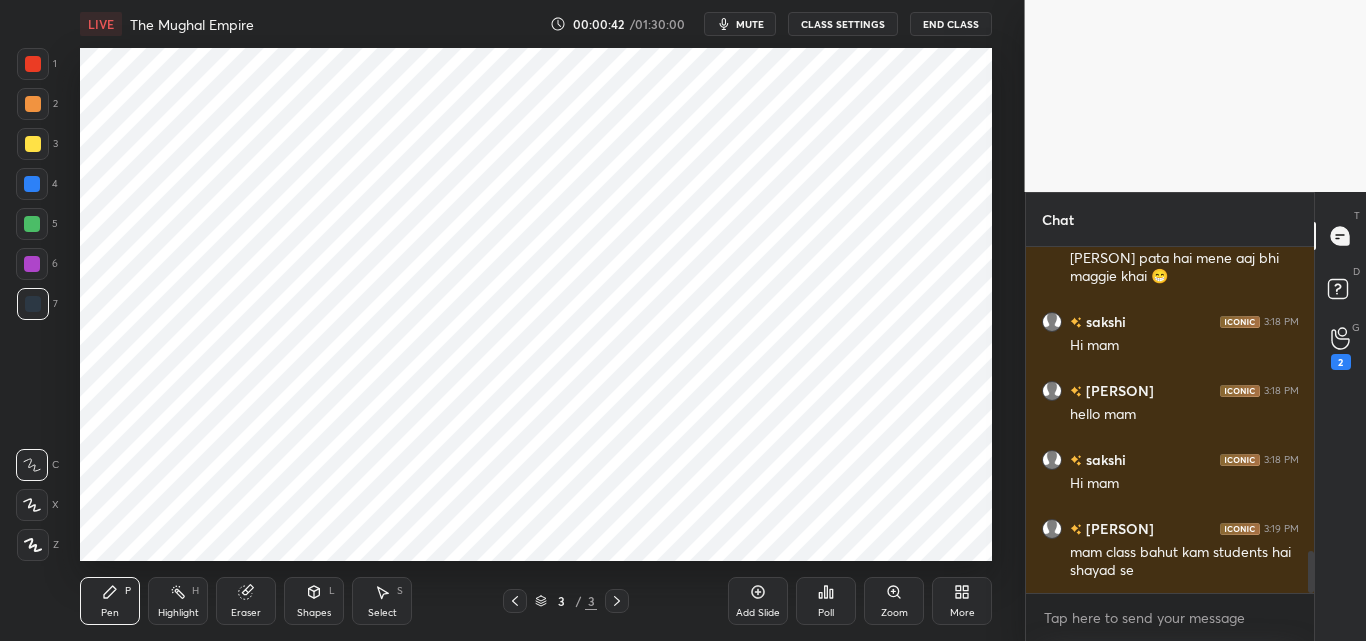 click 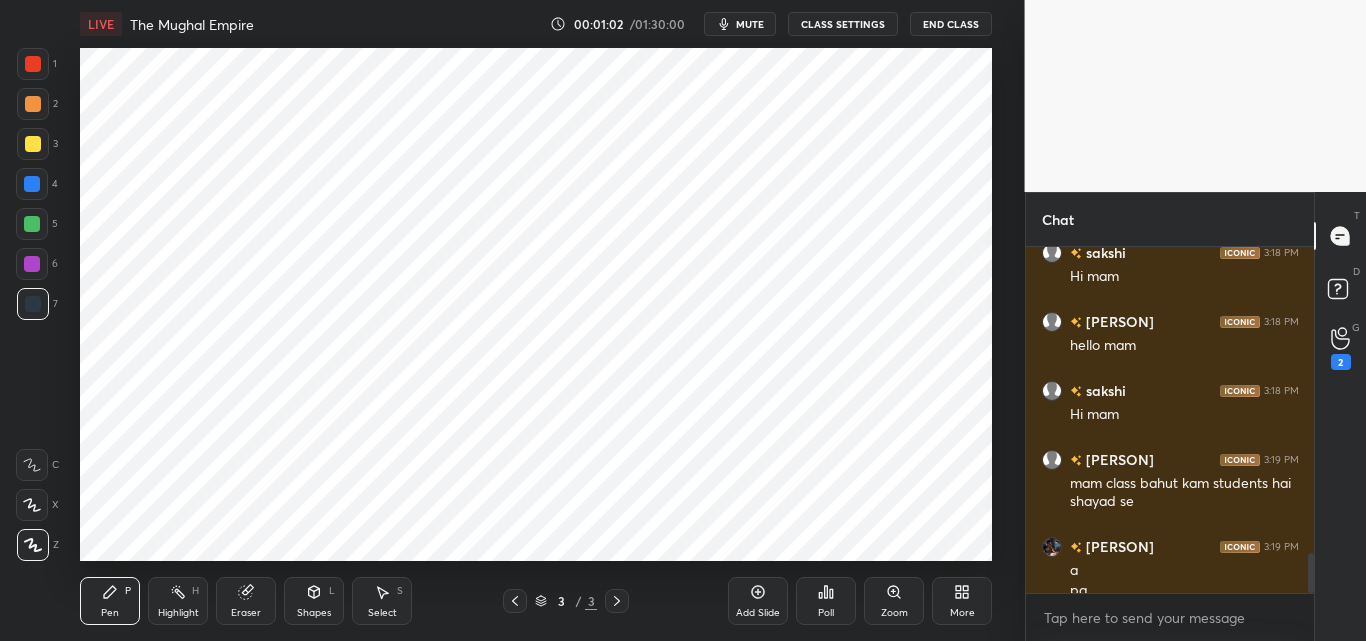scroll, scrollTop: 2622, scrollLeft: 0, axis: vertical 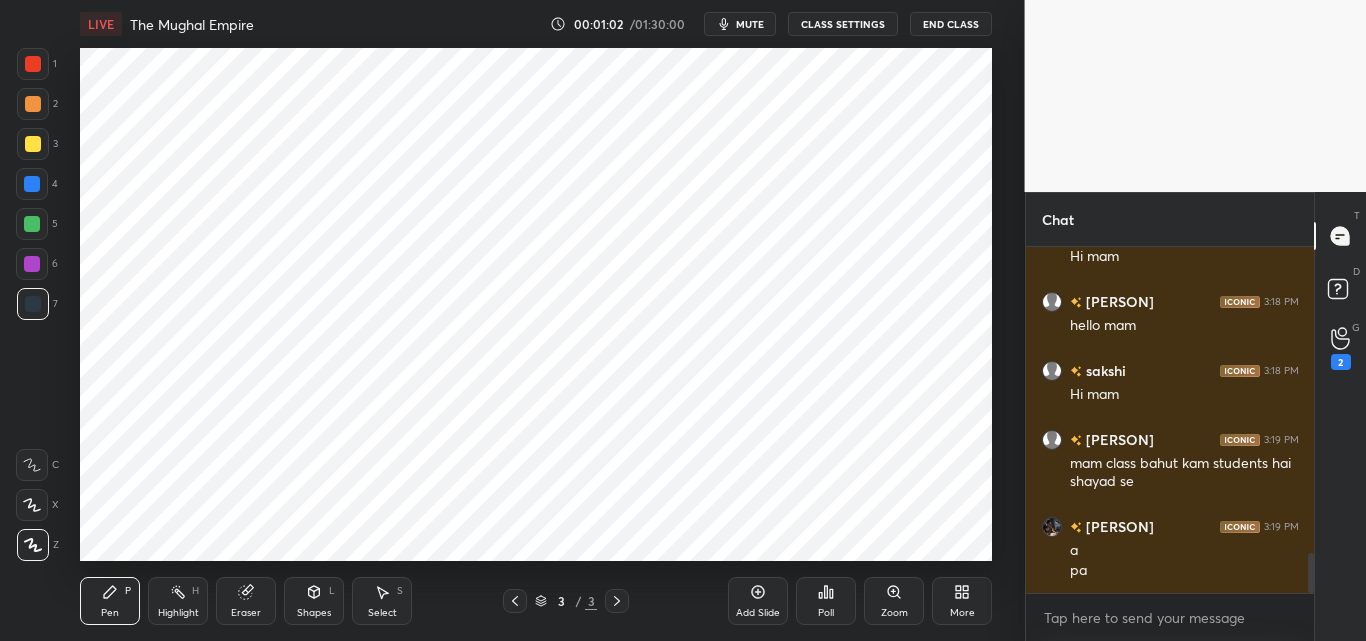 click on "Poll" at bounding box center (826, 601) 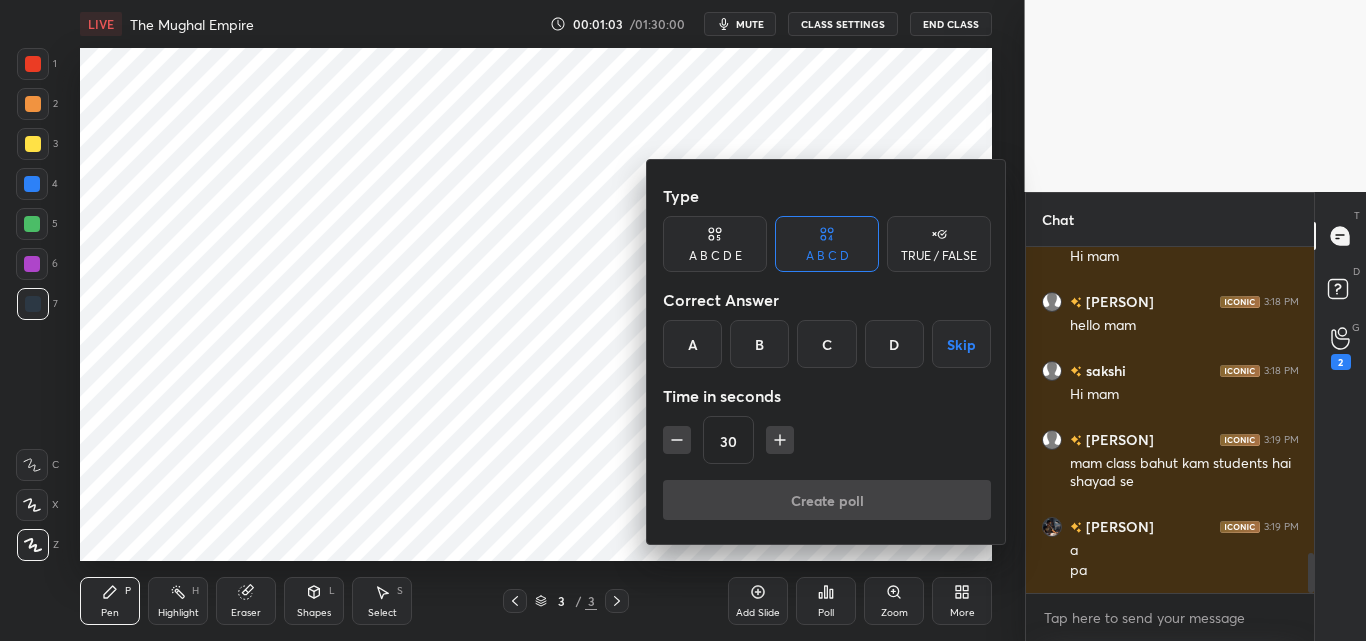 click on "TRUE / FALSE" at bounding box center (939, 256) 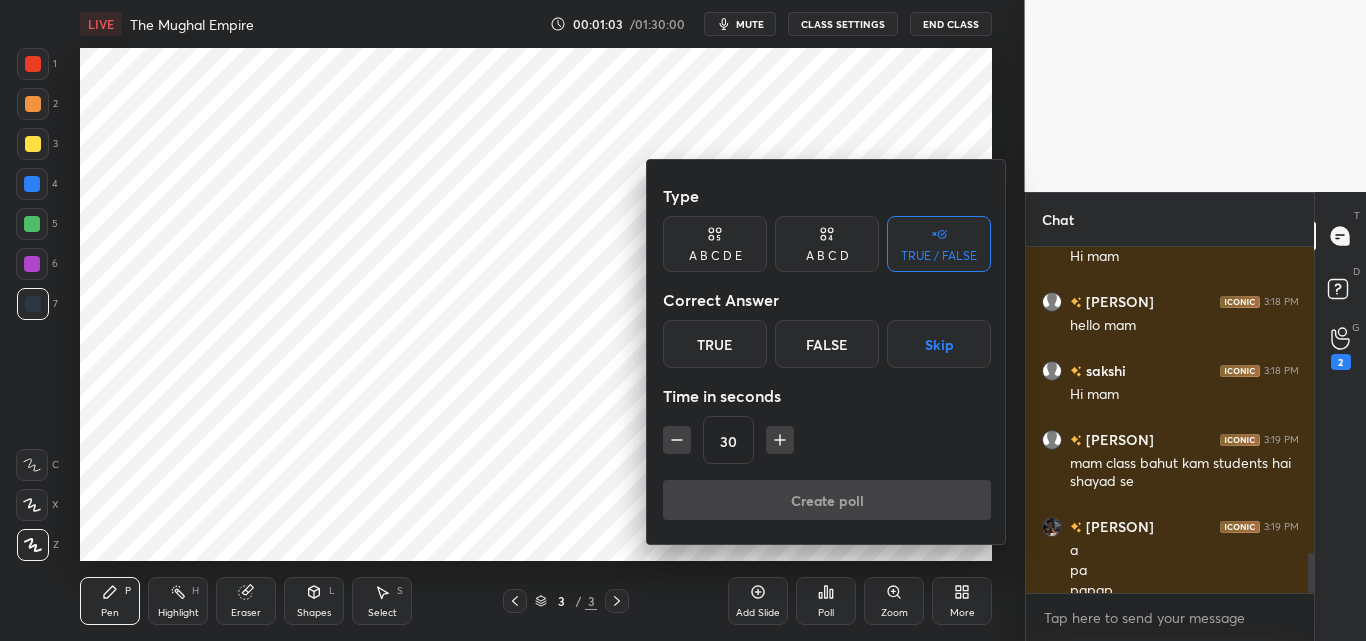 scroll, scrollTop: 2642, scrollLeft: 0, axis: vertical 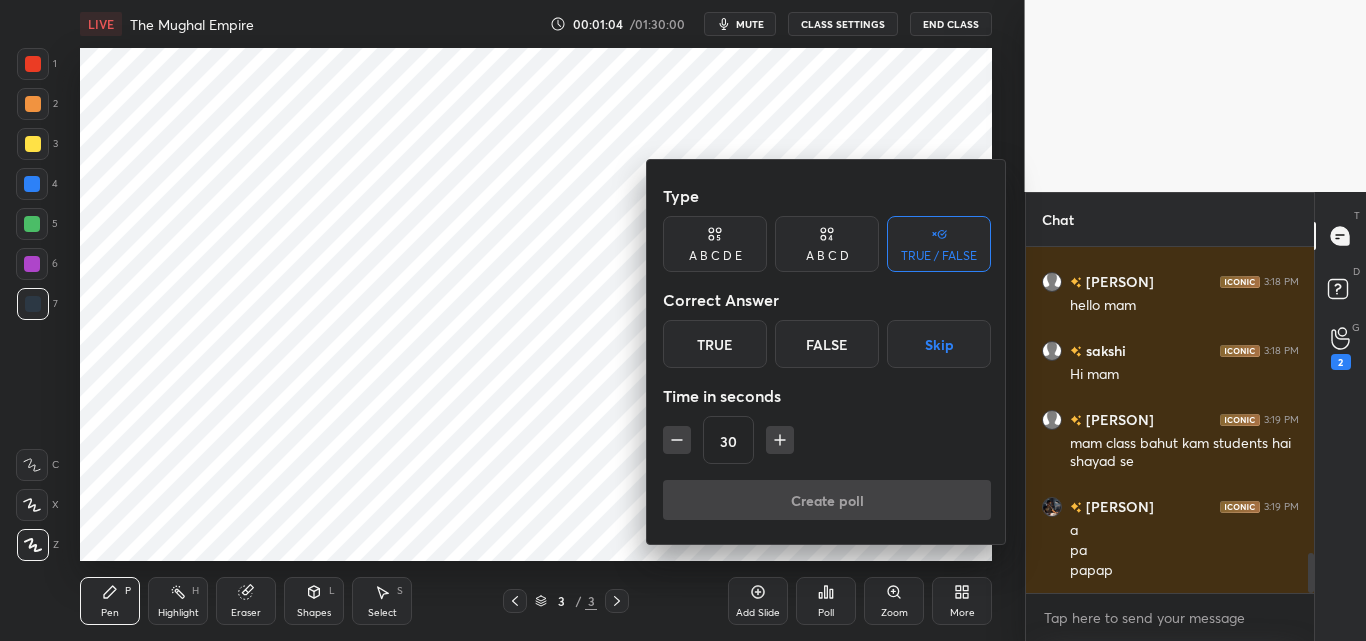 click on "True" at bounding box center (715, 344) 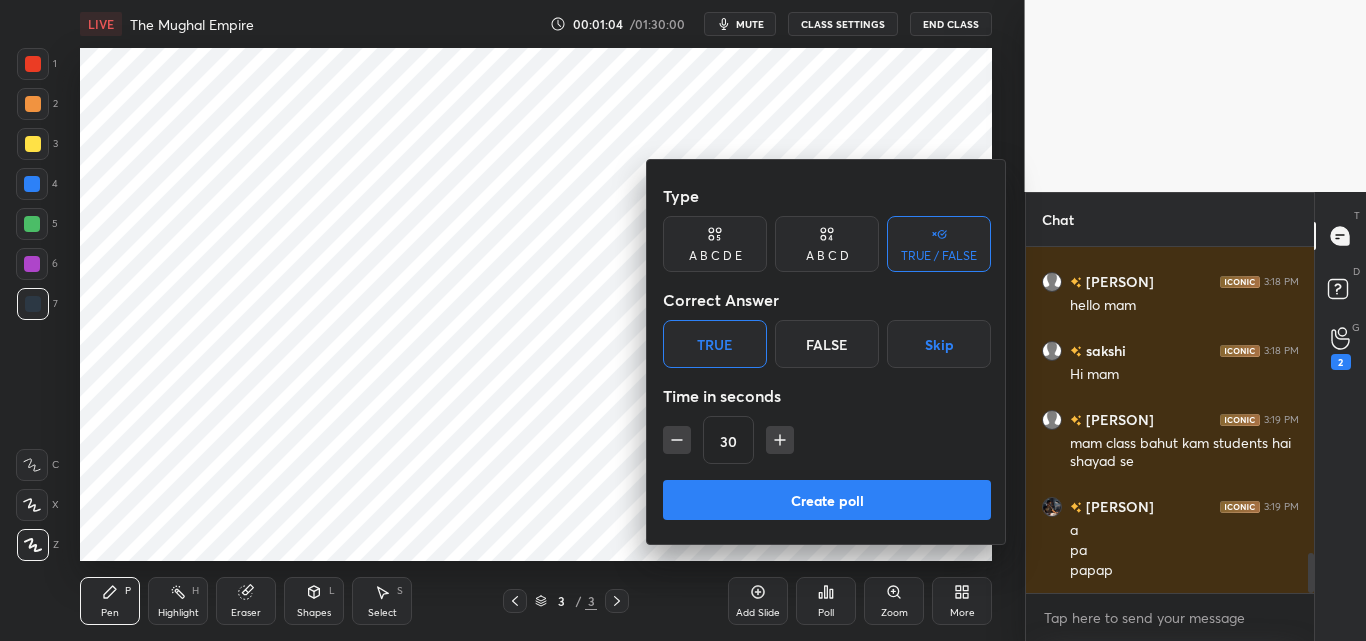 click 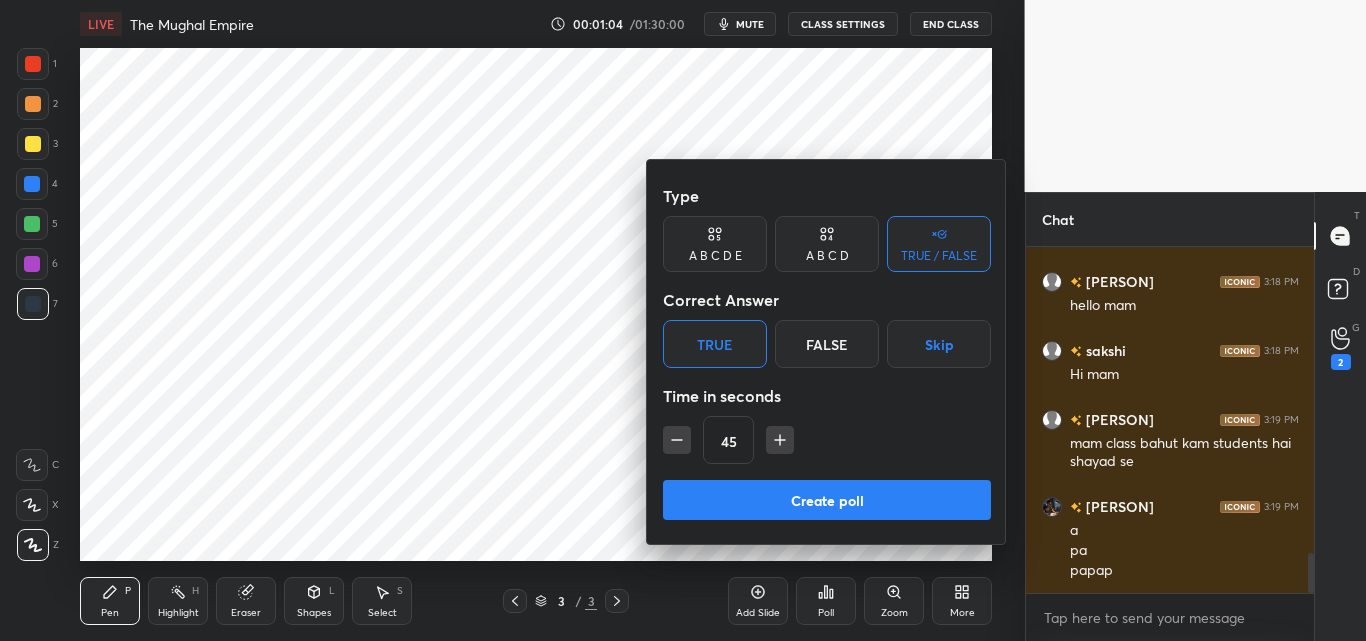click at bounding box center (780, 440) 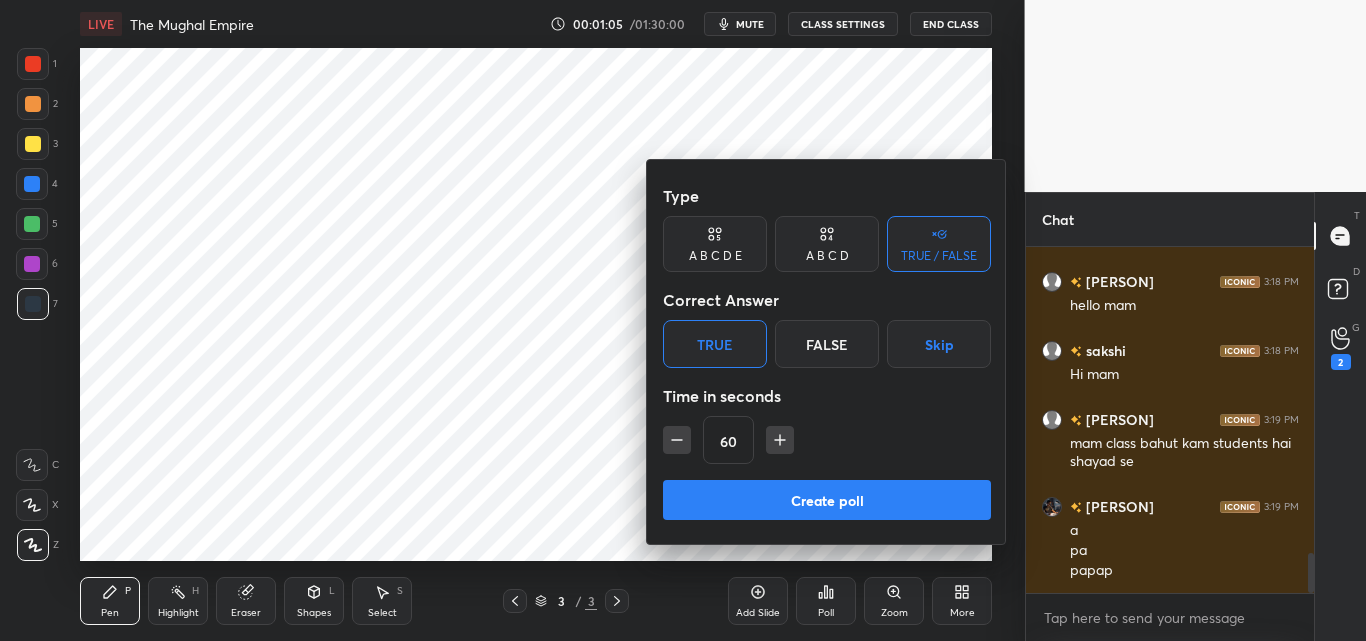 click on "60" at bounding box center [827, 440] 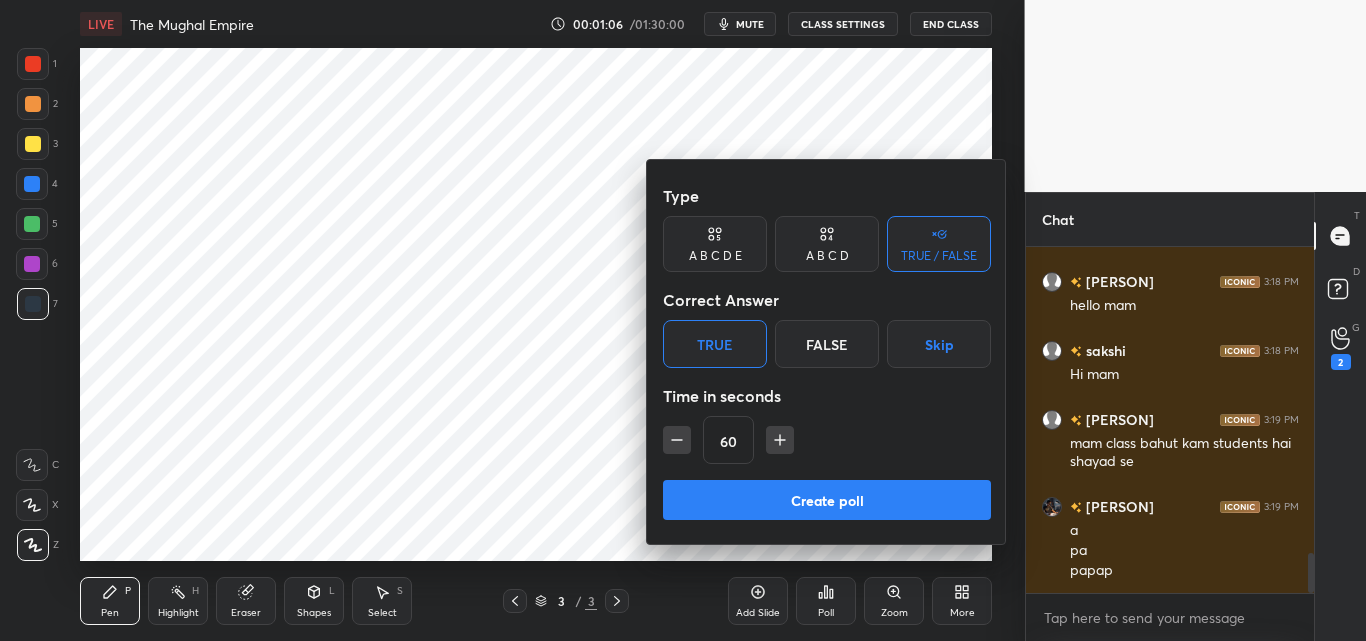 click on "60" at bounding box center [827, 440] 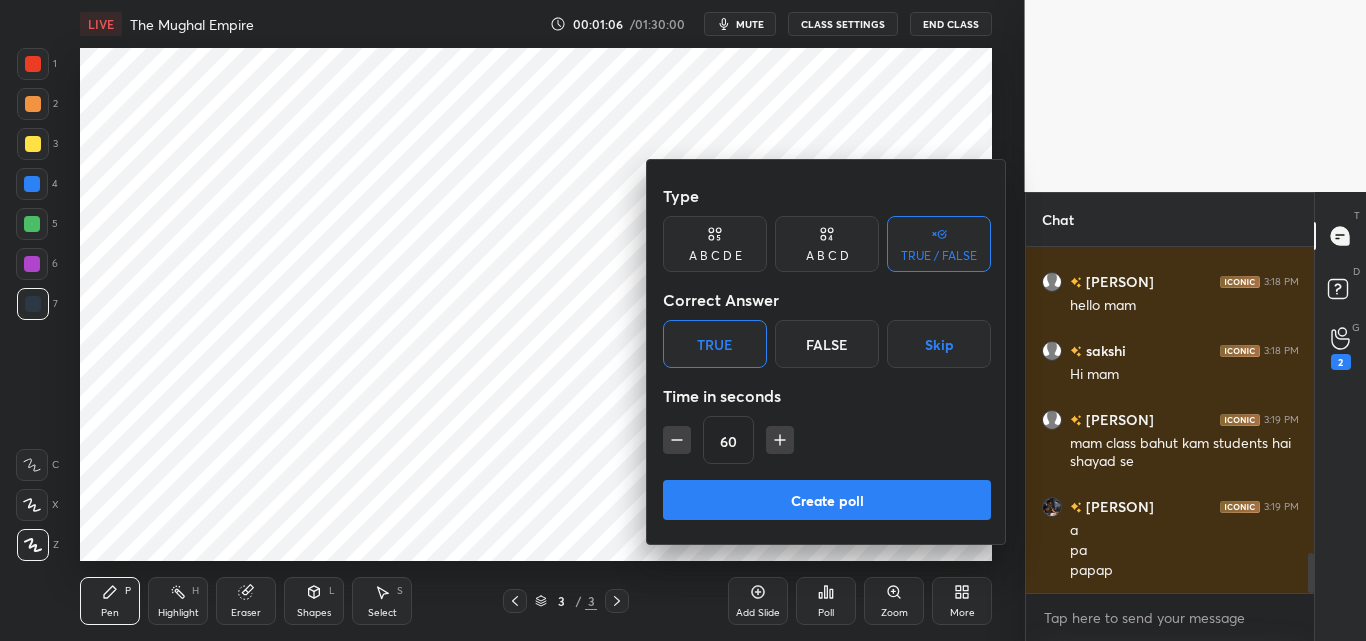 click on "60" at bounding box center [827, 440] 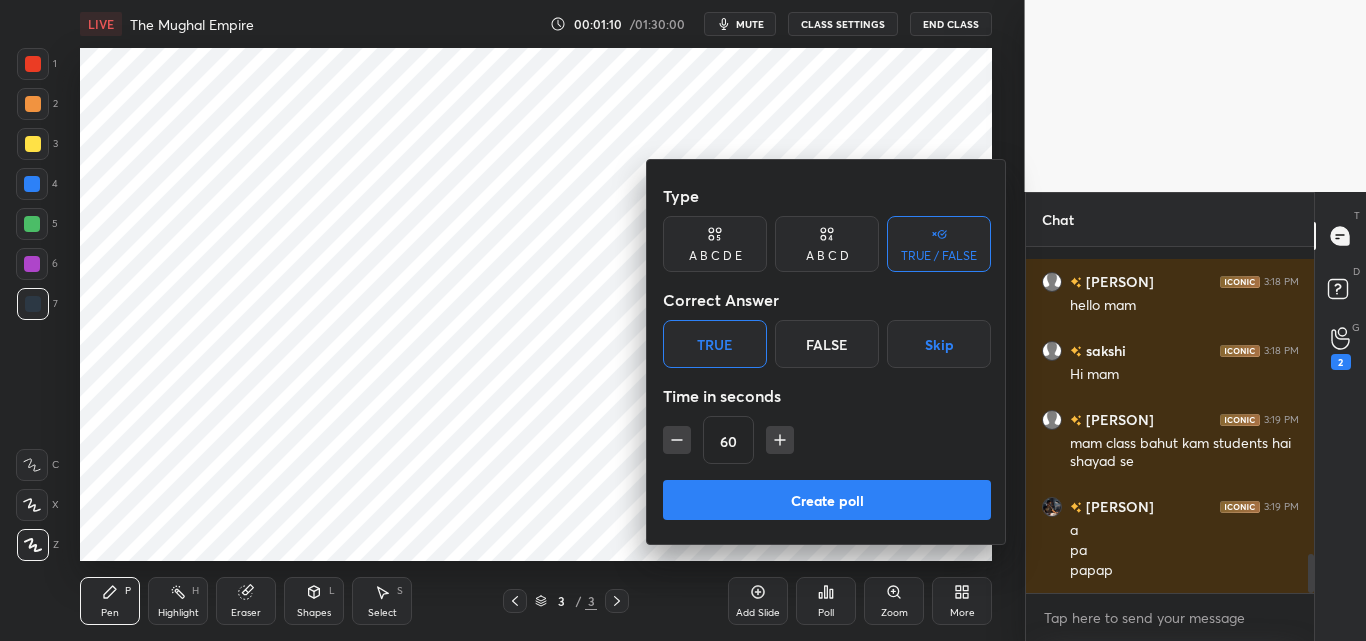 scroll, scrollTop: 2747, scrollLeft: 0, axis: vertical 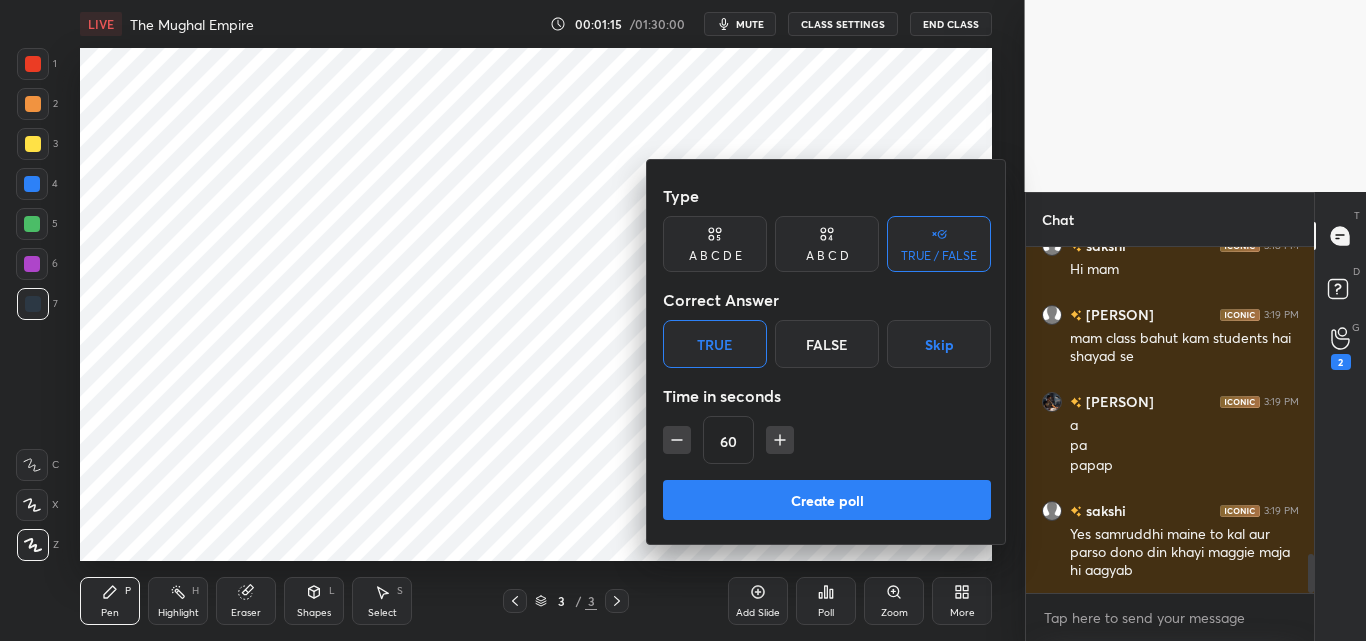 click 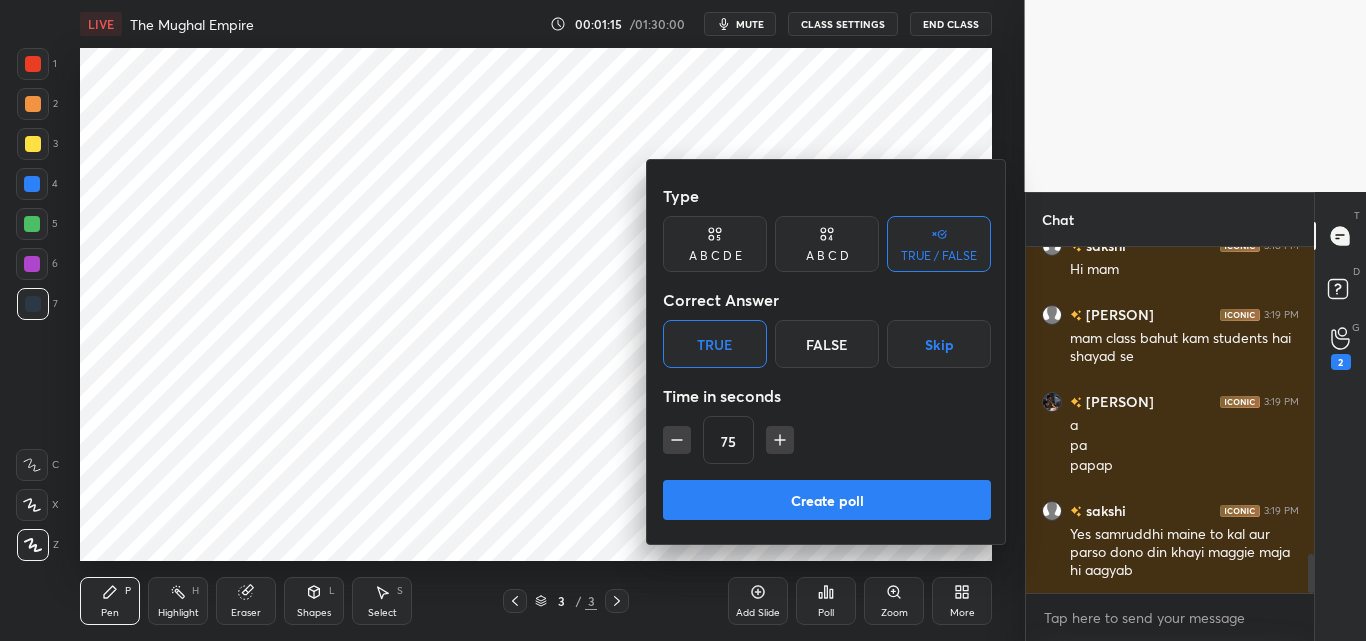 click 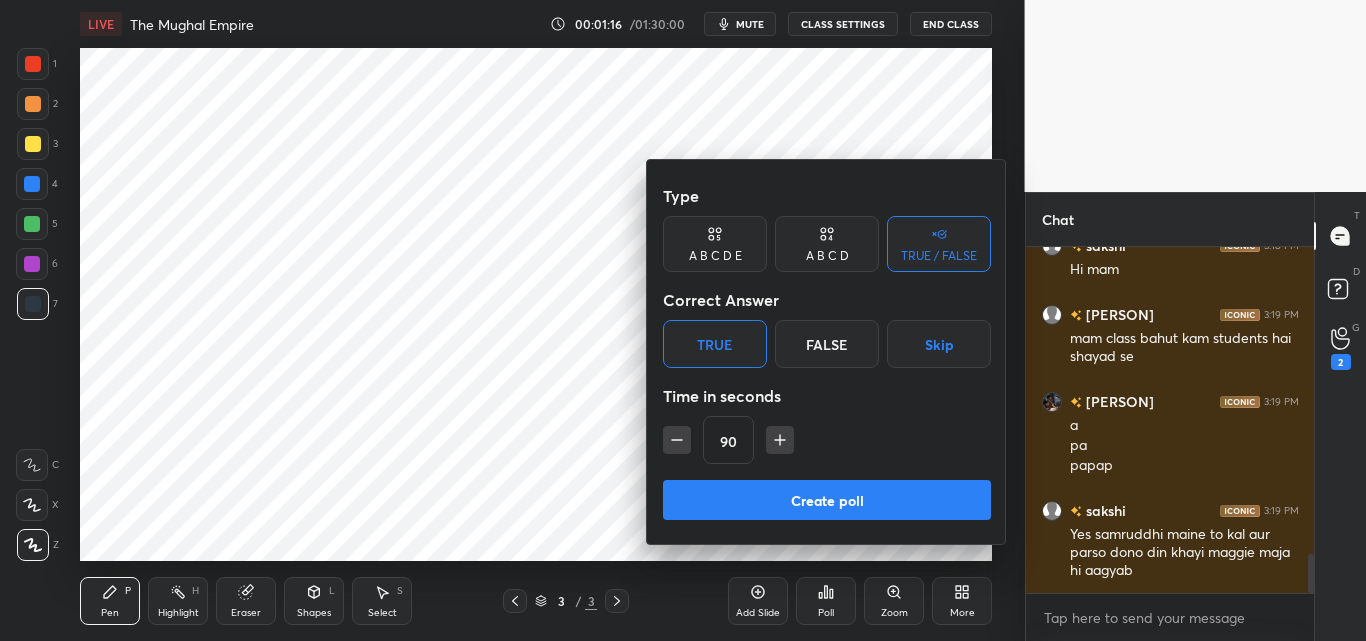 click 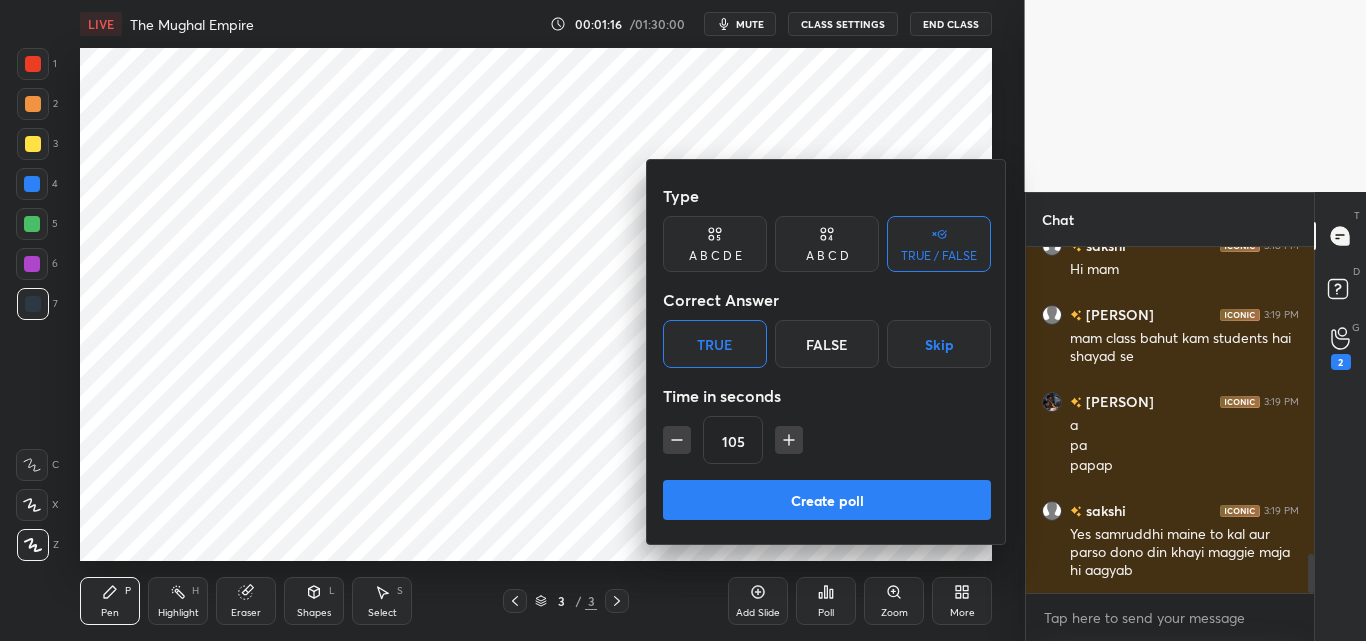 click on "Create poll" at bounding box center (827, 500) 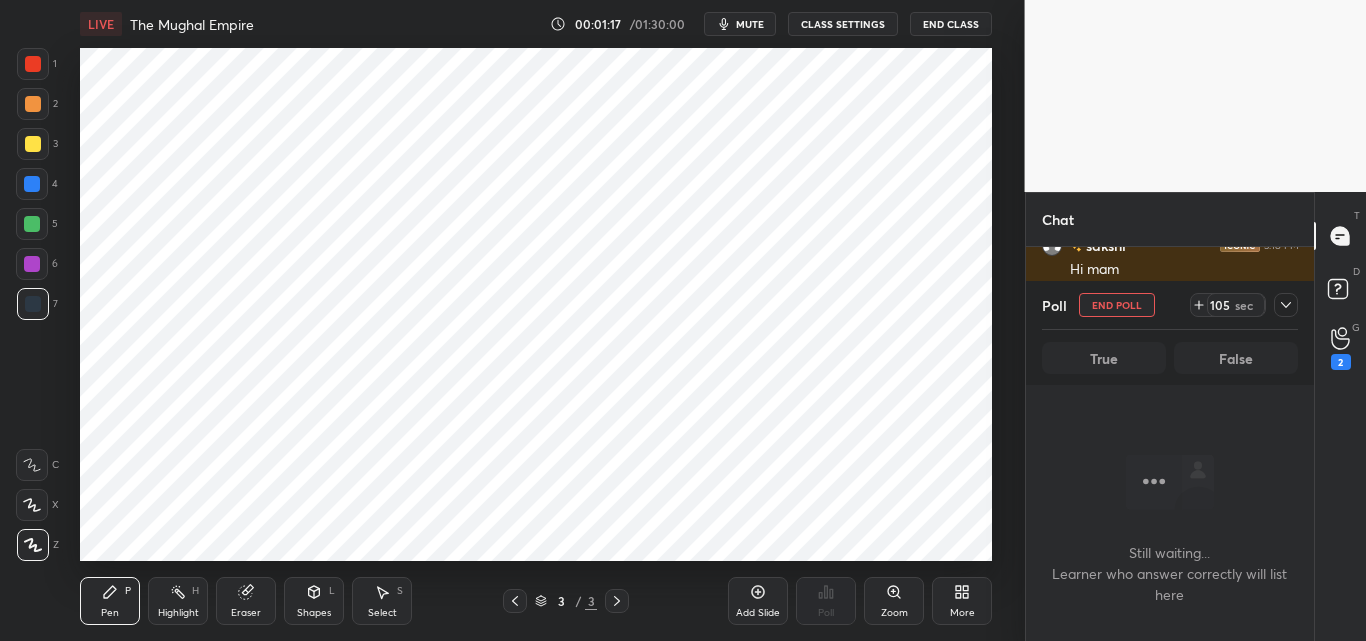scroll, scrollTop: 236, scrollLeft: 282, axis: both 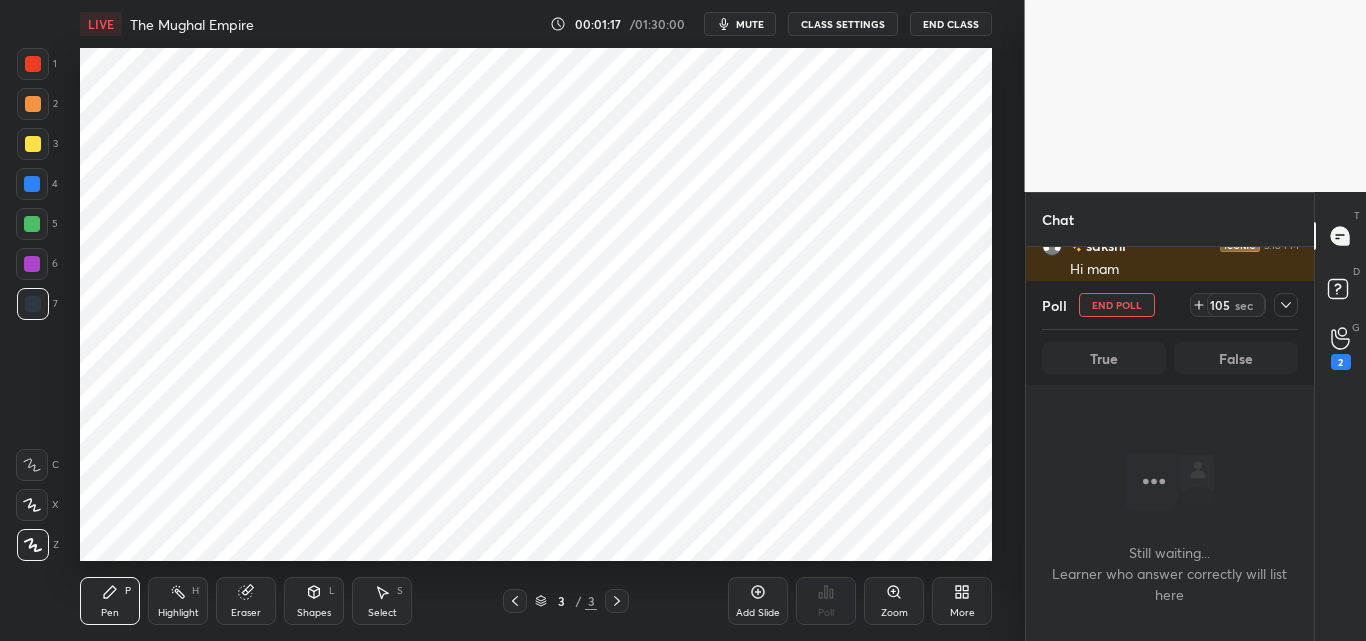 drag, startPoint x: 755, startPoint y: 26, endPoint x: 747, endPoint y: 36, distance: 12.806249 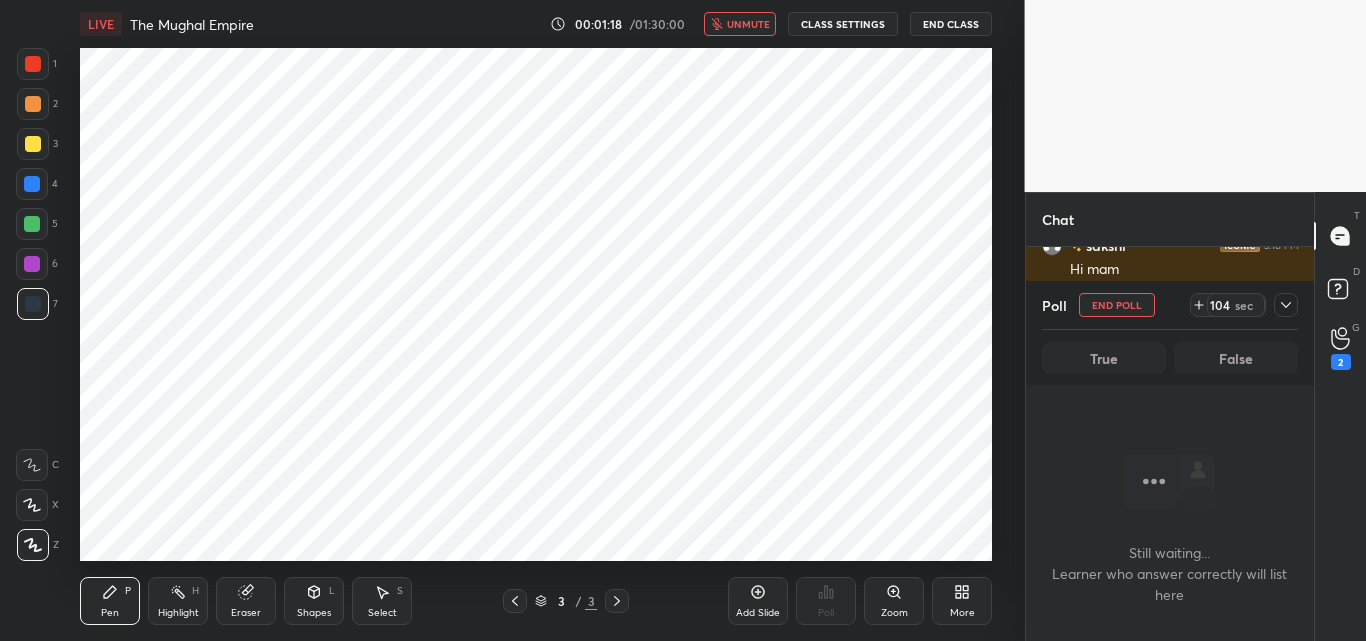 click on "More" at bounding box center (962, 601) 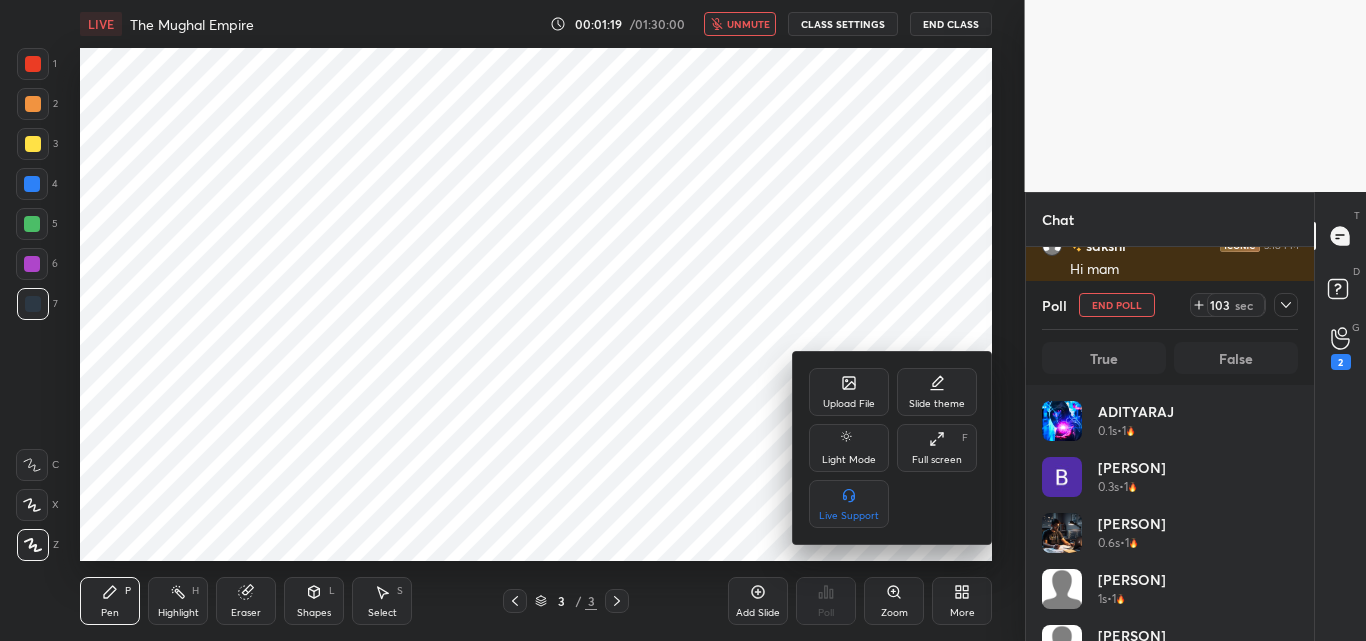scroll, scrollTop: 7, scrollLeft: 7, axis: both 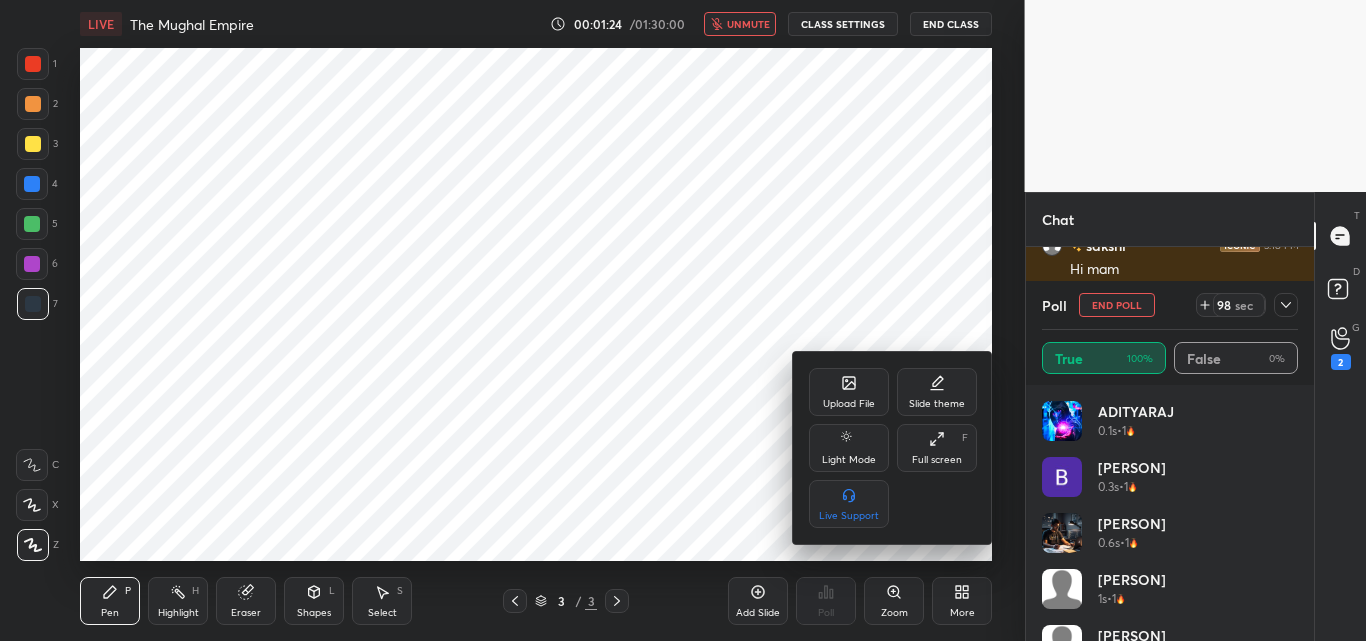 click on "Upload File" at bounding box center [849, 392] 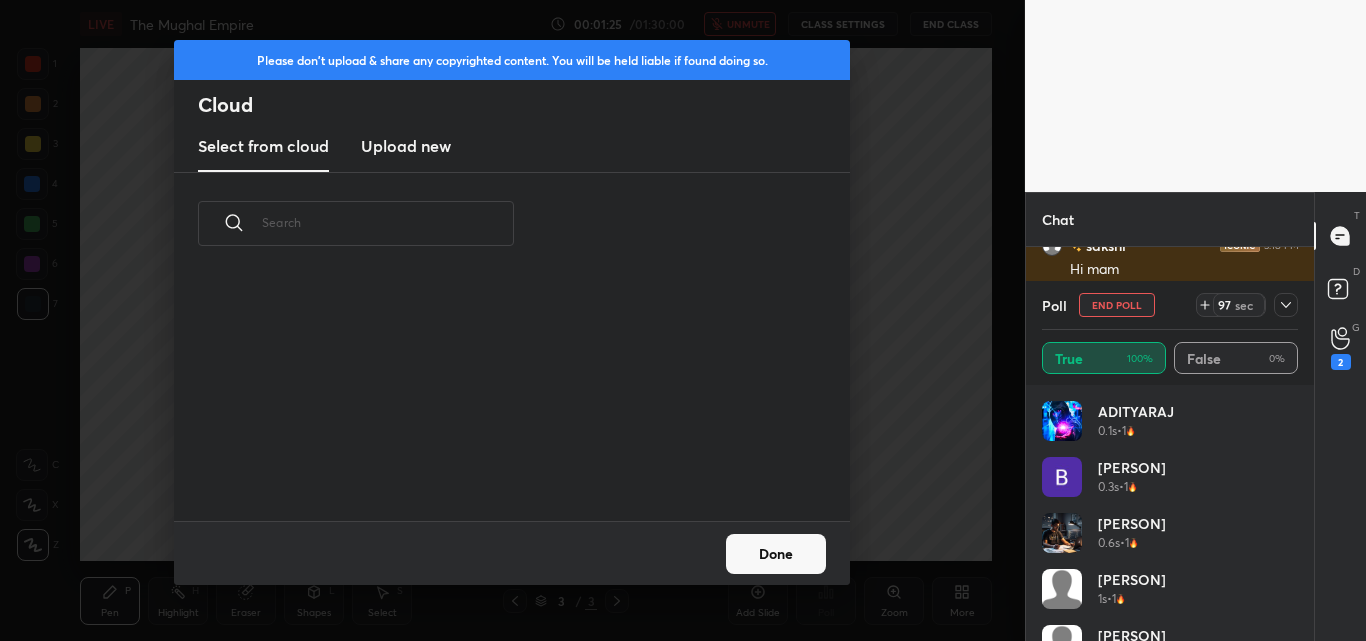 scroll, scrollTop: 7, scrollLeft: 11, axis: both 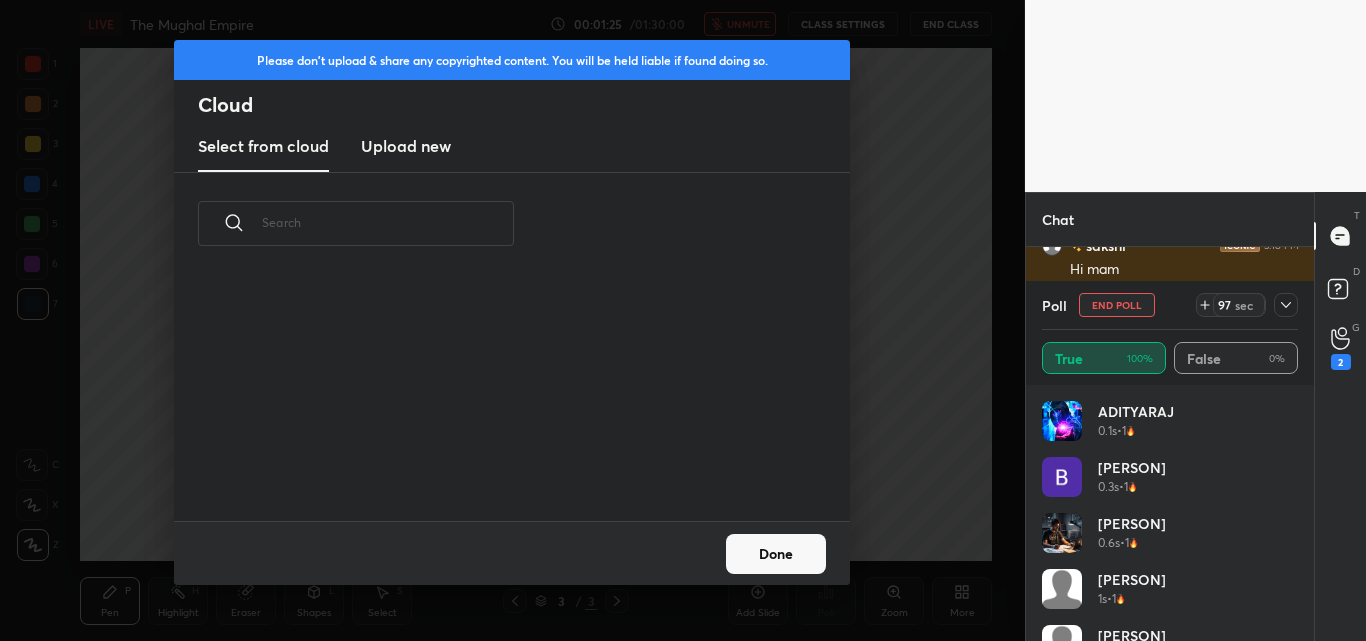 click on "Upload new" at bounding box center (406, 146) 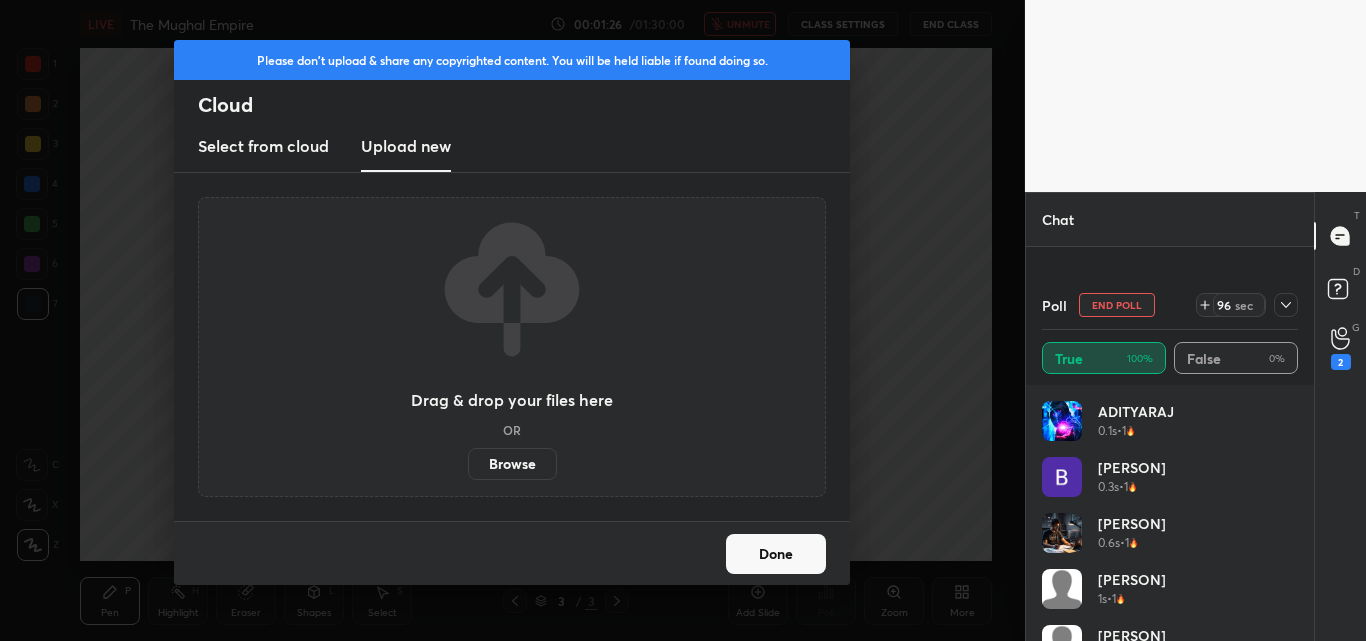 scroll, scrollTop: 2938, scrollLeft: 0, axis: vertical 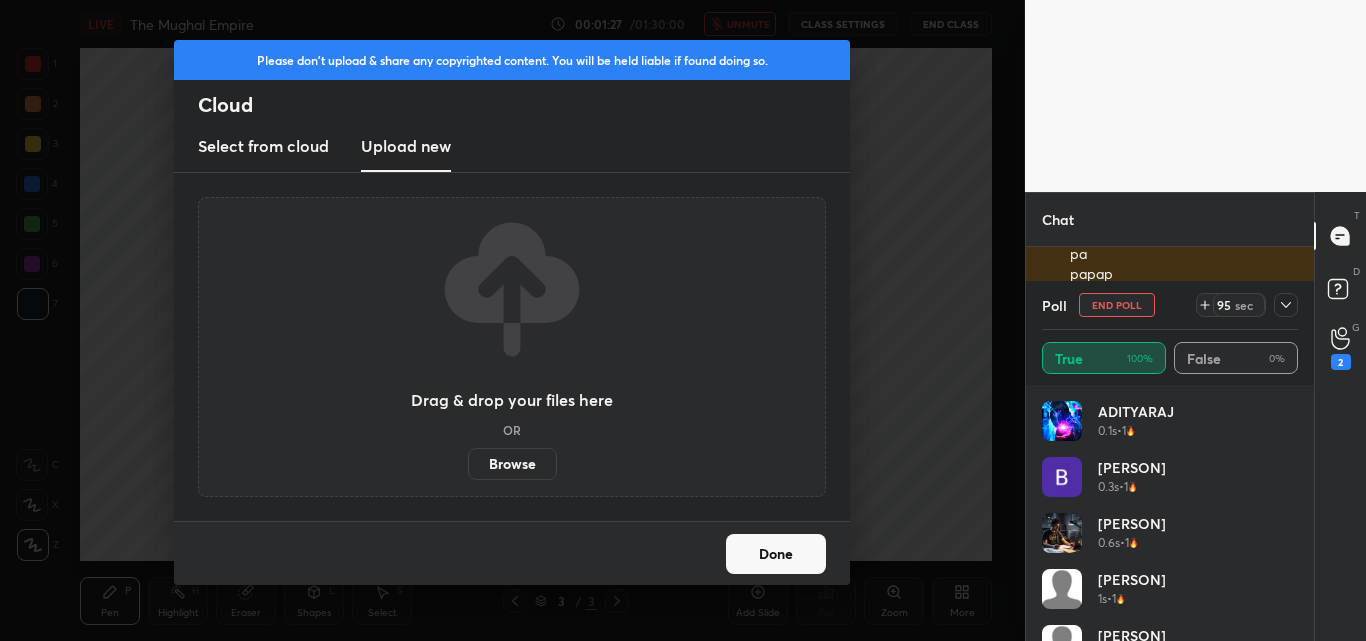 click on "Browse" at bounding box center [512, 464] 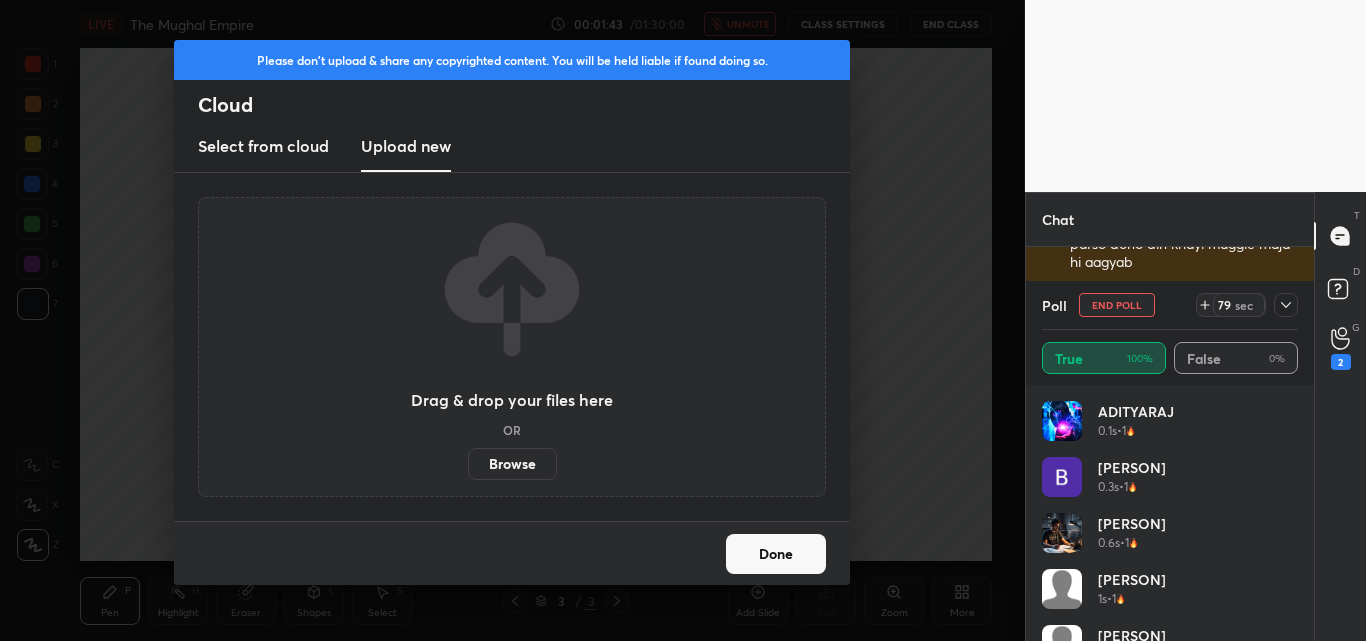 scroll, scrollTop: 2648, scrollLeft: 0, axis: vertical 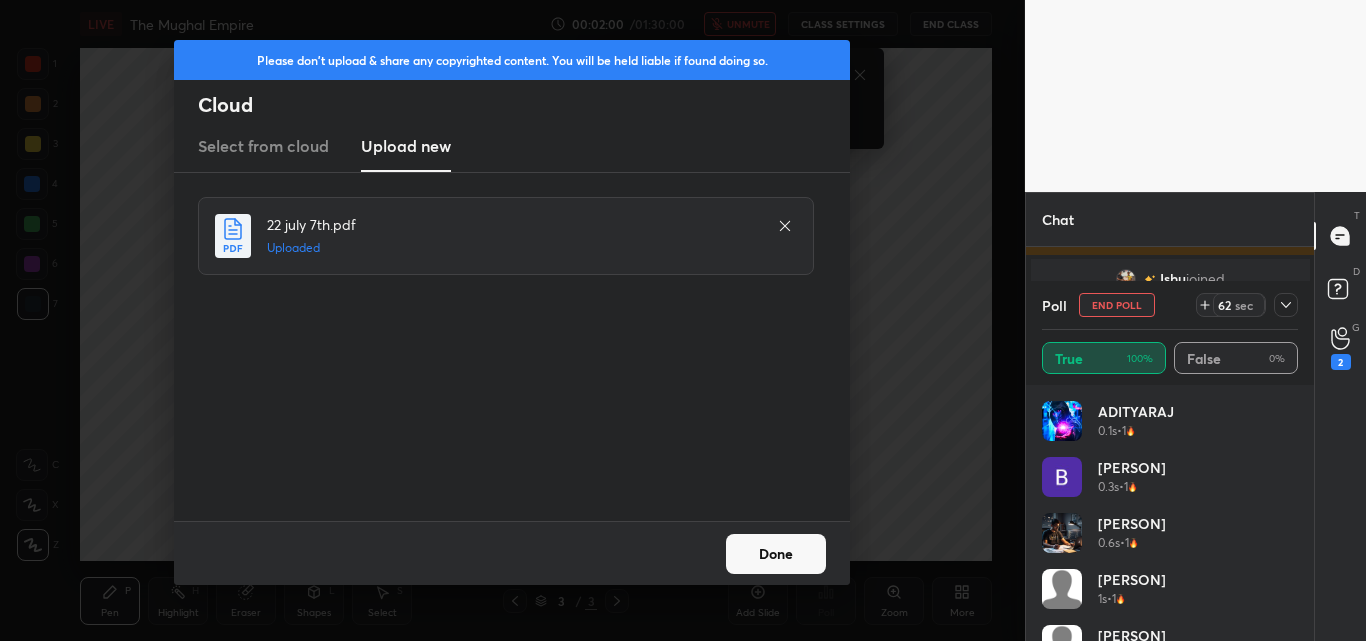 click on "Done" at bounding box center (776, 554) 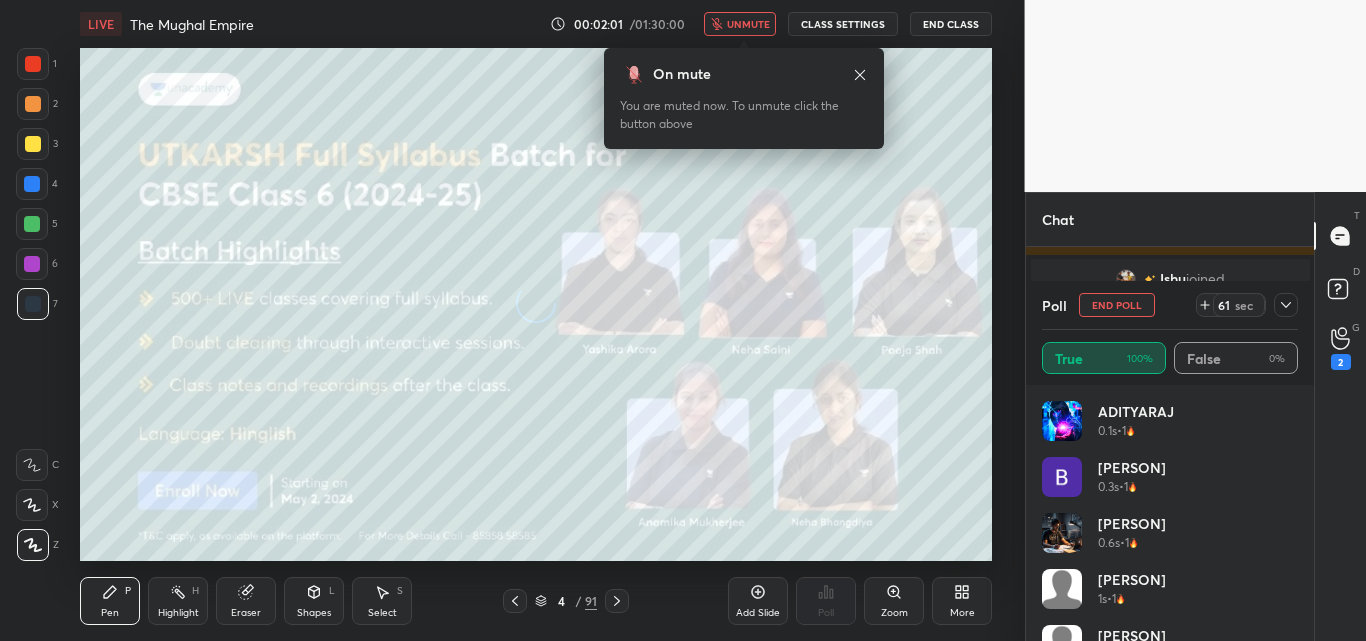 click on "unmute" at bounding box center [748, 24] 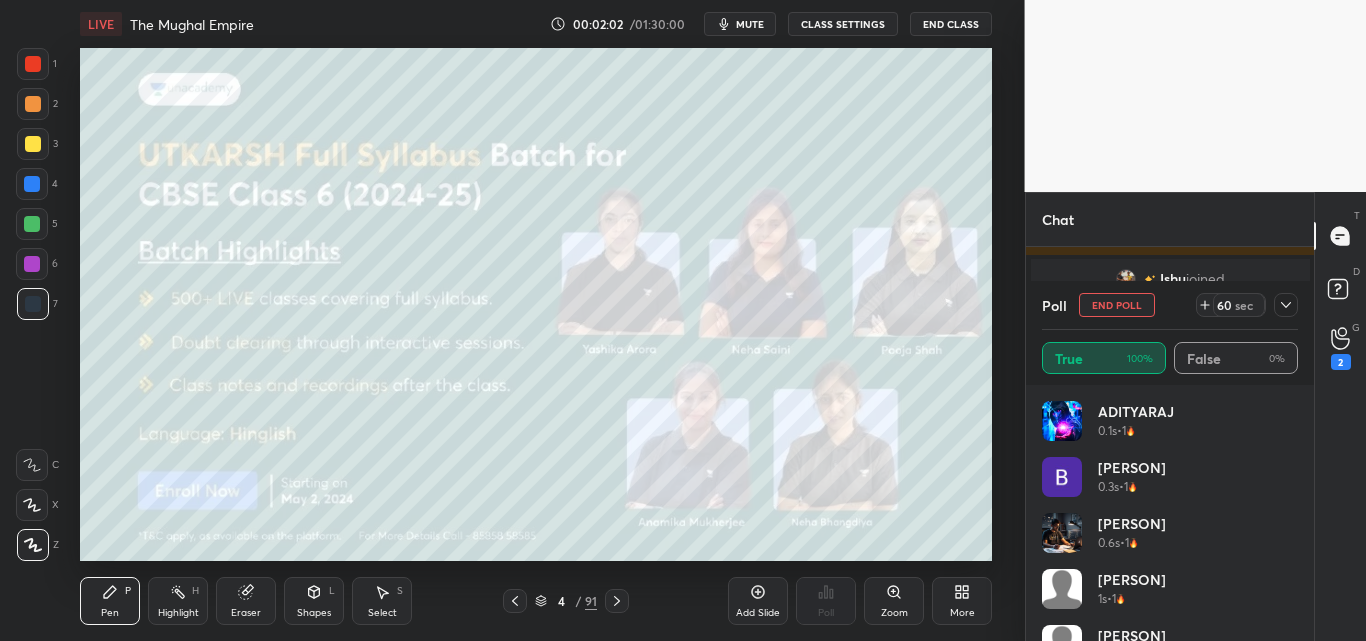 type on "x" 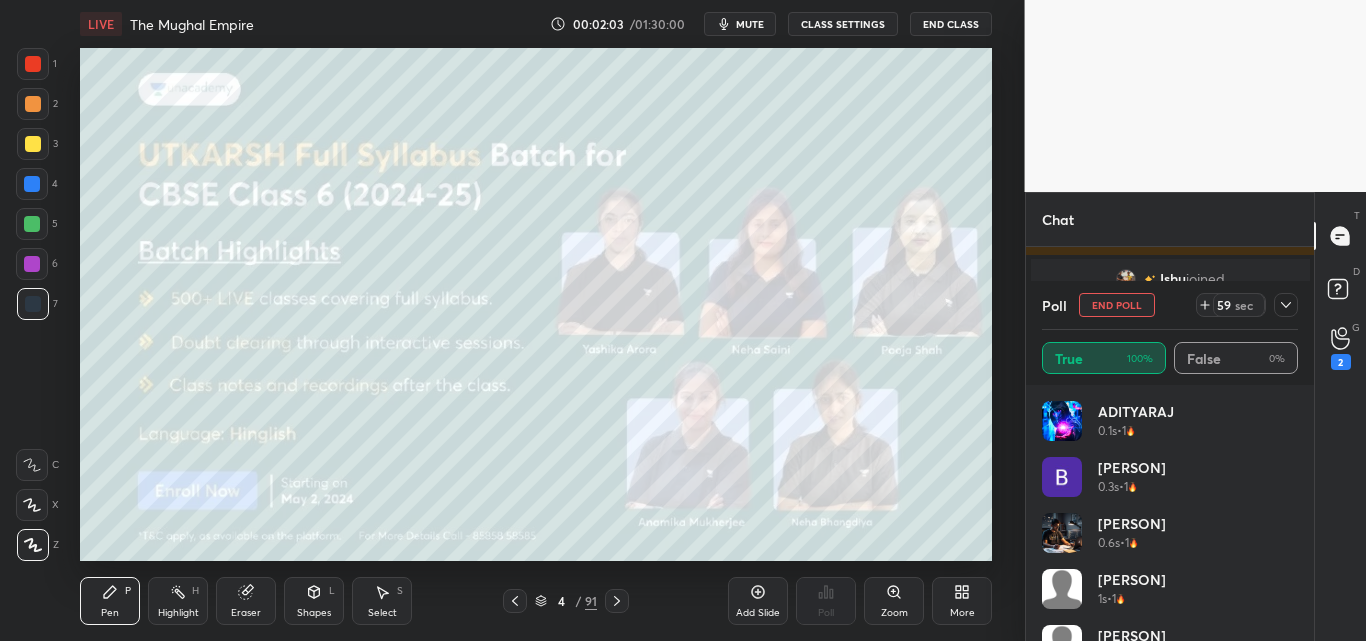 type 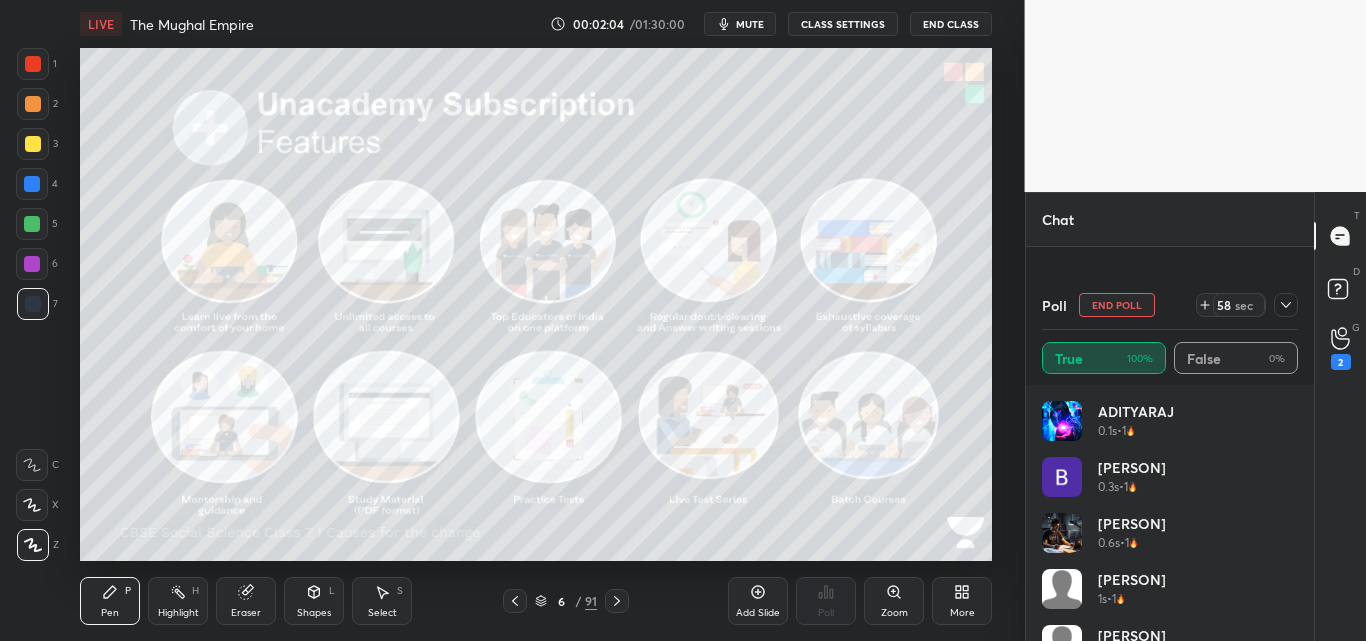 scroll, scrollTop: 2807, scrollLeft: 0, axis: vertical 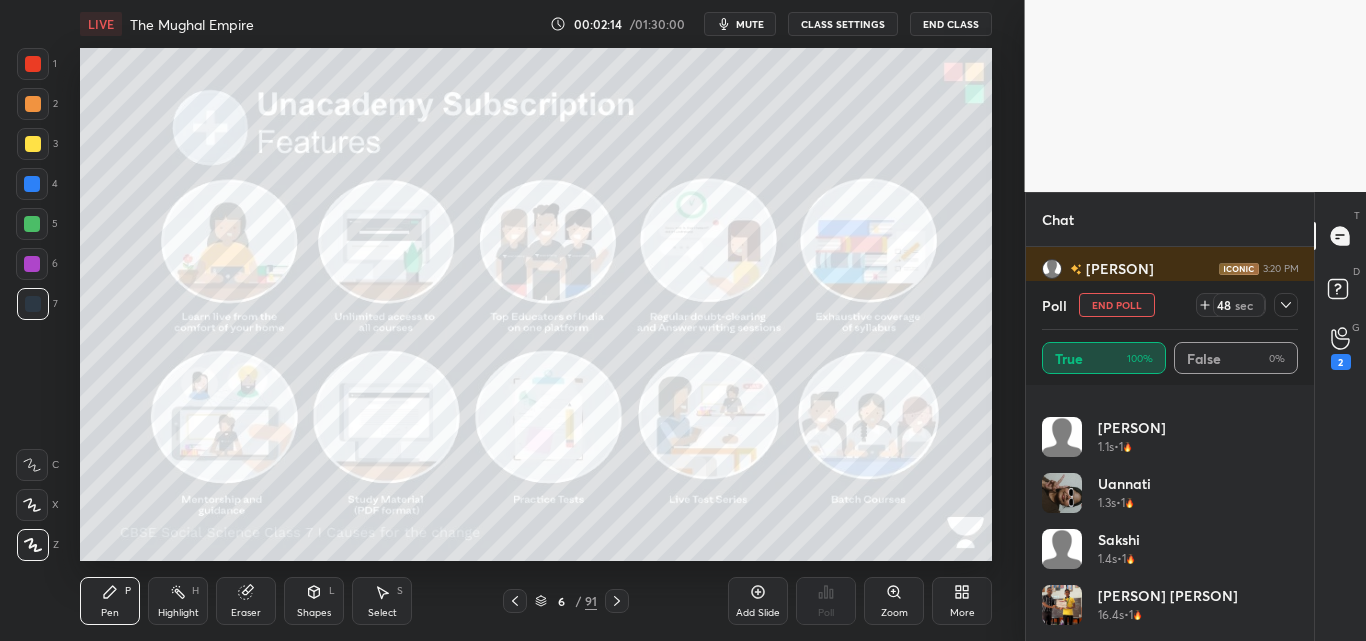 click at bounding box center (1286, 305) 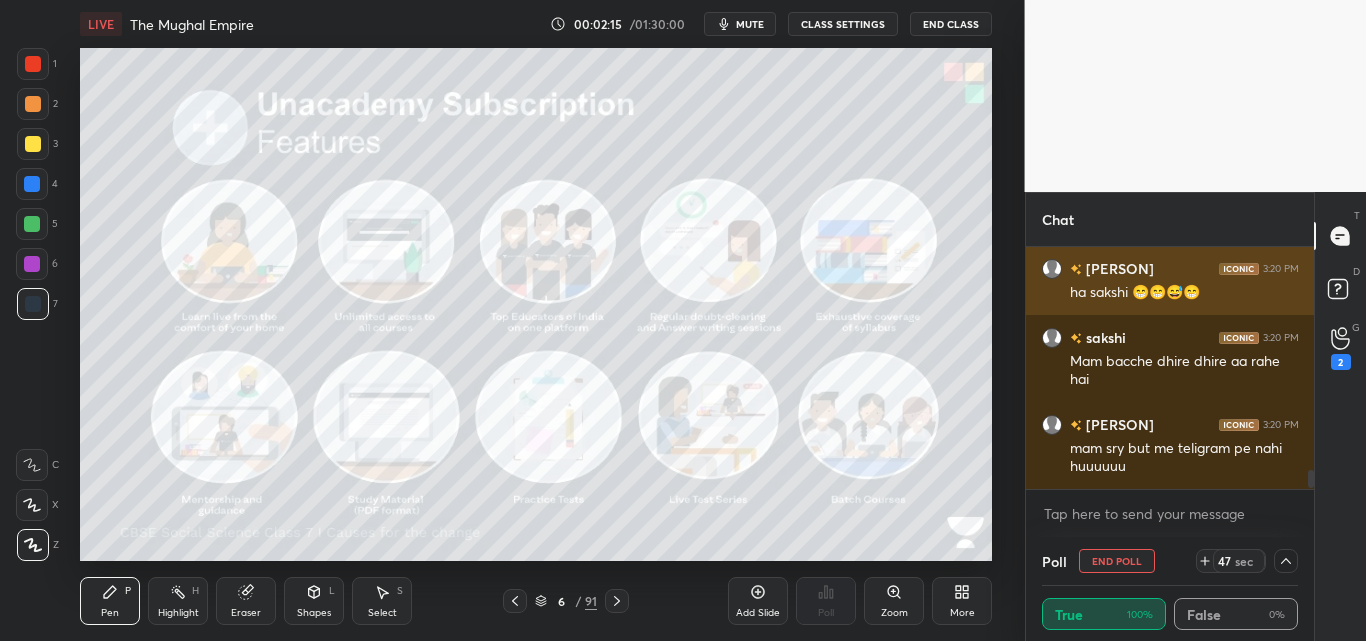 click on "[PERSON] 3:20 PM ha [PERSON] 😁😁😅😁" at bounding box center [1170, 280] 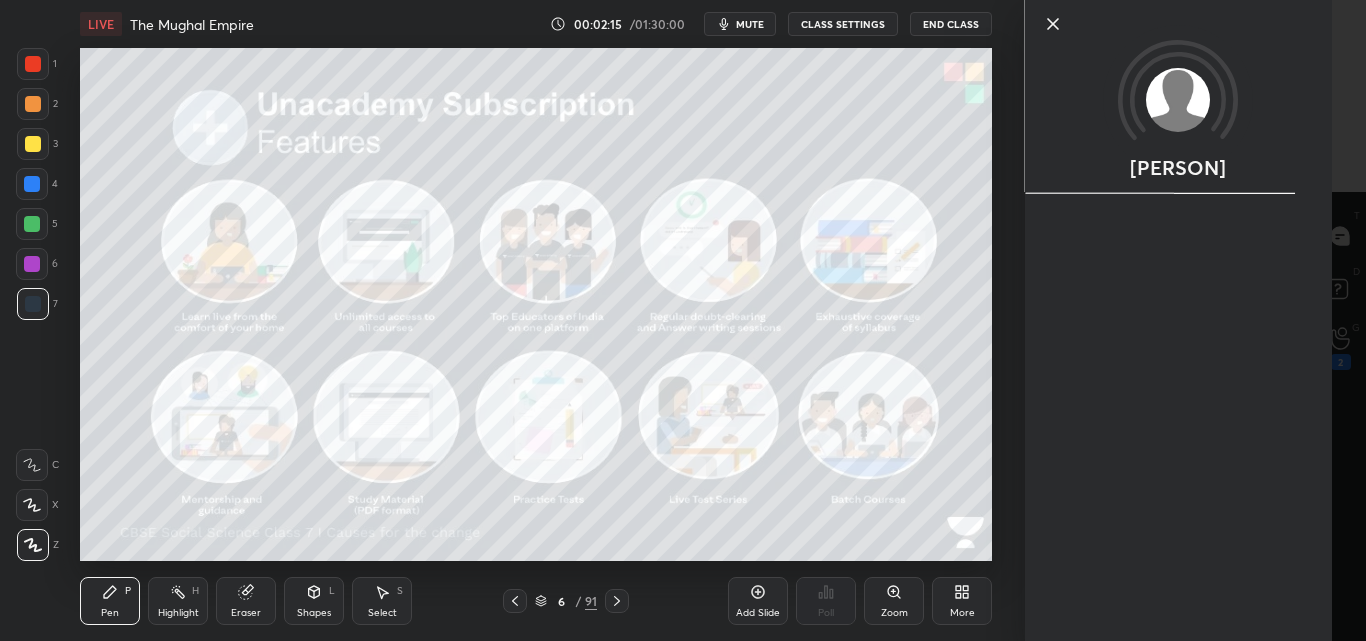 scroll, scrollTop: 1, scrollLeft: 7, axis: both 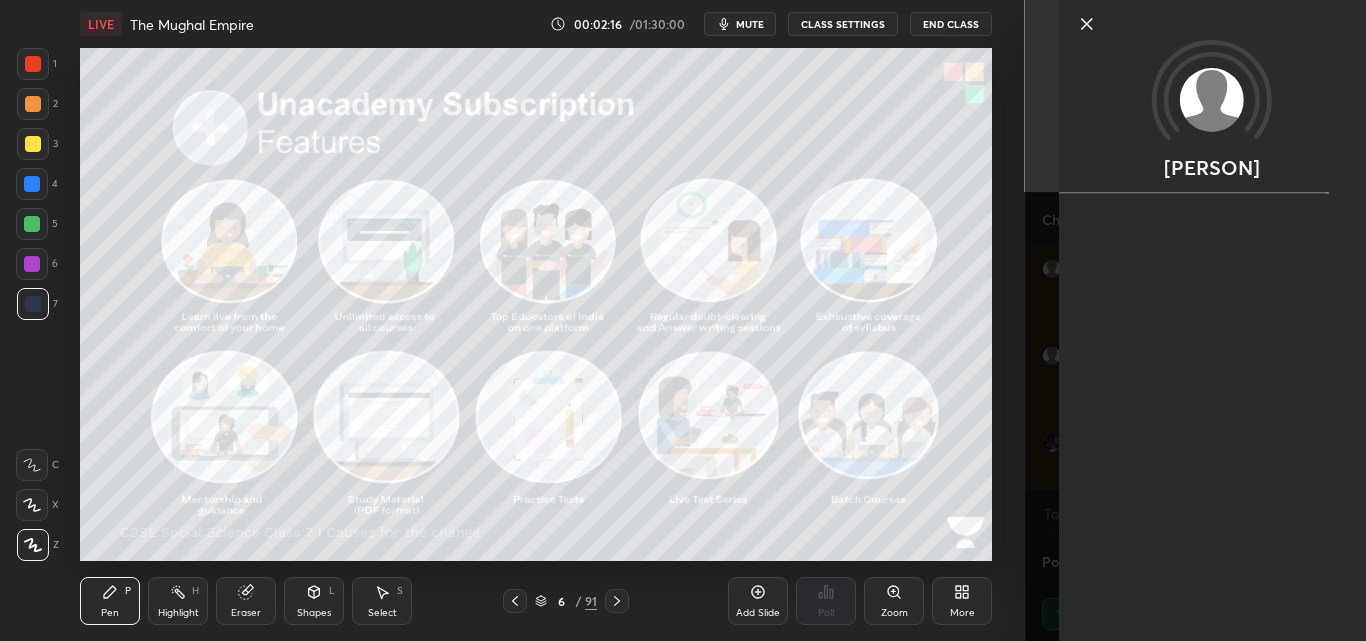 click on "[PERSON]" at bounding box center [1196, 320] 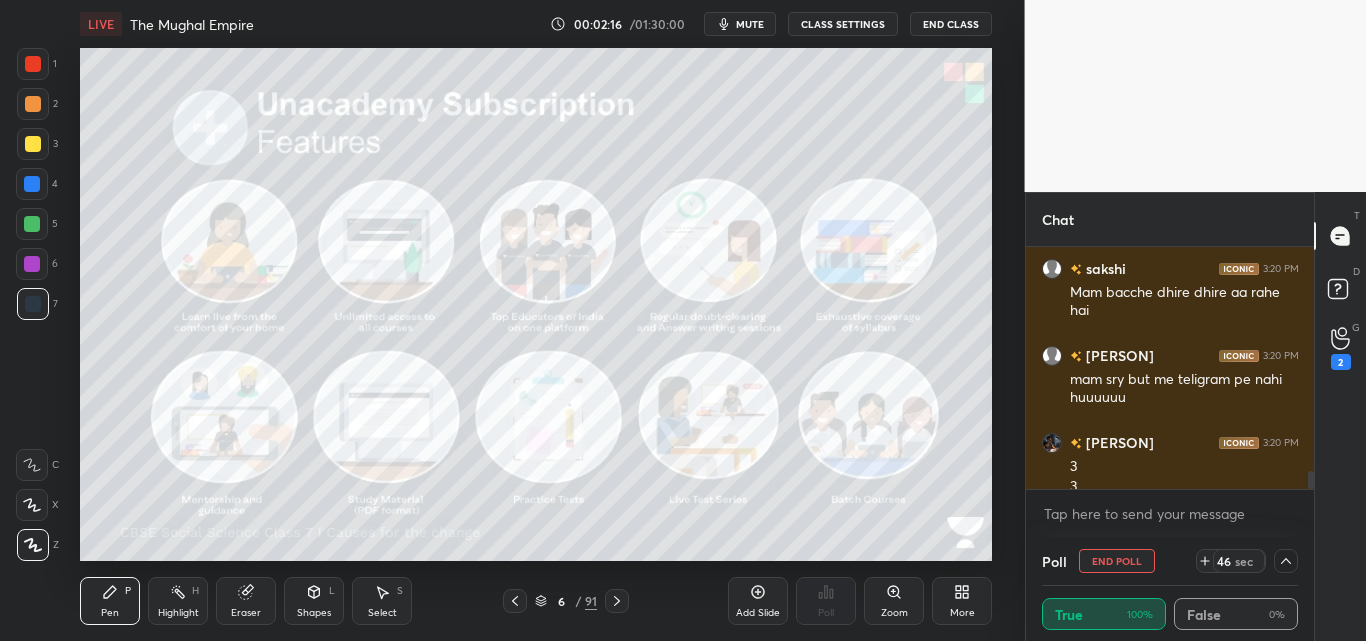 scroll, scrollTop: 2962, scrollLeft: 0, axis: vertical 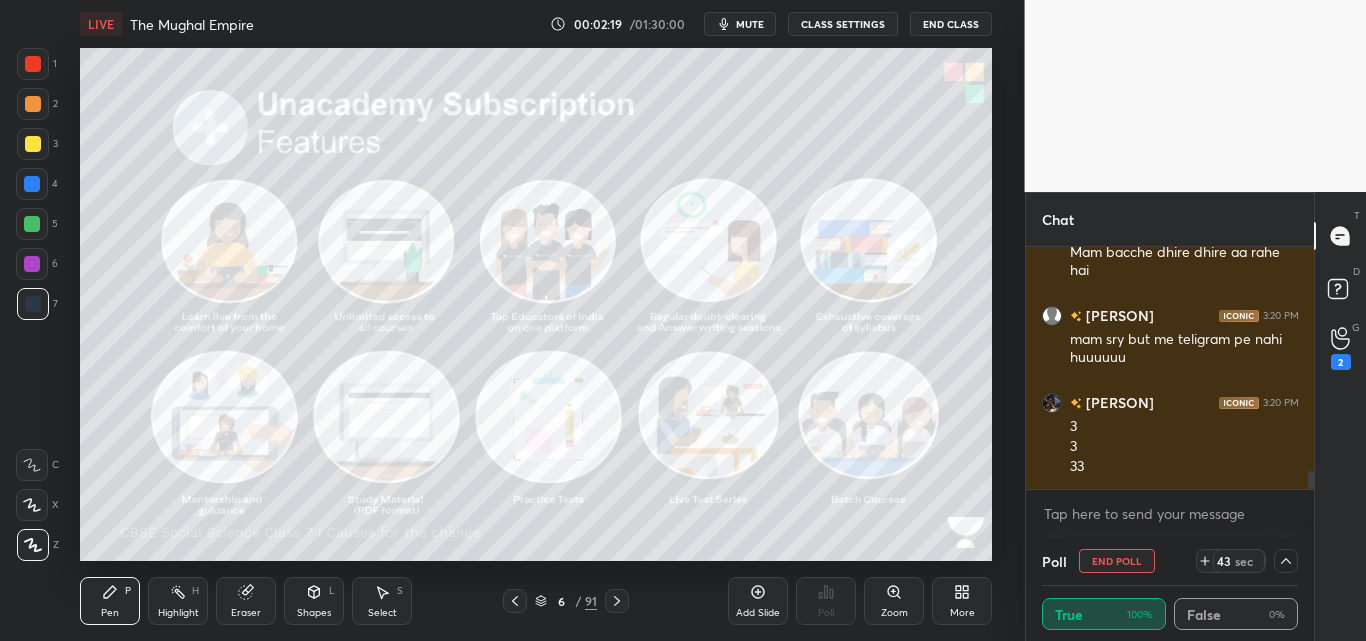 click 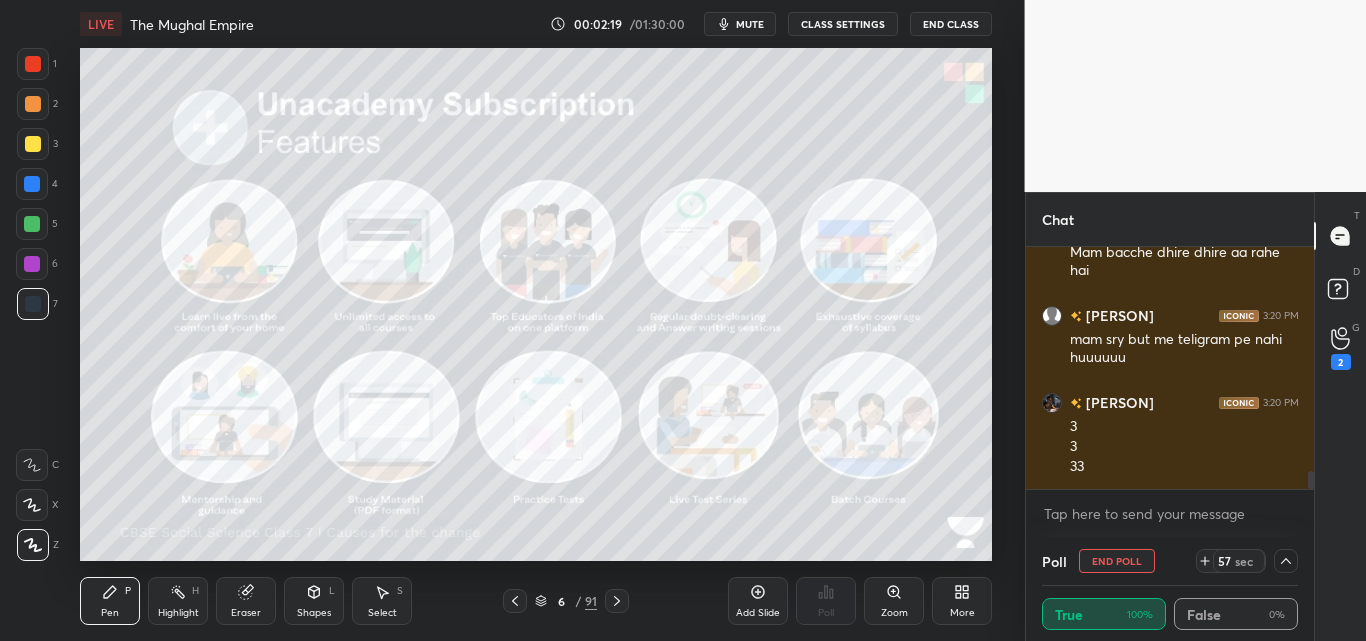 click 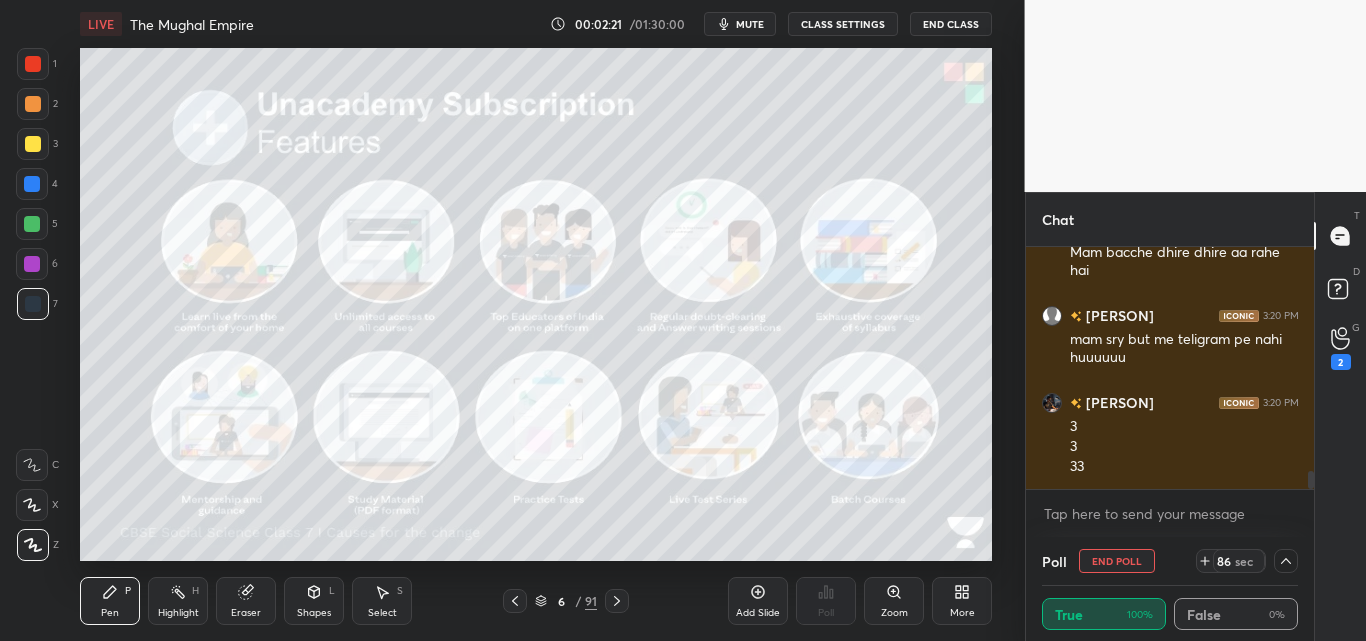 click on "mute" at bounding box center (750, 24) 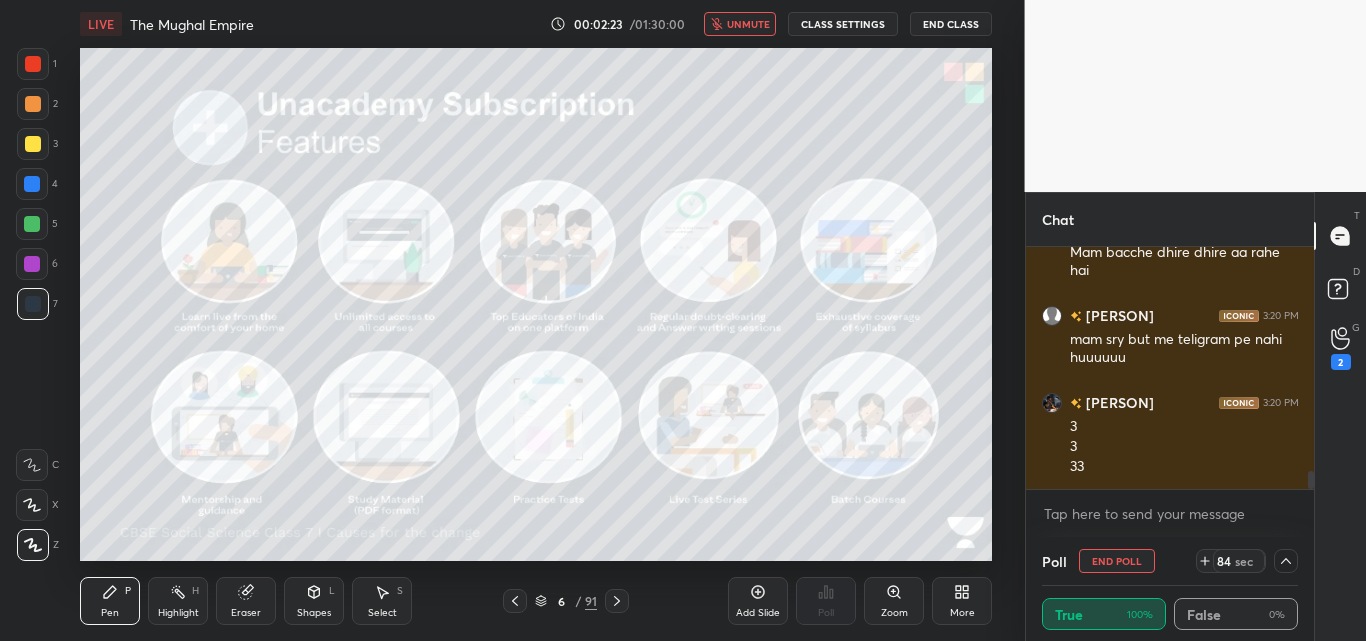 scroll, scrollTop: 3031, scrollLeft: 0, axis: vertical 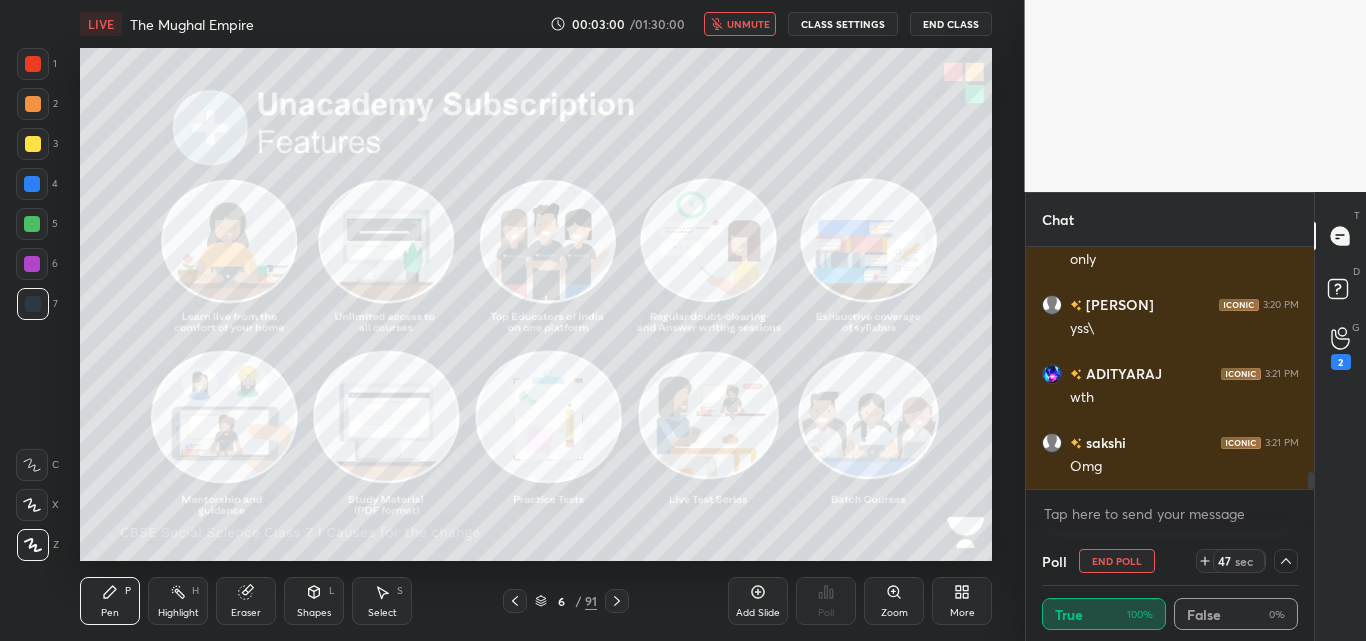 click 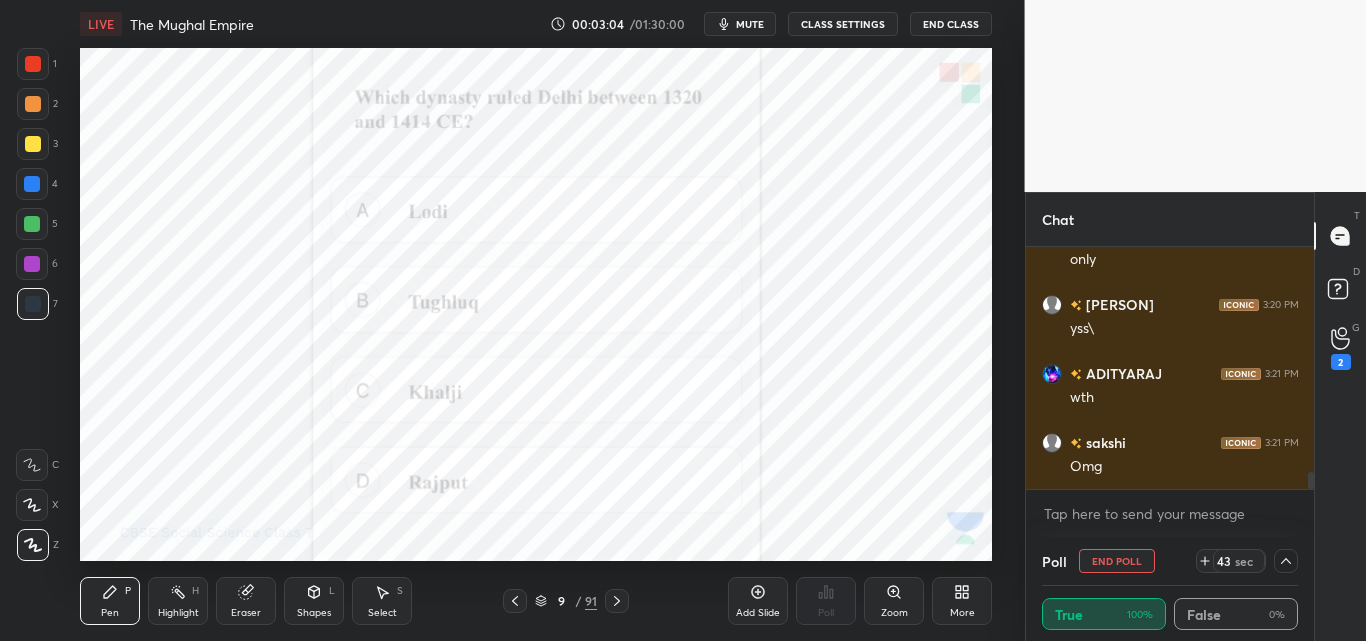 scroll, scrollTop: 3327, scrollLeft: 0, axis: vertical 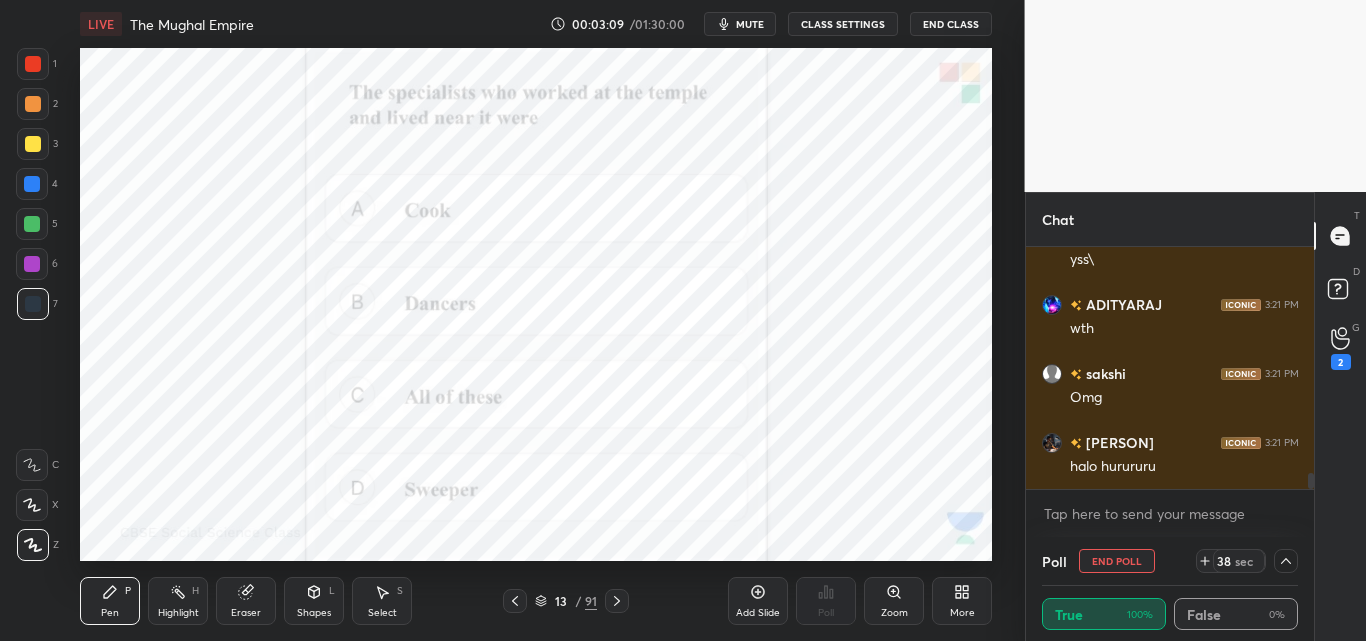 click on "mute" at bounding box center (750, 24) 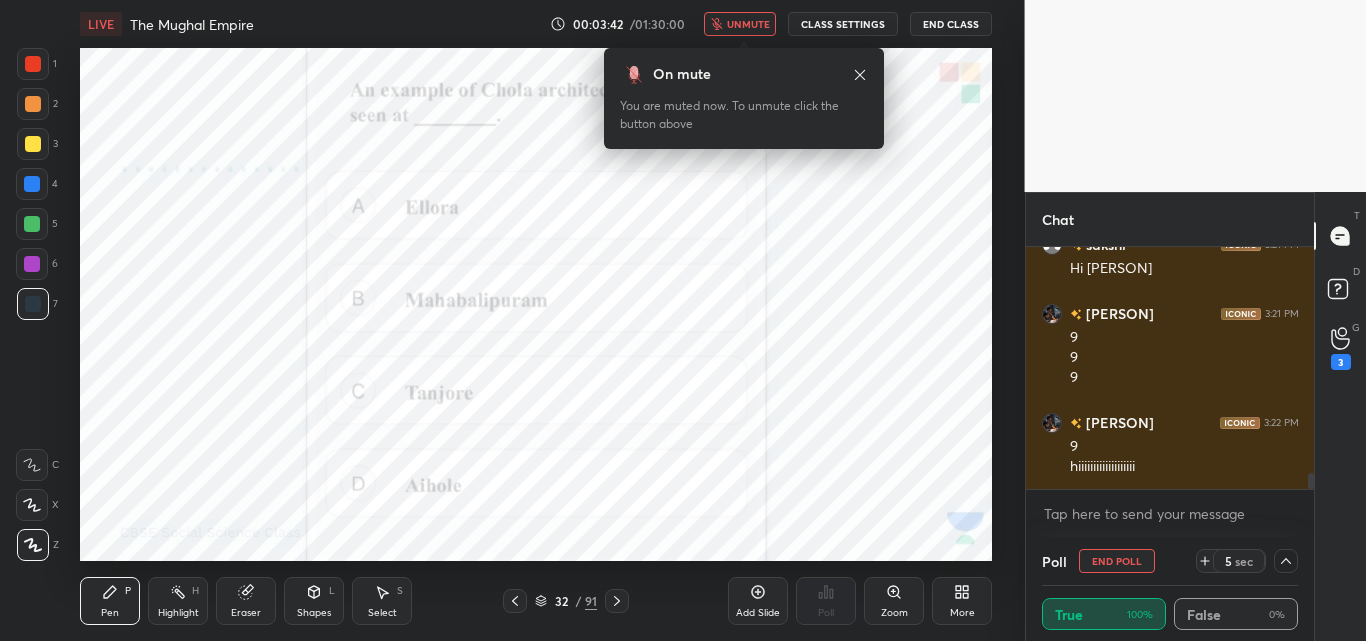 scroll, scrollTop: 3481, scrollLeft: 0, axis: vertical 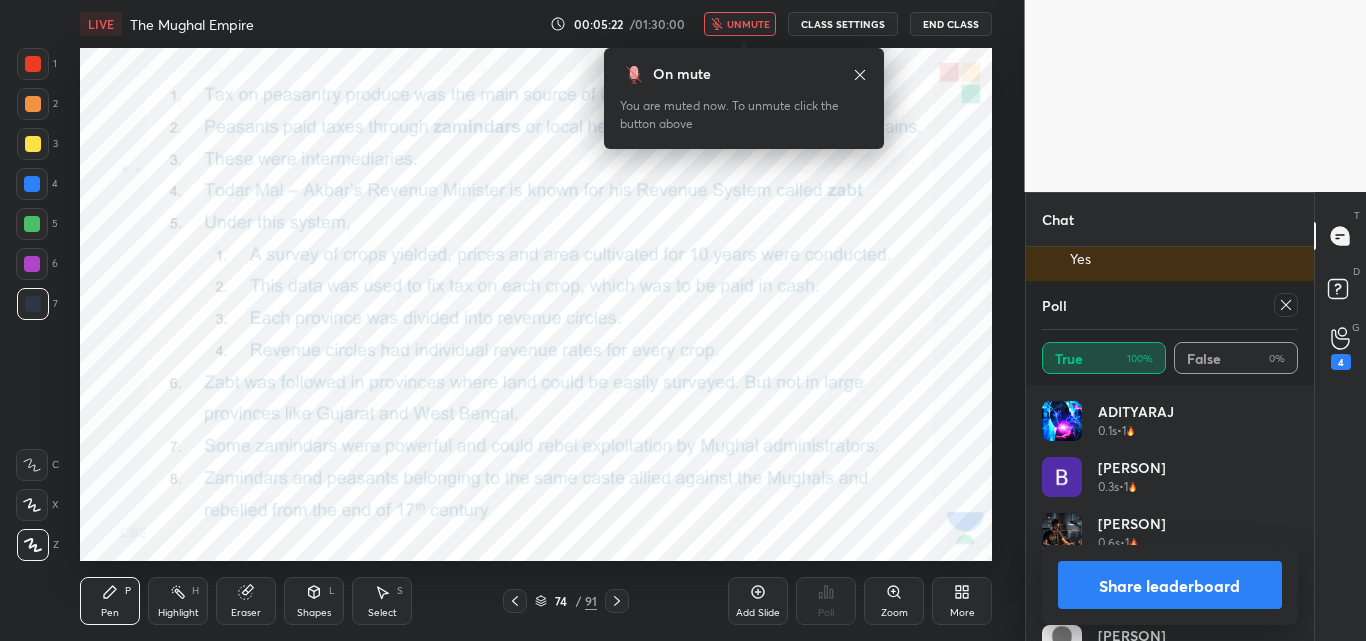 click on "unmute" at bounding box center [748, 24] 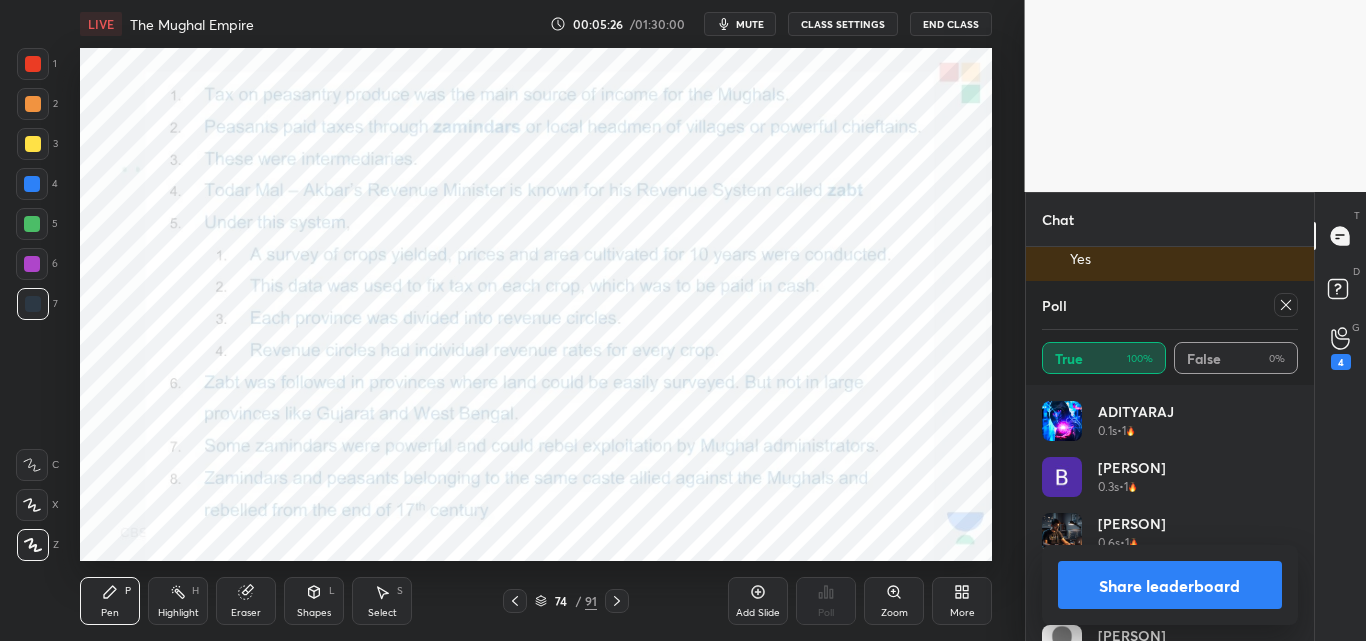 scroll, scrollTop: 4779, scrollLeft: 0, axis: vertical 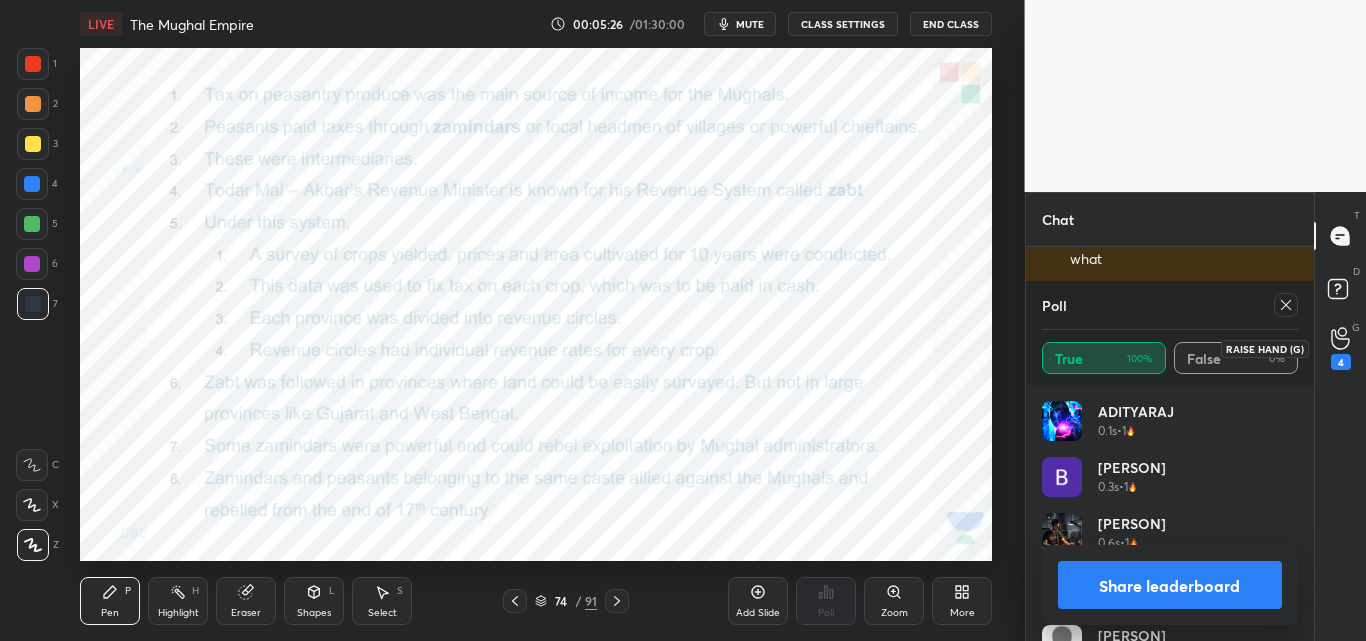 click 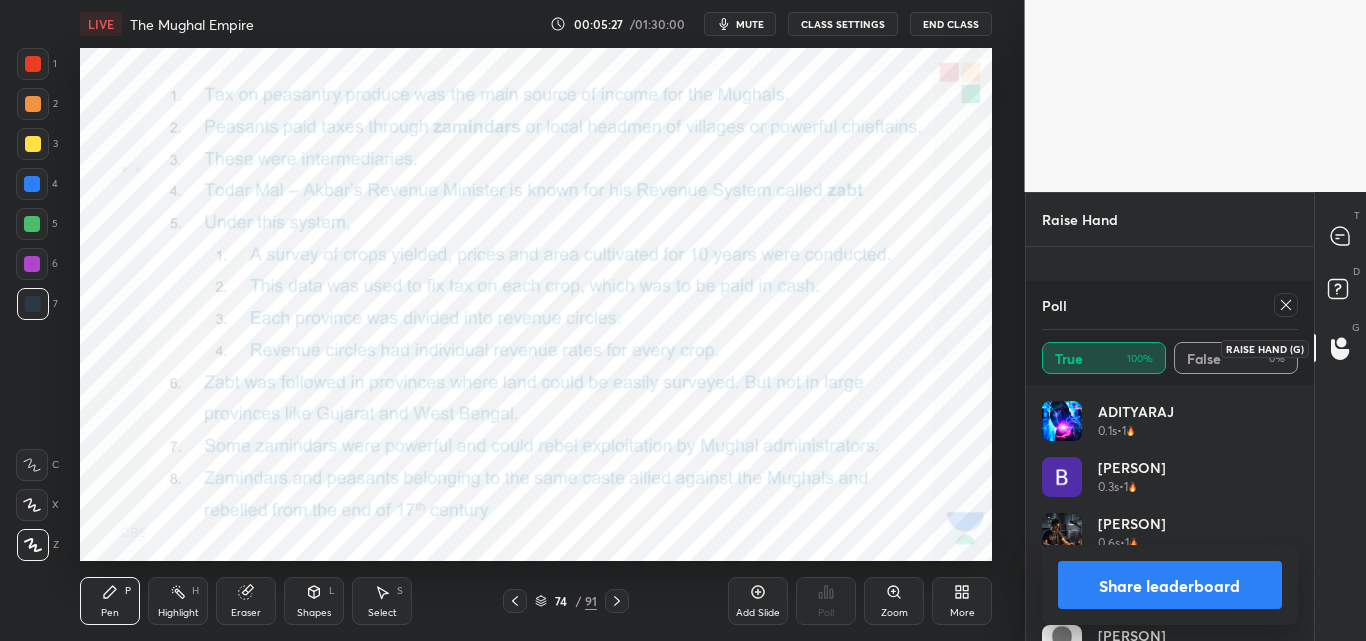 scroll, scrollTop: 284, scrollLeft: 282, axis: both 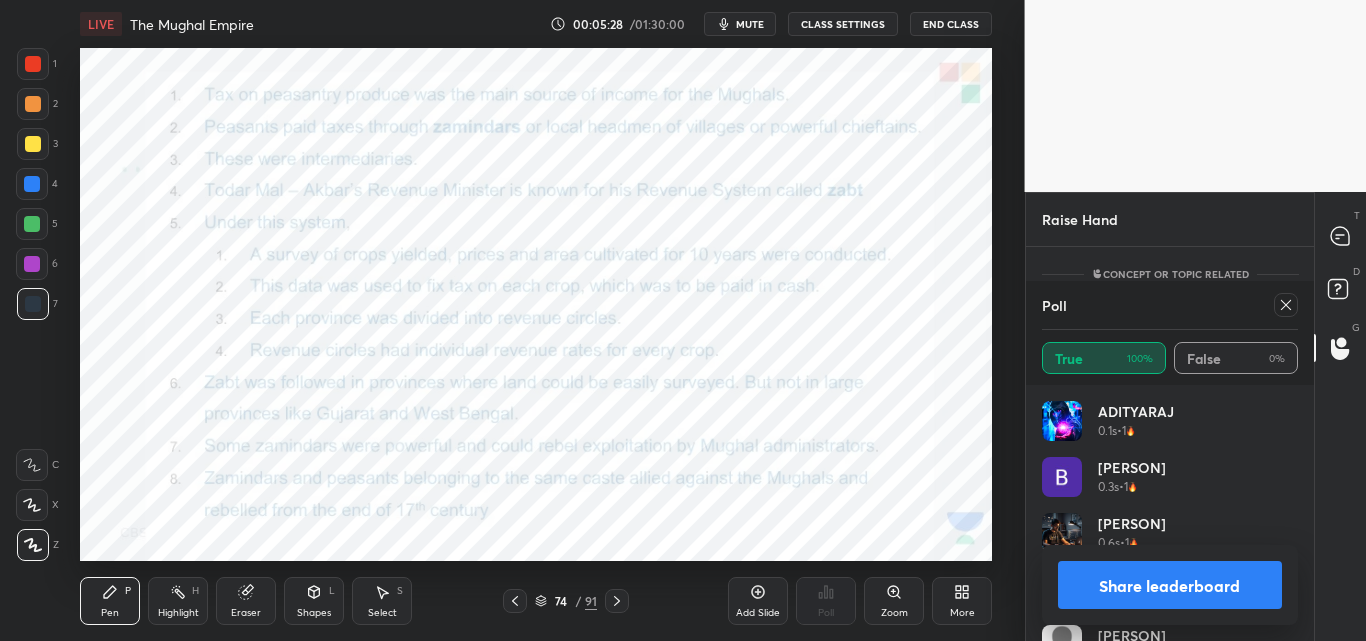 click 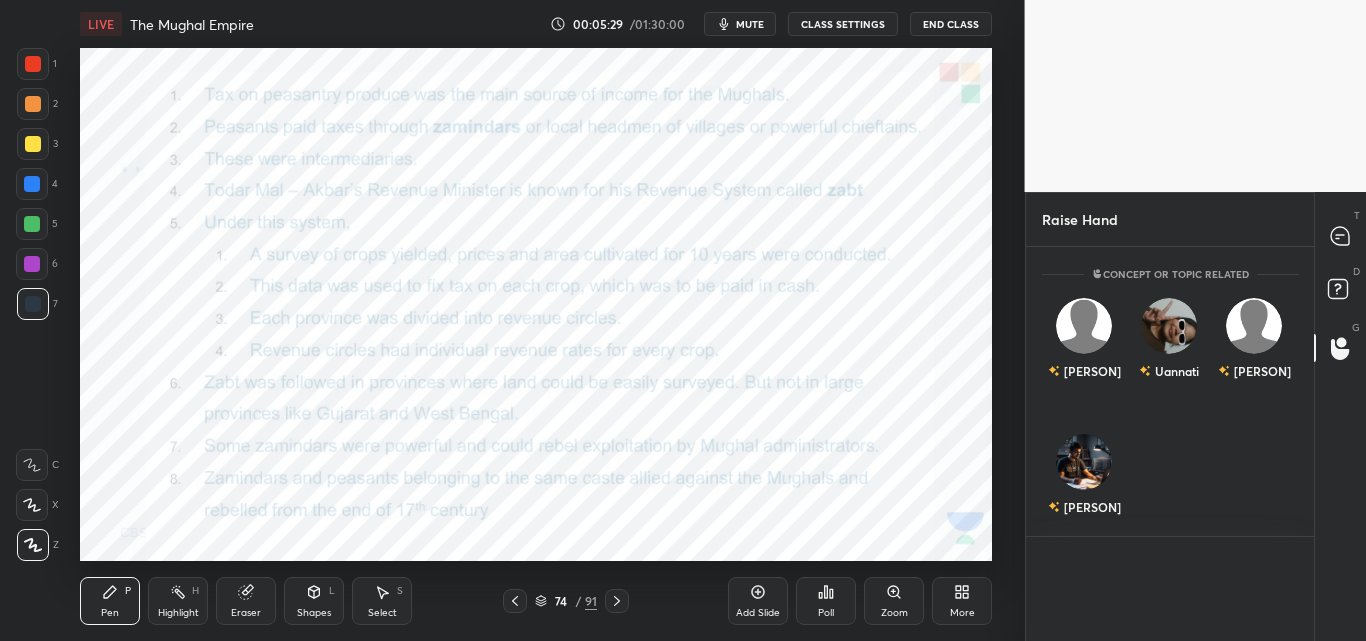 scroll, scrollTop: 0, scrollLeft: 0, axis: both 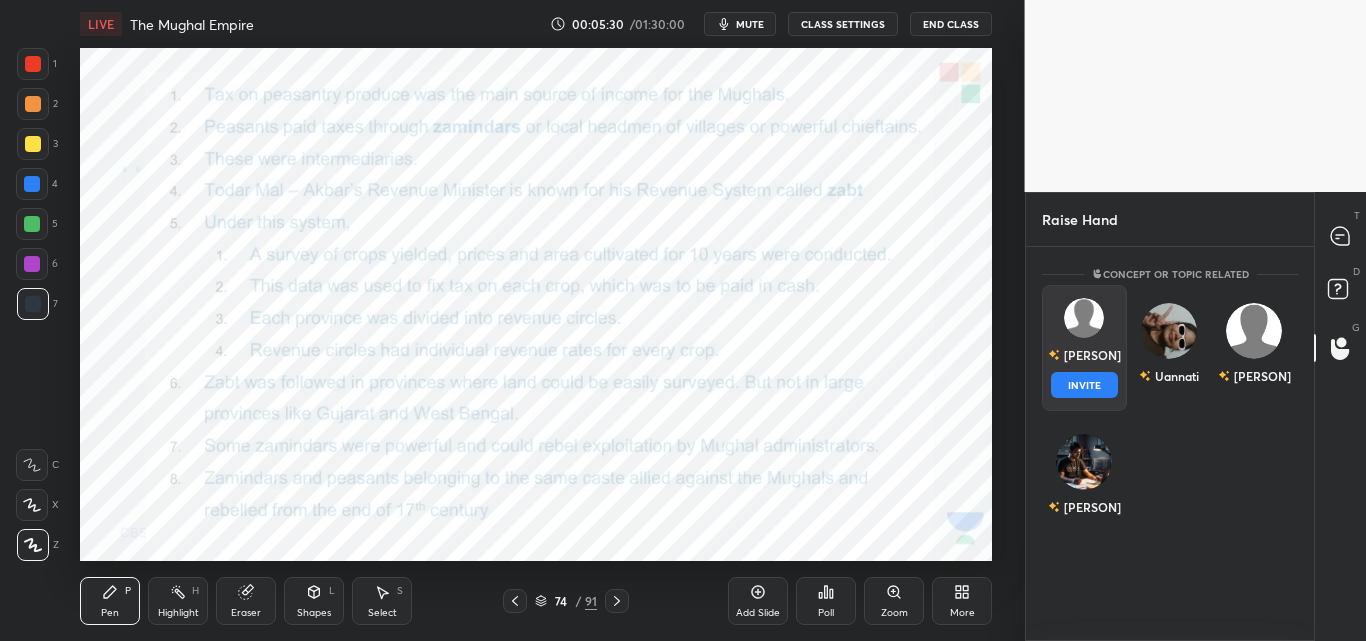 click on "[PERSON]" at bounding box center (1083, 355) 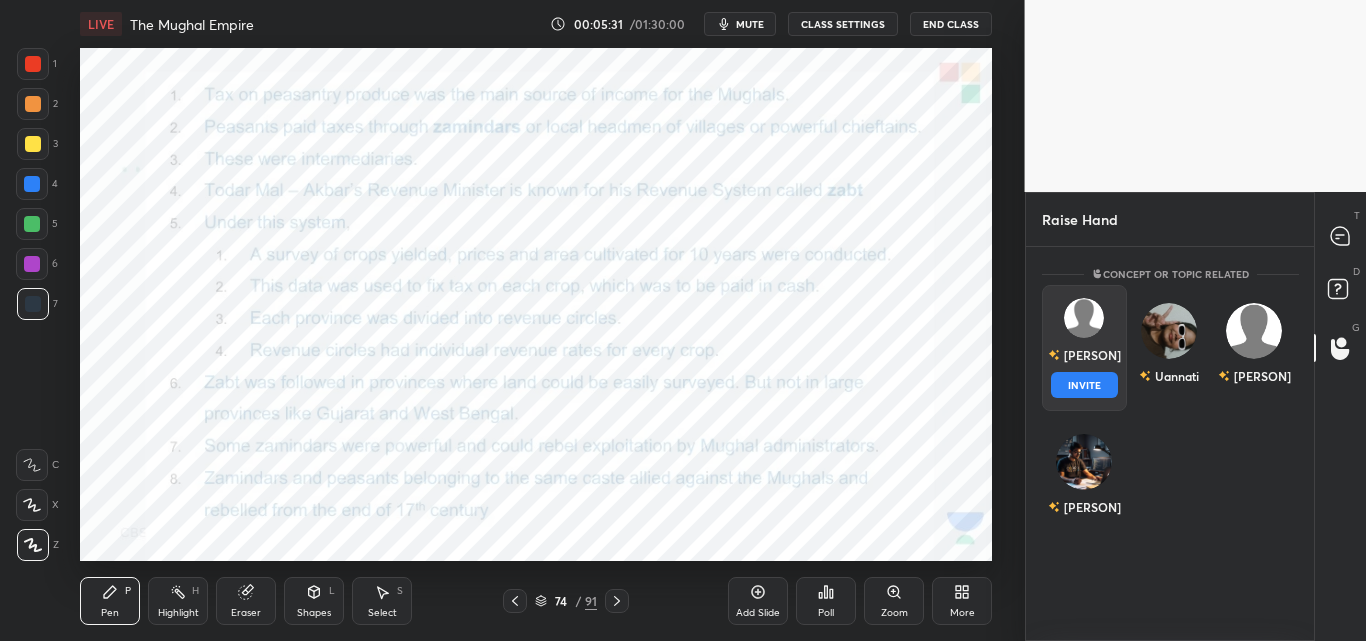 click on "INVITE" at bounding box center (1084, 385) 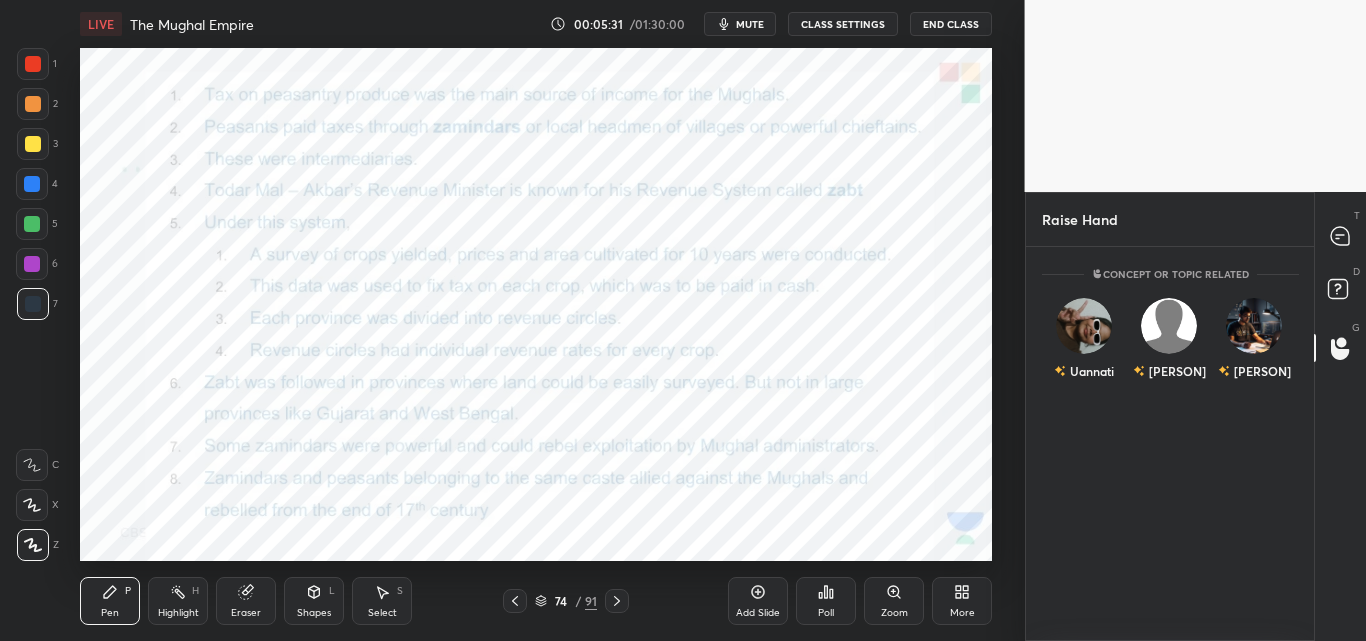 scroll, scrollTop: 307, scrollLeft: 282, axis: both 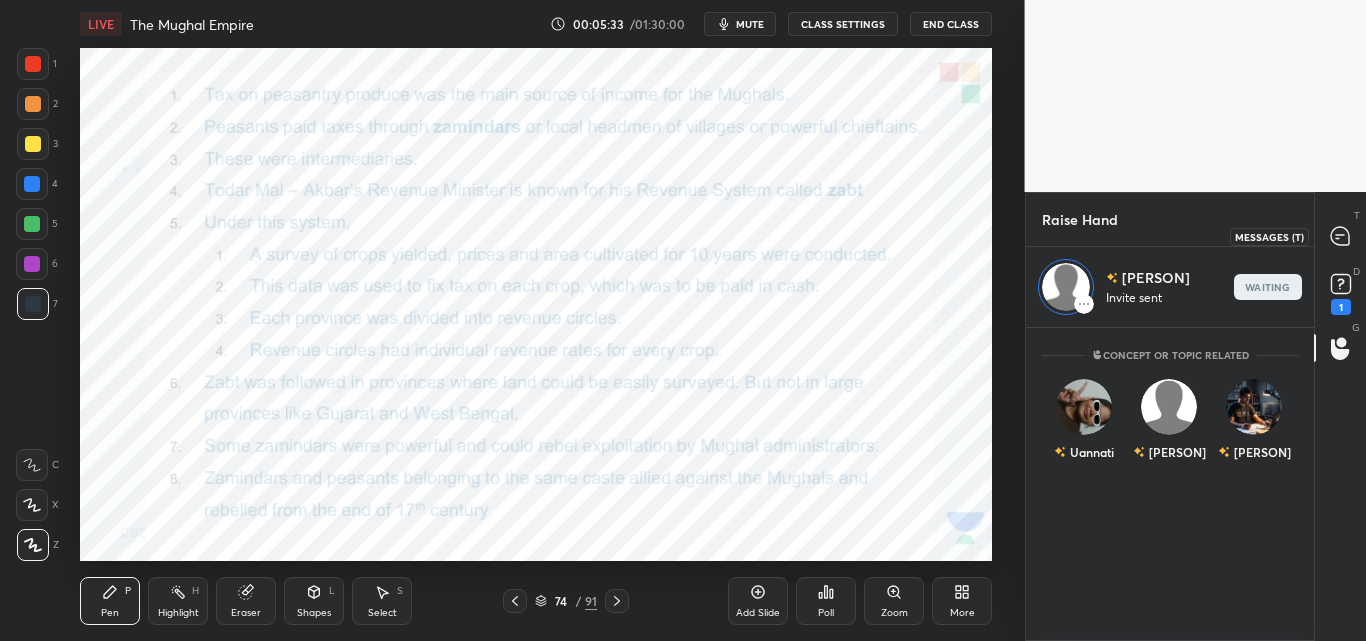 click 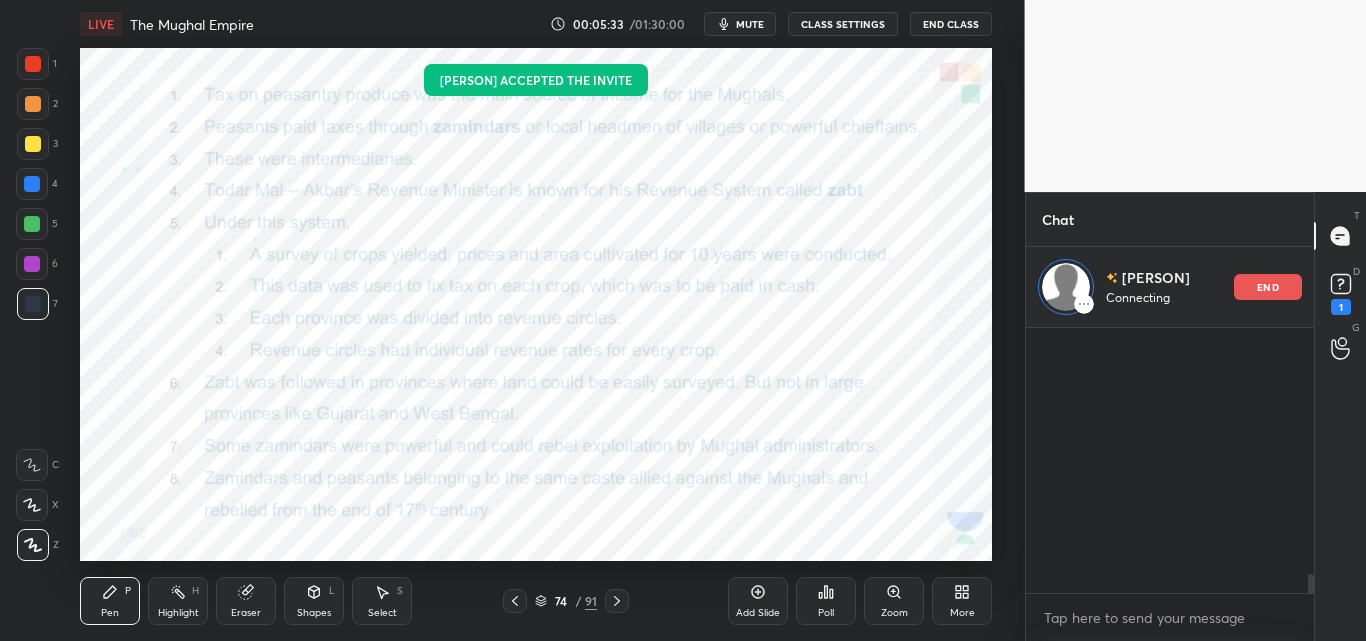 scroll, scrollTop: 7, scrollLeft: 7, axis: both 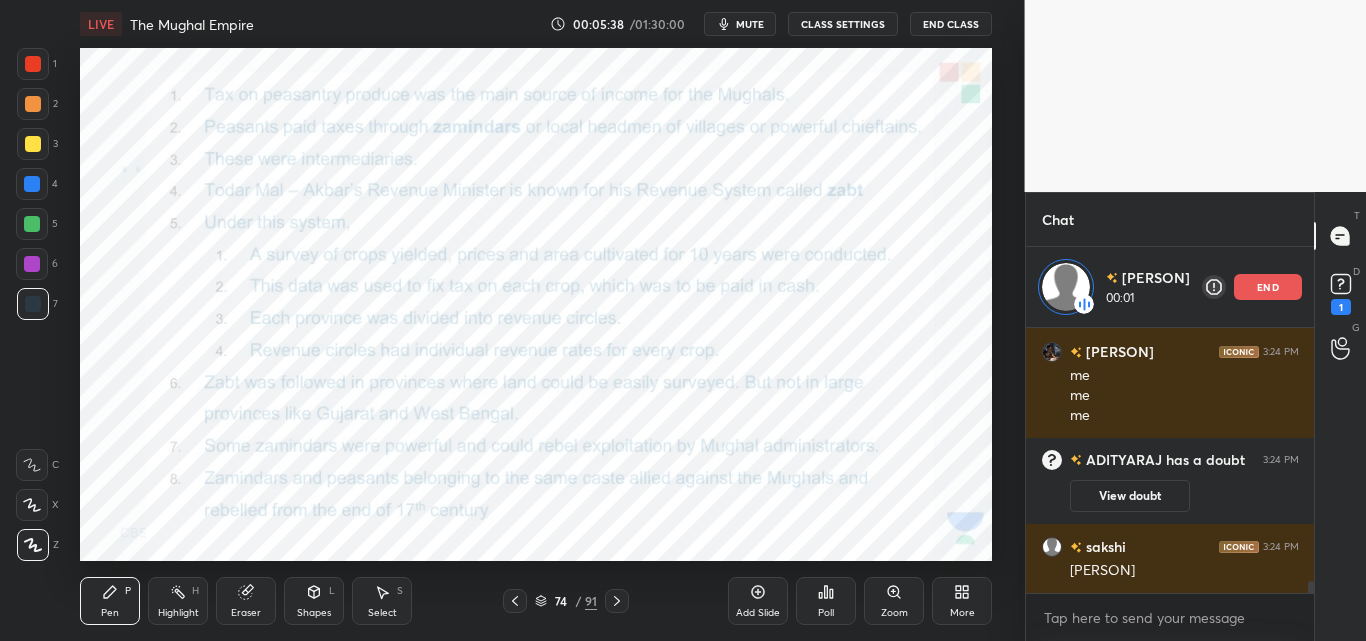 click on "mute" at bounding box center (750, 24) 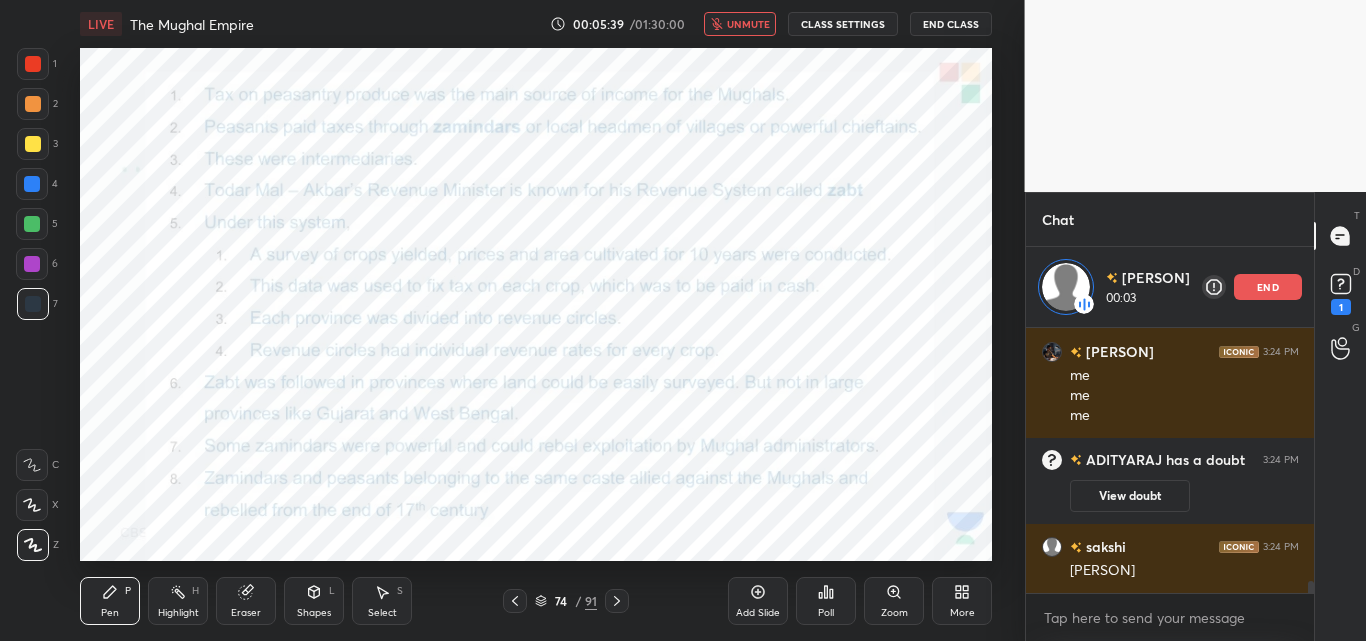 click on "unmute" at bounding box center [748, 24] 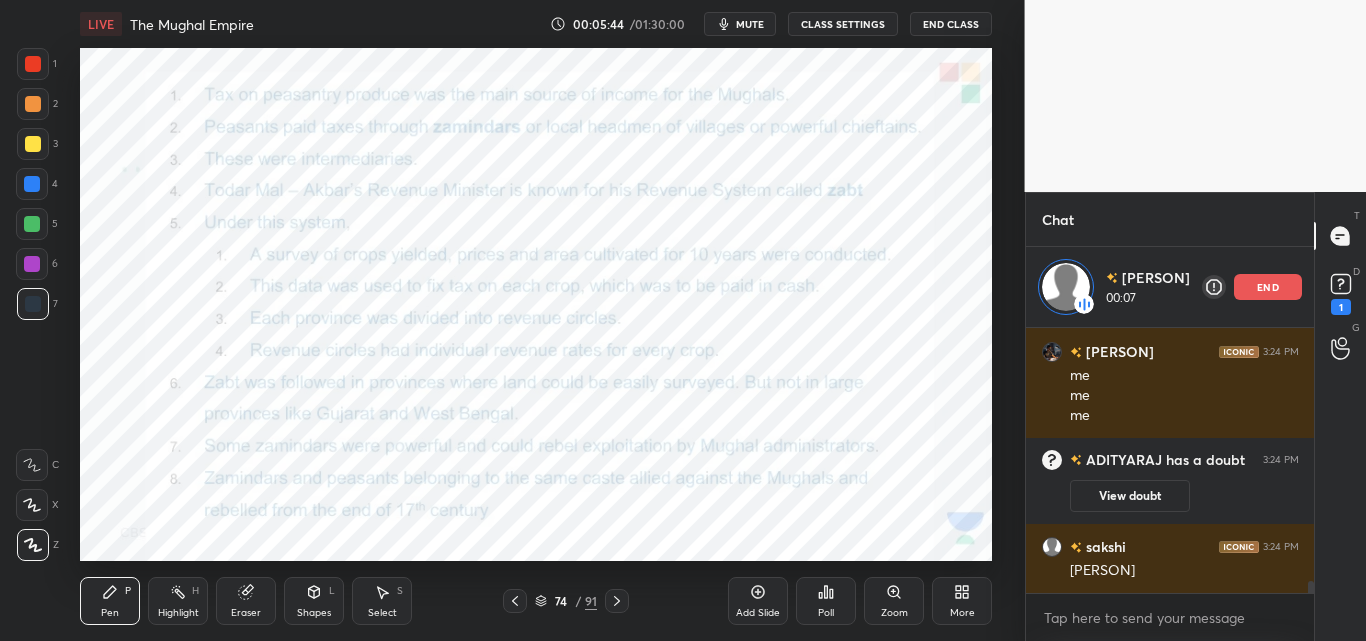 click on "mute" at bounding box center (750, 24) 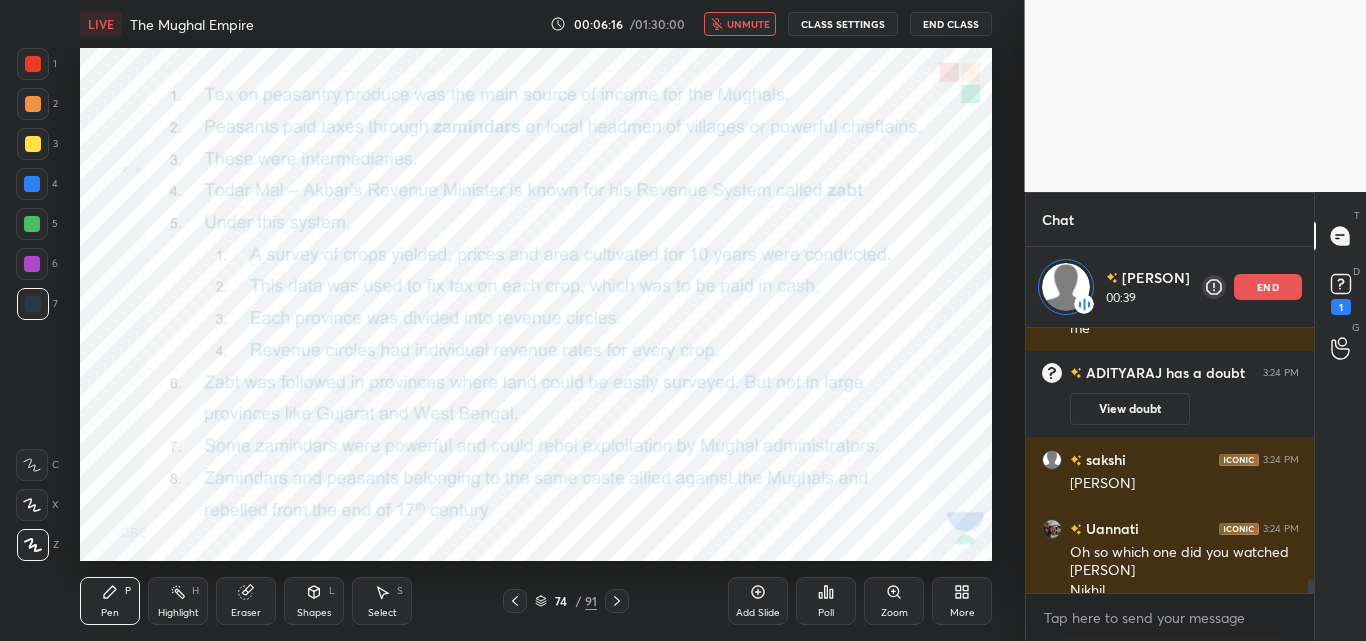 scroll, scrollTop: 4672, scrollLeft: 0, axis: vertical 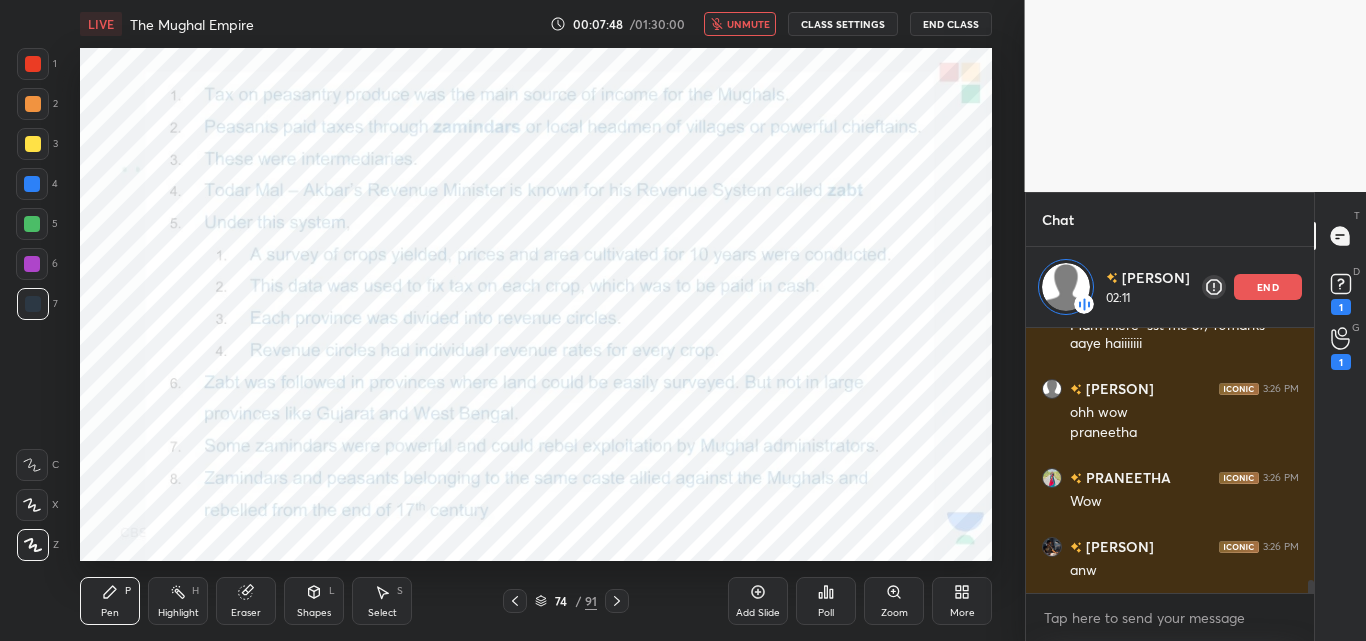 click on "unmute" at bounding box center (748, 24) 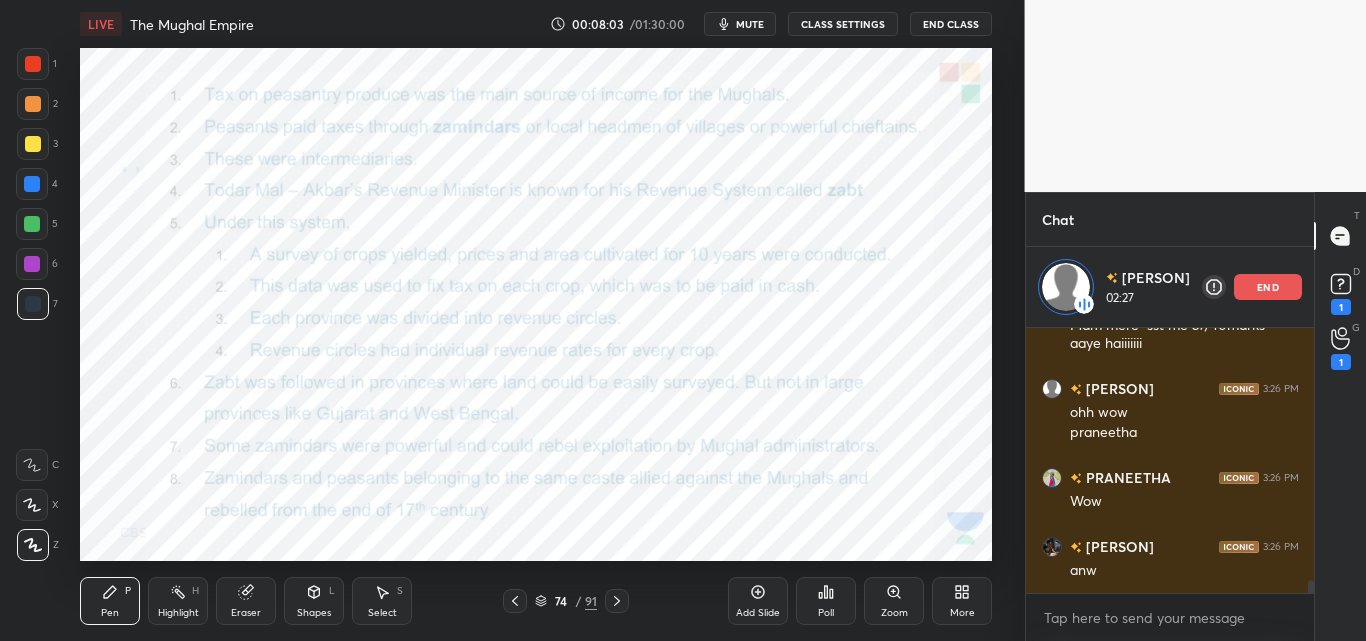 scroll, scrollTop: 5251, scrollLeft: 0, axis: vertical 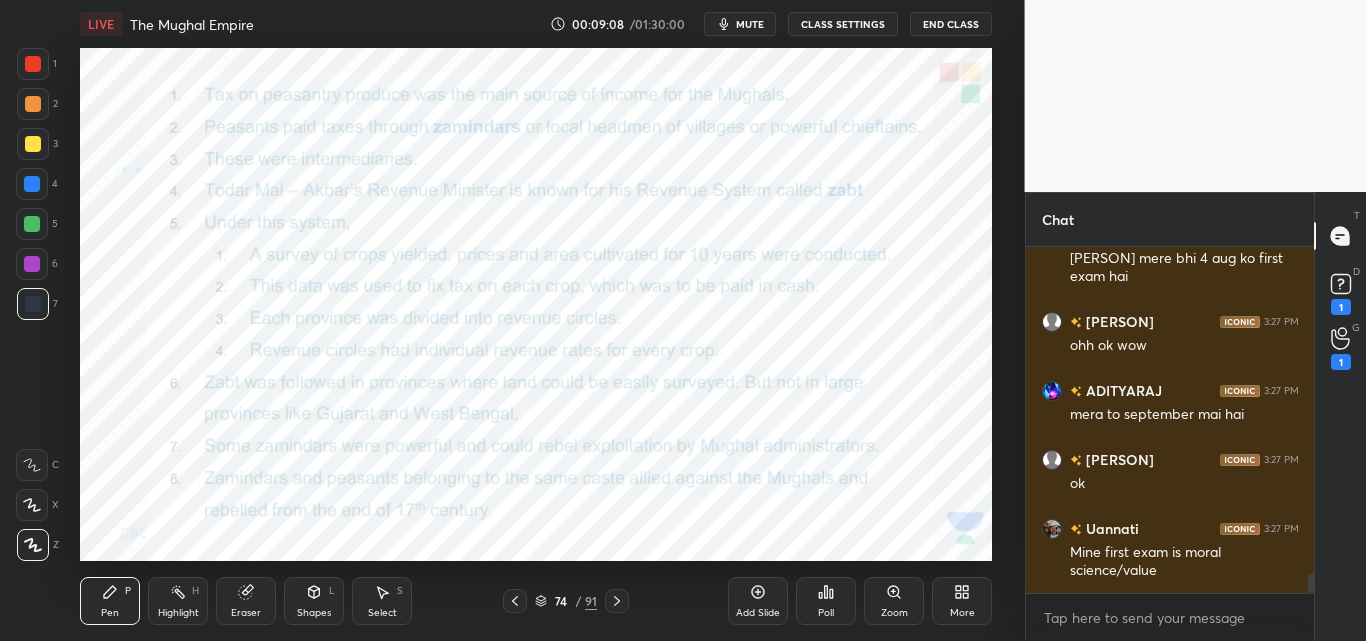 drag, startPoint x: 736, startPoint y: 30, endPoint x: 737, endPoint y: 20, distance: 10.049875 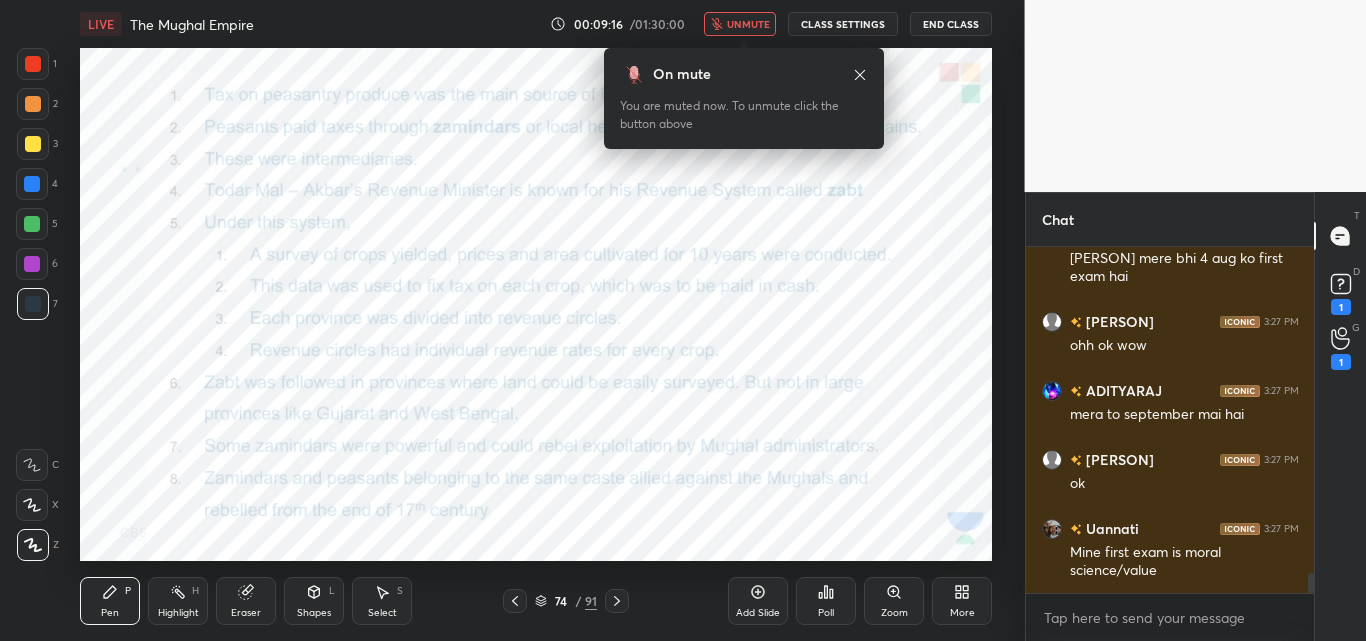 scroll, scrollTop: 5758, scrollLeft: 0, axis: vertical 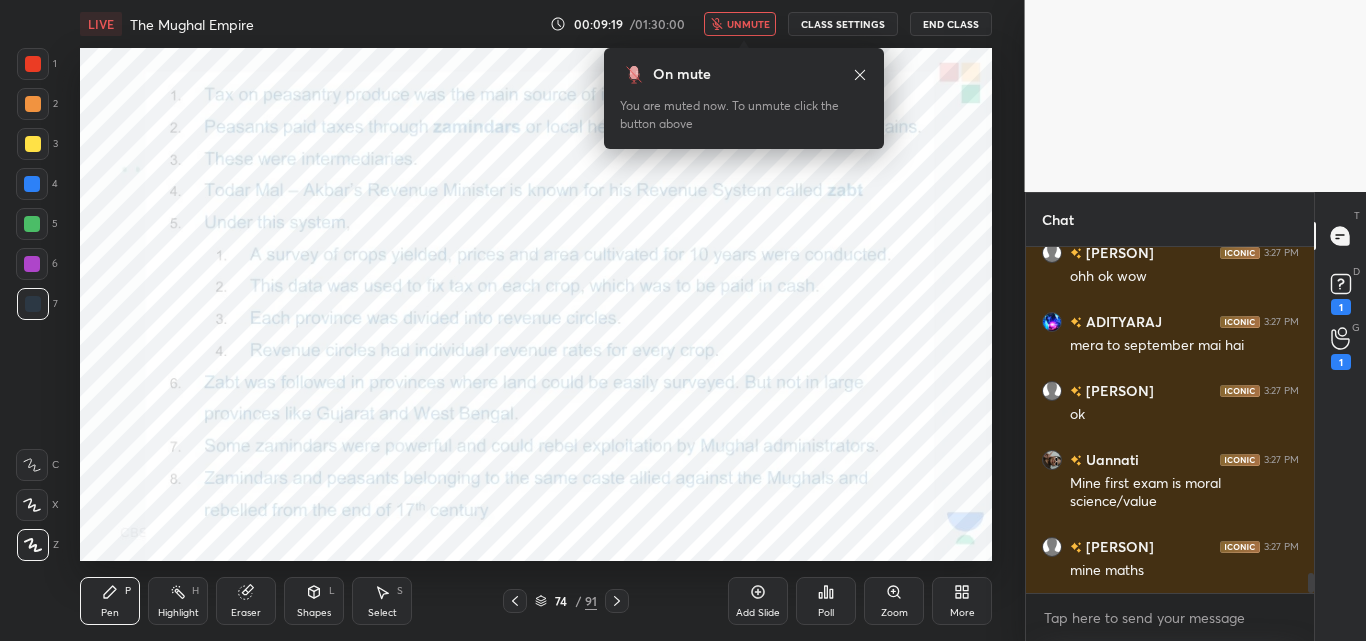 click on "unmute" at bounding box center (740, 24) 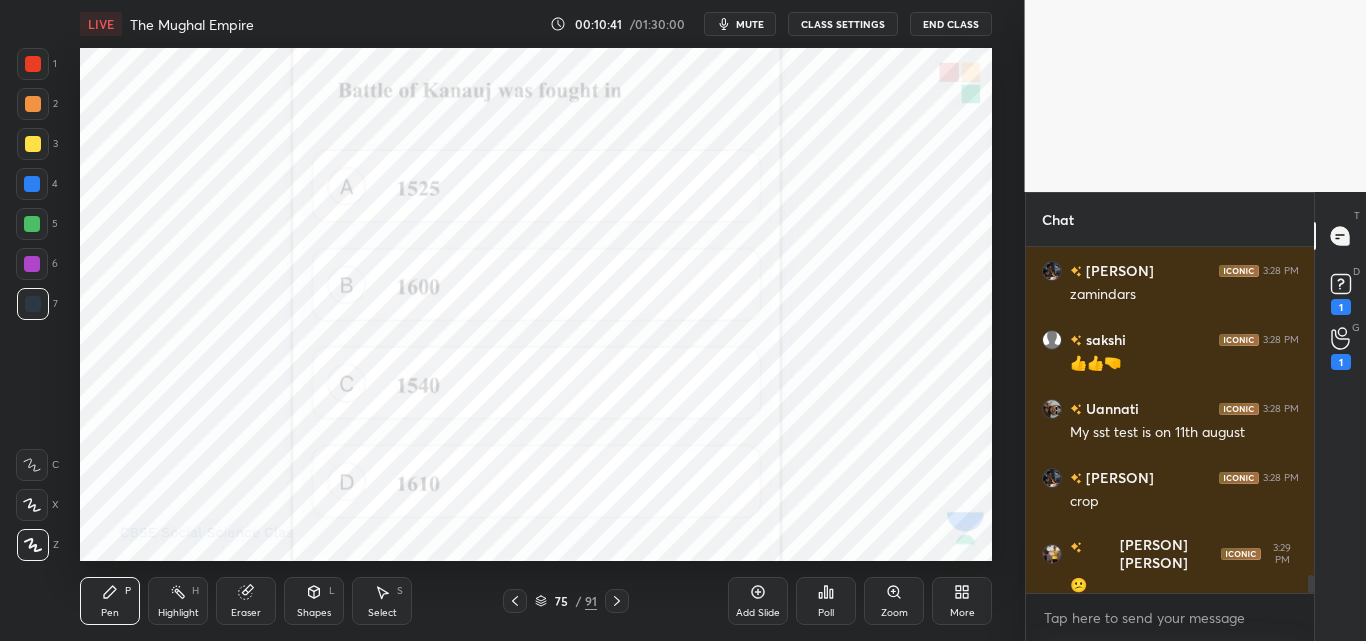 scroll, scrollTop: 6289, scrollLeft: 0, axis: vertical 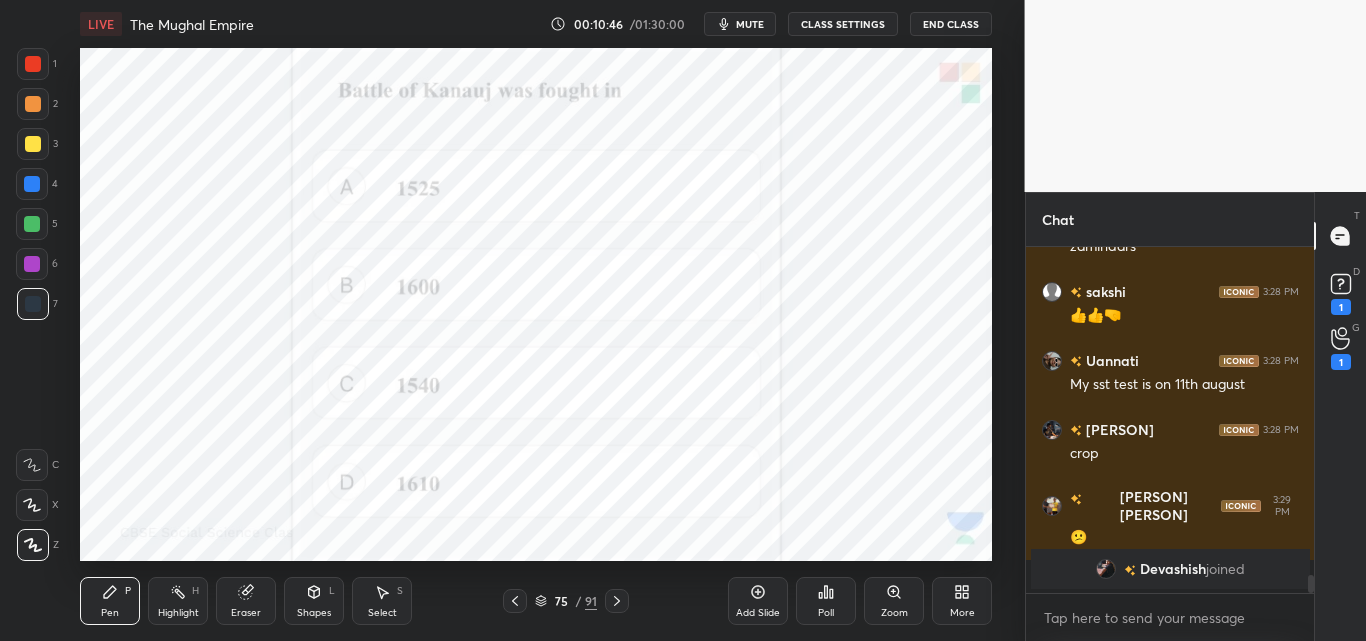 click 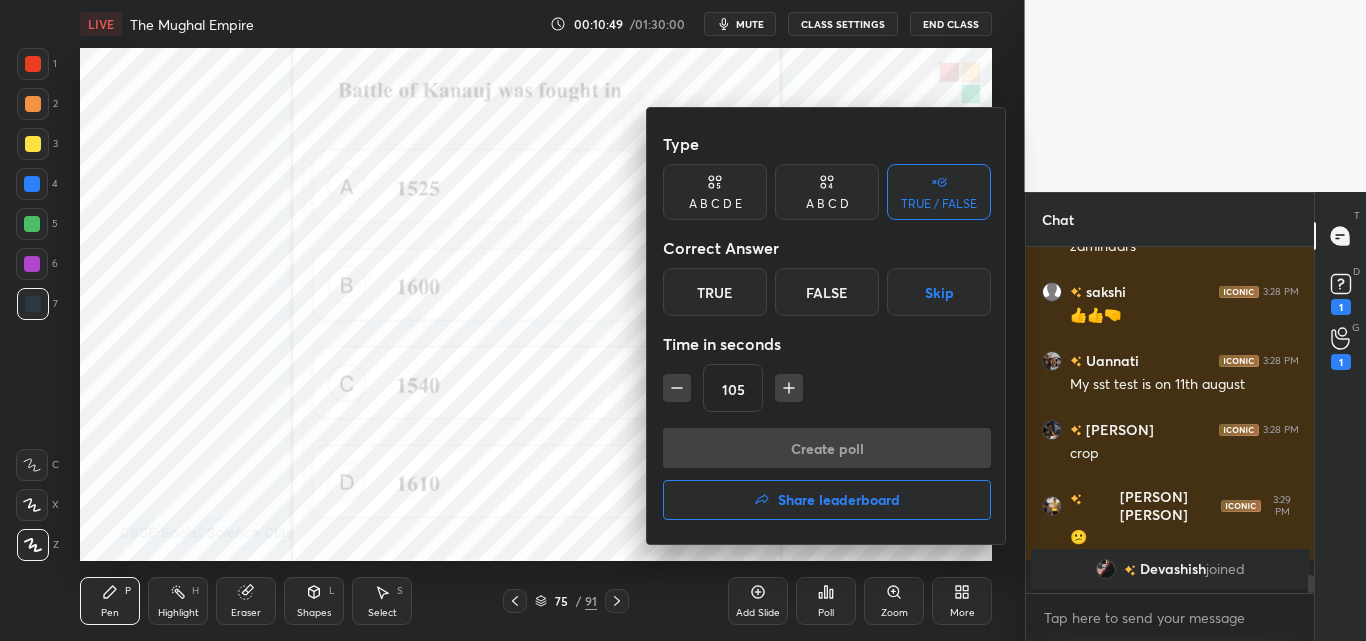 drag, startPoint x: 831, startPoint y: 191, endPoint x: 825, endPoint y: 209, distance: 18.973665 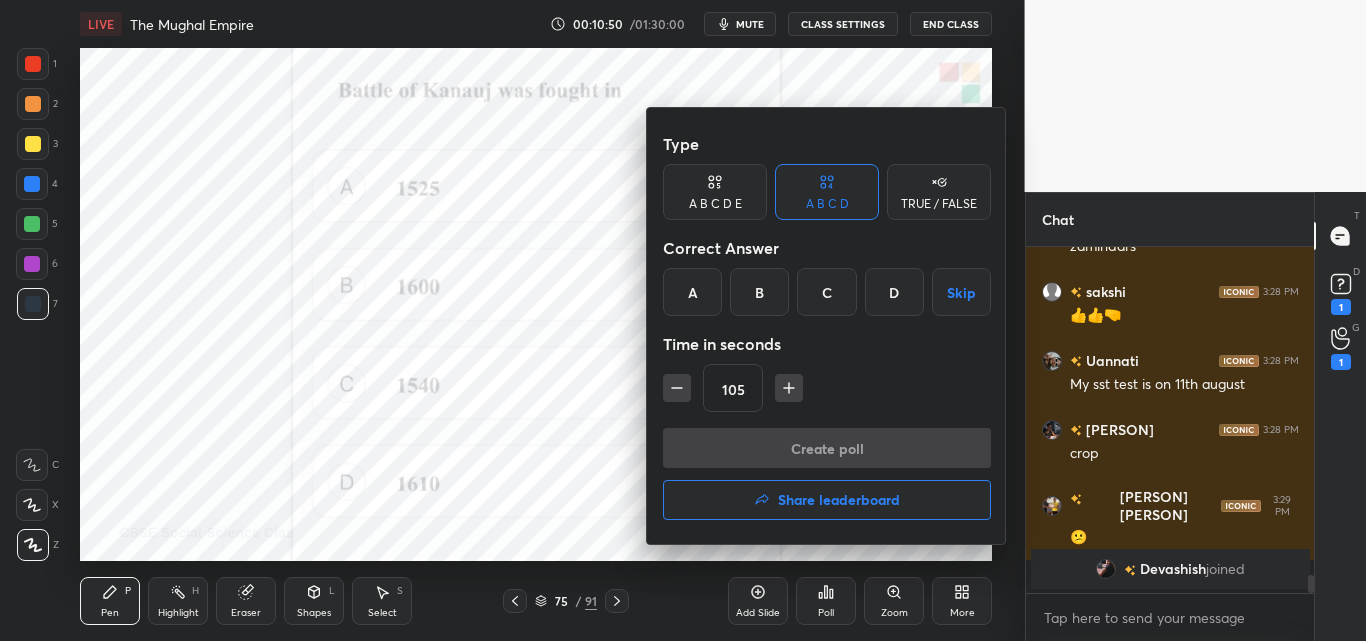 click on "C" at bounding box center [826, 292] 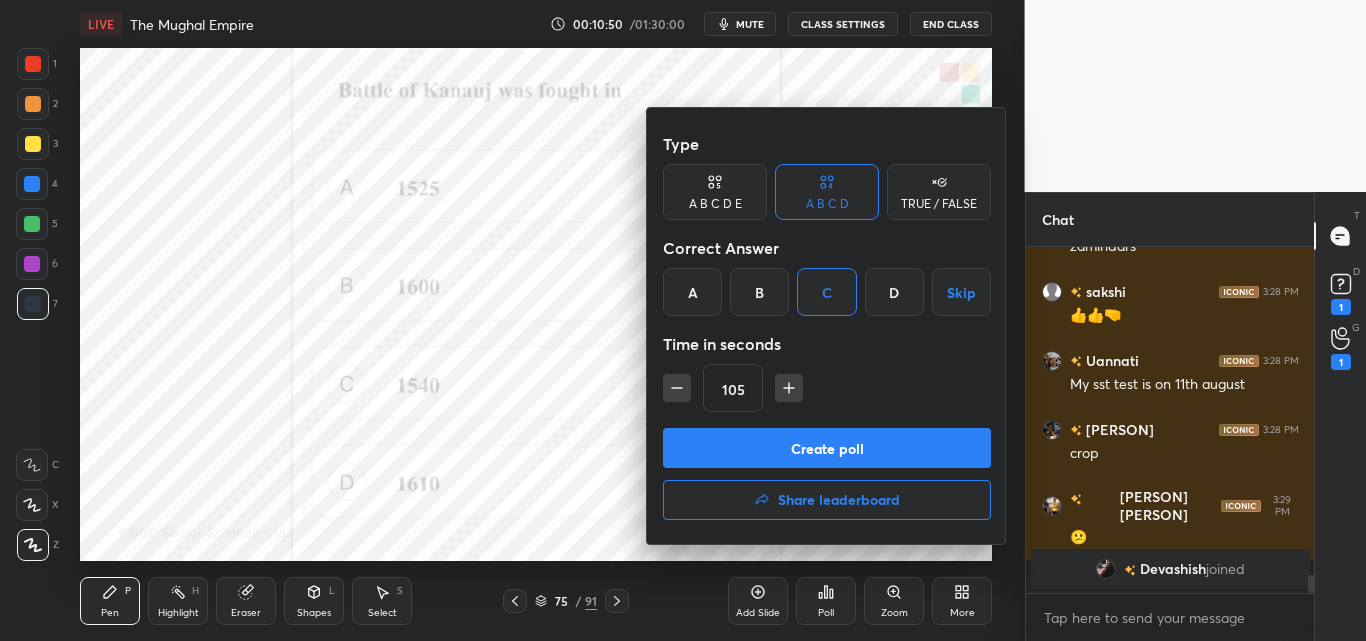 click at bounding box center (677, 388) 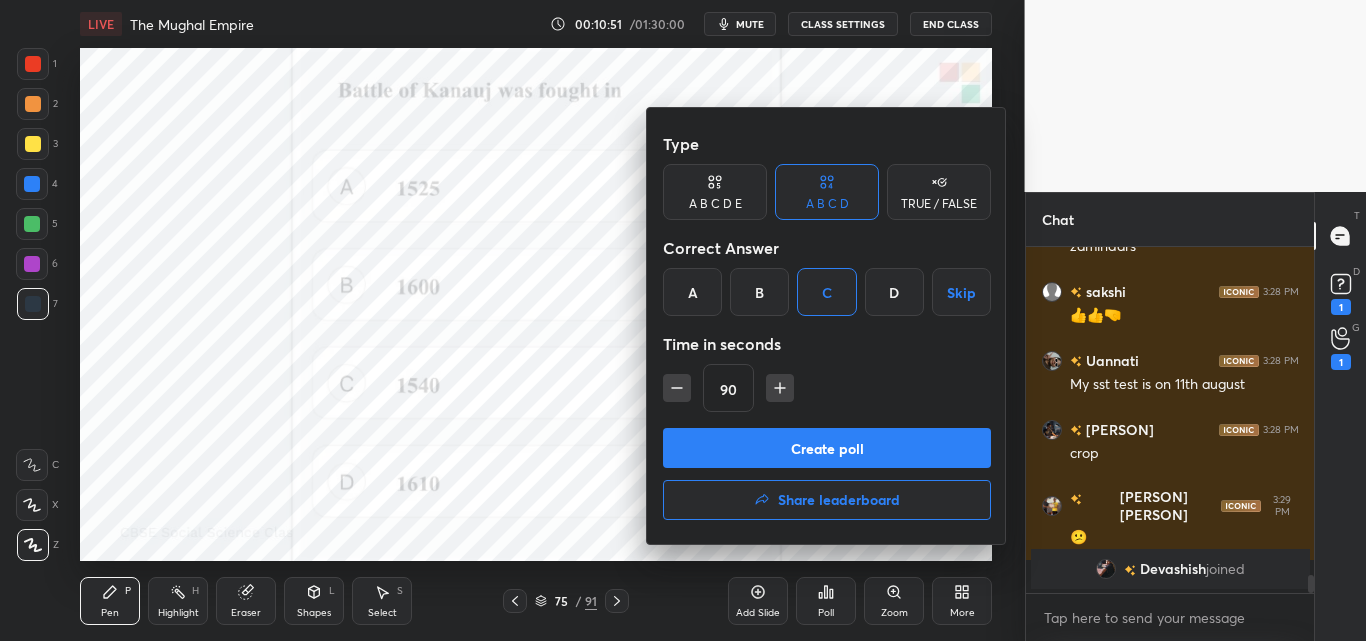click at bounding box center (677, 388) 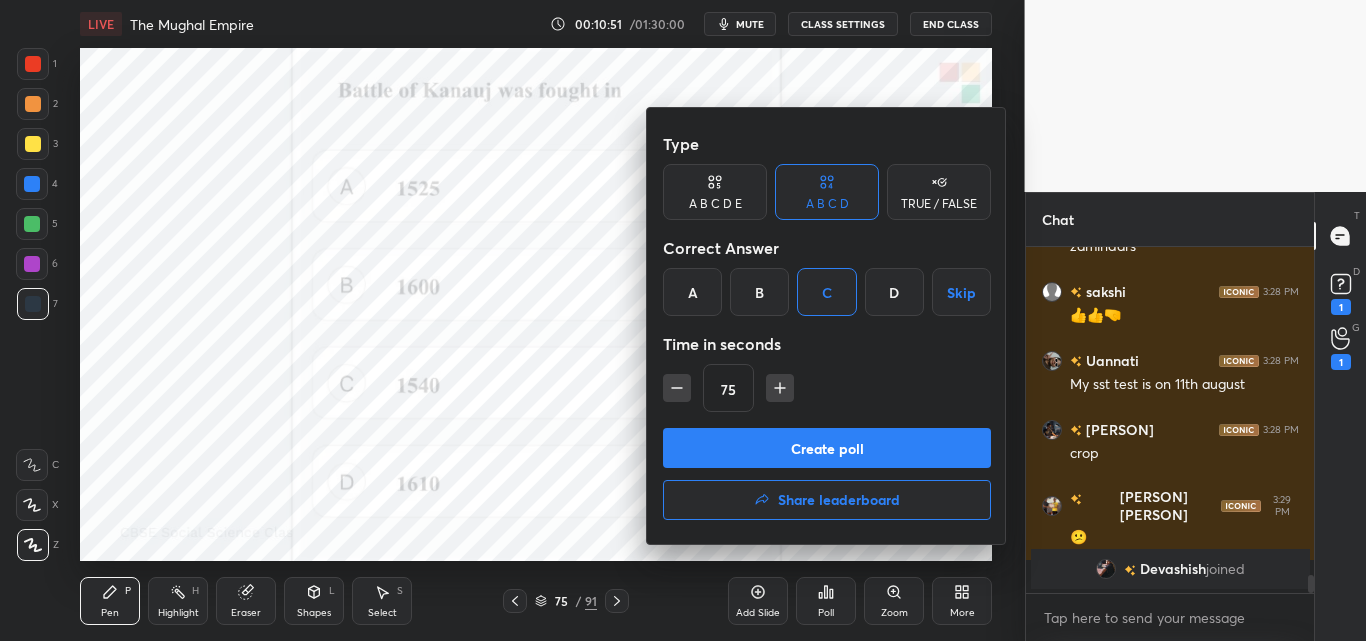 click at bounding box center [677, 388] 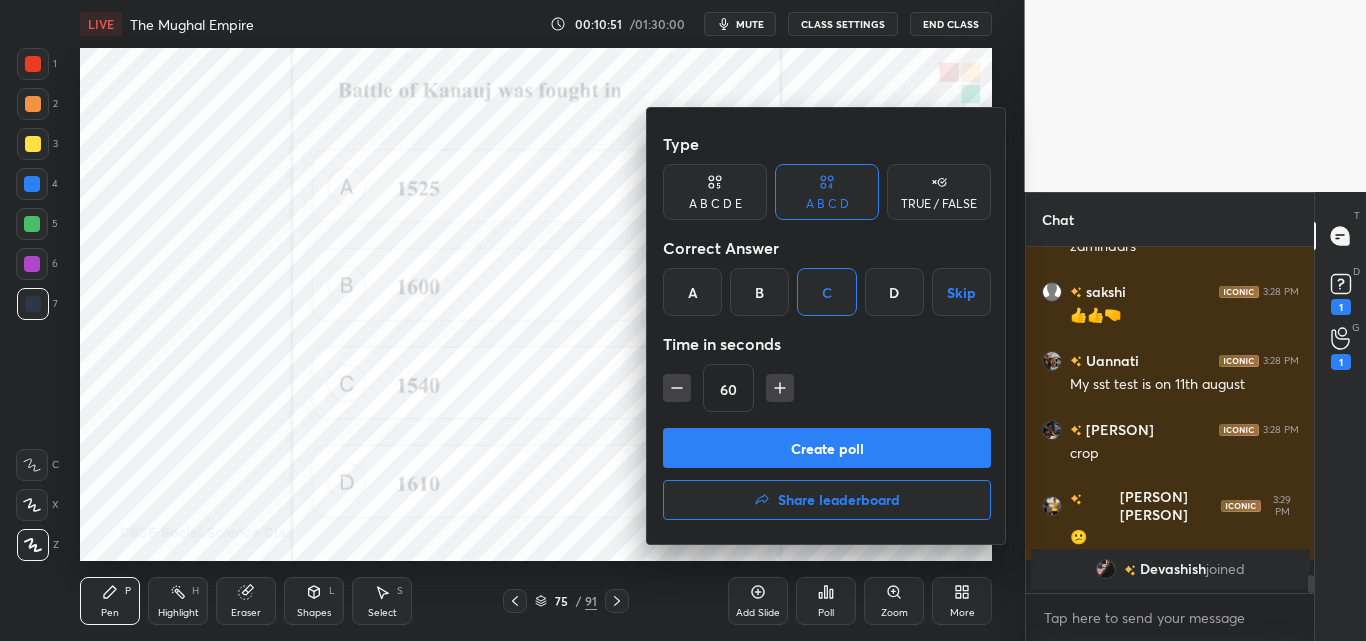 click on "60" at bounding box center (827, 388) 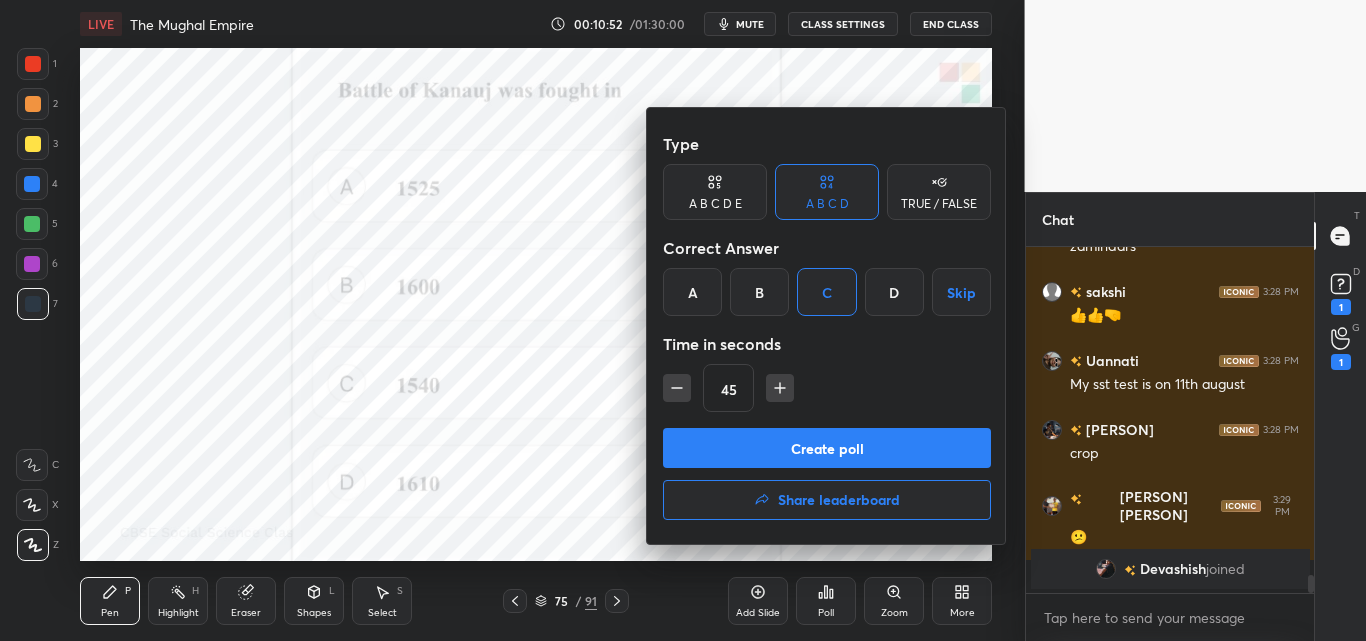 click at bounding box center [677, 388] 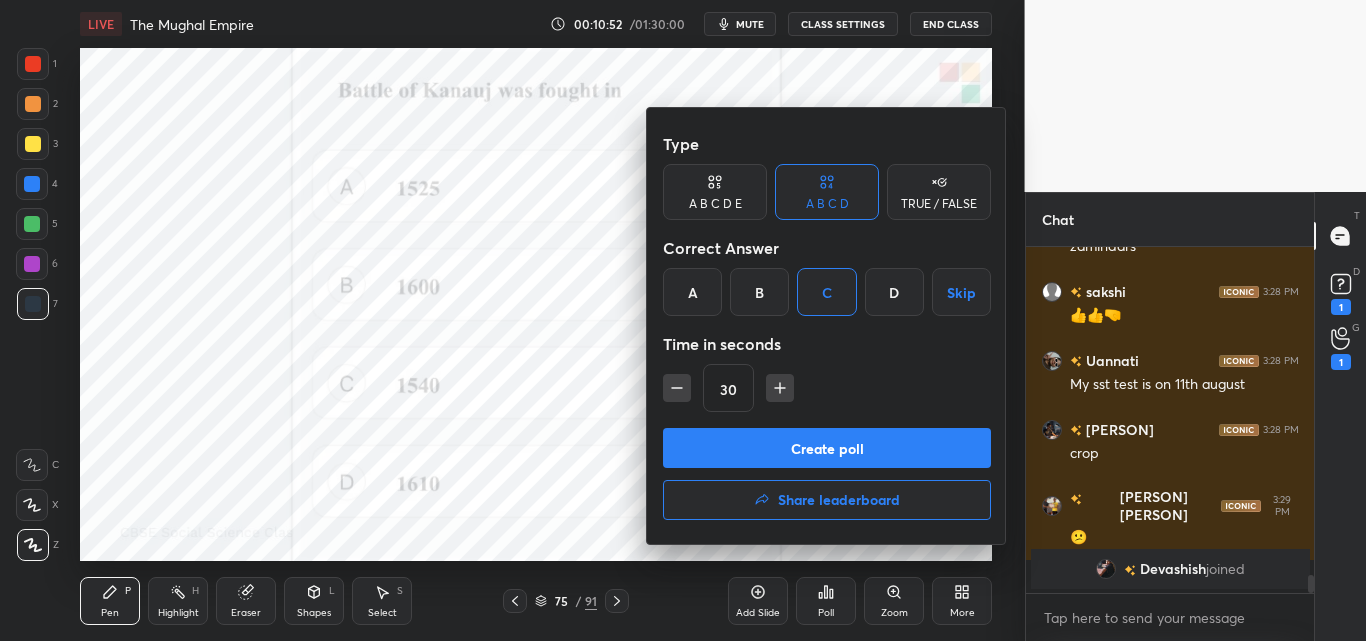 click on "Create poll" at bounding box center (827, 448) 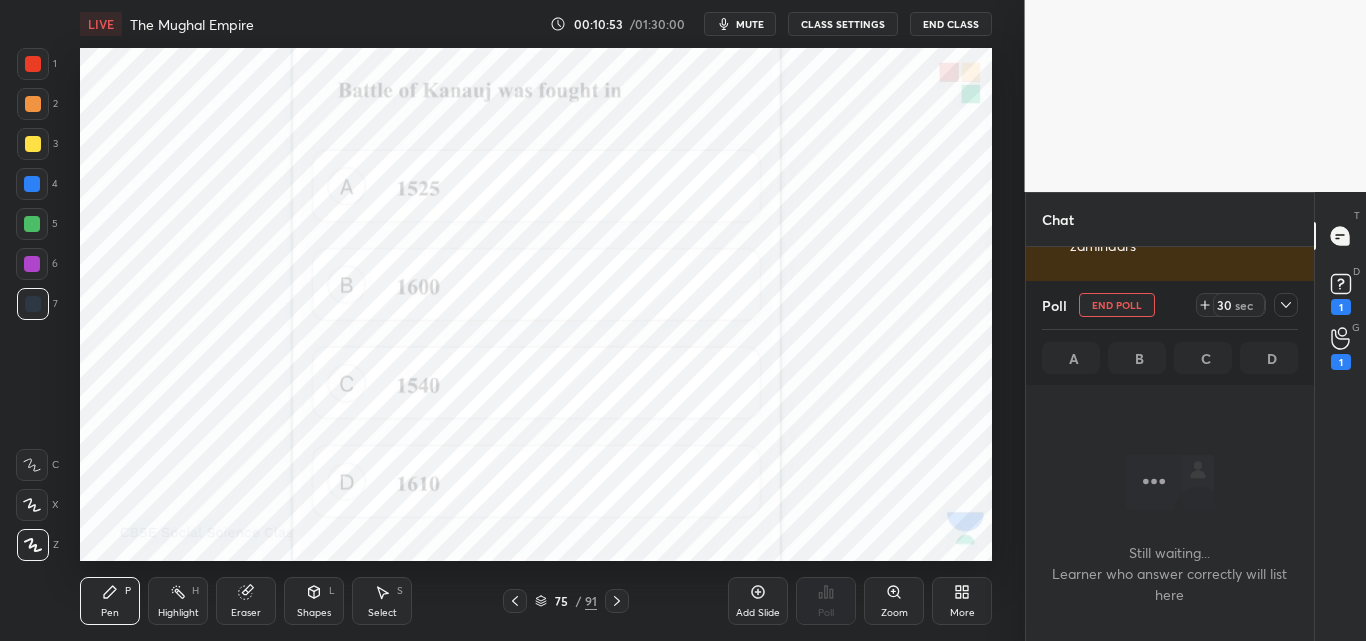 scroll, scrollTop: 236, scrollLeft: 282, axis: both 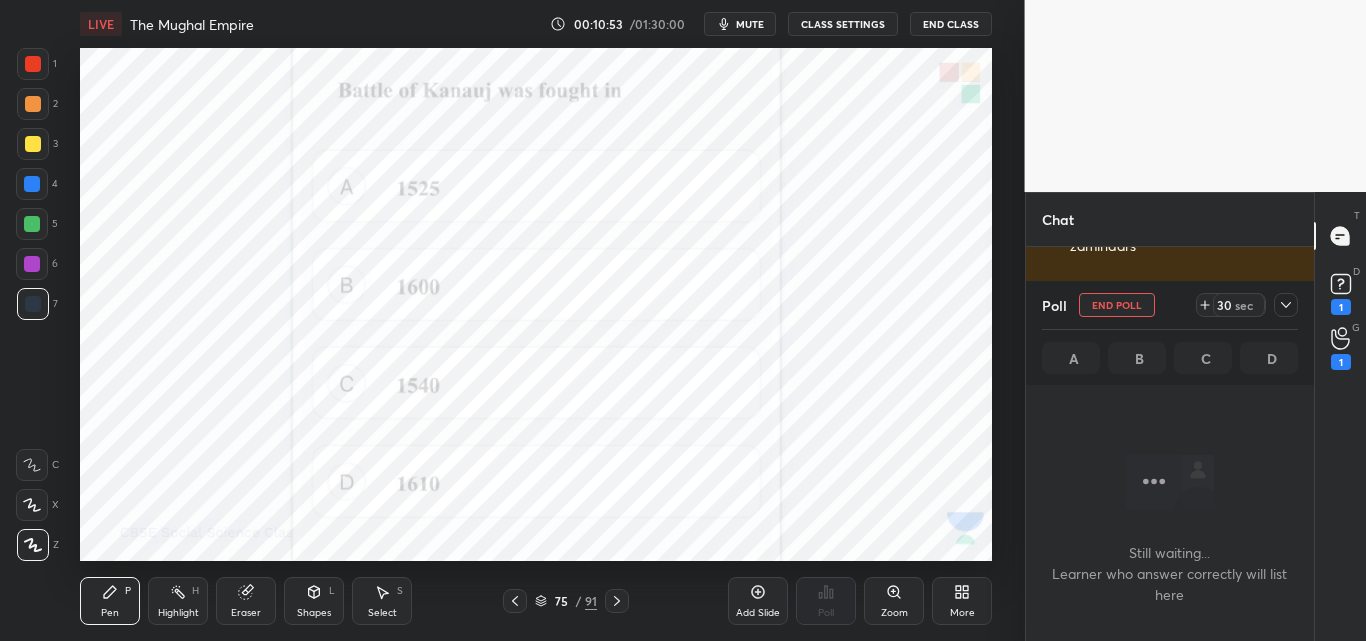 click on "mute" at bounding box center [750, 24] 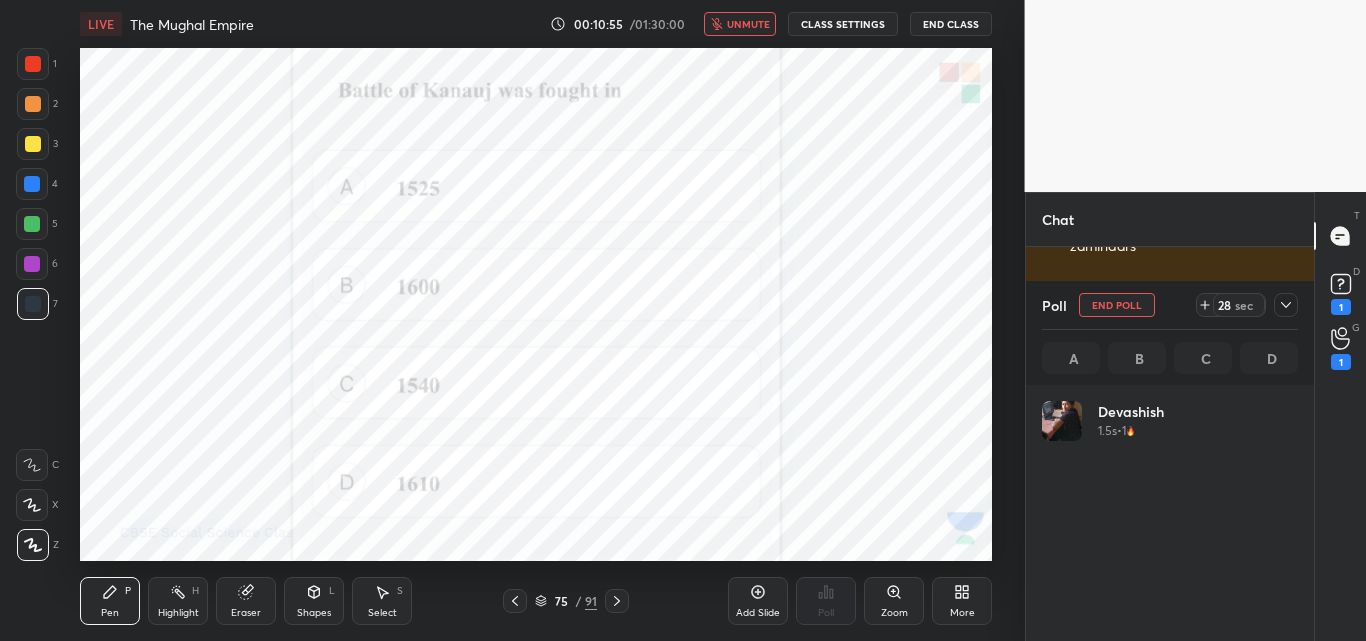 scroll, scrollTop: 7, scrollLeft: 7, axis: both 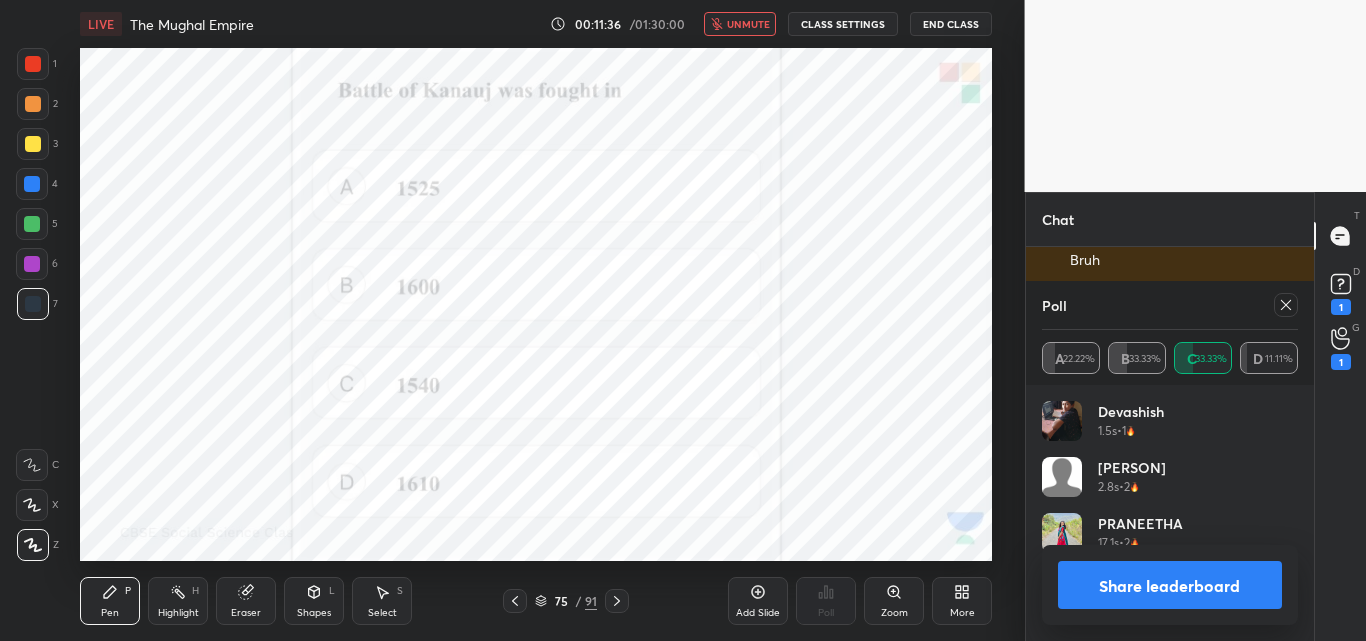 click on "unmute" at bounding box center (748, 24) 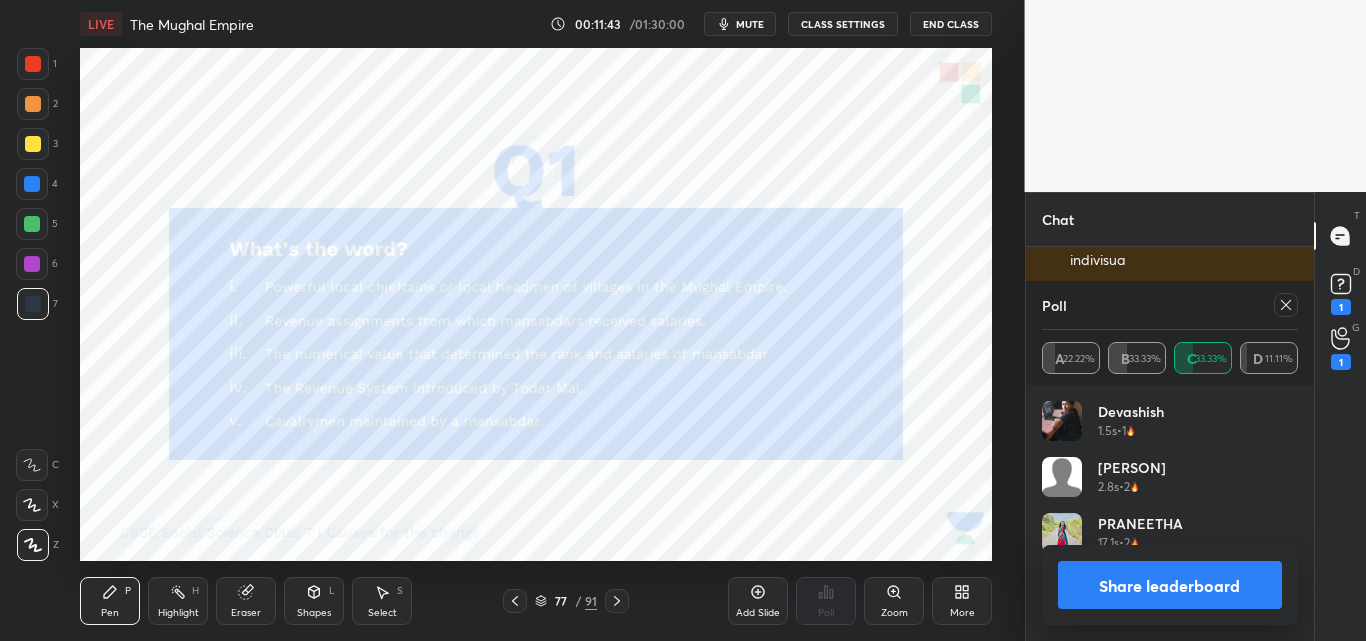 scroll, scrollTop: 6300, scrollLeft: 0, axis: vertical 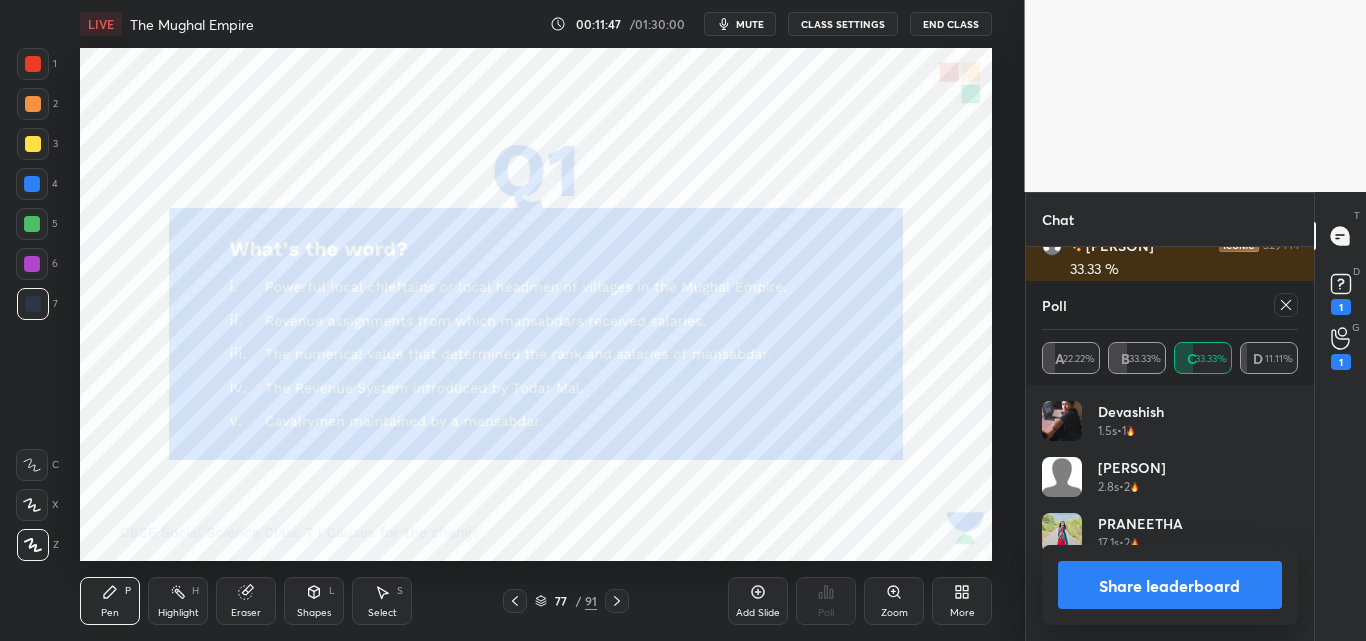 click at bounding box center [1286, 305] 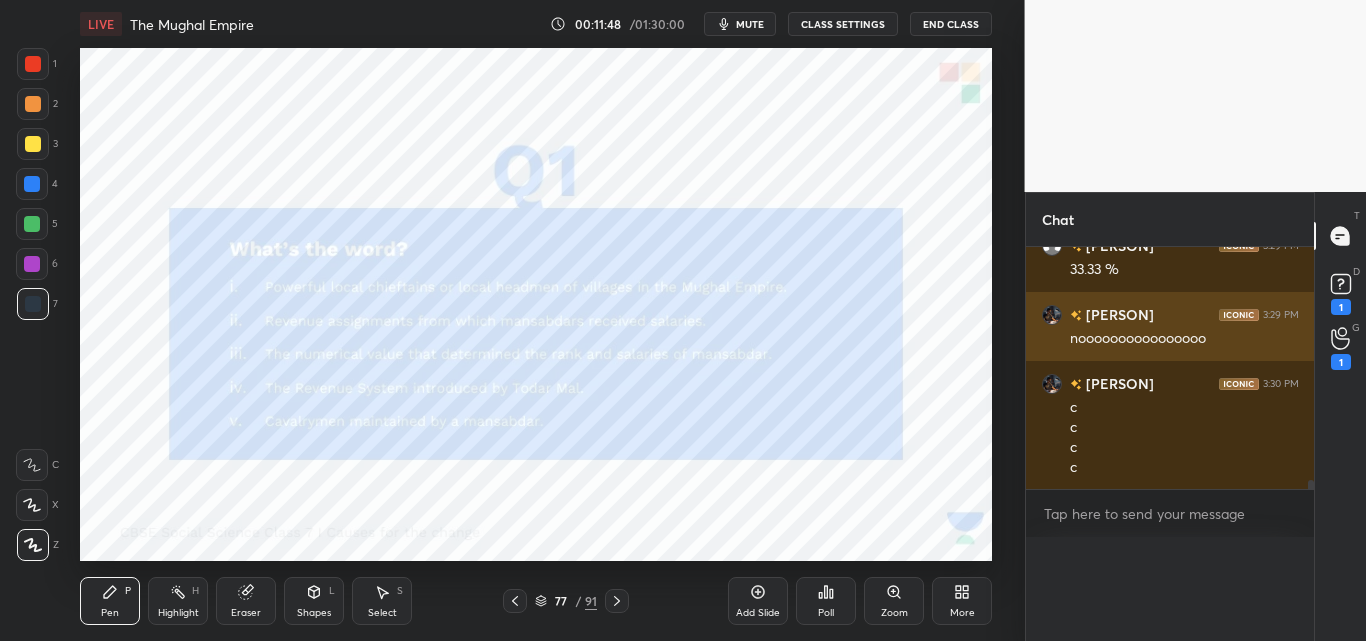 scroll, scrollTop: 0, scrollLeft: 0, axis: both 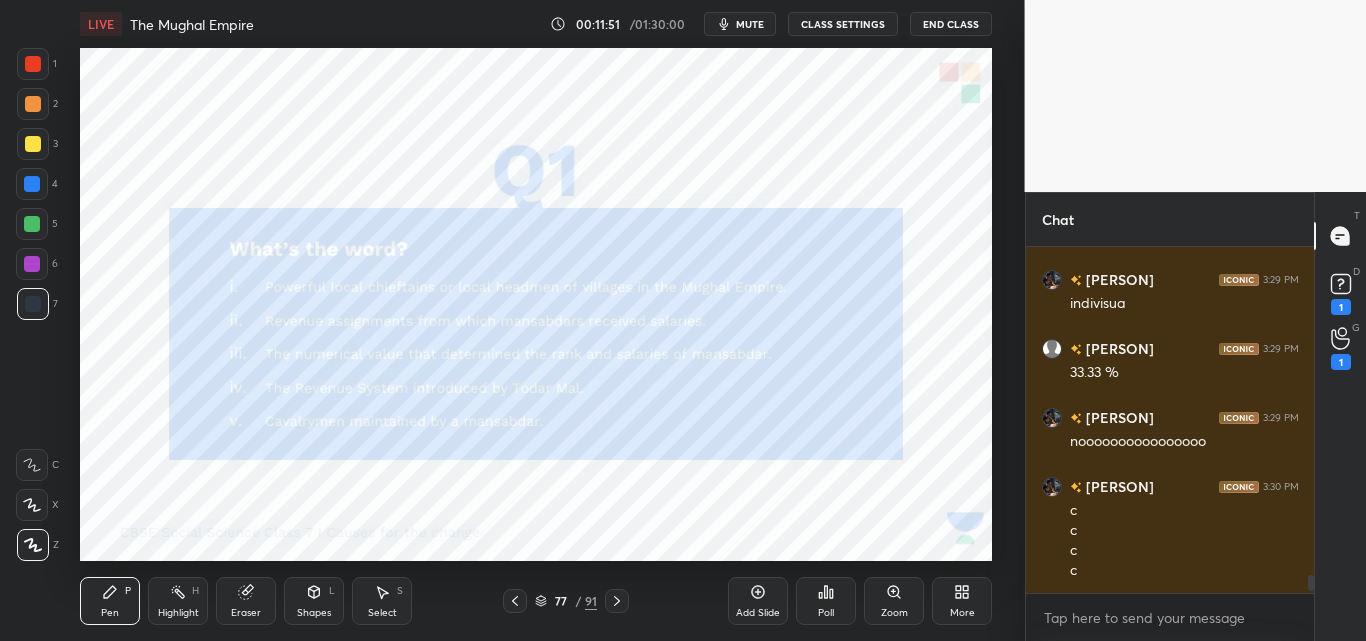 click 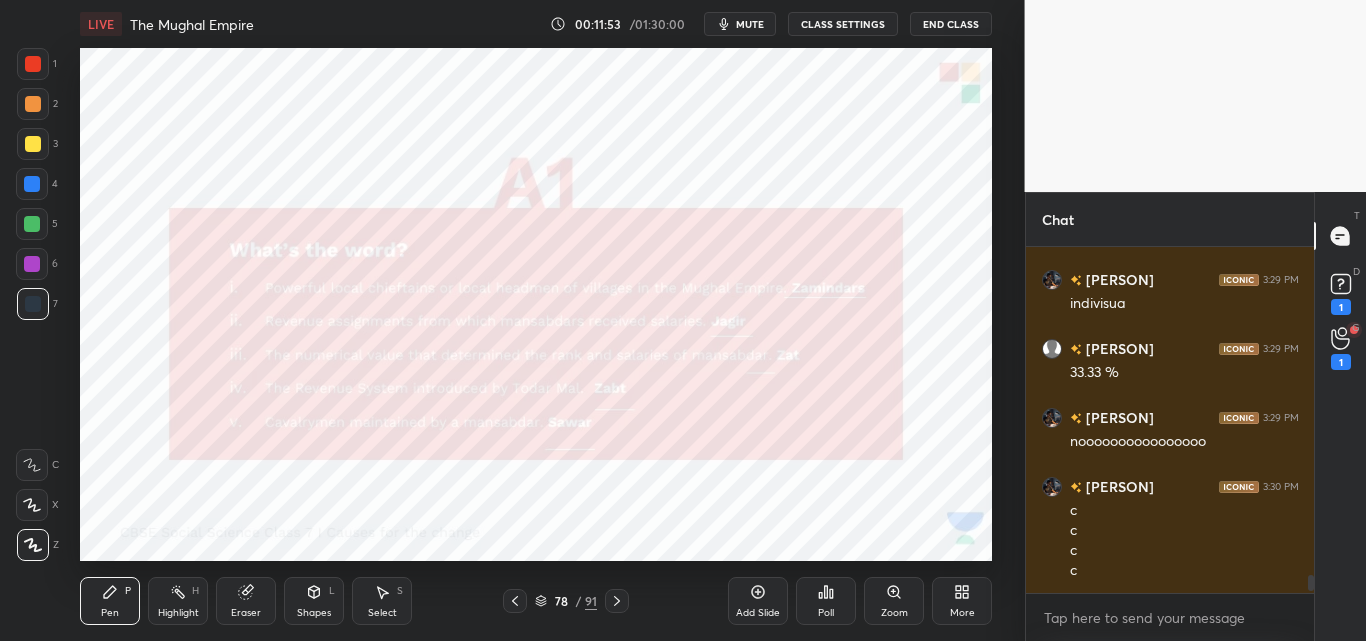 click 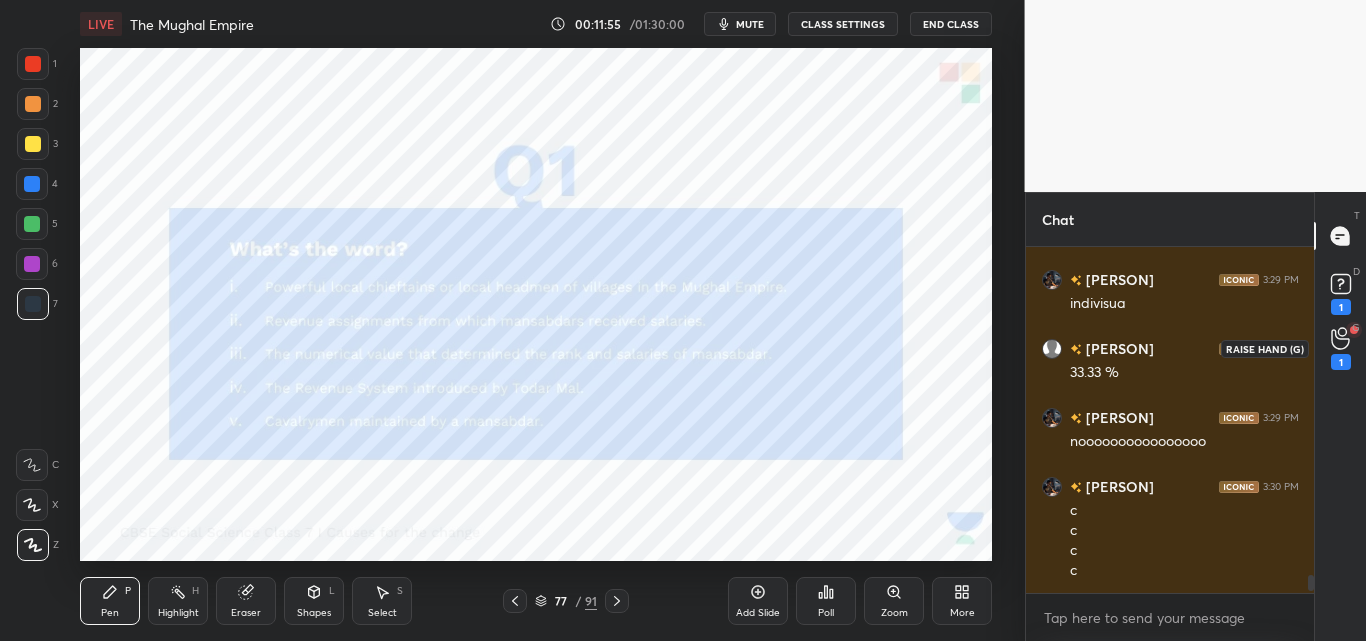 drag, startPoint x: 1344, startPoint y: 353, endPoint x: 1334, endPoint y: 381, distance: 29.732138 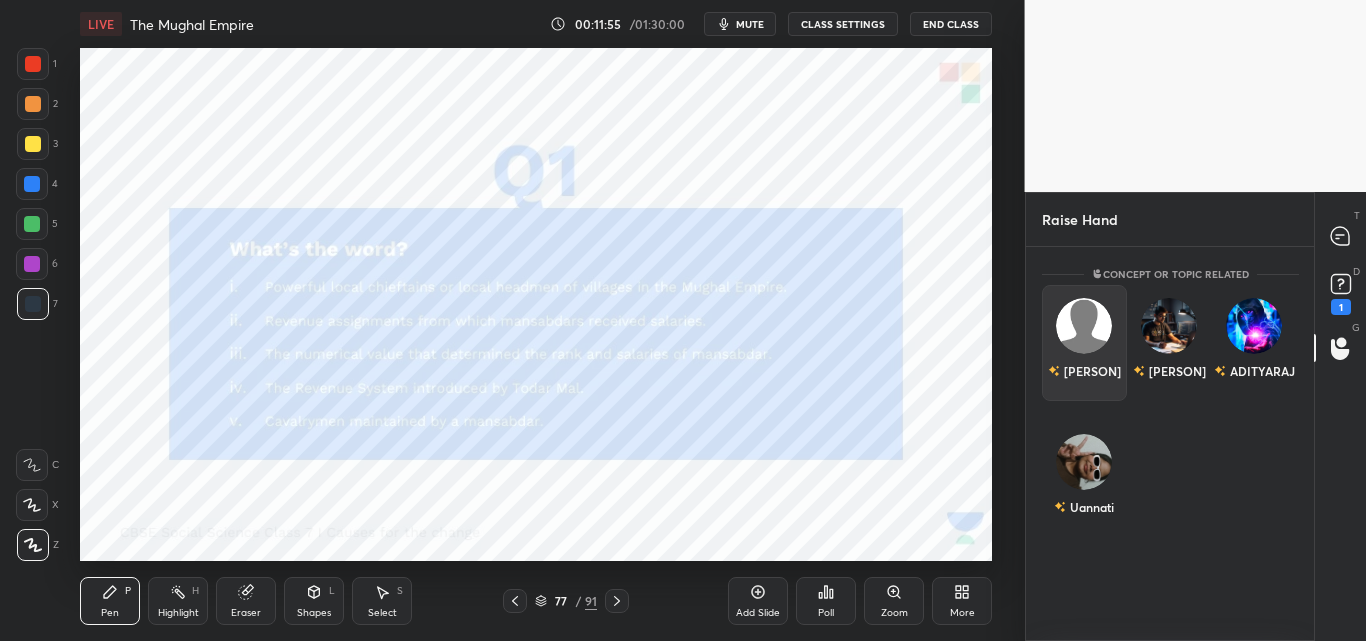 scroll, scrollTop: 7, scrollLeft: 7, axis: both 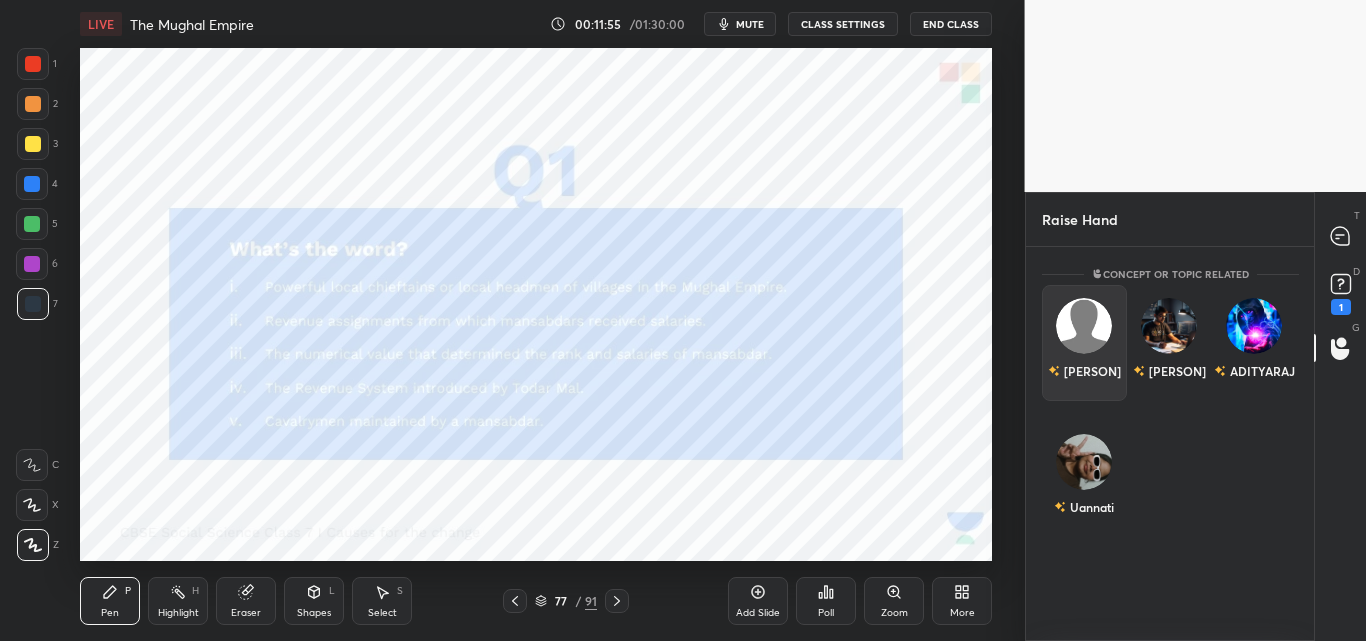 click on "[PERSON]" at bounding box center (1084, 343) 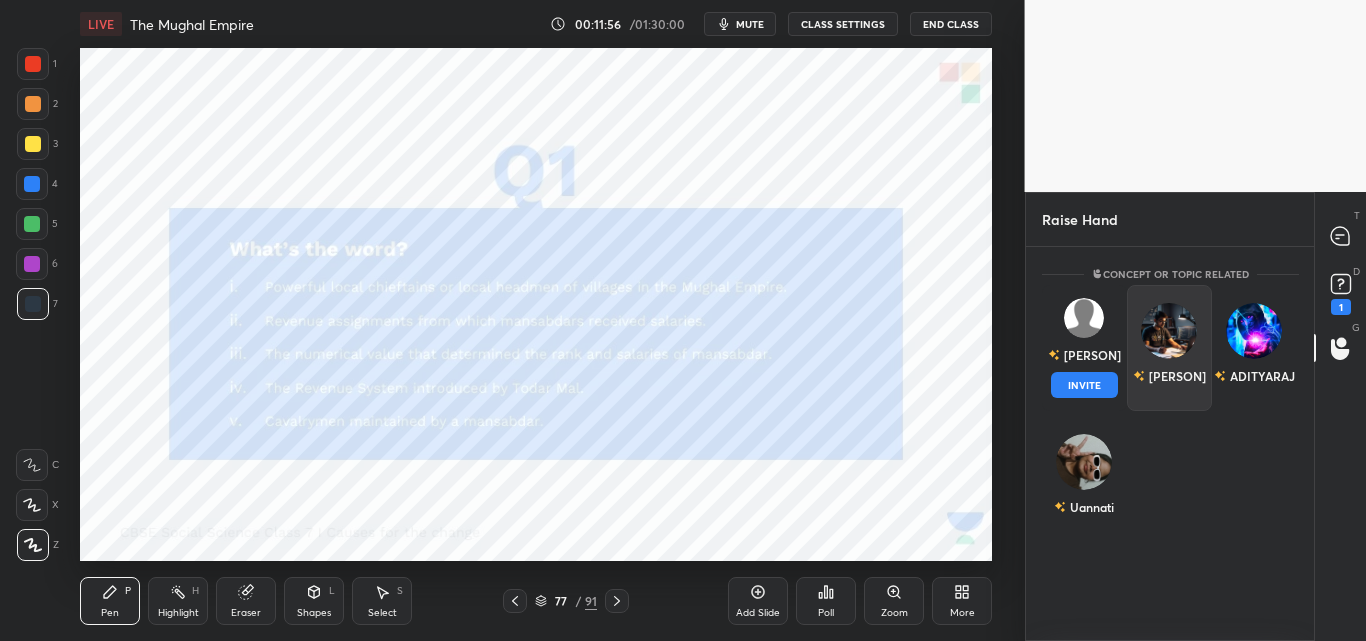 click on "INVITE" at bounding box center (1084, 385) 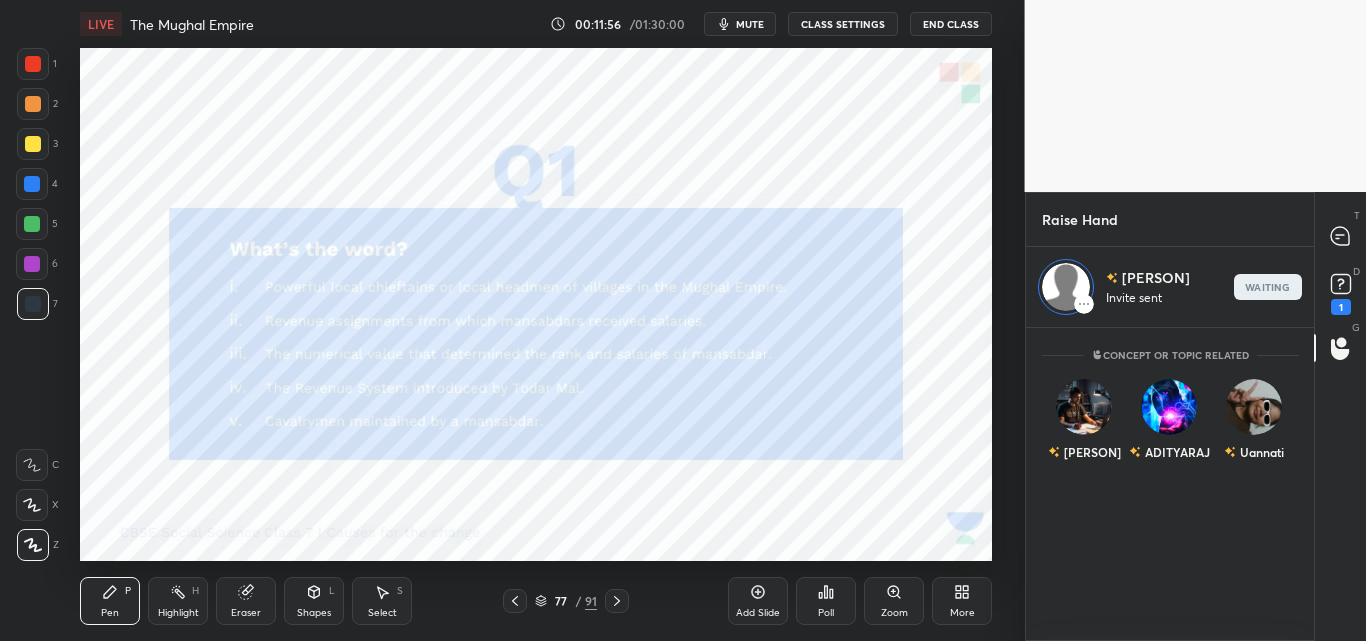 scroll, scrollTop: 307, scrollLeft: 282, axis: both 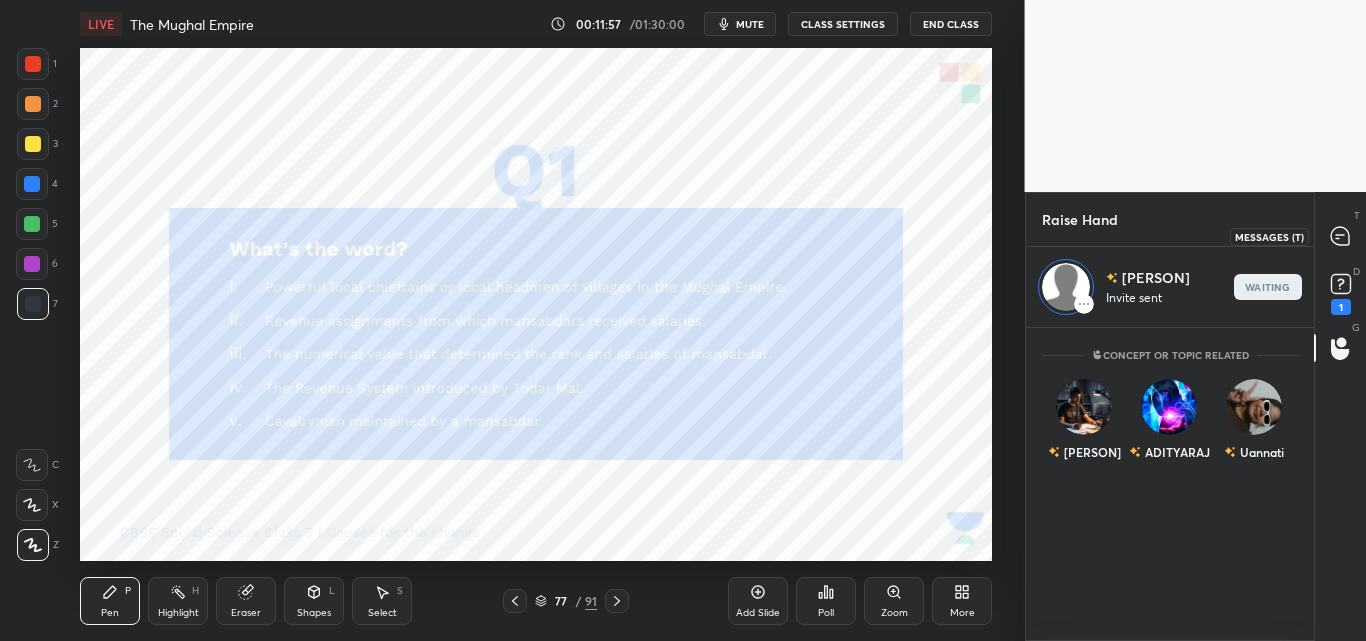 click 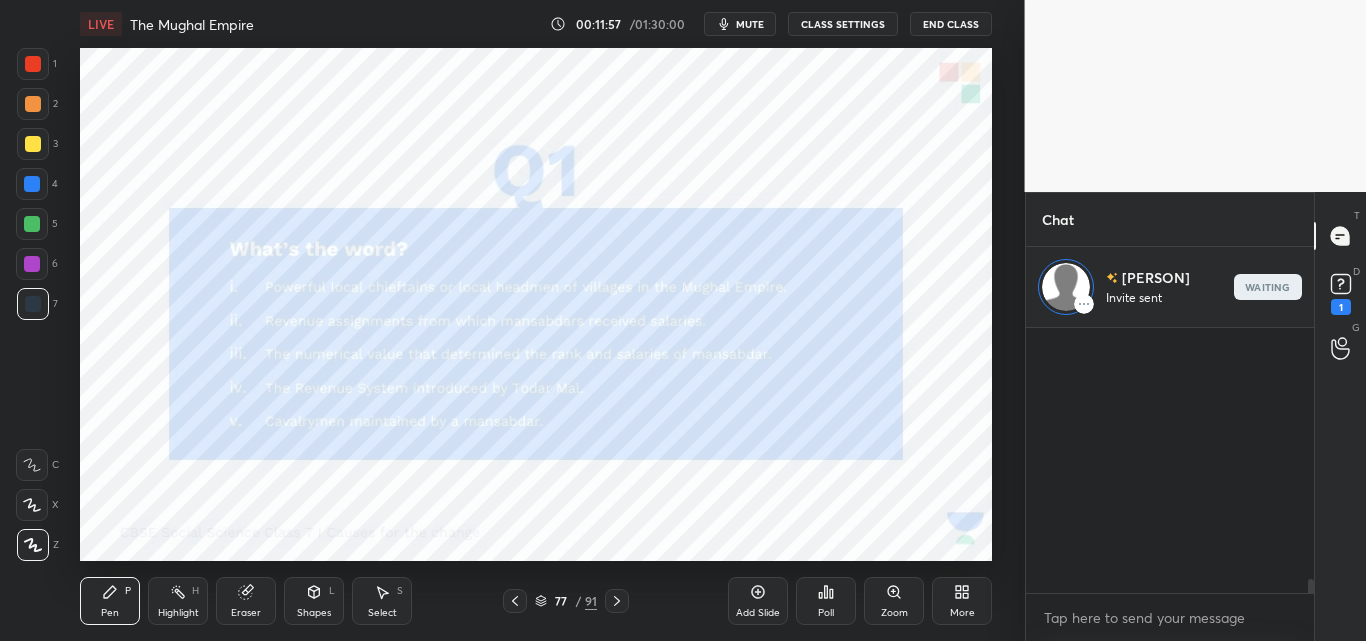 scroll, scrollTop: 308, scrollLeft: 282, axis: both 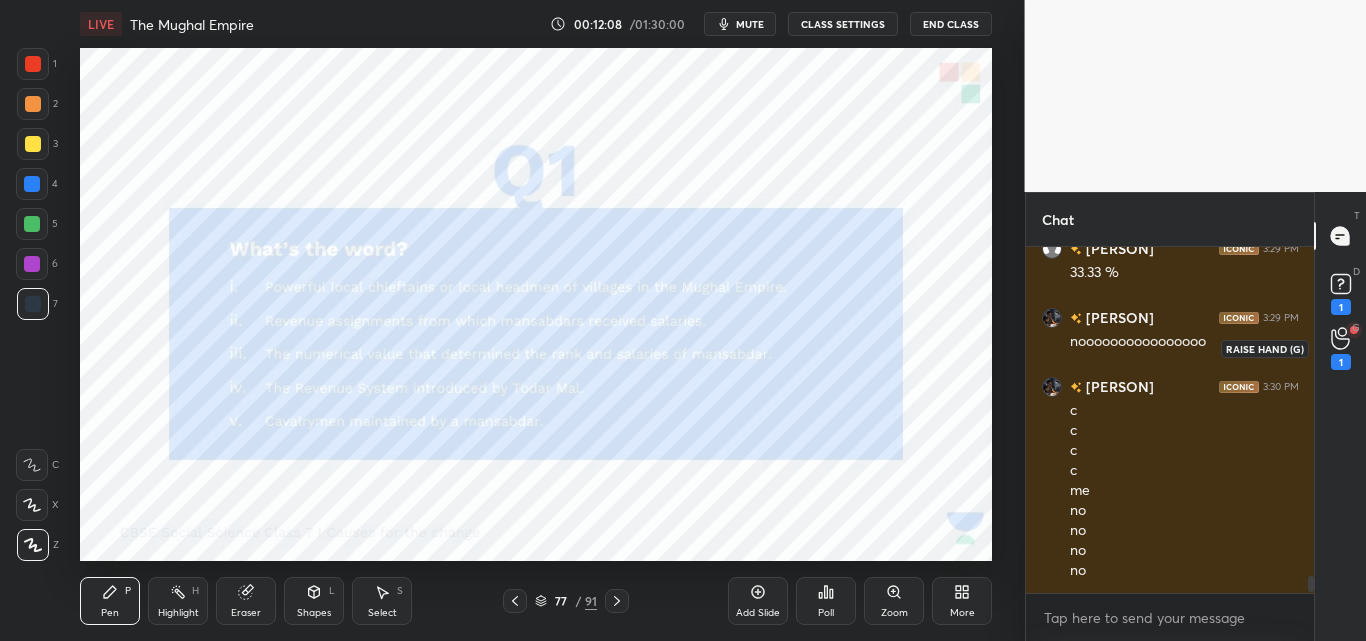 drag, startPoint x: 1339, startPoint y: 350, endPoint x: 1329, endPoint y: 351, distance: 10.049875 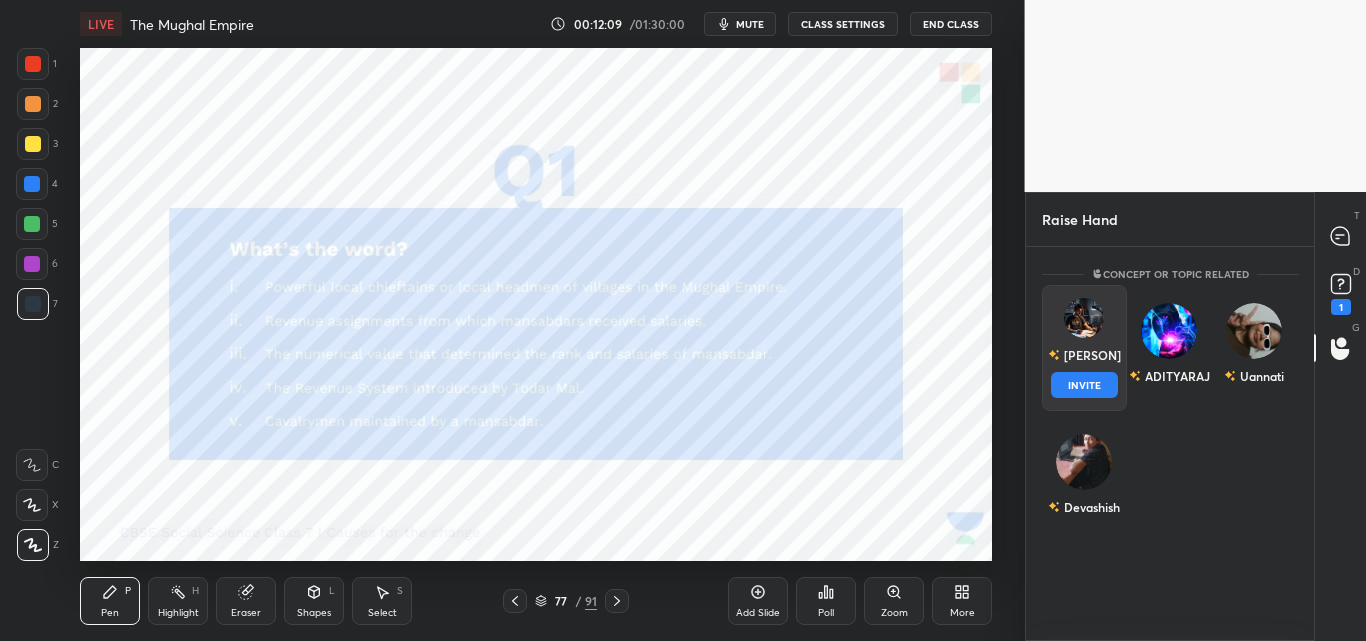 drag, startPoint x: 1043, startPoint y: 360, endPoint x: 1061, endPoint y: 364, distance: 18.439089 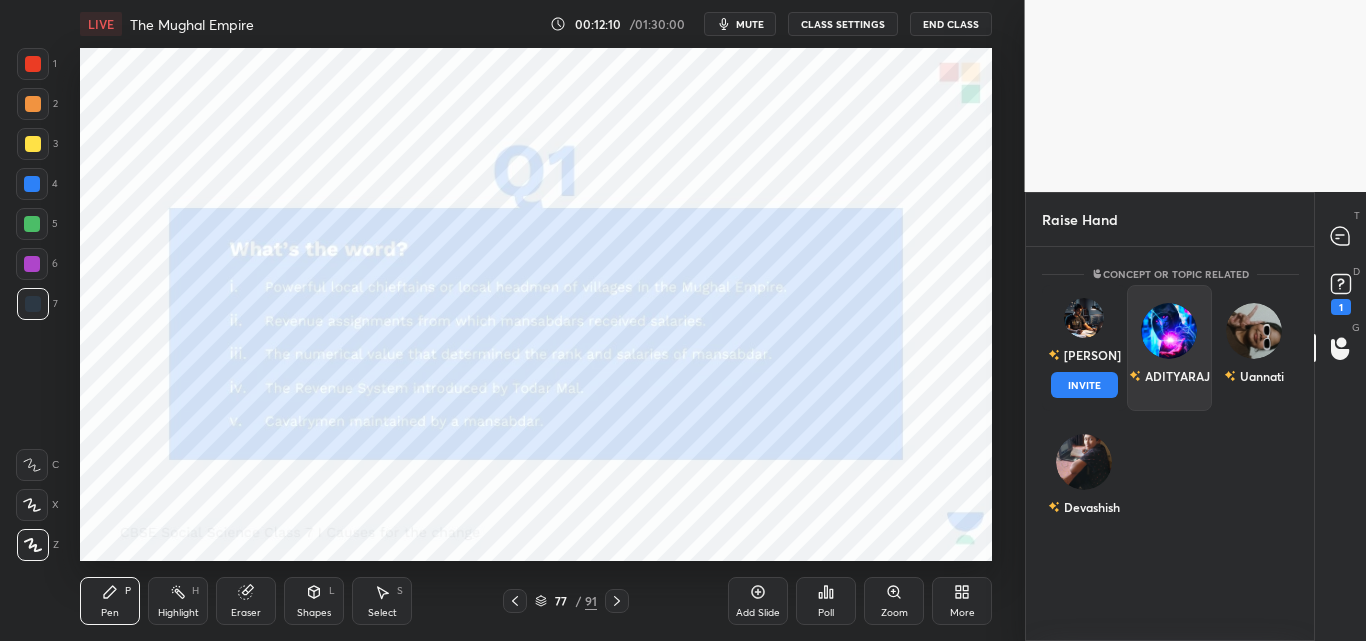 click on "INVITE" at bounding box center [1084, 385] 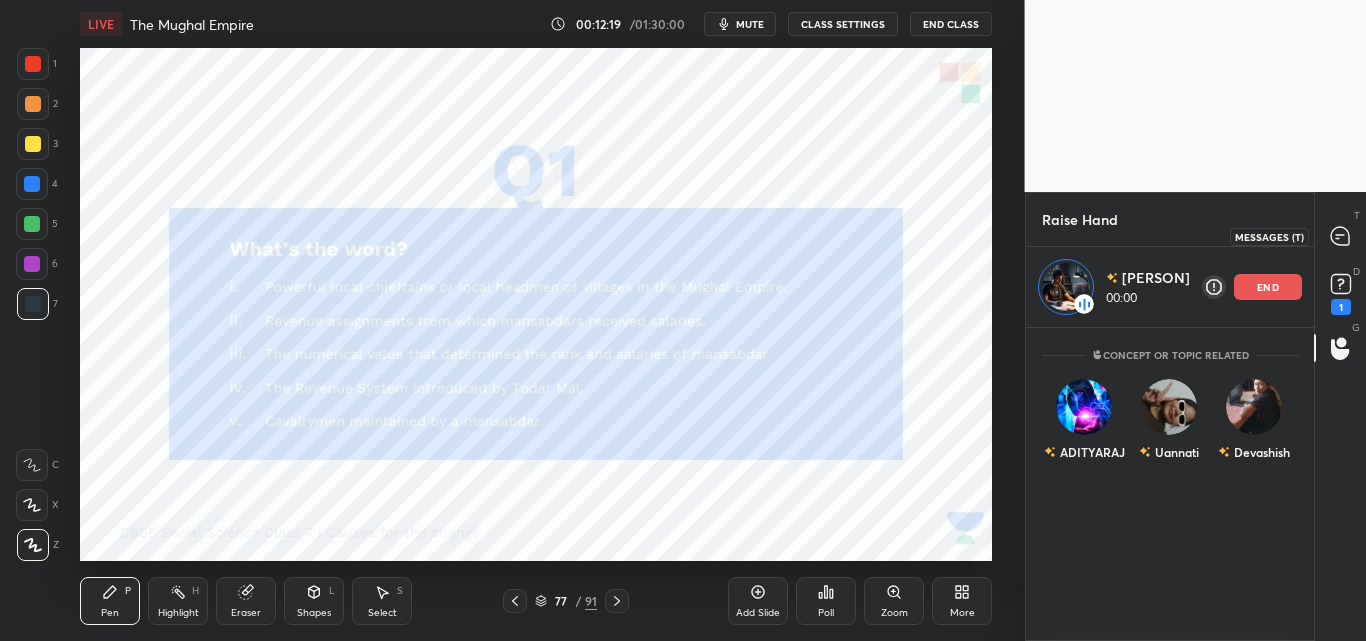 click 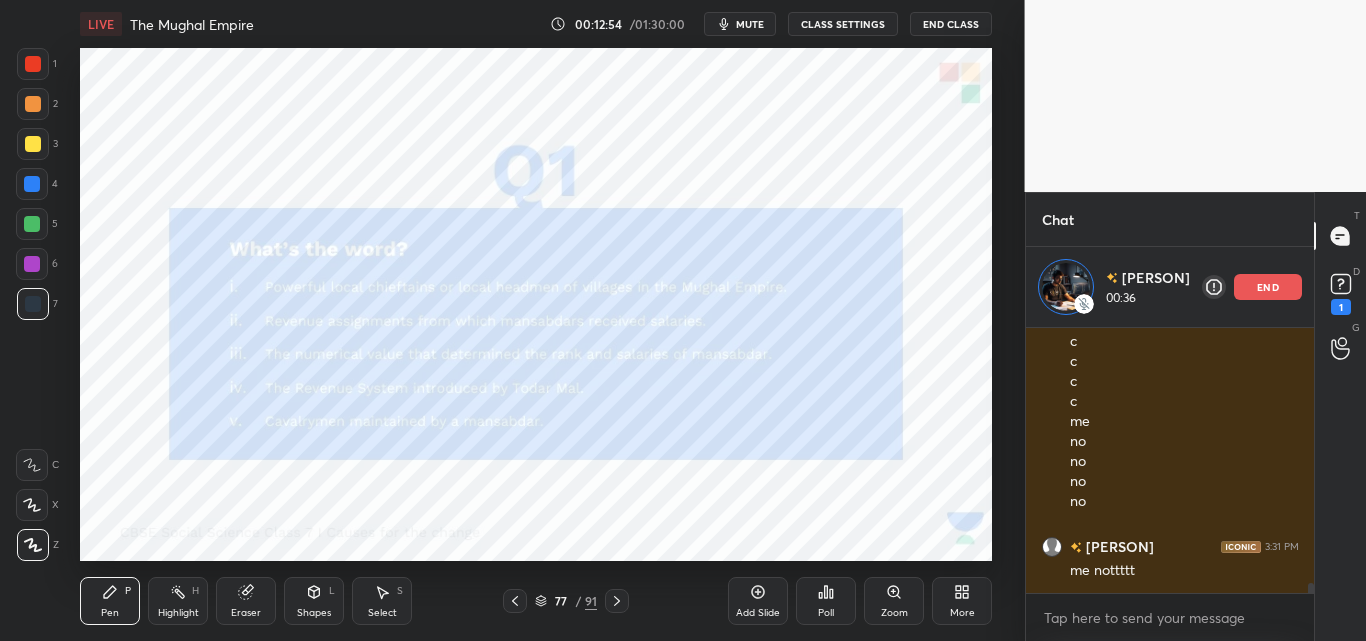 click at bounding box center (617, 601) 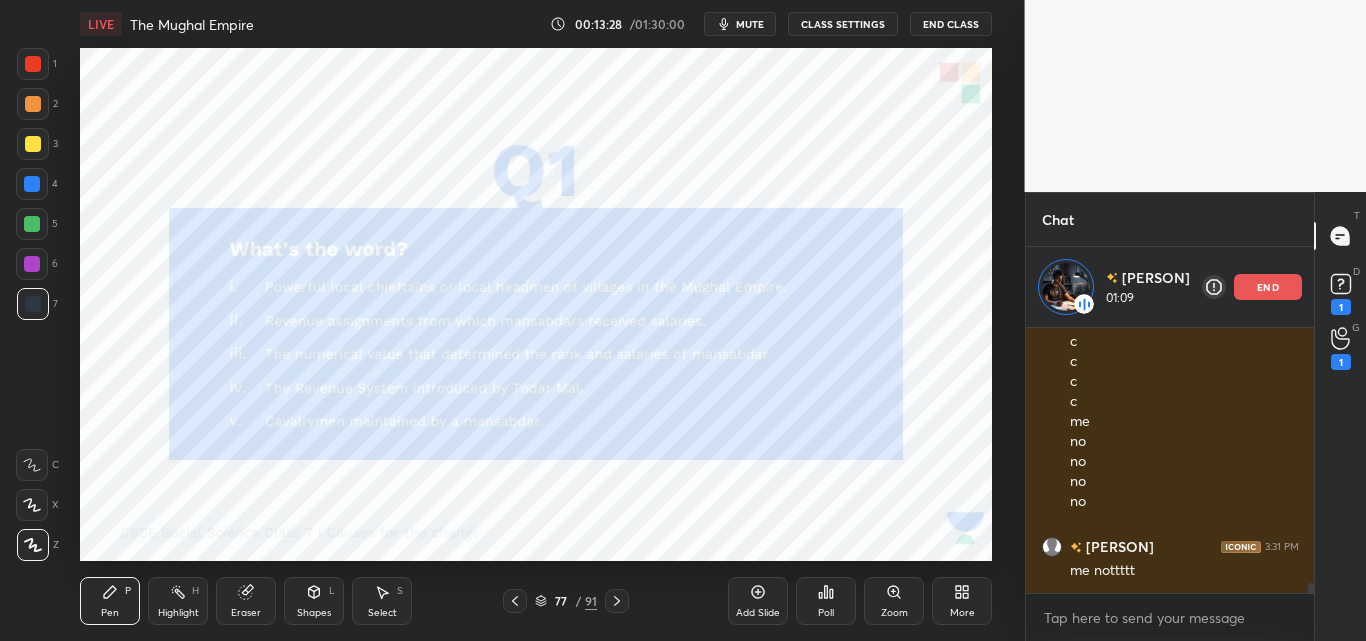 scroll, scrollTop: 6823, scrollLeft: 0, axis: vertical 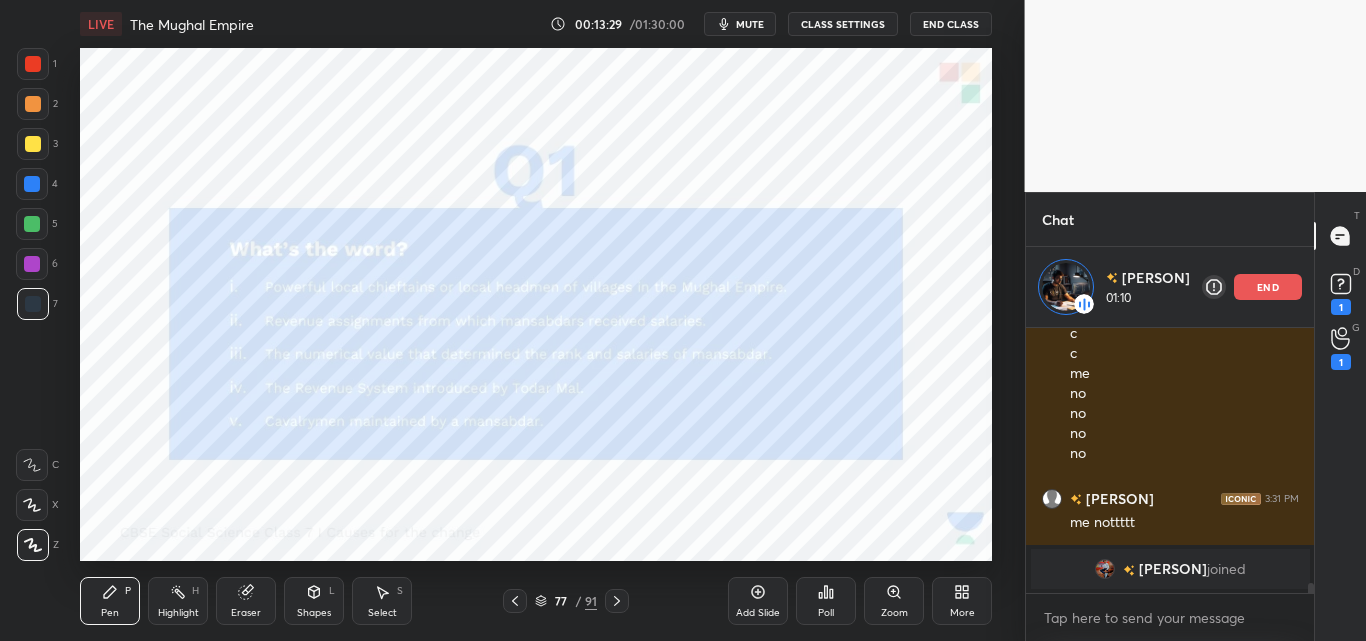 click at bounding box center [617, 601] 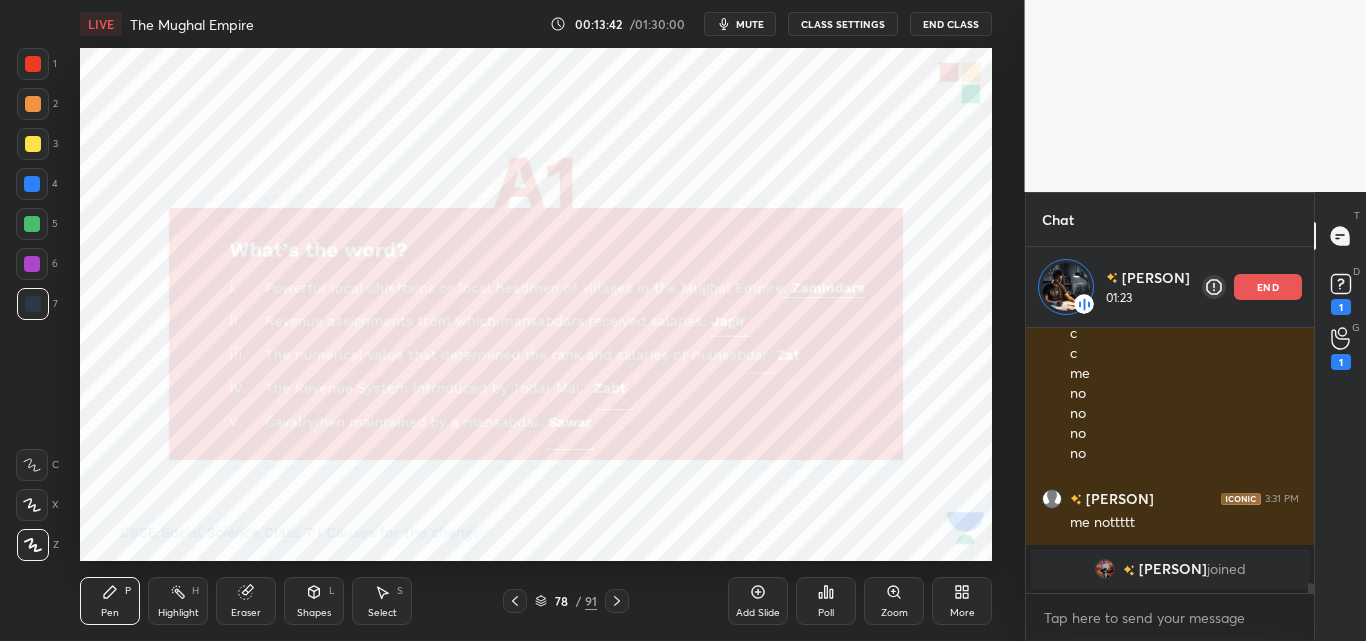 scroll, scrollTop: 6319, scrollLeft: 0, axis: vertical 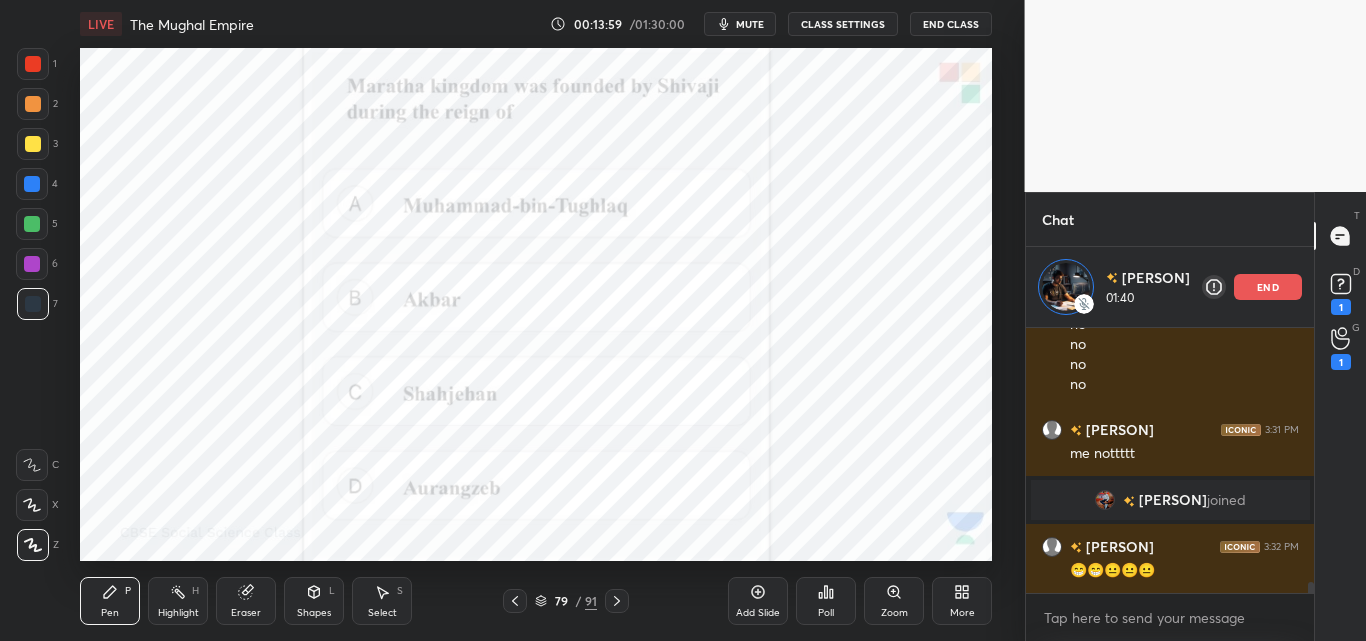 click on "Poll" at bounding box center (826, 601) 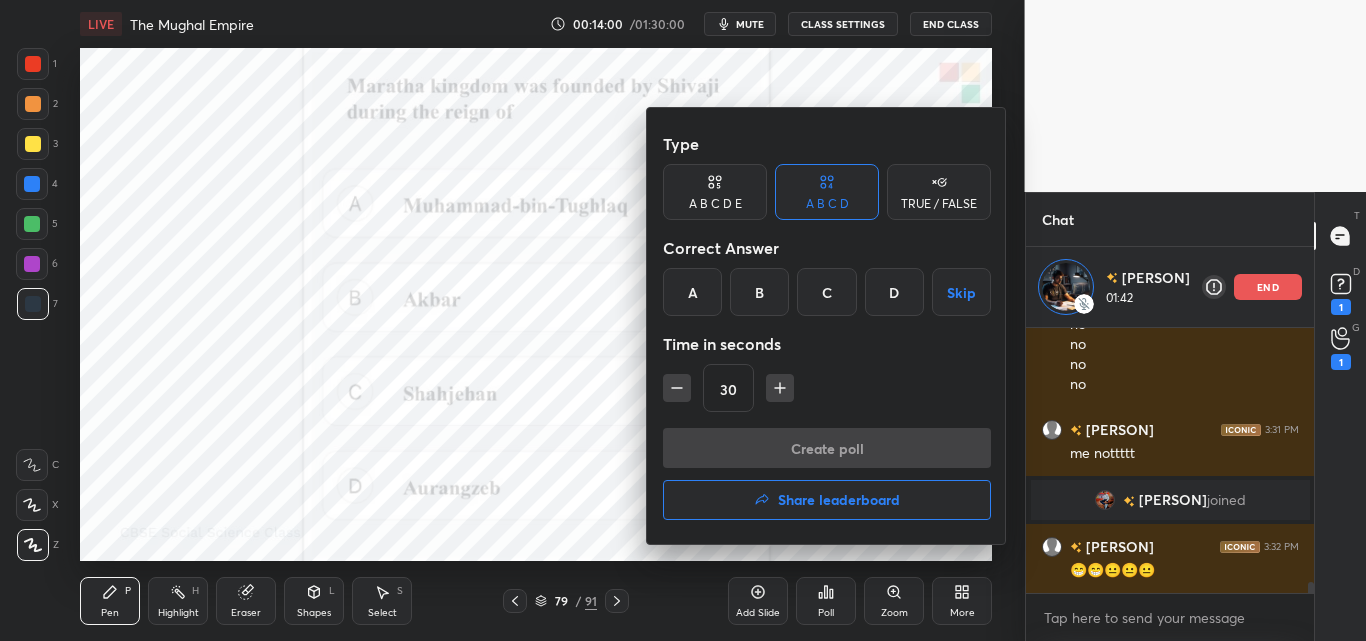 click on "B" at bounding box center [759, 292] 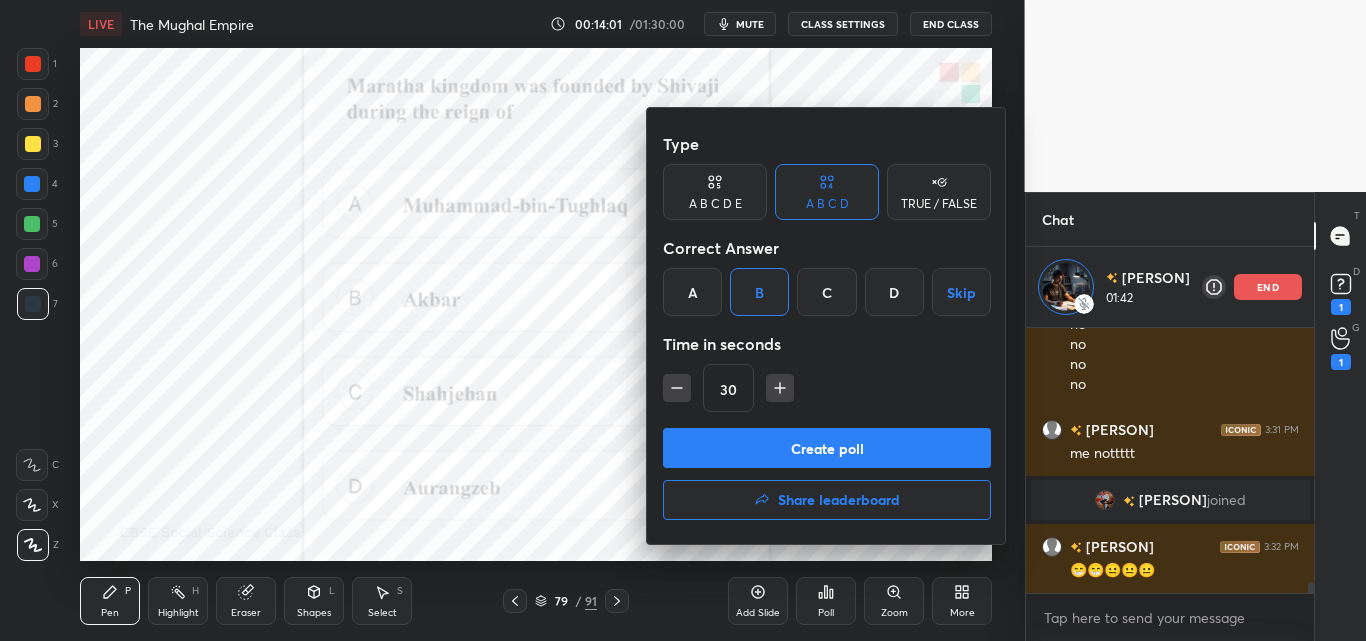 click on "Create poll" at bounding box center (827, 448) 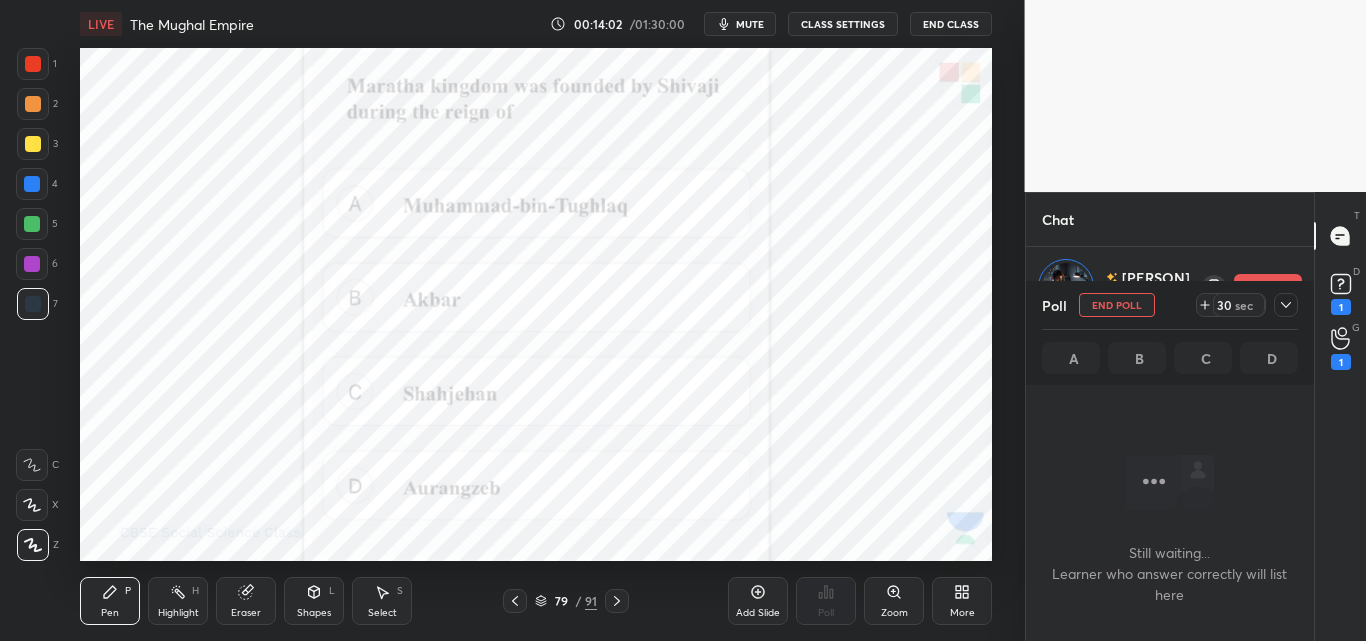 scroll, scrollTop: 156, scrollLeft: 282, axis: both 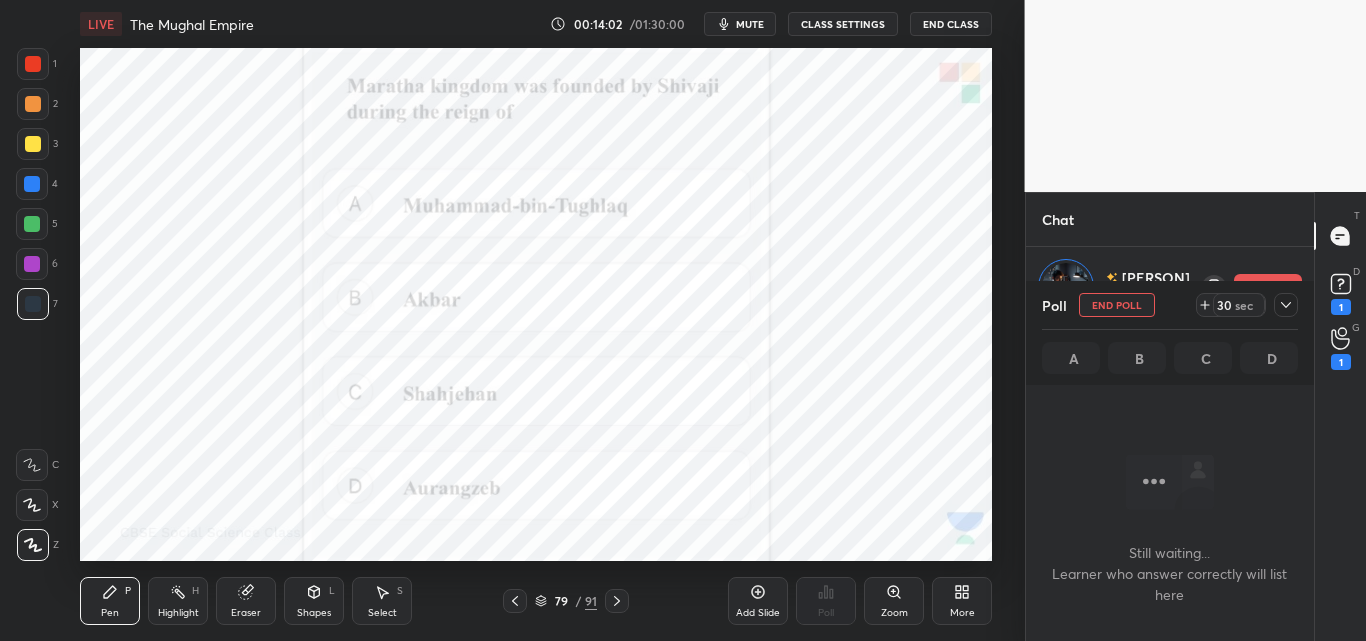 click on "mute" at bounding box center (750, 24) 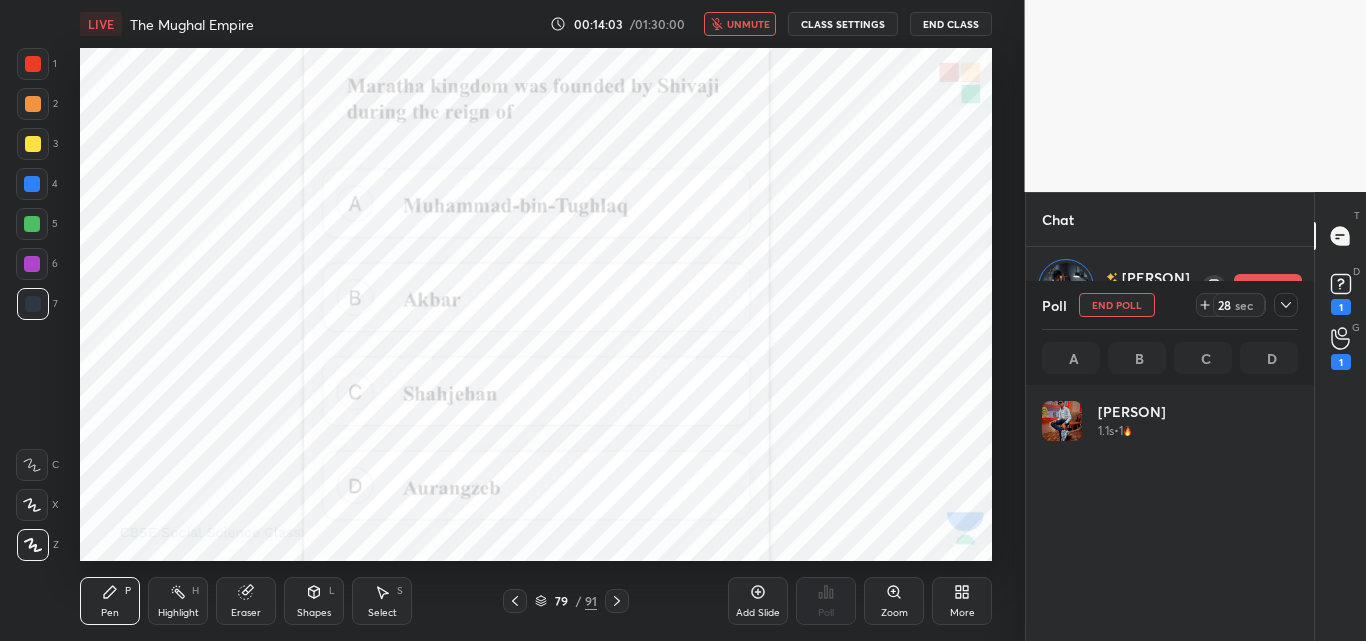 scroll, scrollTop: 7, scrollLeft: 7, axis: both 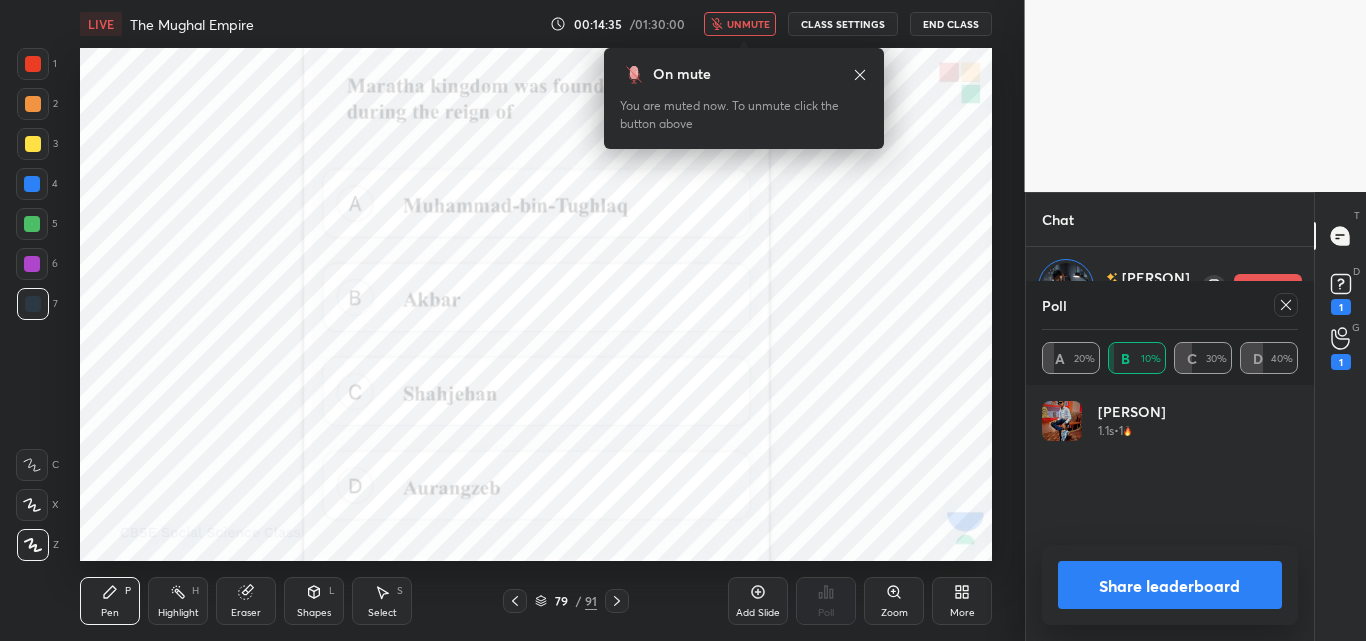 click at bounding box center [1286, 305] 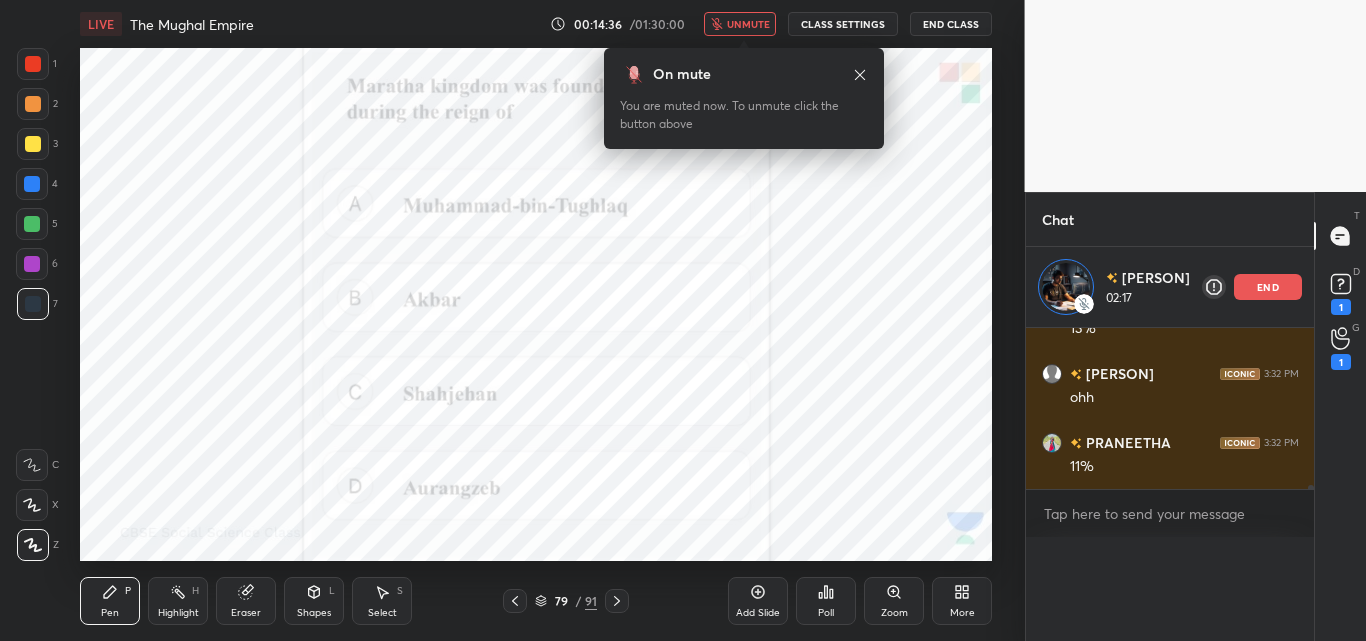 scroll, scrollTop: 0, scrollLeft: 0, axis: both 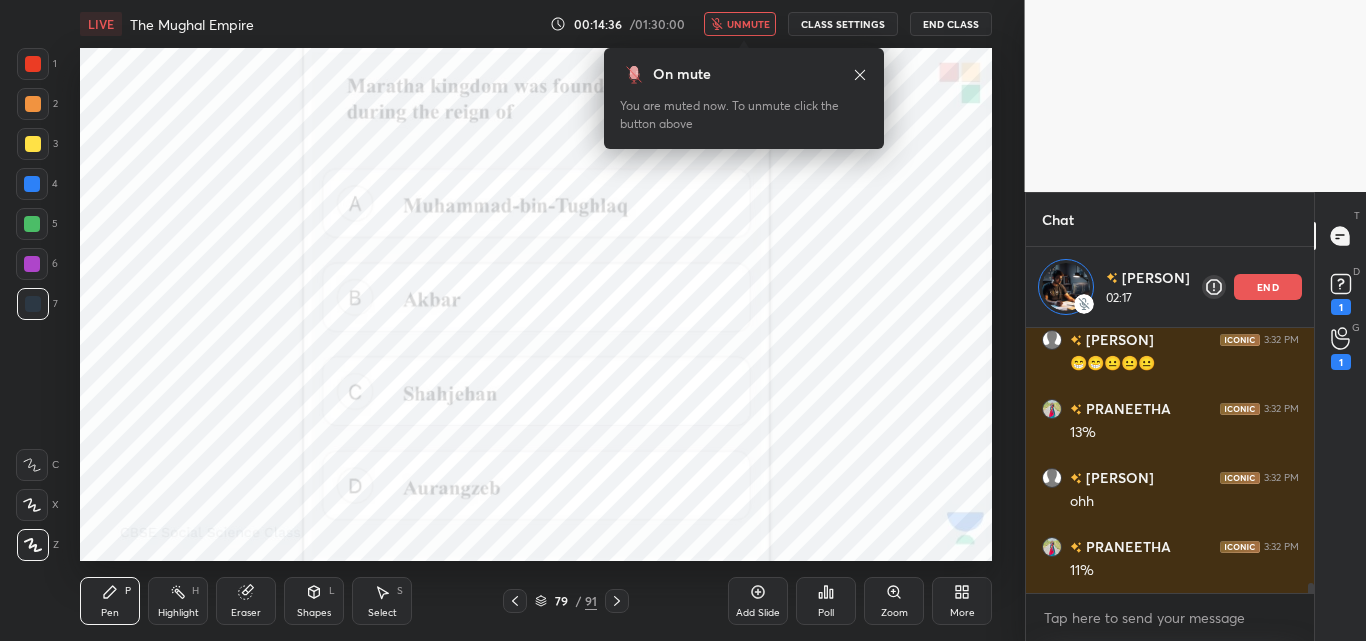 click on "unmute" at bounding box center [748, 24] 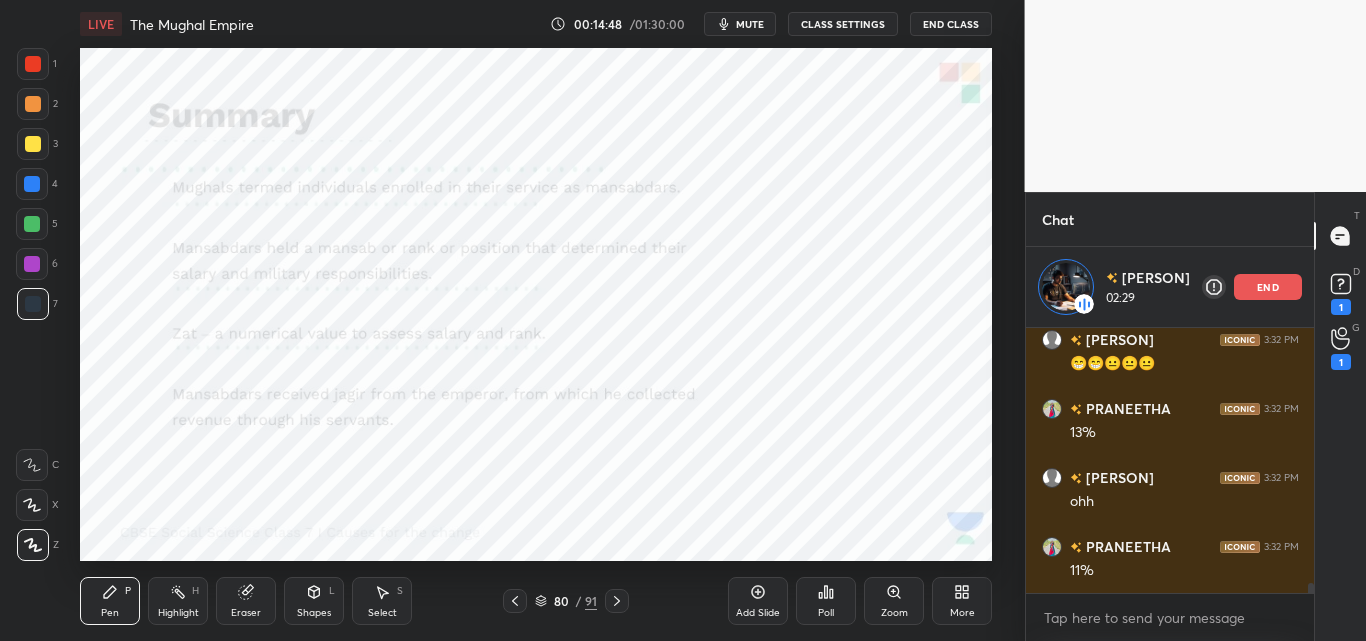 click on "mute" at bounding box center [750, 24] 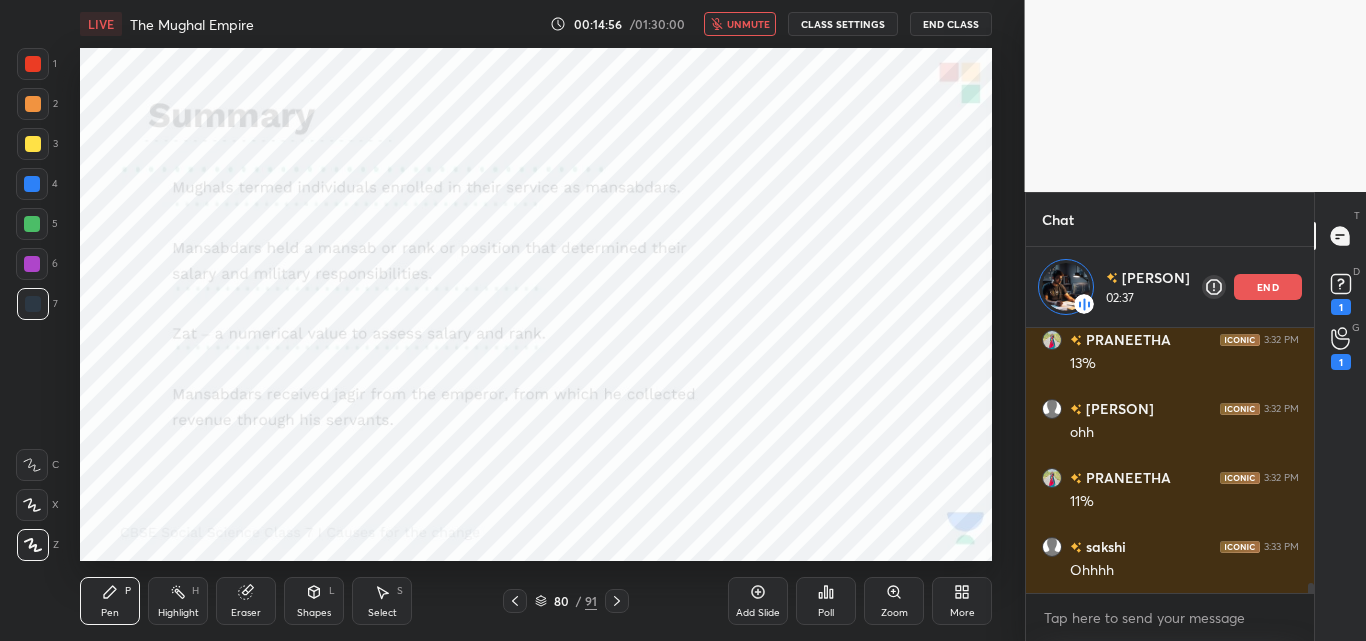 scroll, scrollTop: 6664, scrollLeft: 0, axis: vertical 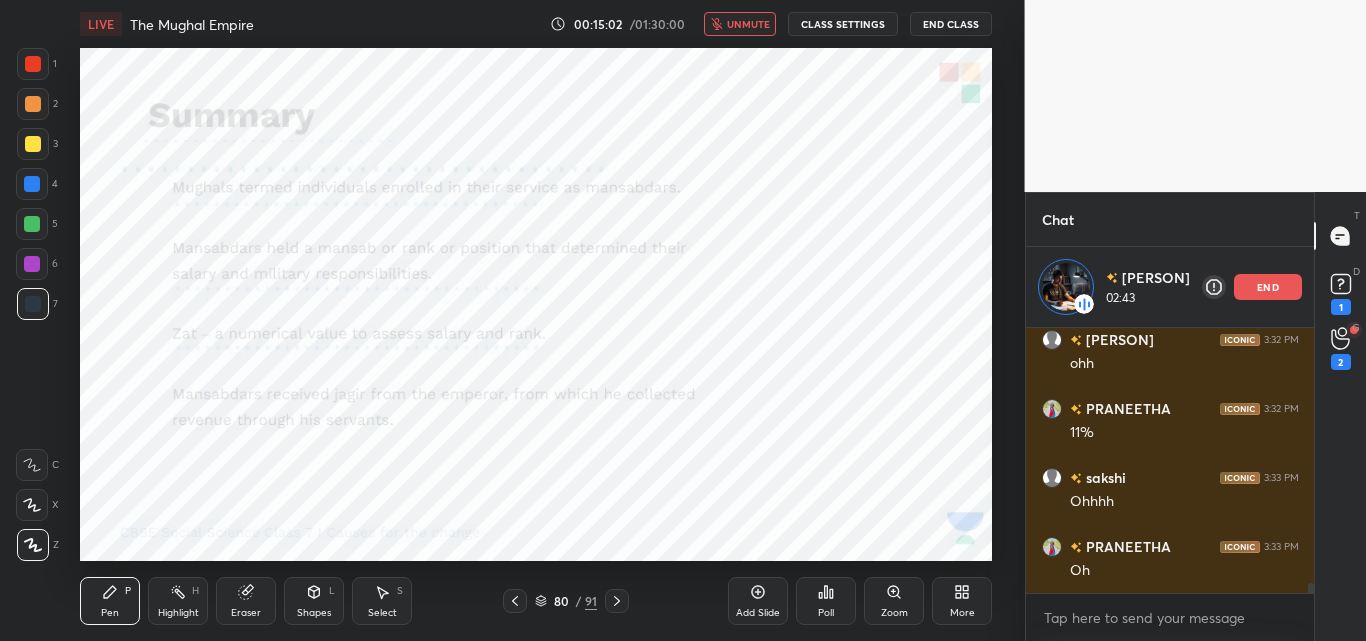 click on "unmute" at bounding box center (740, 24) 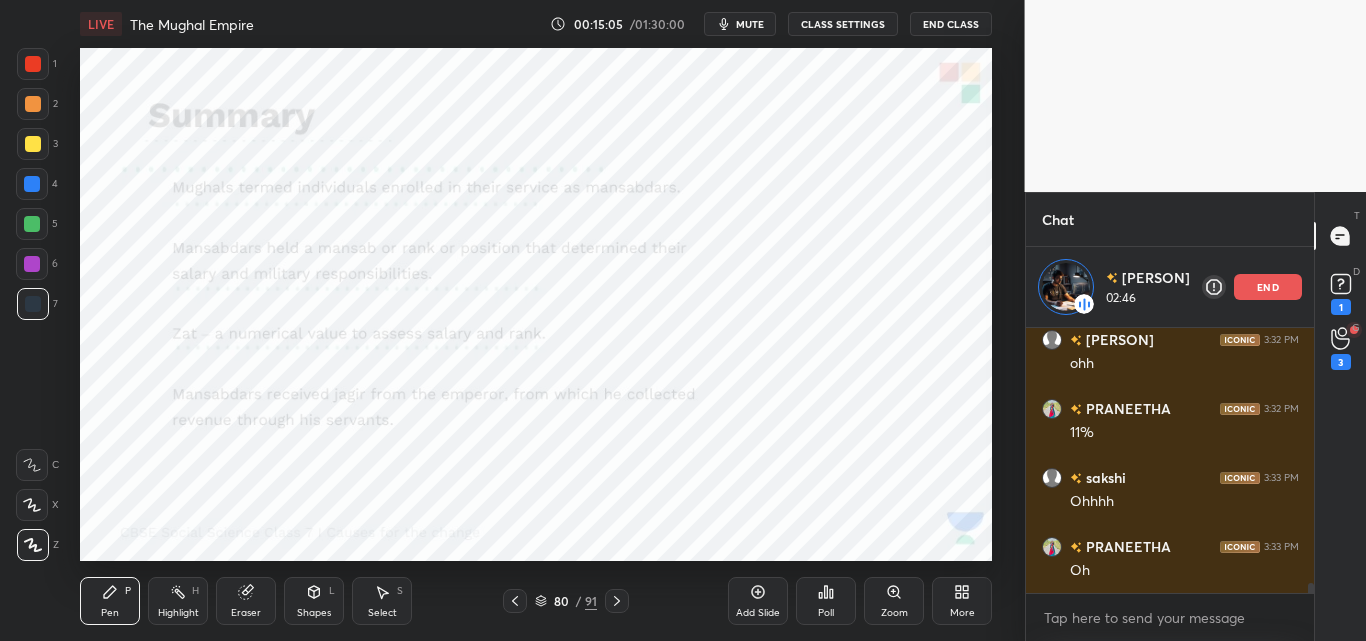 click on "mute" at bounding box center [750, 24] 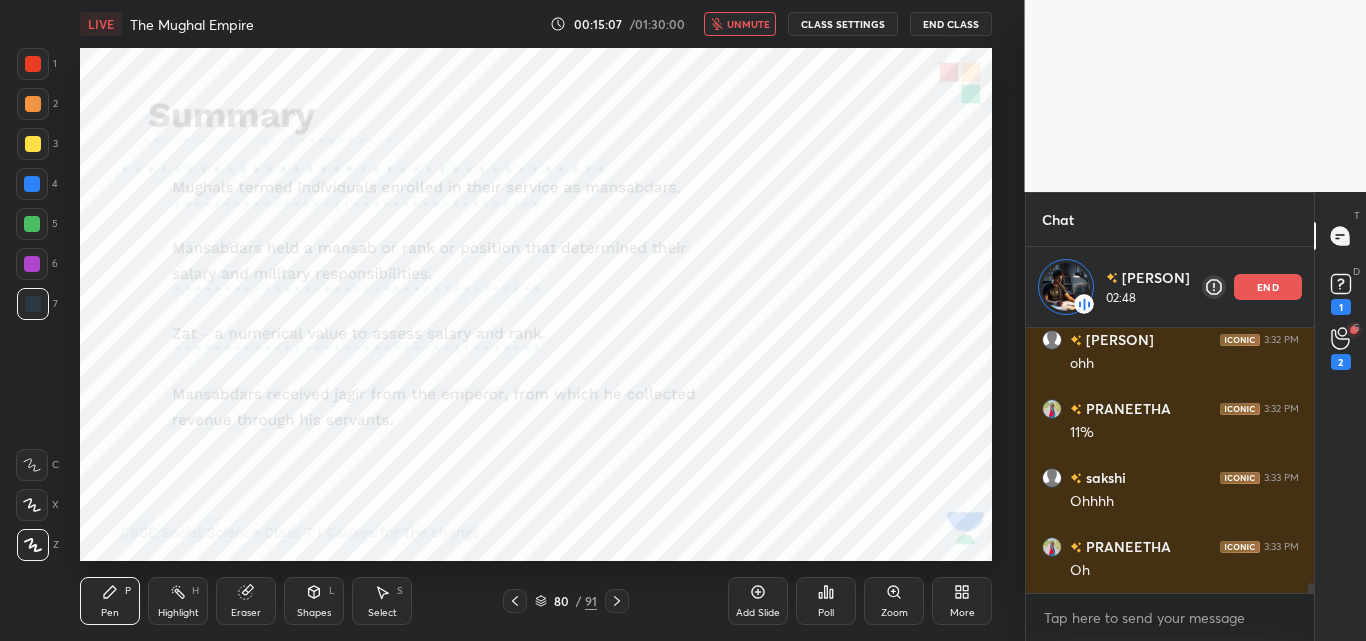 scroll, scrollTop: 6733, scrollLeft: 0, axis: vertical 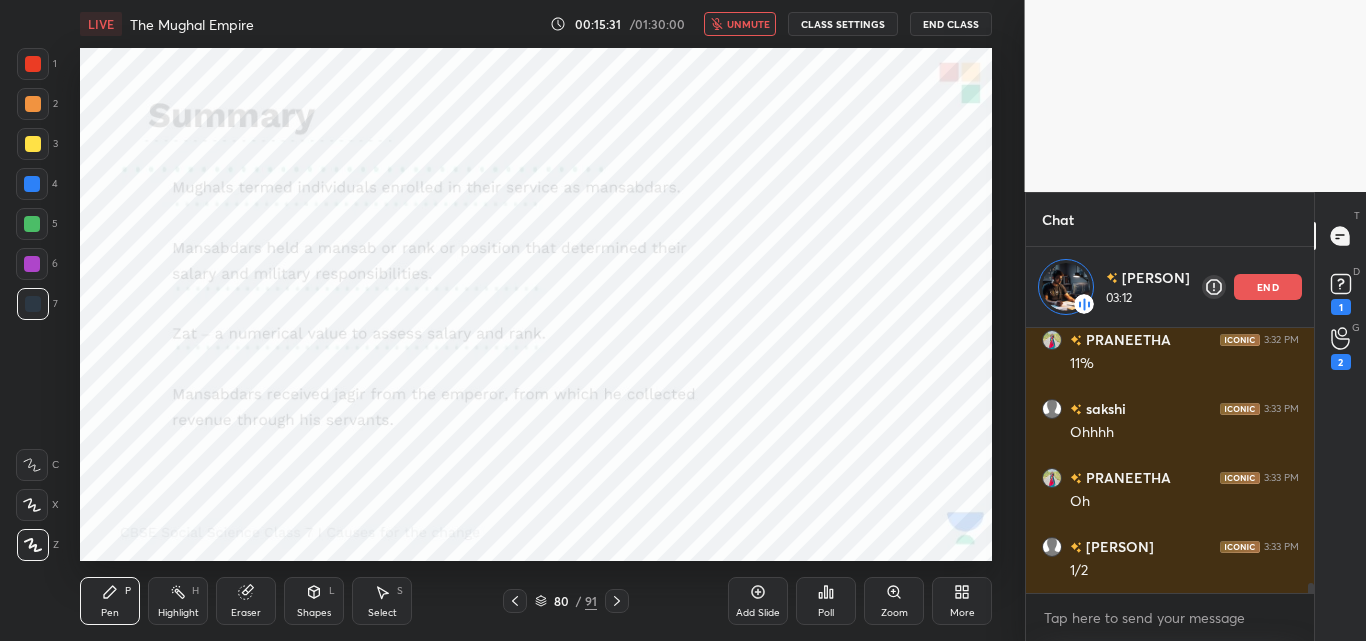 click on "LIVE The Mughal Empire 00:15:31 /  01:30:00 unmute CLASS SETTINGS End Class" at bounding box center [536, 24] 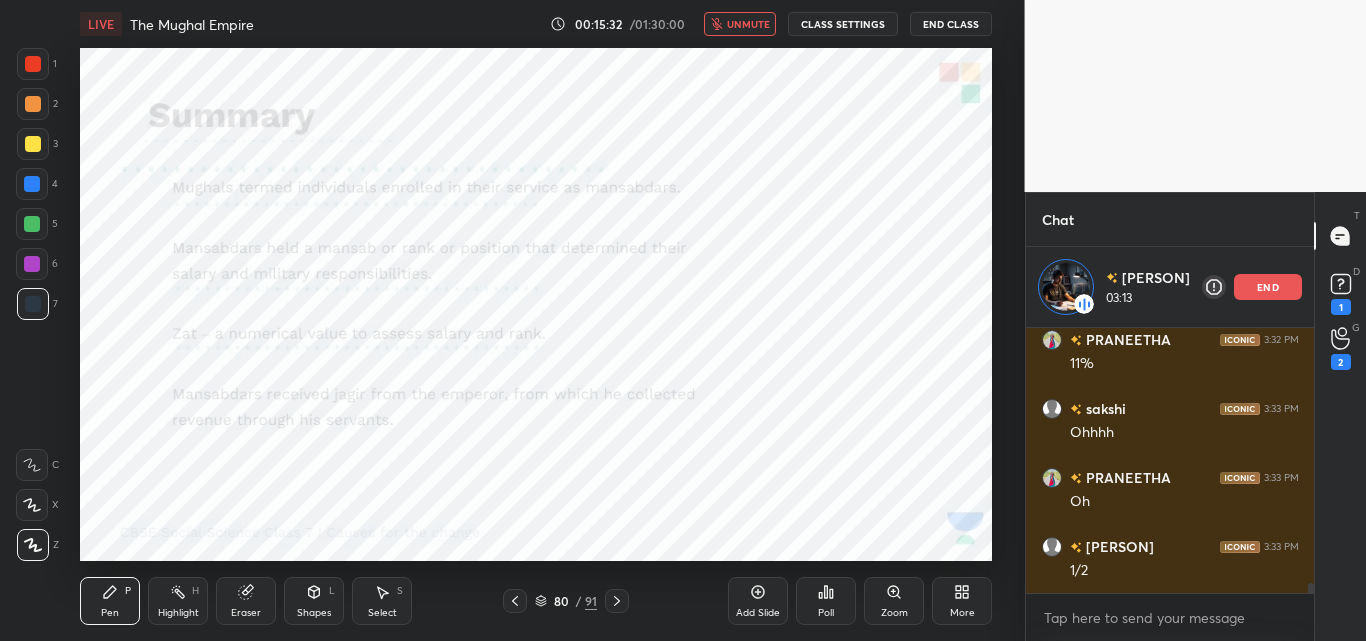 scroll, scrollTop: 6802, scrollLeft: 0, axis: vertical 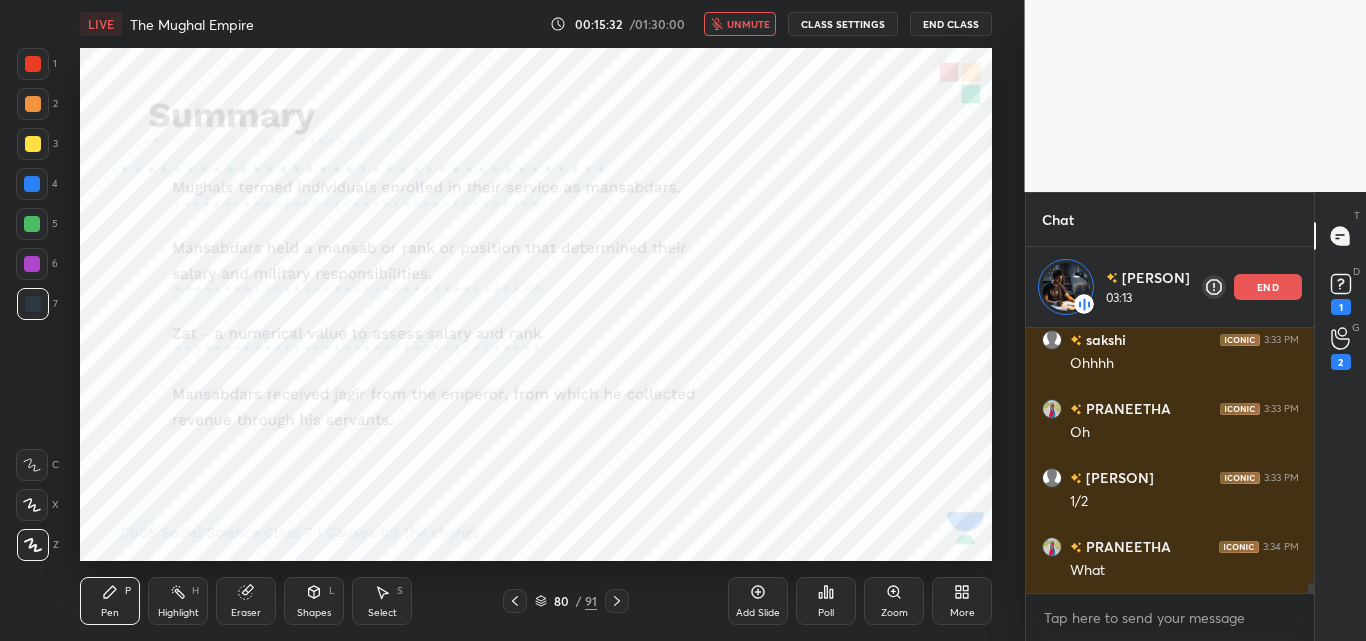 click on "unmute" at bounding box center [740, 24] 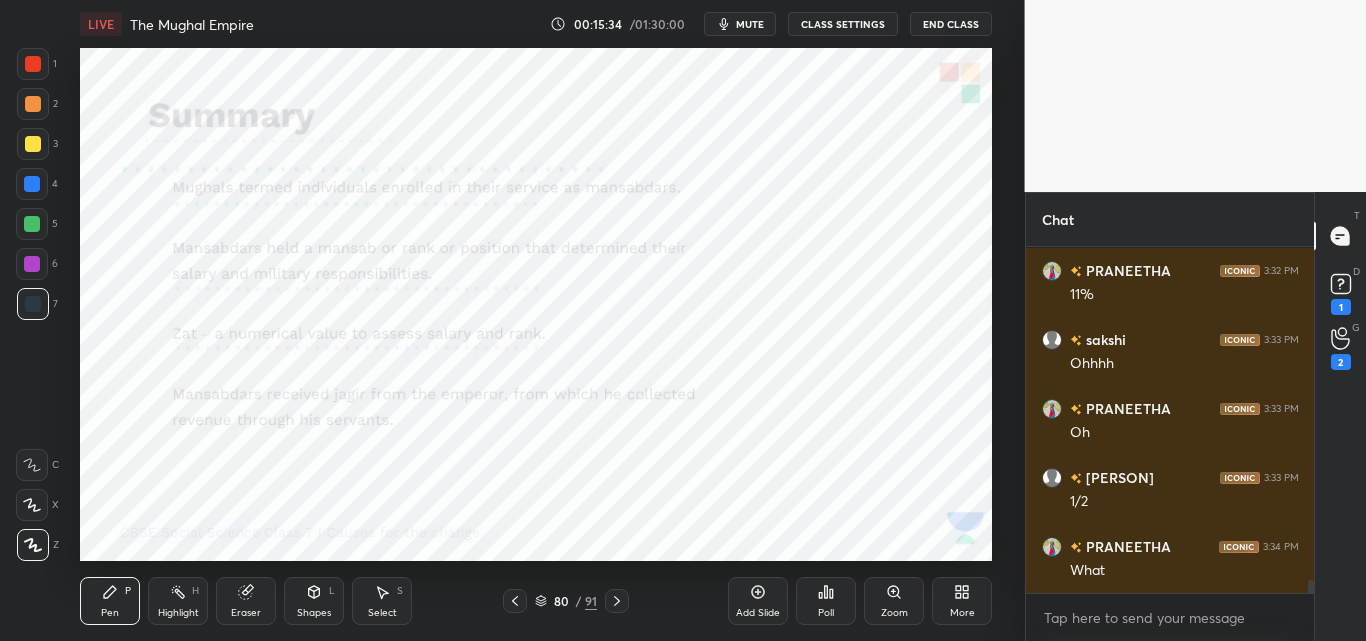 scroll, scrollTop: 7, scrollLeft: 7, axis: both 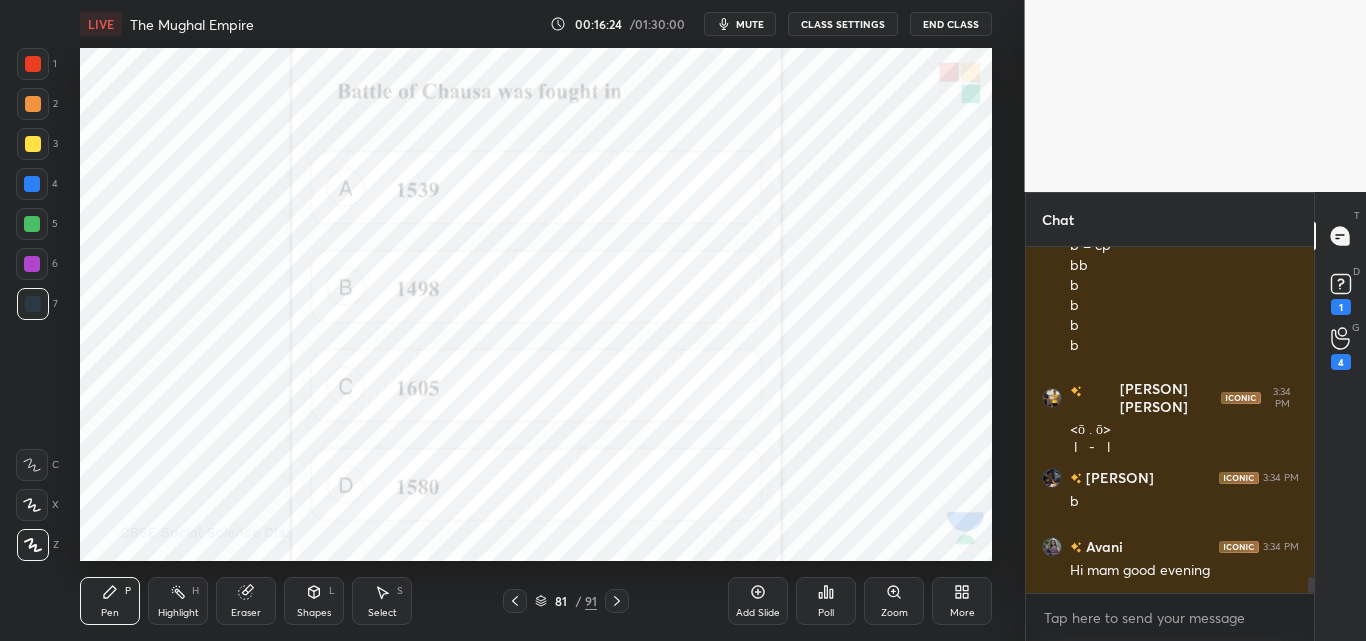 click on "Poll" at bounding box center (826, 601) 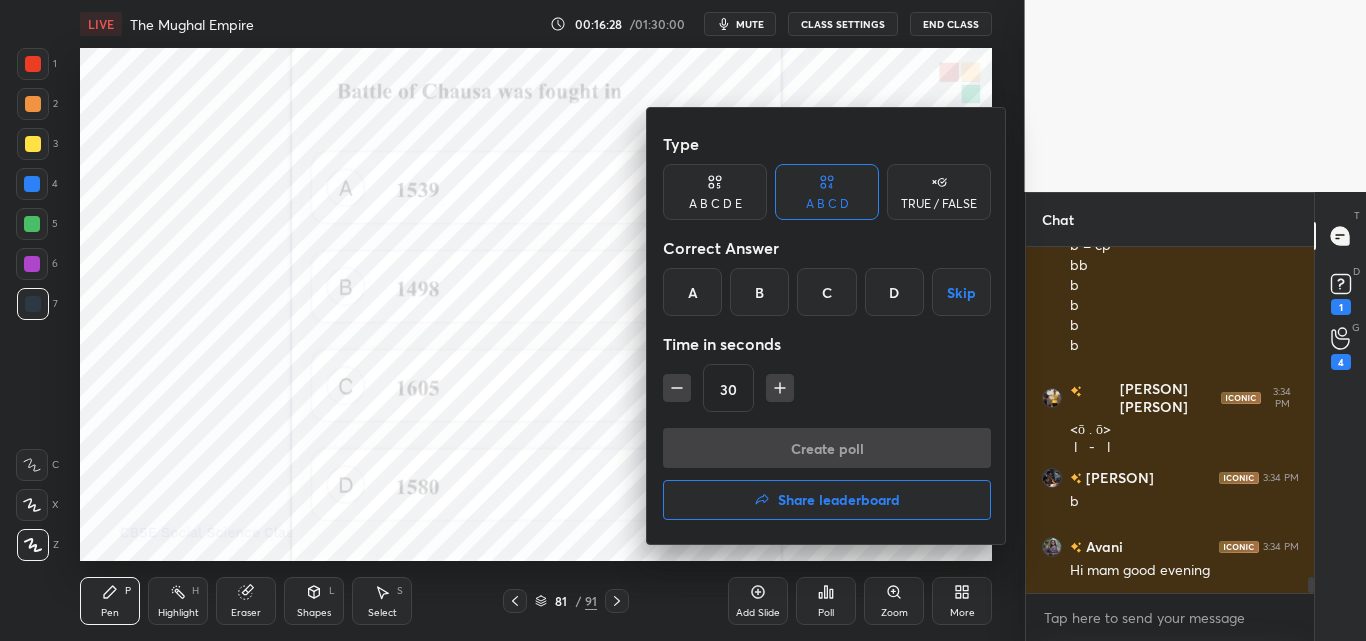 drag, startPoint x: 688, startPoint y: 293, endPoint x: 690, endPoint y: 308, distance: 15.132746 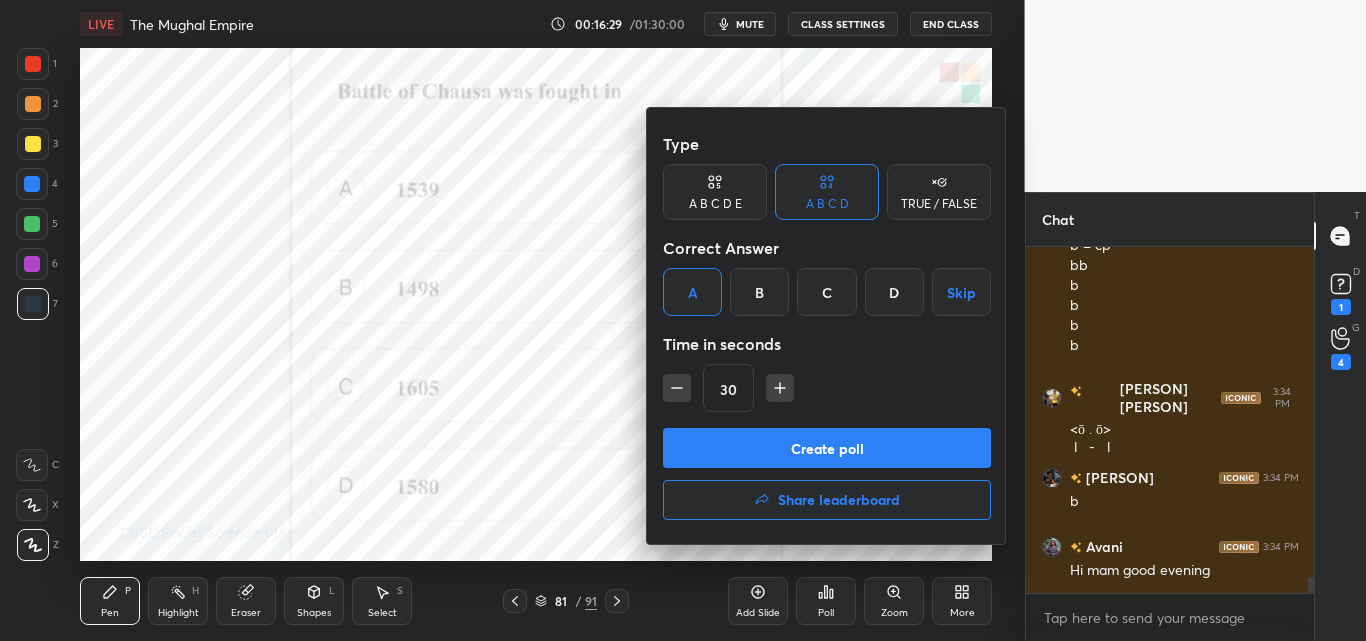 drag, startPoint x: 724, startPoint y: 444, endPoint x: 746, endPoint y: 506, distance: 65.78754 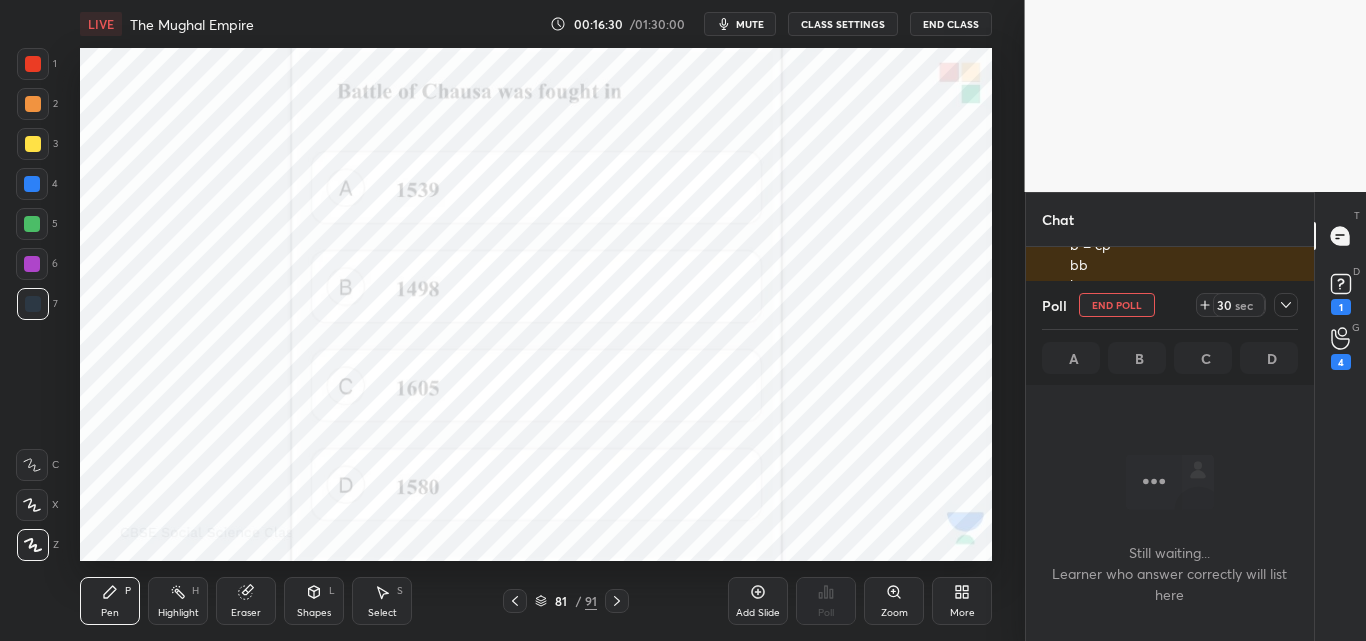 scroll, scrollTop: 236, scrollLeft: 282, axis: both 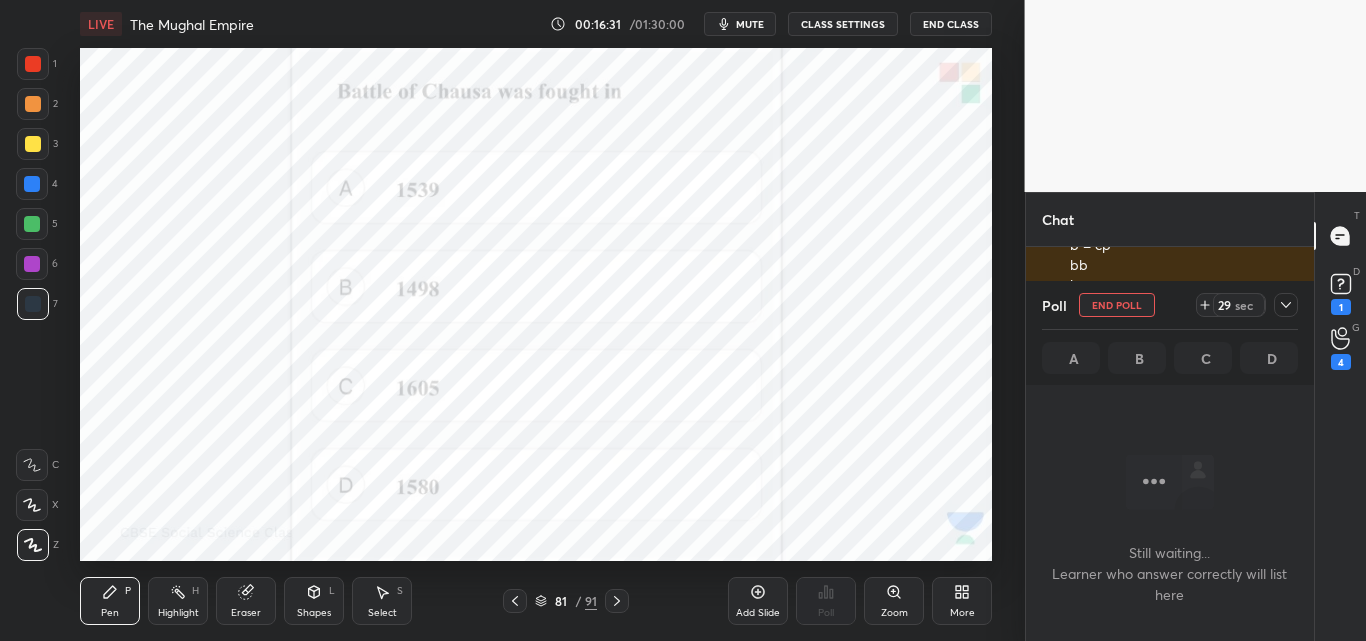click on "mute" at bounding box center [750, 24] 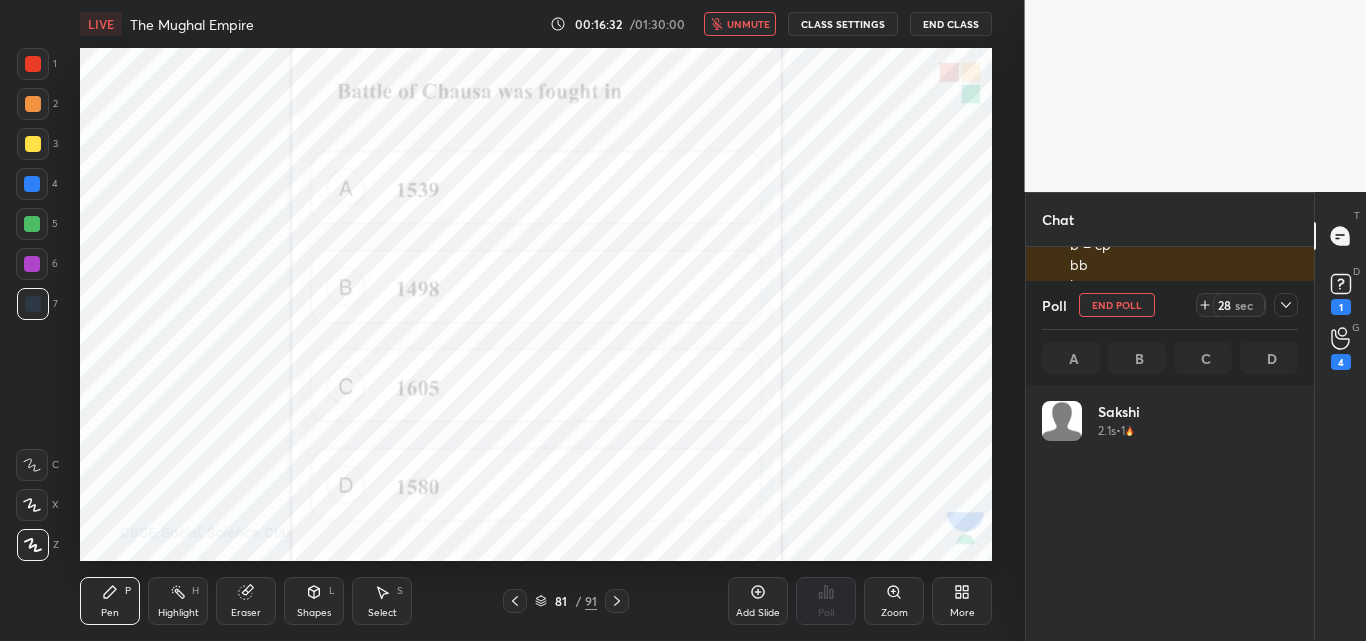 scroll, scrollTop: 7, scrollLeft: 7, axis: both 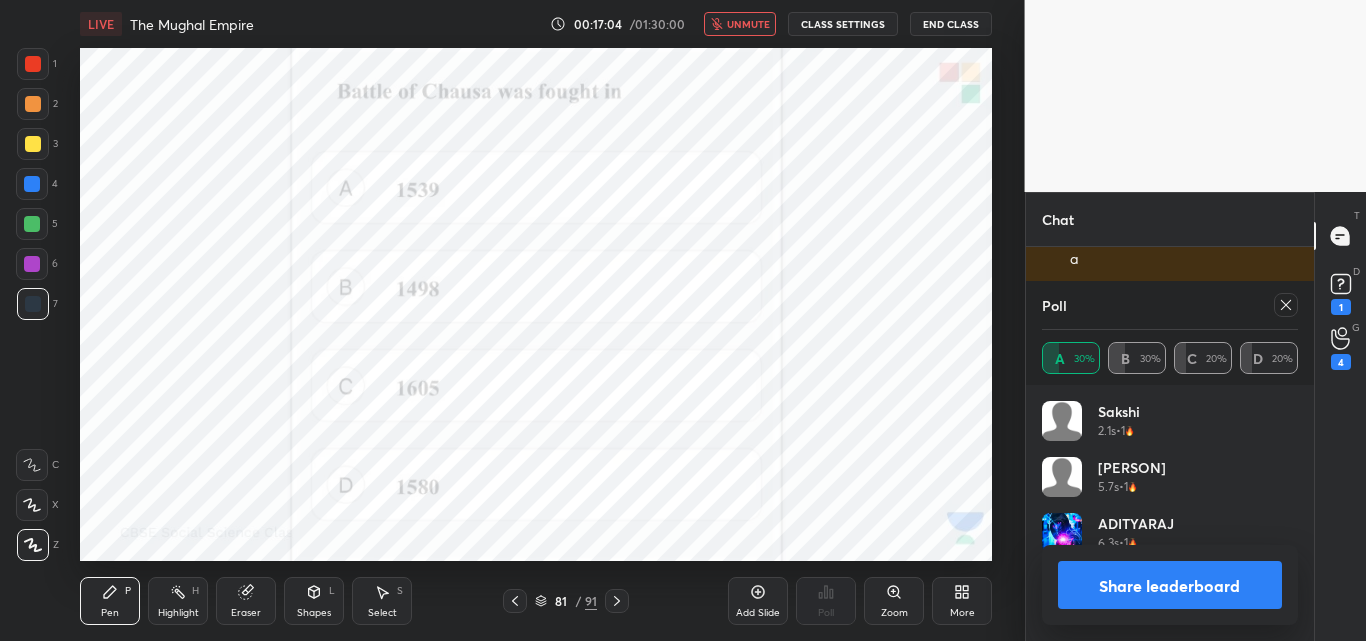 click on "unmute" at bounding box center (748, 24) 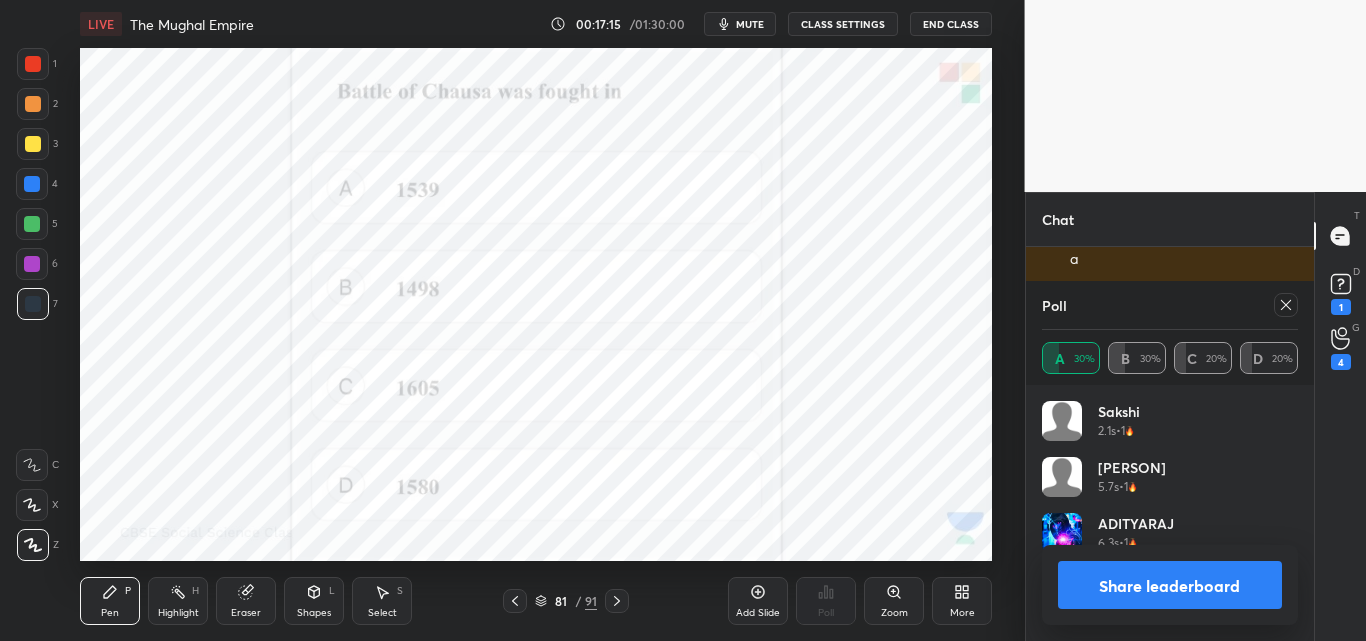 click 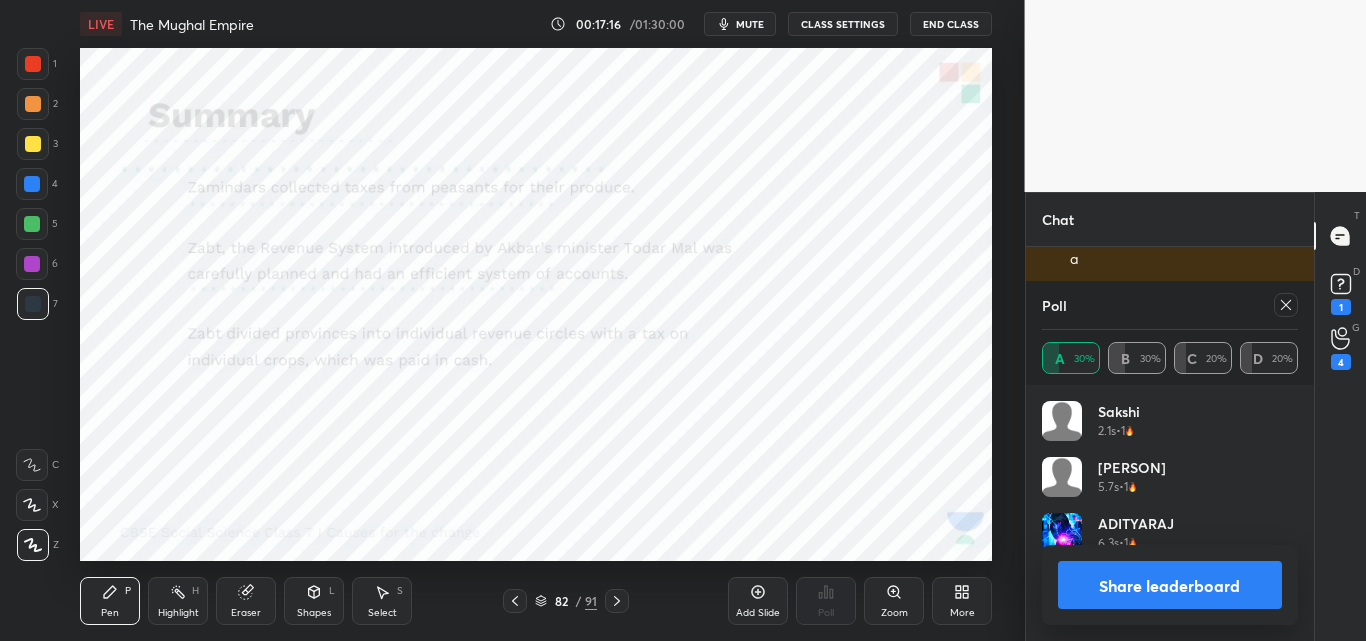 scroll, scrollTop: 7851, scrollLeft: 0, axis: vertical 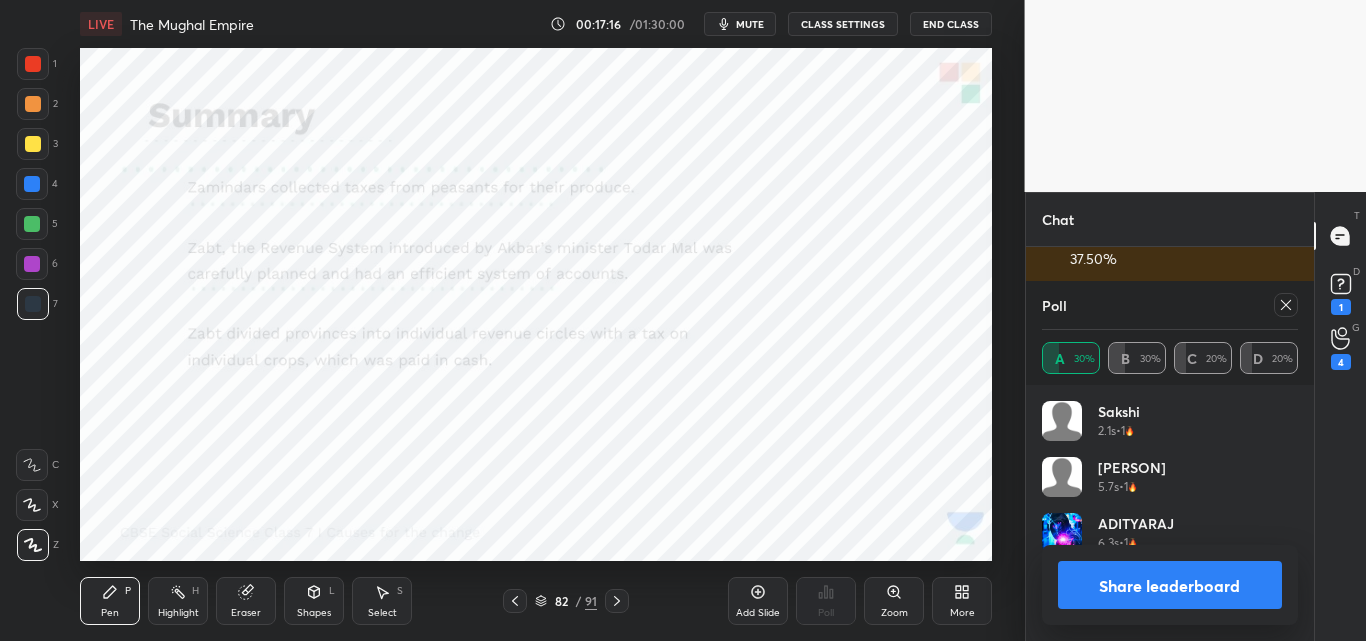 drag, startPoint x: 1215, startPoint y: 591, endPoint x: 1243, endPoint y: 576, distance: 31.764761 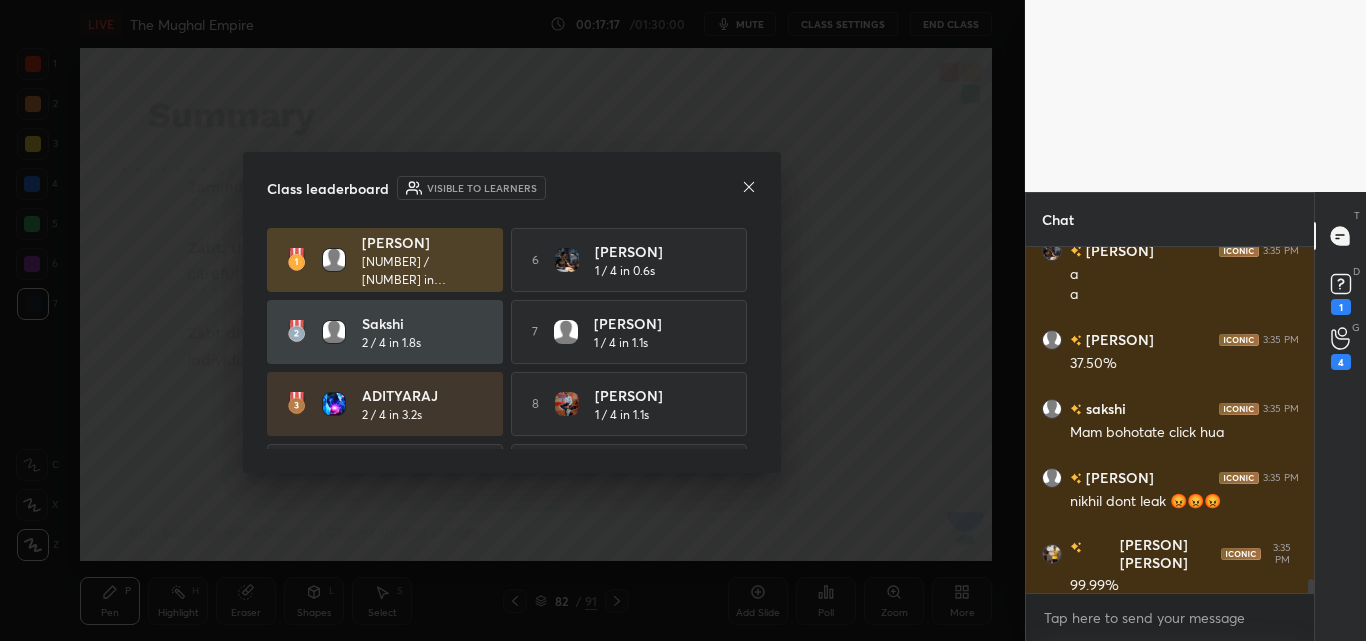 scroll, scrollTop: 7, scrollLeft: 7, axis: both 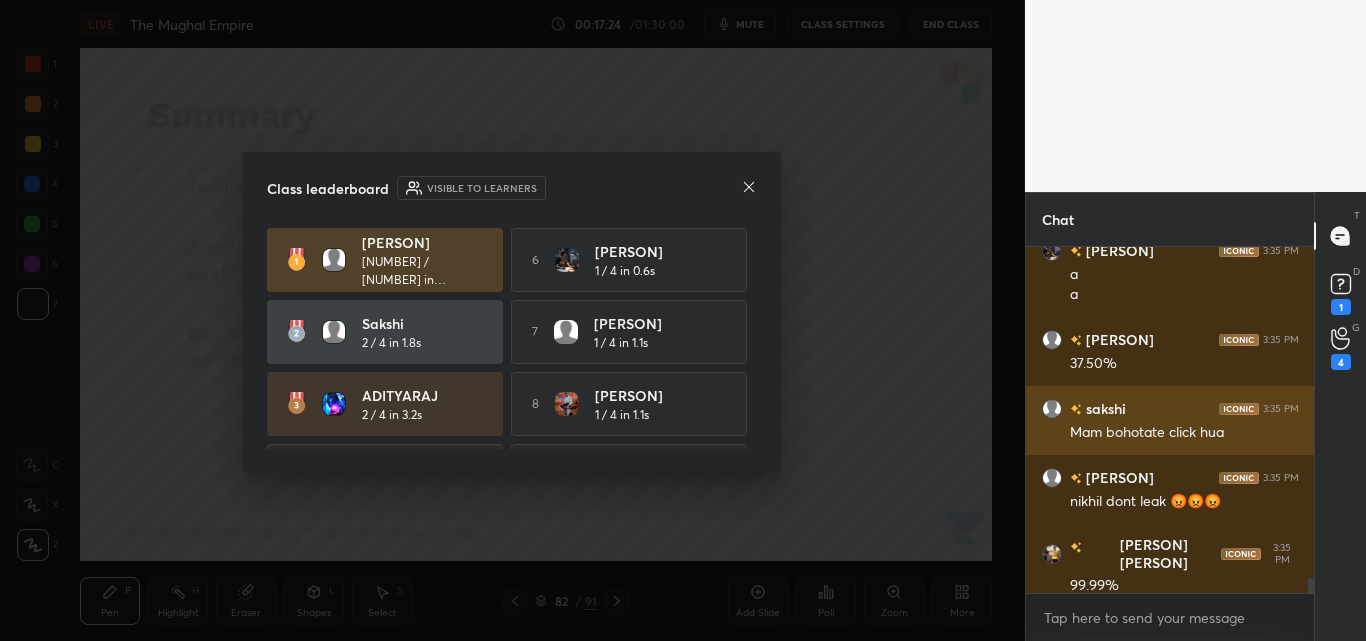 click on "Mam bohotate click hua" at bounding box center [1184, 433] 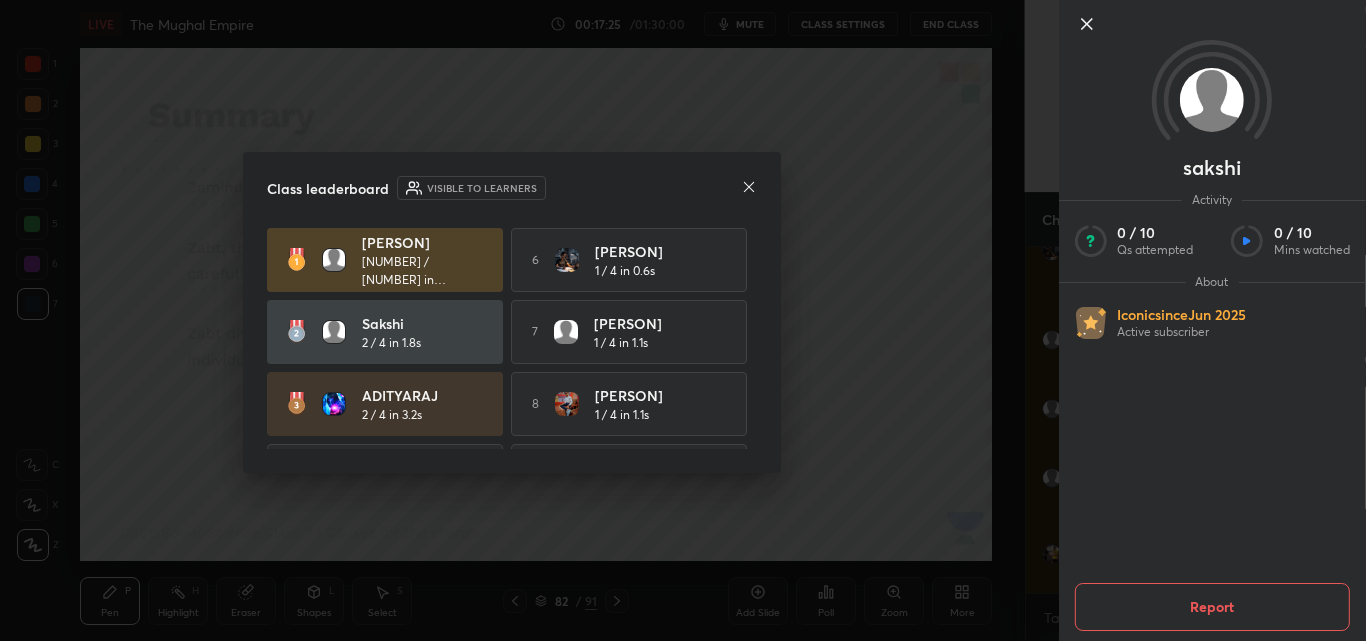 scroll, scrollTop: 7816, scrollLeft: 0, axis: vertical 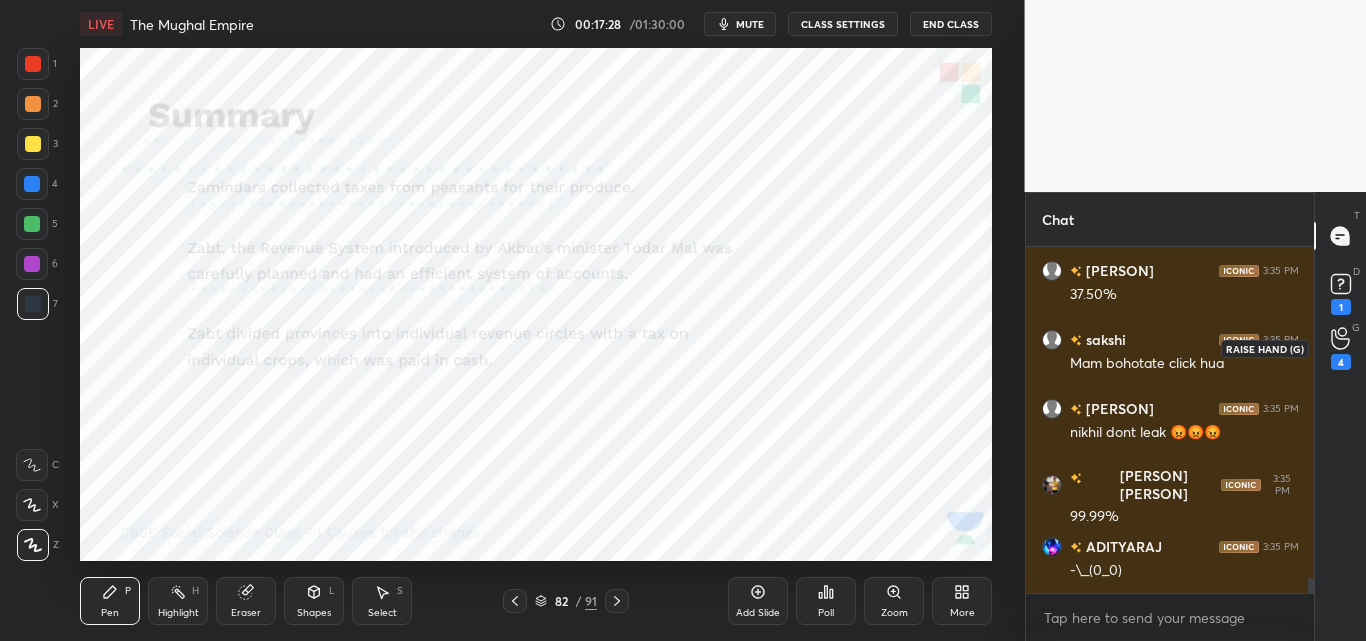 click 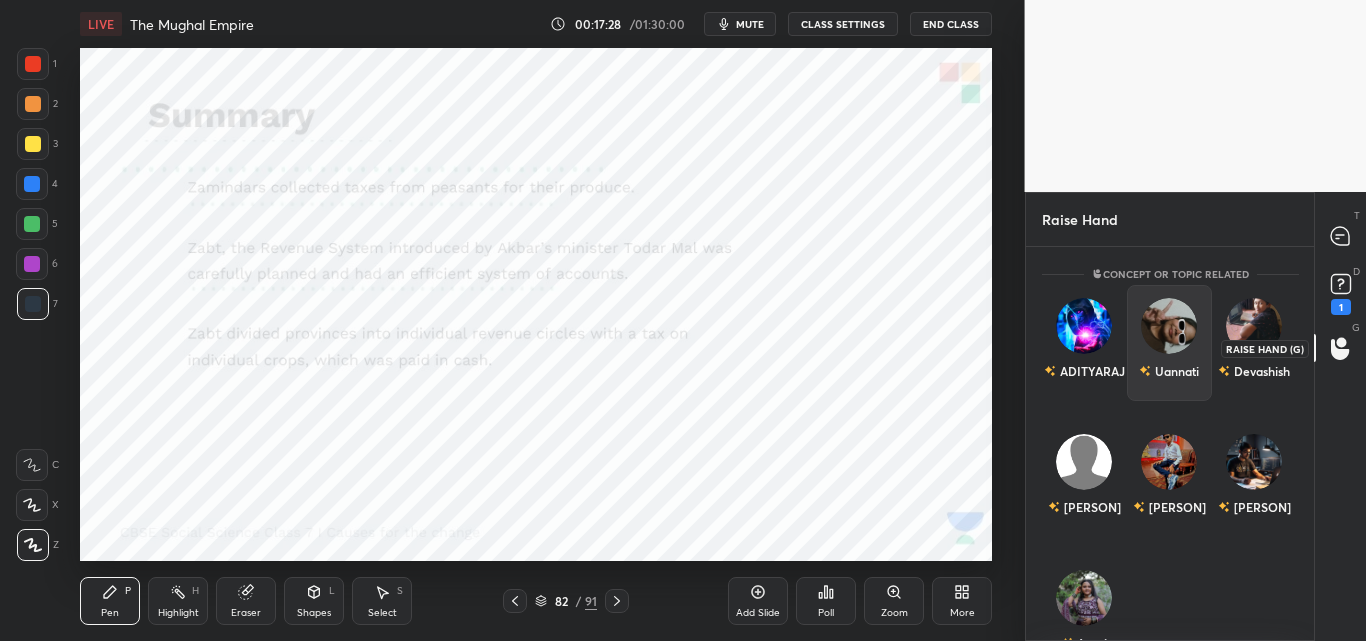 scroll, scrollTop: 388, scrollLeft: 282, axis: both 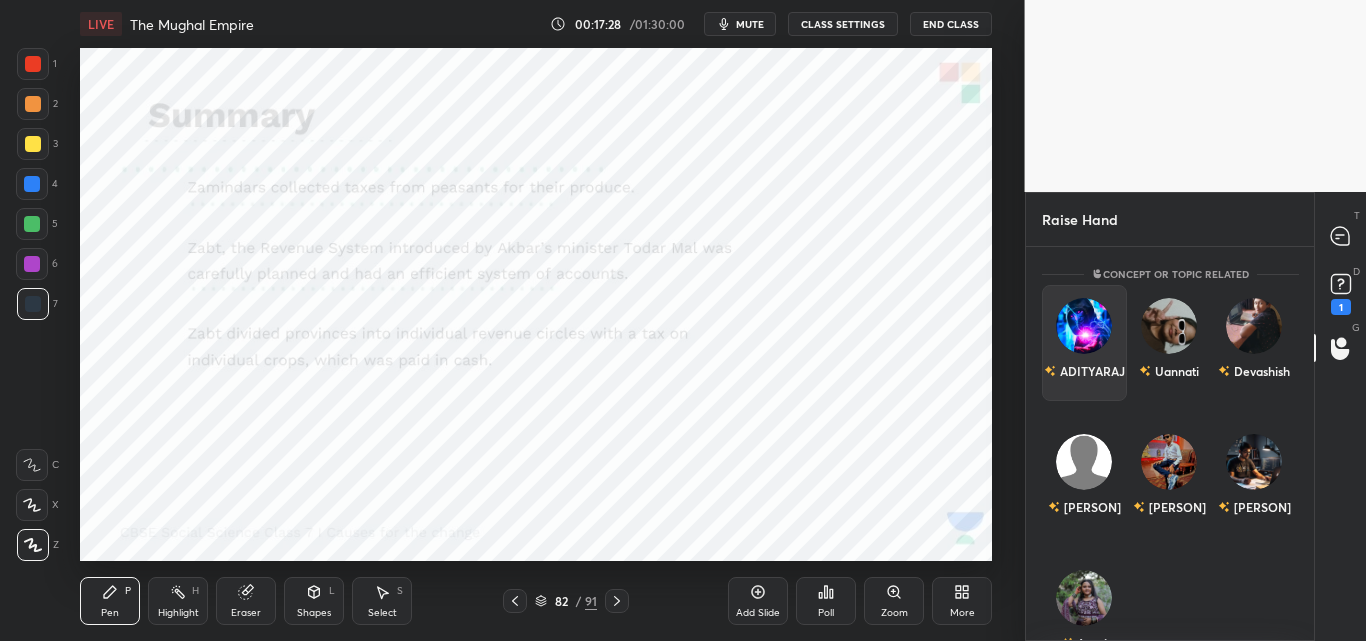 drag, startPoint x: 1076, startPoint y: 337, endPoint x: 1086, endPoint y: 361, distance: 26 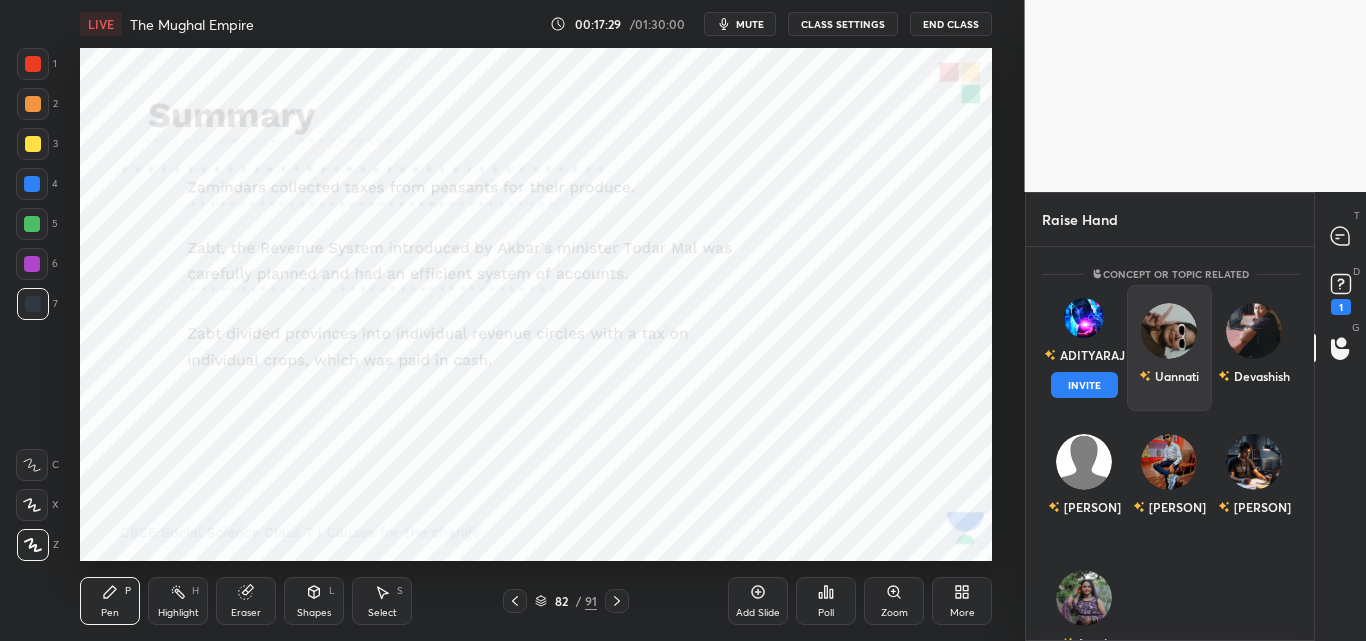 click on "INVITE" at bounding box center [1084, 385] 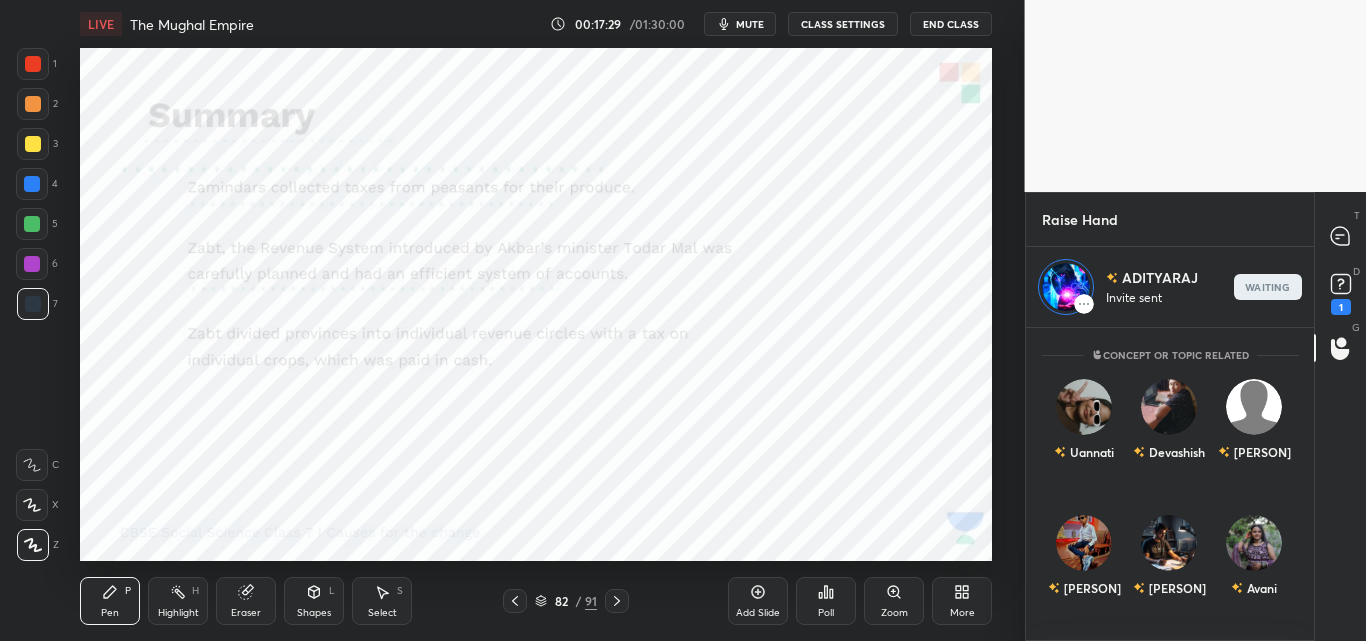 scroll, scrollTop: 307, scrollLeft: 282, axis: both 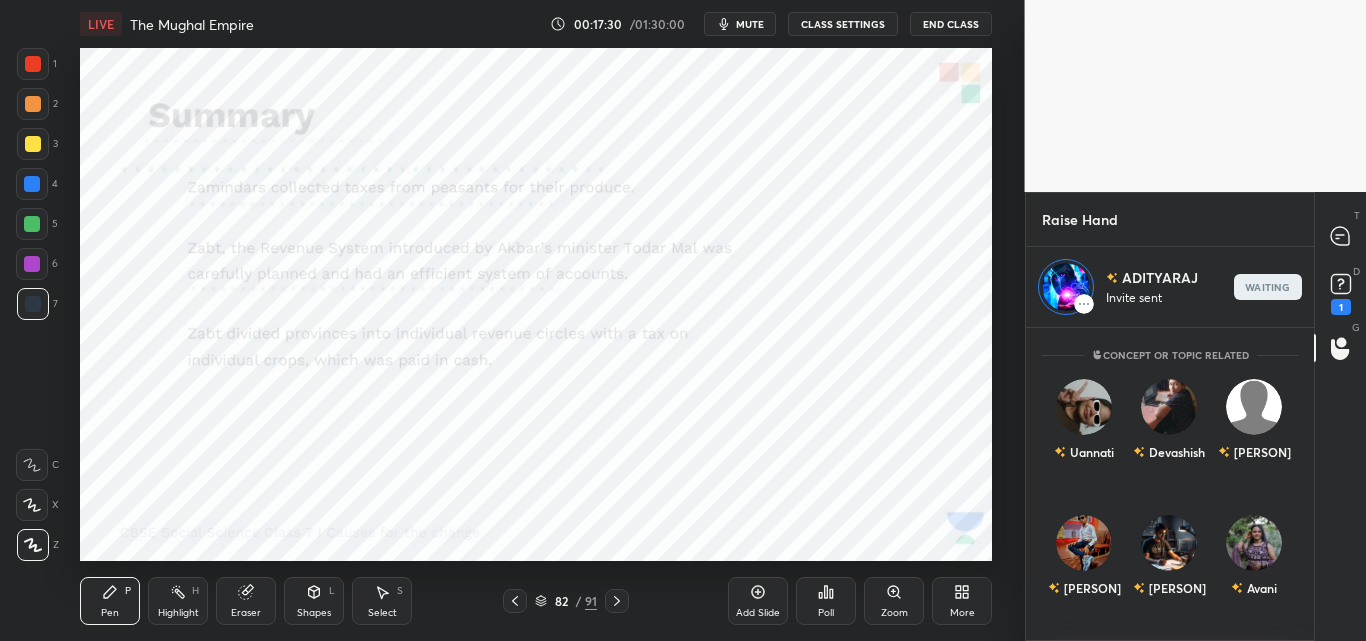 click on "mute" at bounding box center (750, 24) 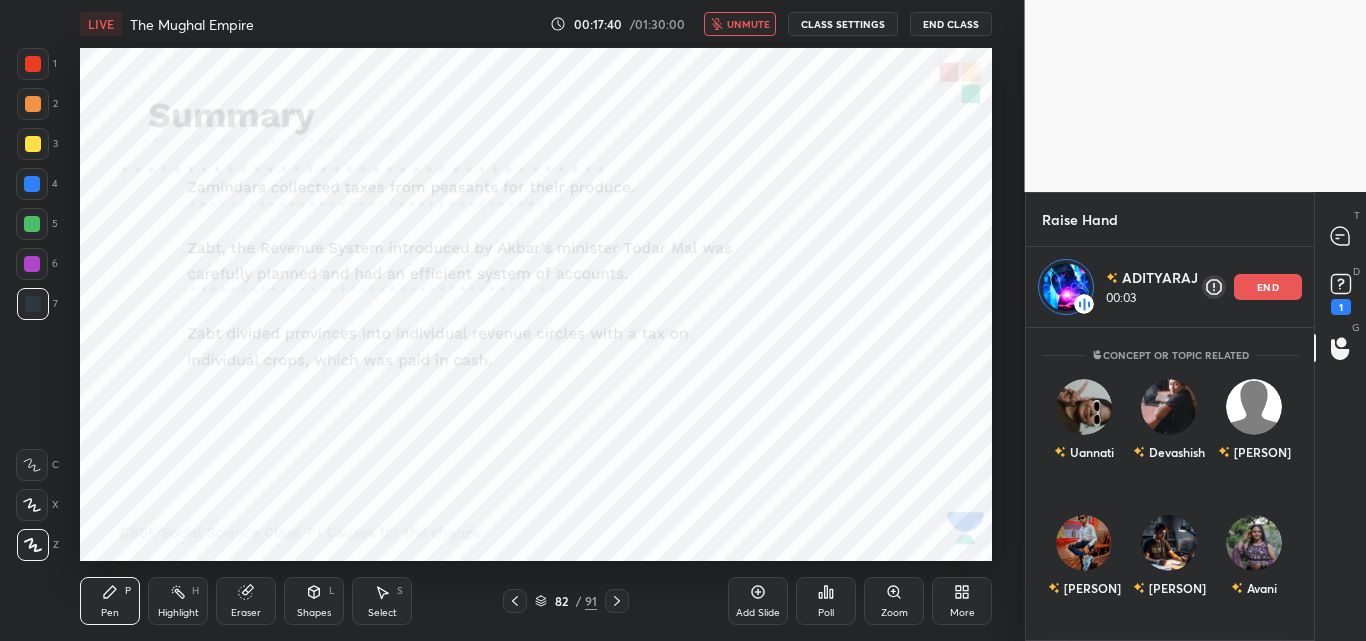 click on "unmute" at bounding box center [740, 24] 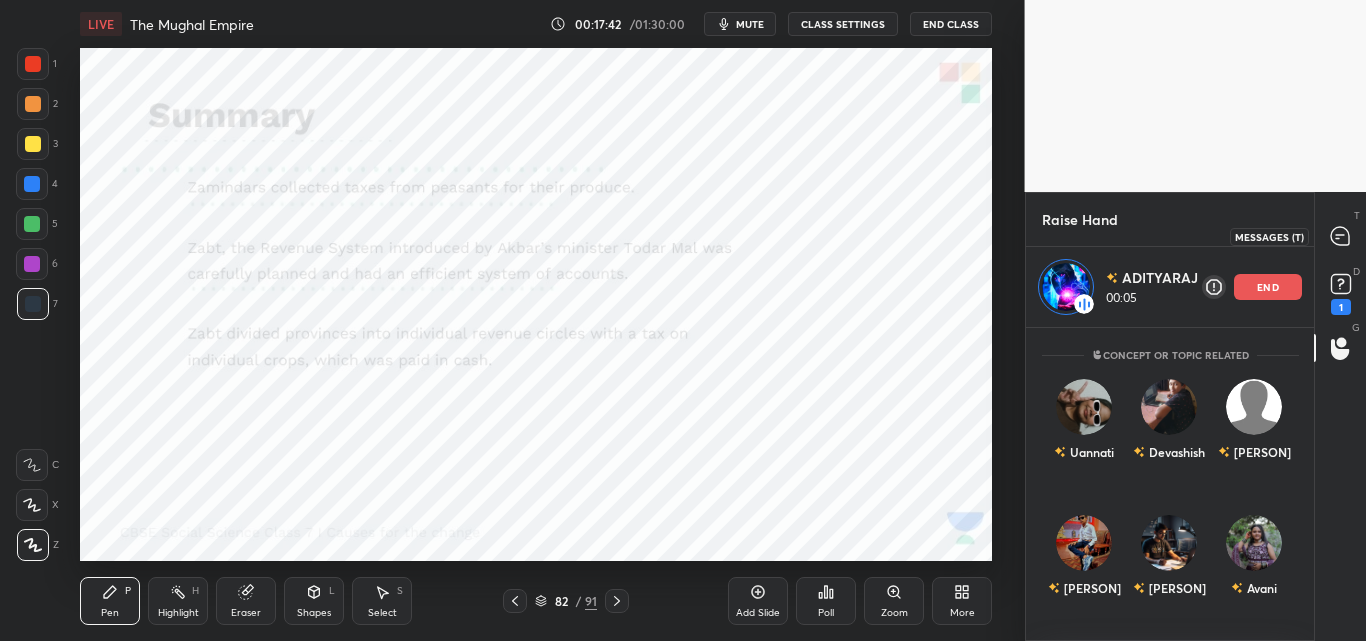 click 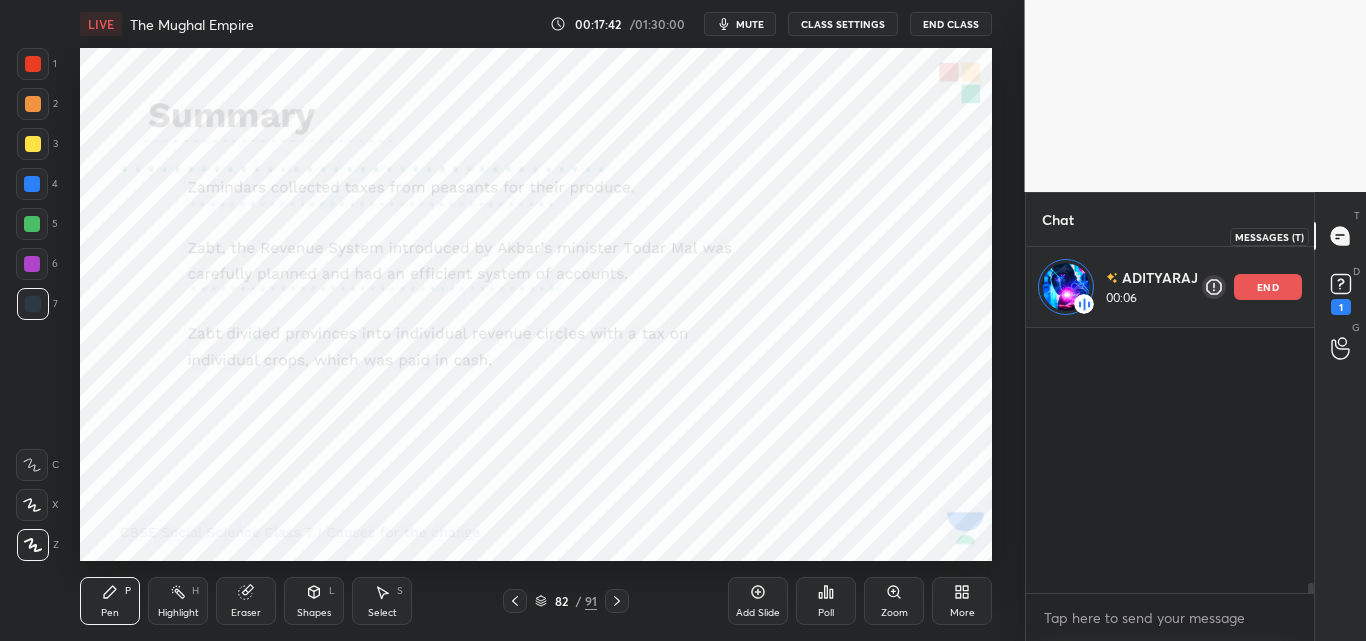 scroll, scrollTop: 308, scrollLeft: 282, axis: both 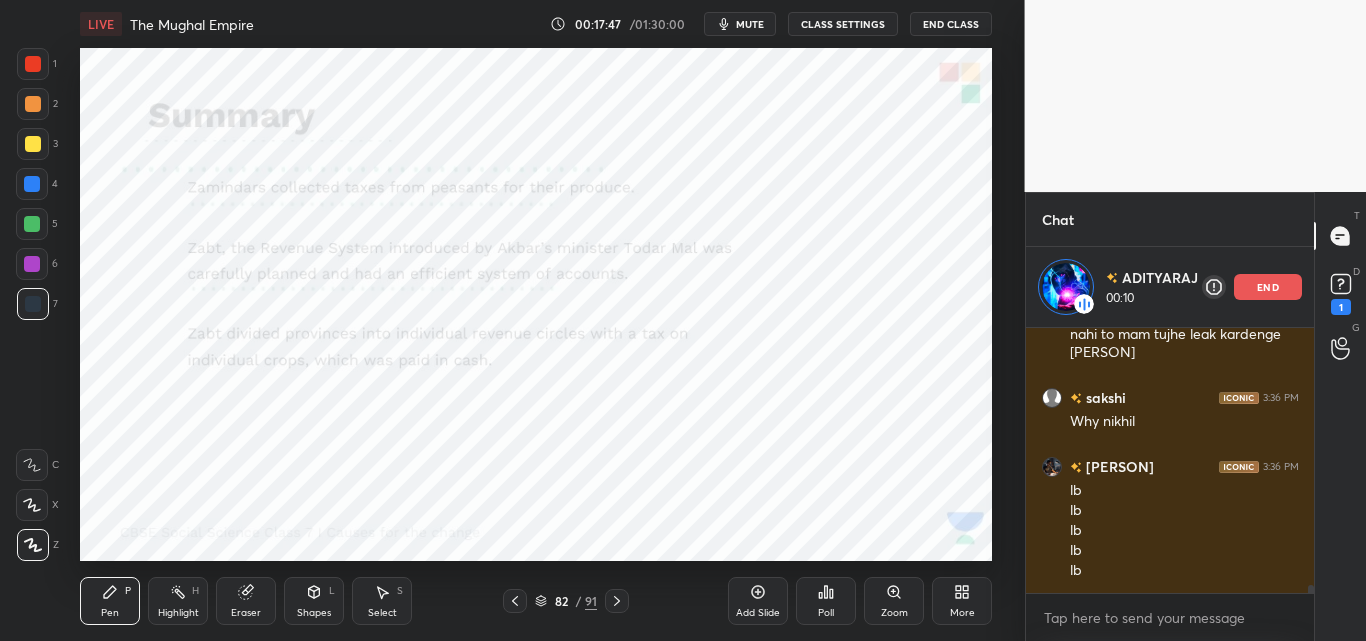 click on "mute" at bounding box center [750, 24] 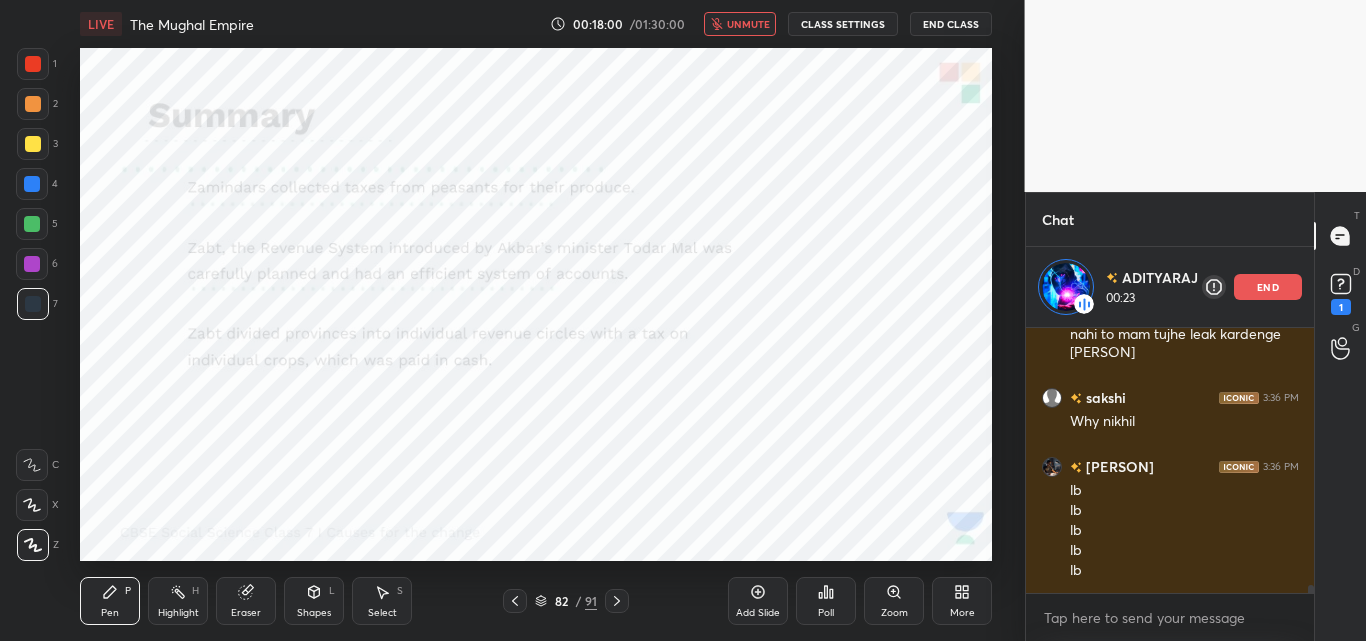 scroll, scrollTop: 8599, scrollLeft: 0, axis: vertical 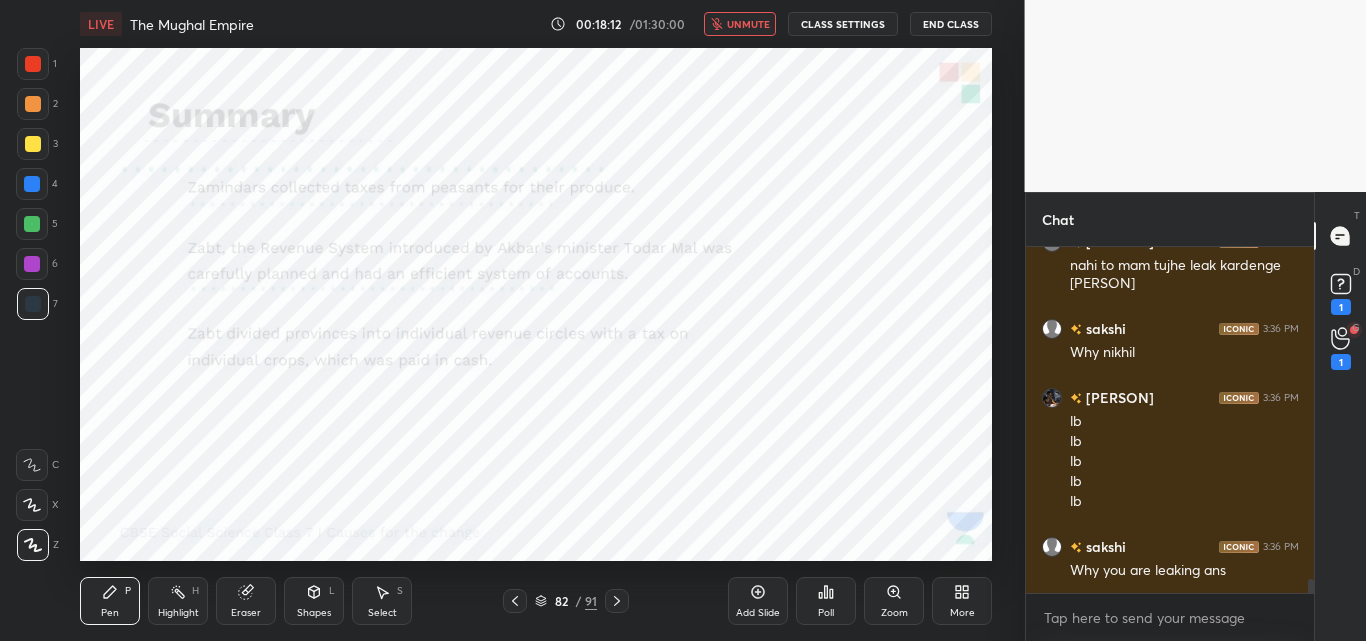 click on "unmute" at bounding box center (748, 24) 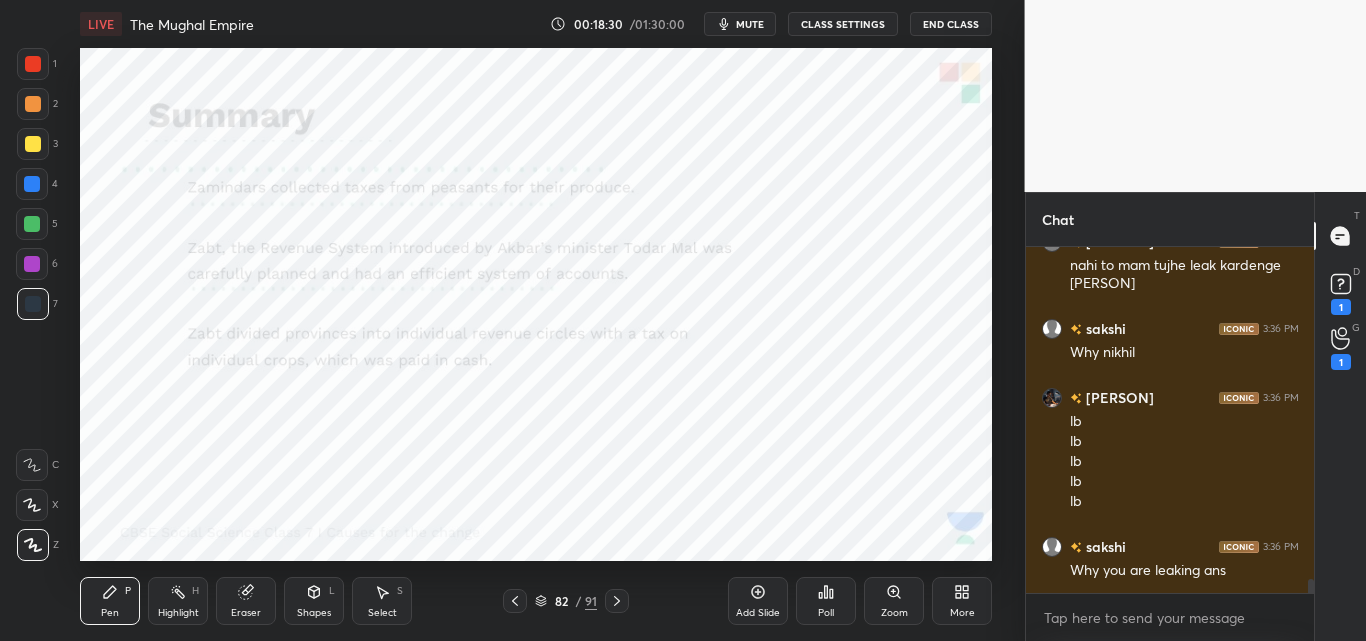 scroll, scrollTop: 8587, scrollLeft: 0, axis: vertical 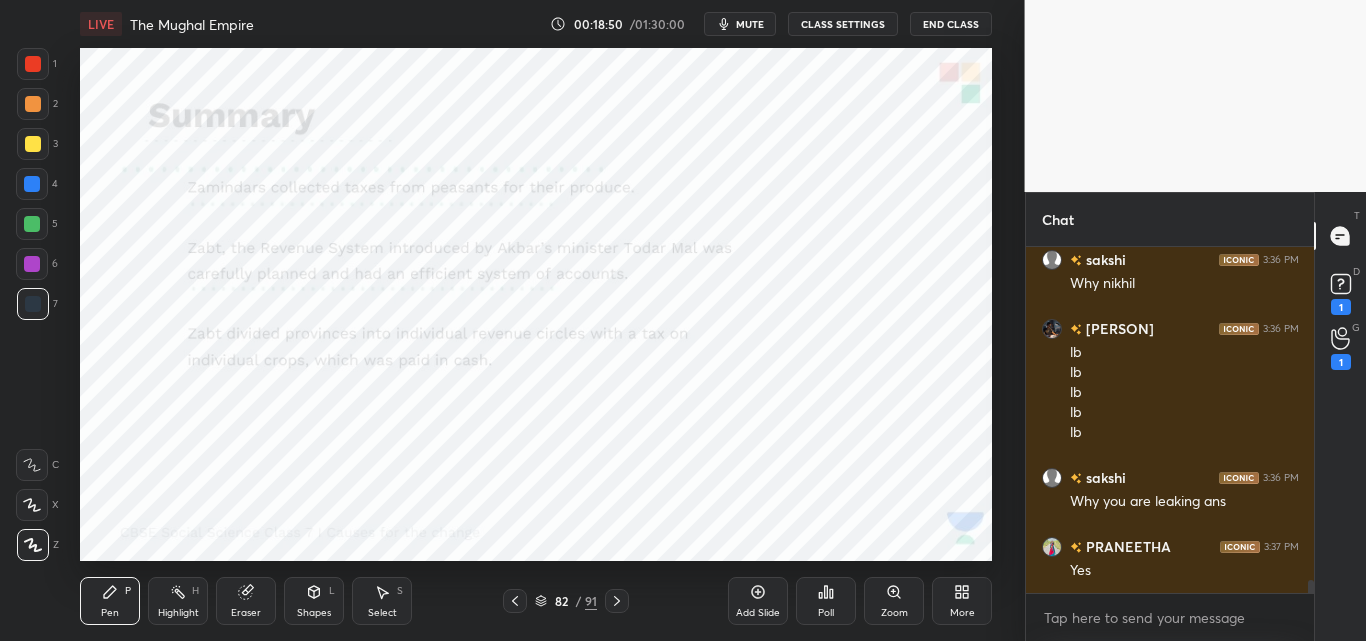 click 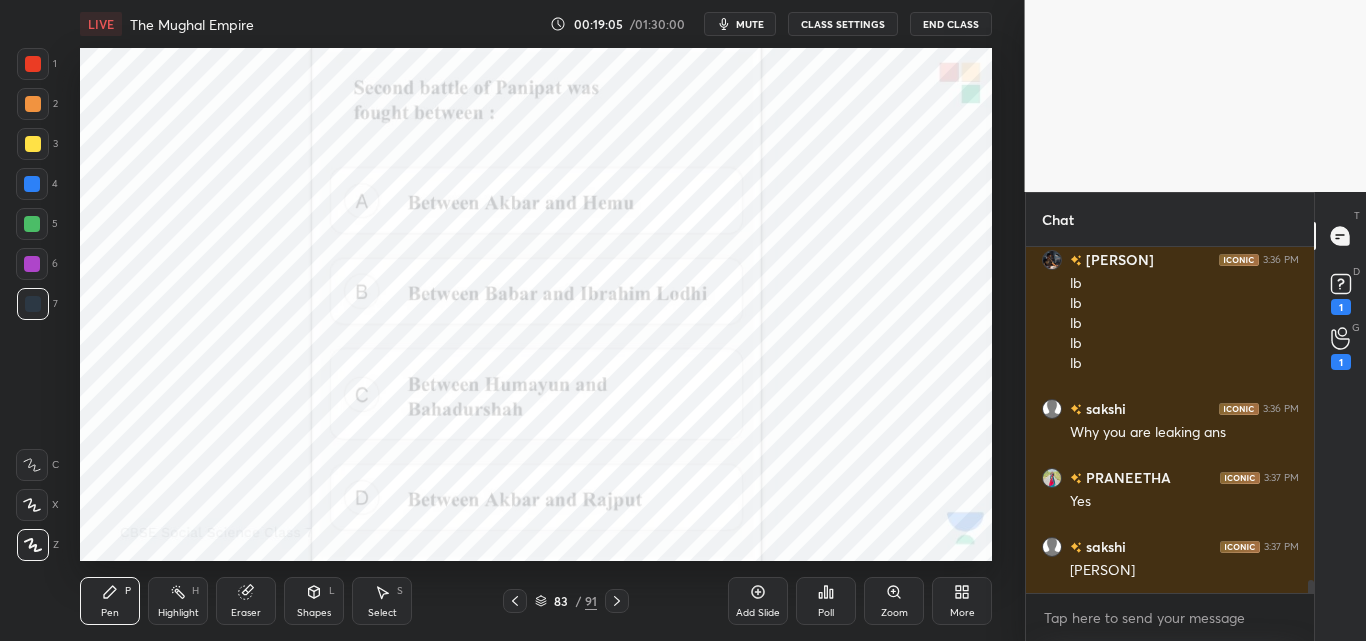 scroll, scrollTop: 8725, scrollLeft: 0, axis: vertical 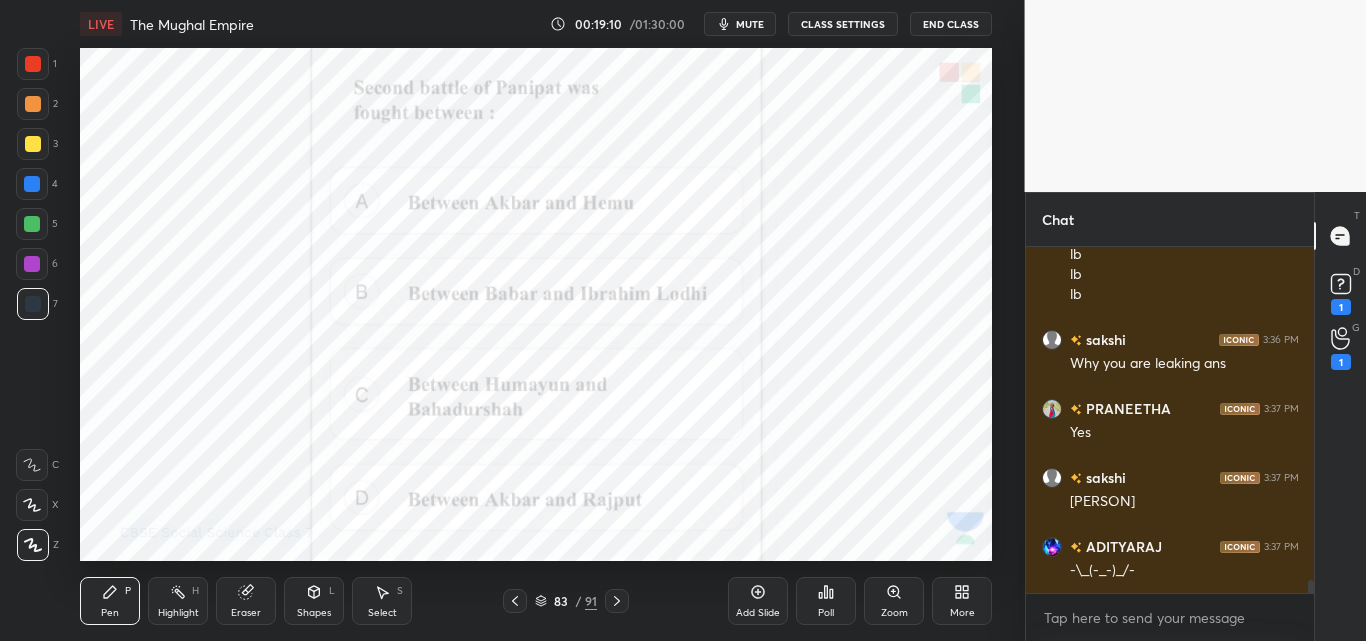 click on "Poll" at bounding box center [826, 601] 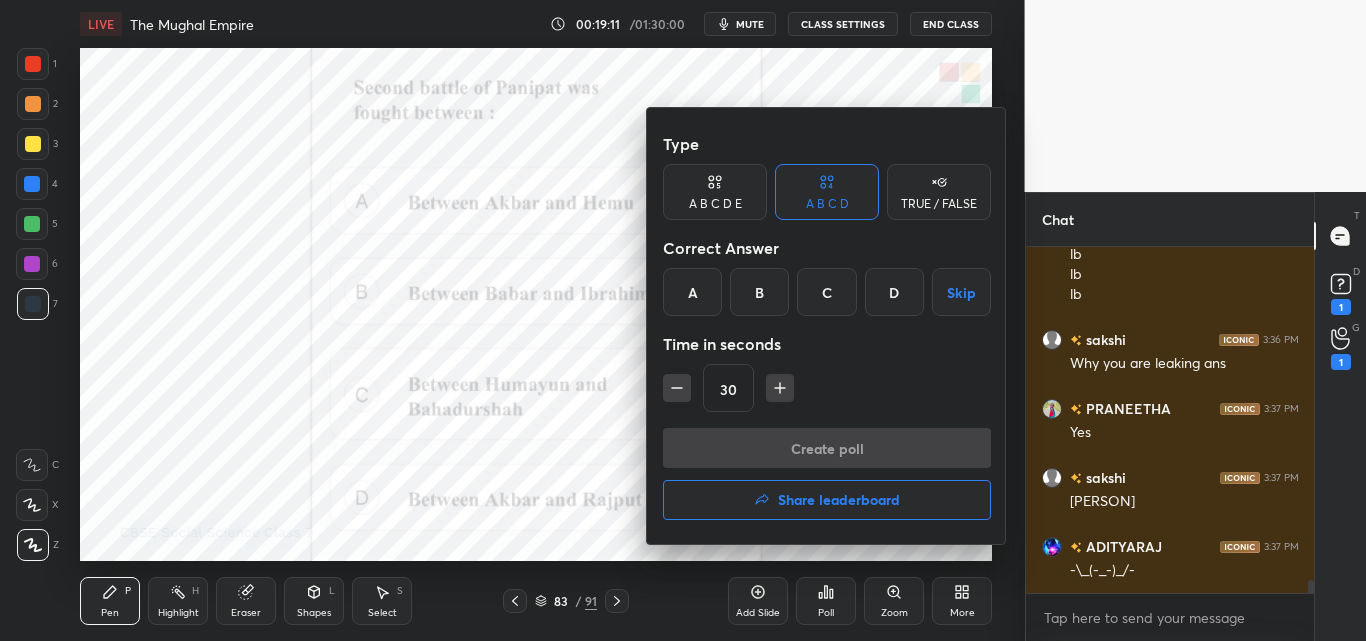 click on "C" at bounding box center (826, 292) 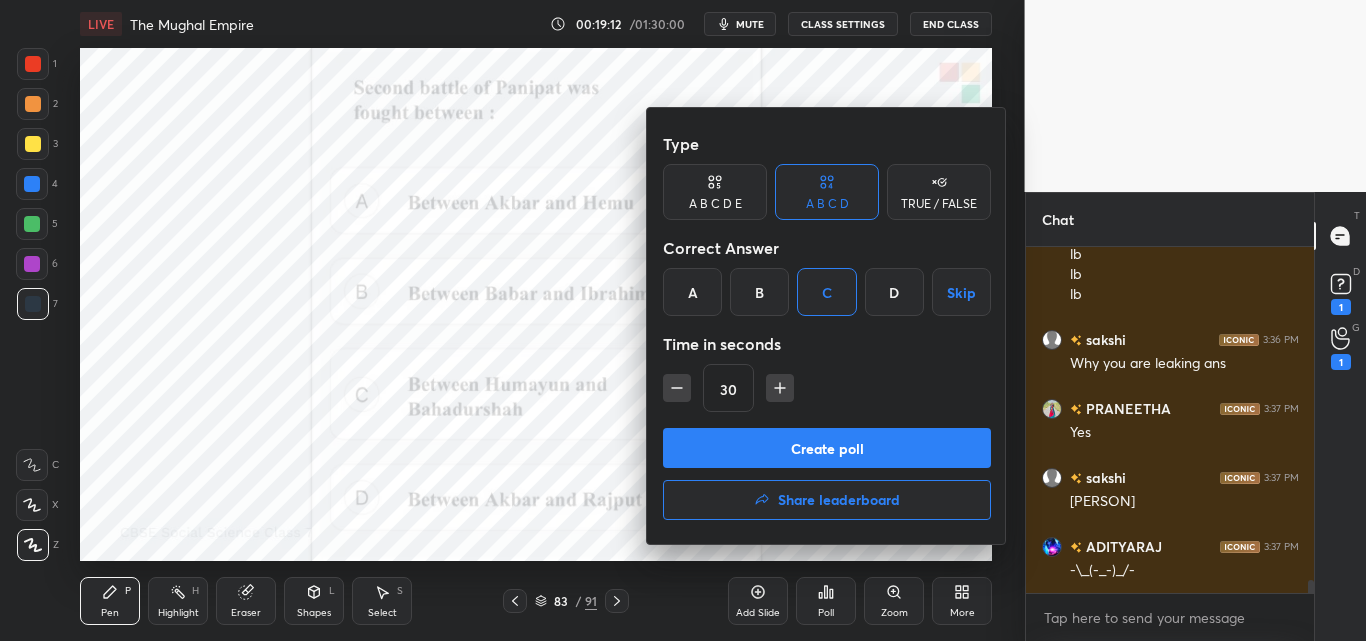 click on "Create poll" at bounding box center [827, 448] 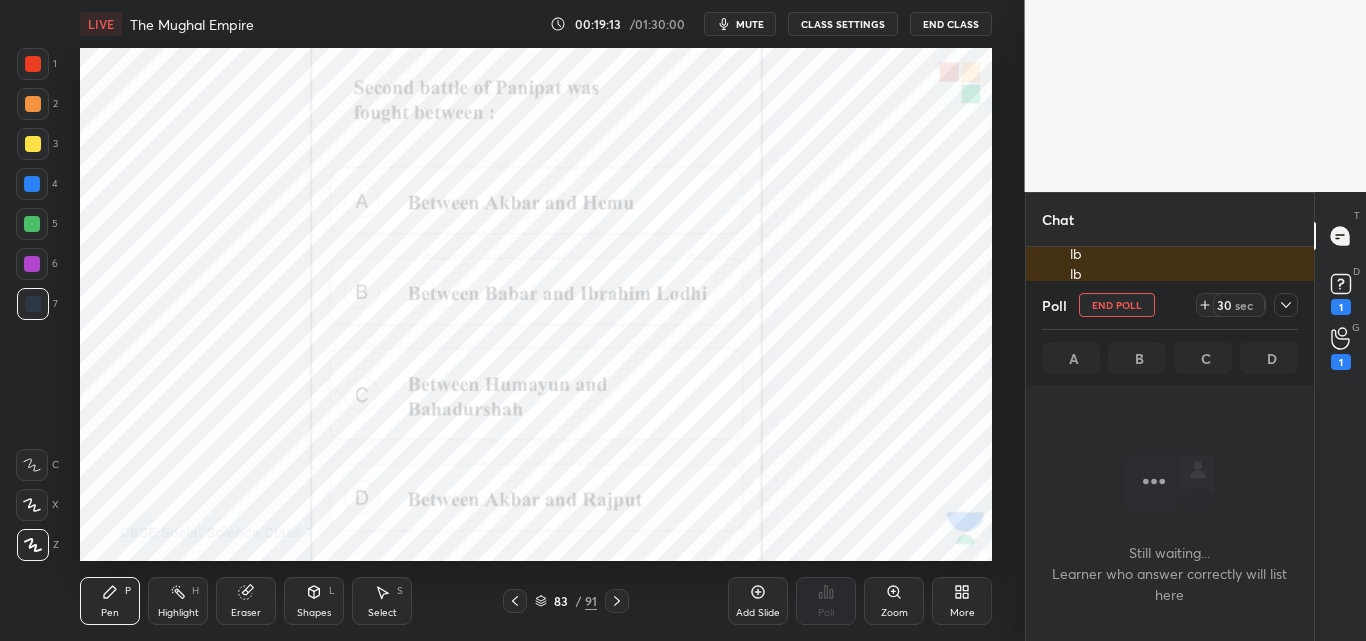 scroll, scrollTop: 236, scrollLeft: 282, axis: both 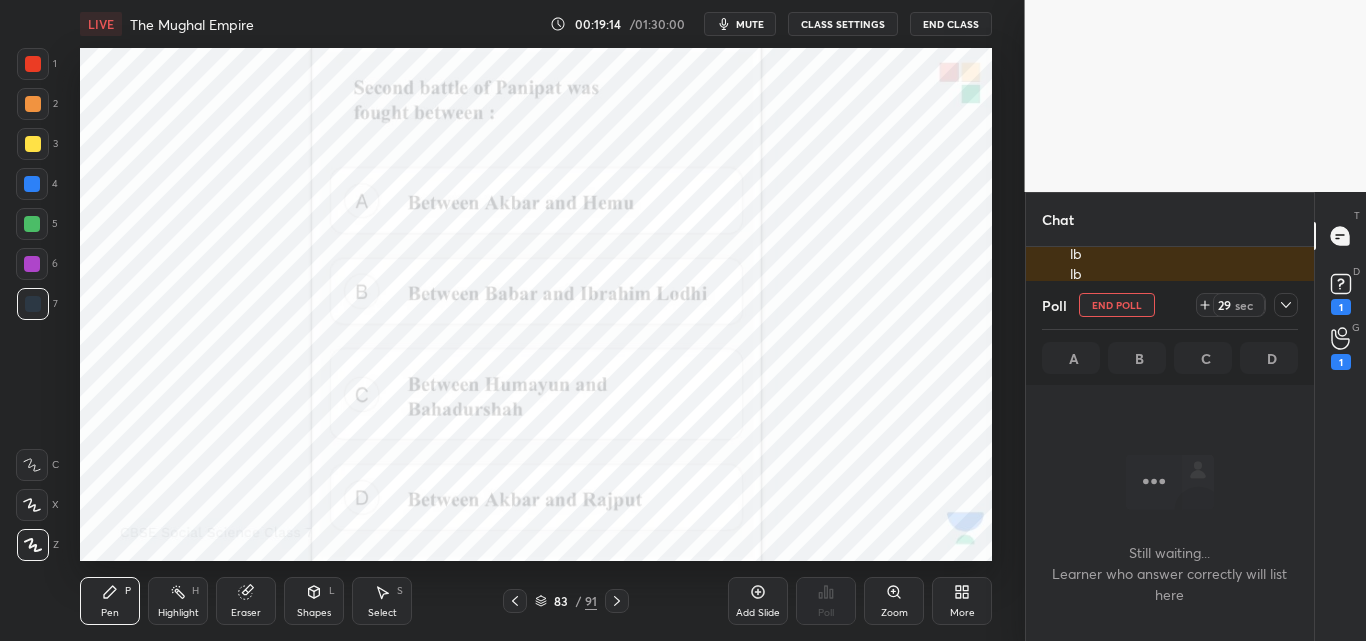 click on "mute" at bounding box center (750, 24) 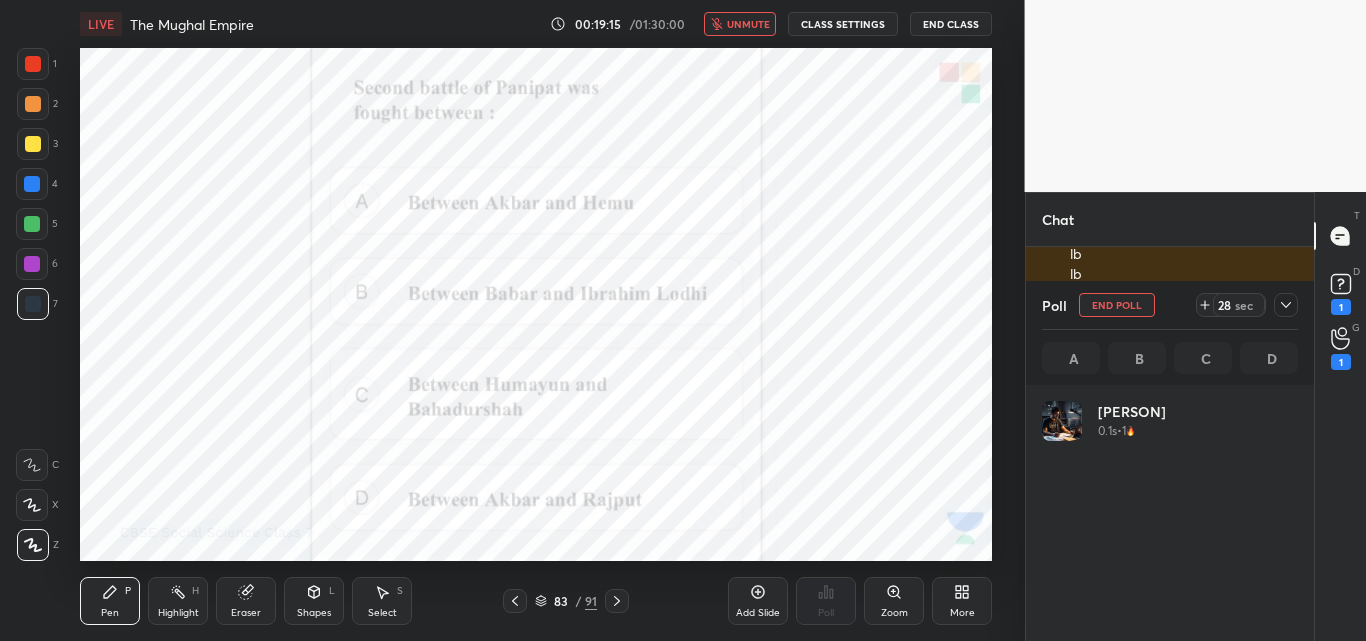 scroll, scrollTop: 7, scrollLeft: 7, axis: both 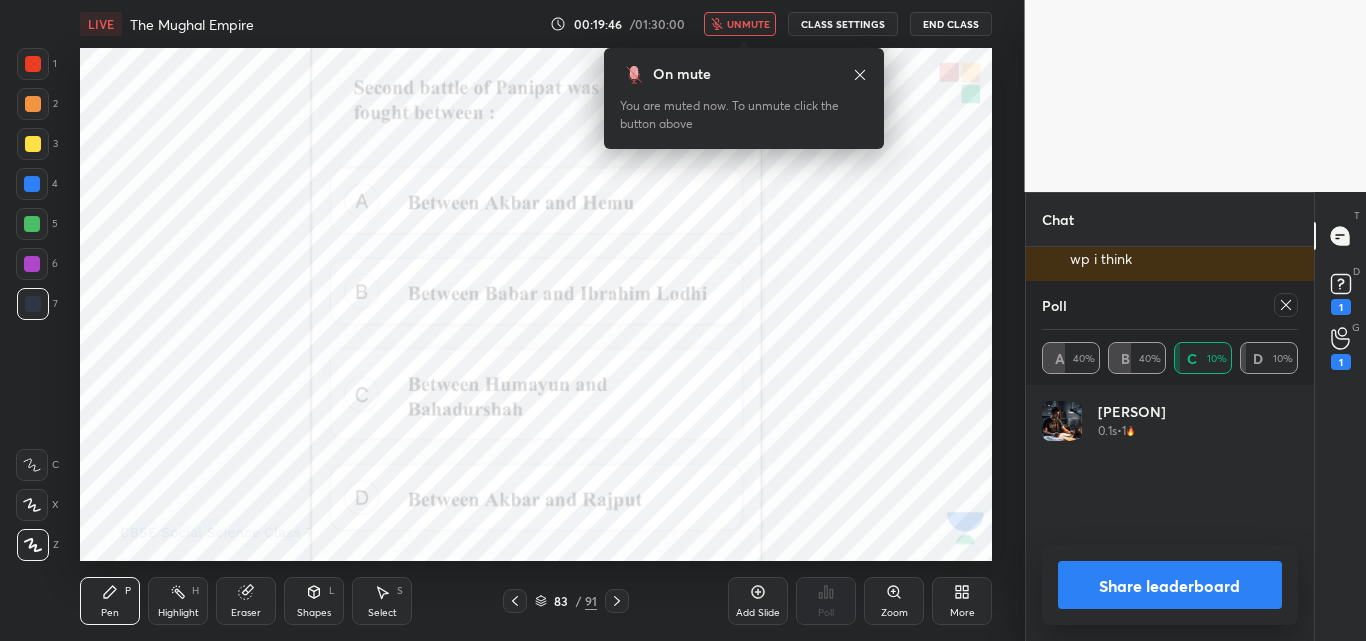 drag, startPoint x: 746, startPoint y: 25, endPoint x: 740, endPoint y: 44, distance: 19.924858 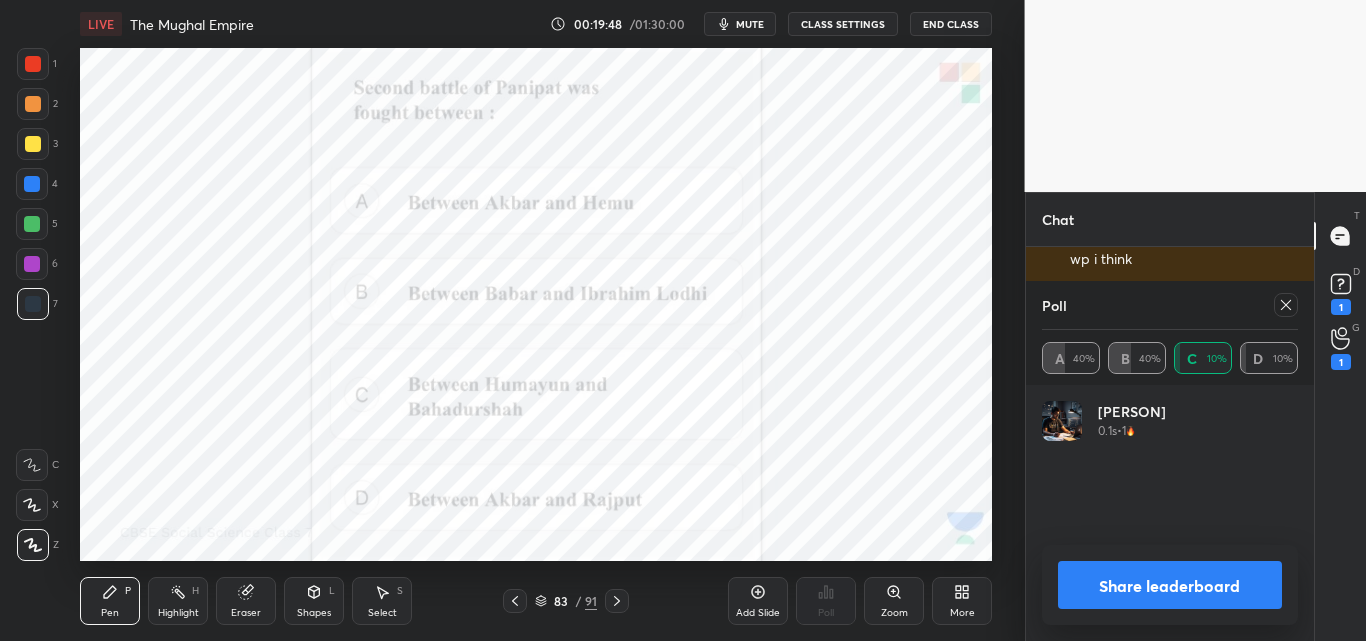 drag, startPoint x: 250, startPoint y: 589, endPoint x: 219, endPoint y: 586, distance: 31.144823 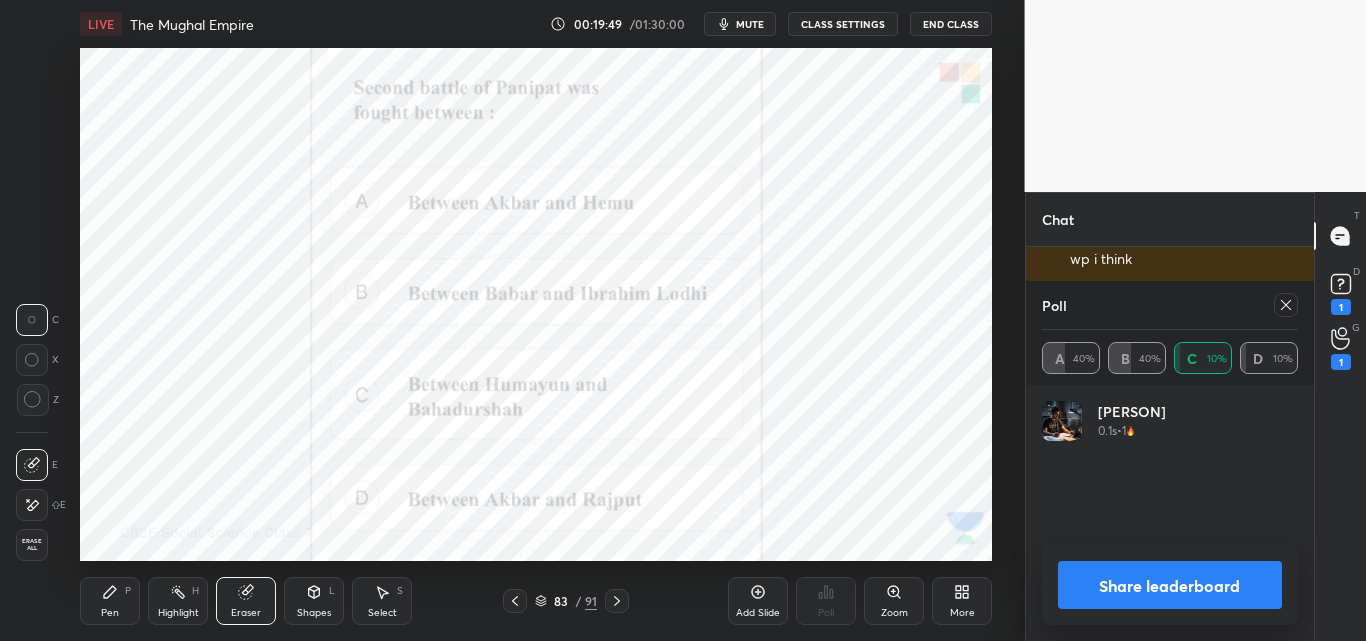 scroll, scrollTop: 9243, scrollLeft: 0, axis: vertical 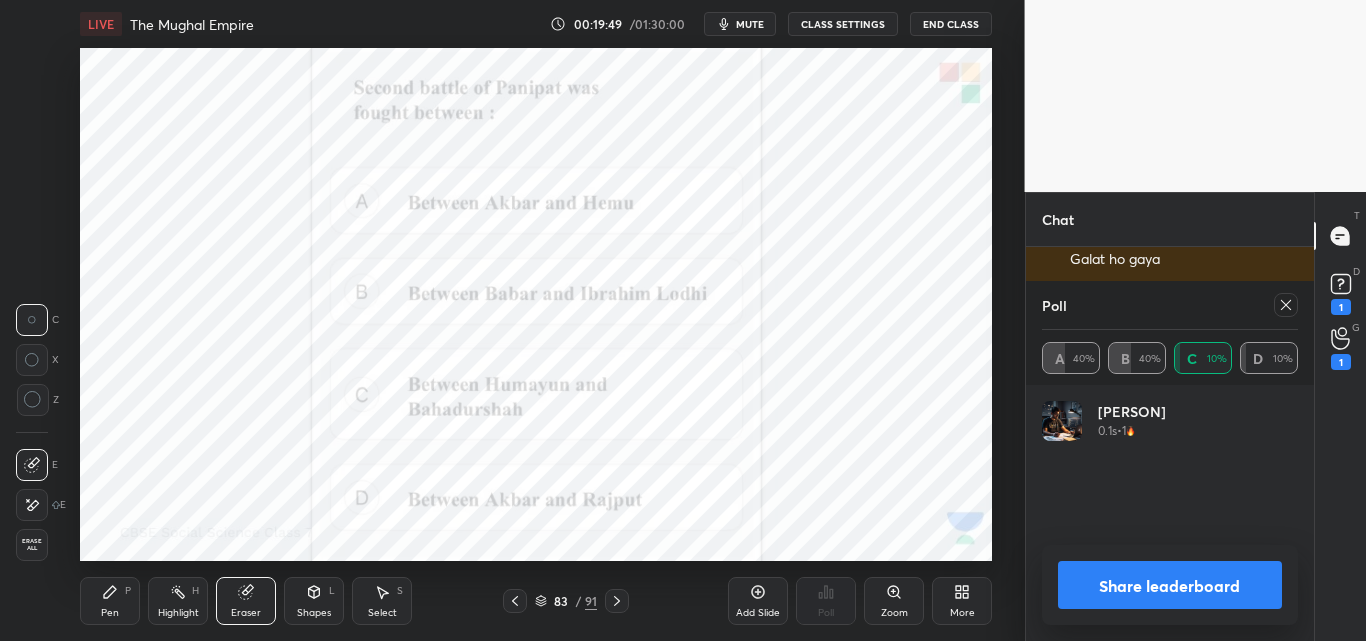 click on "Erase all" at bounding box center [32, 545] 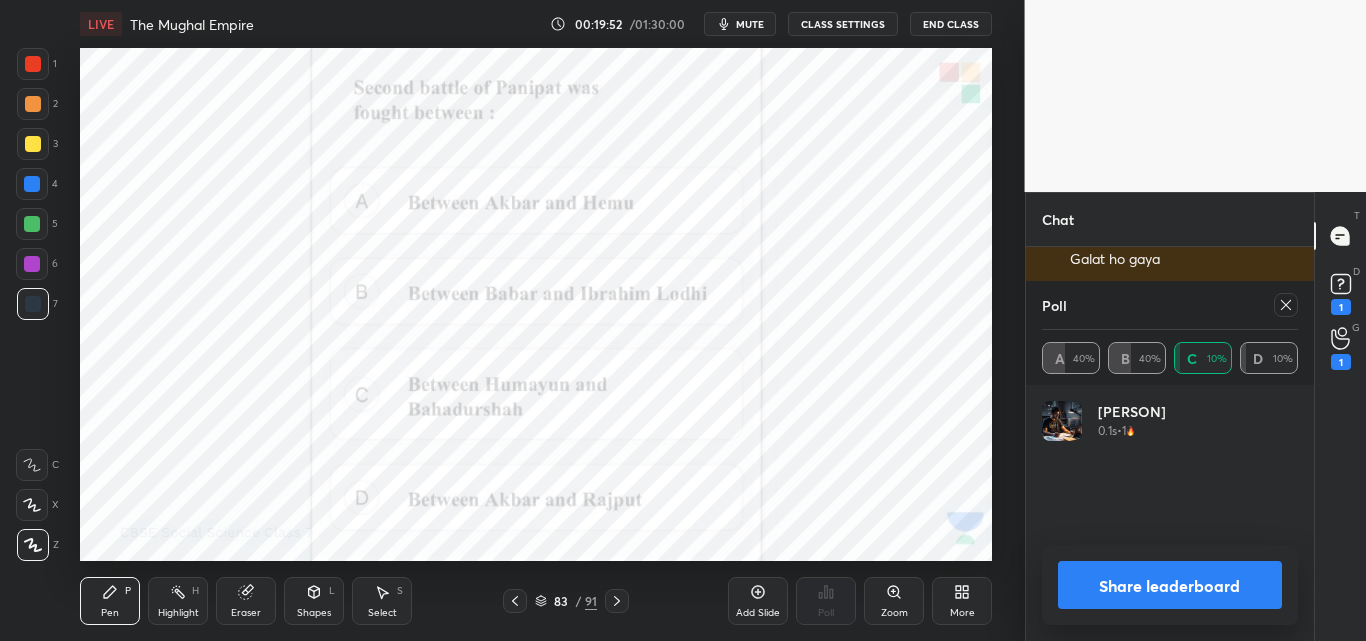 click 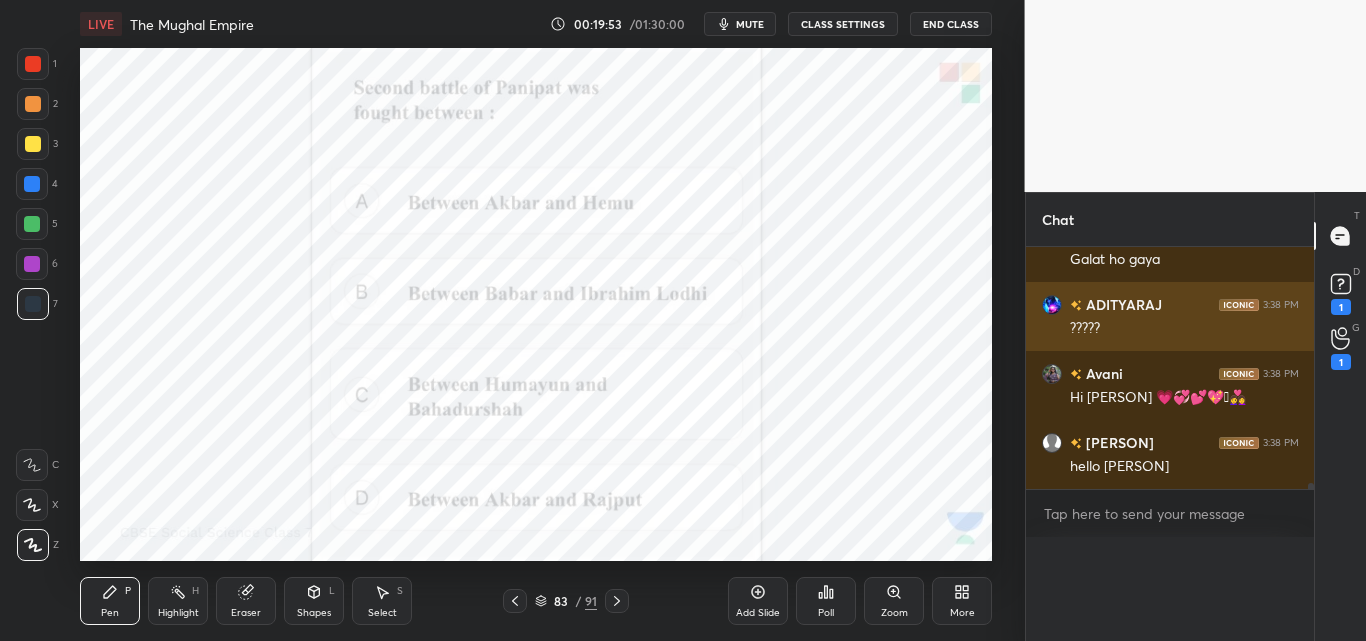 scroll, scrollTop: 0, scrollLeft: 0, axis: both 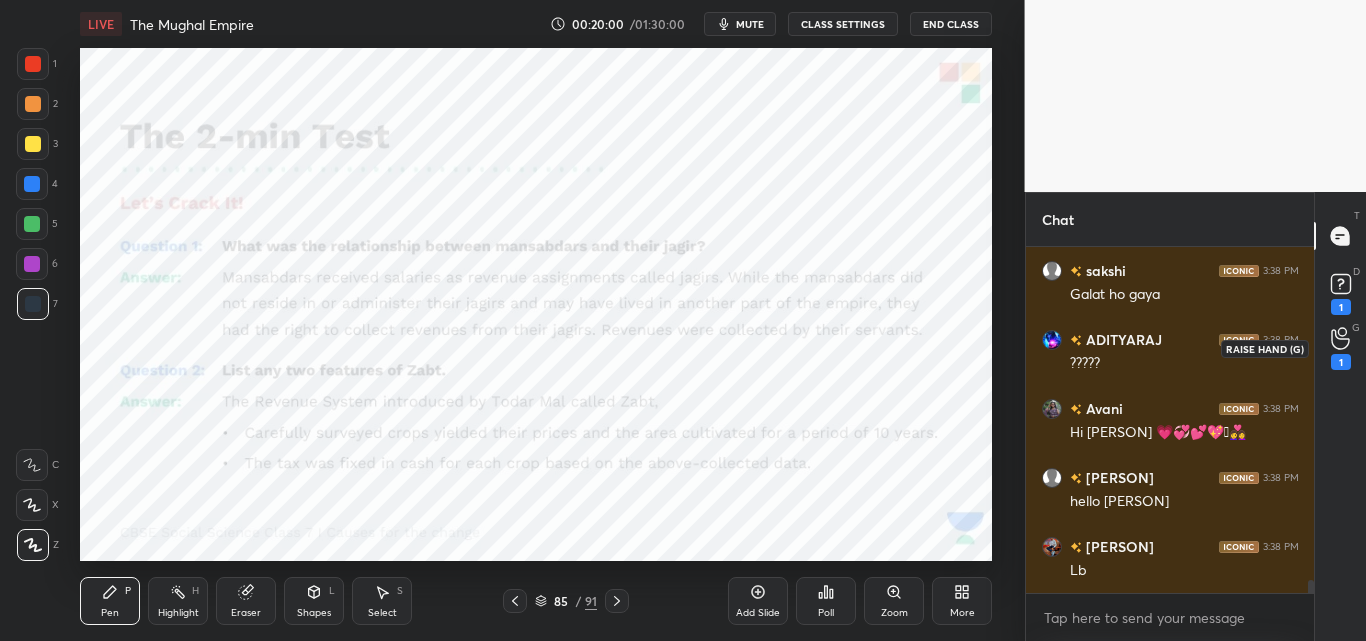 click 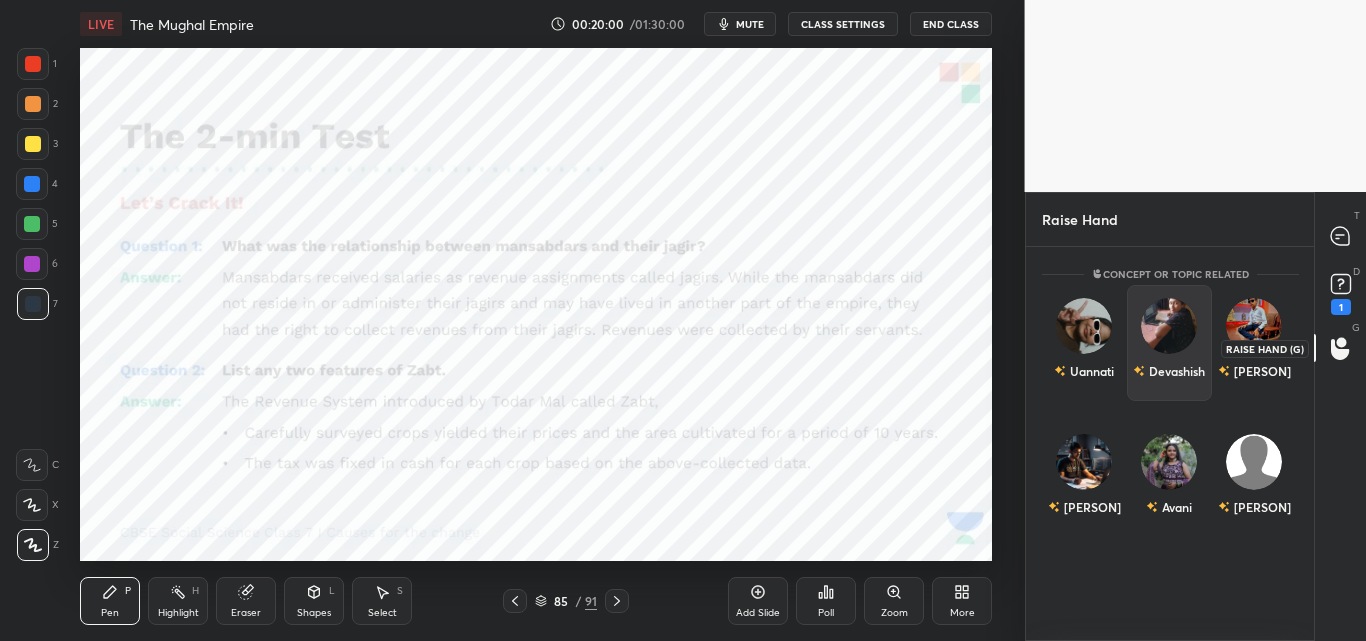 scroll, scrollTop: 7, scrollLeft: 7, axis: both 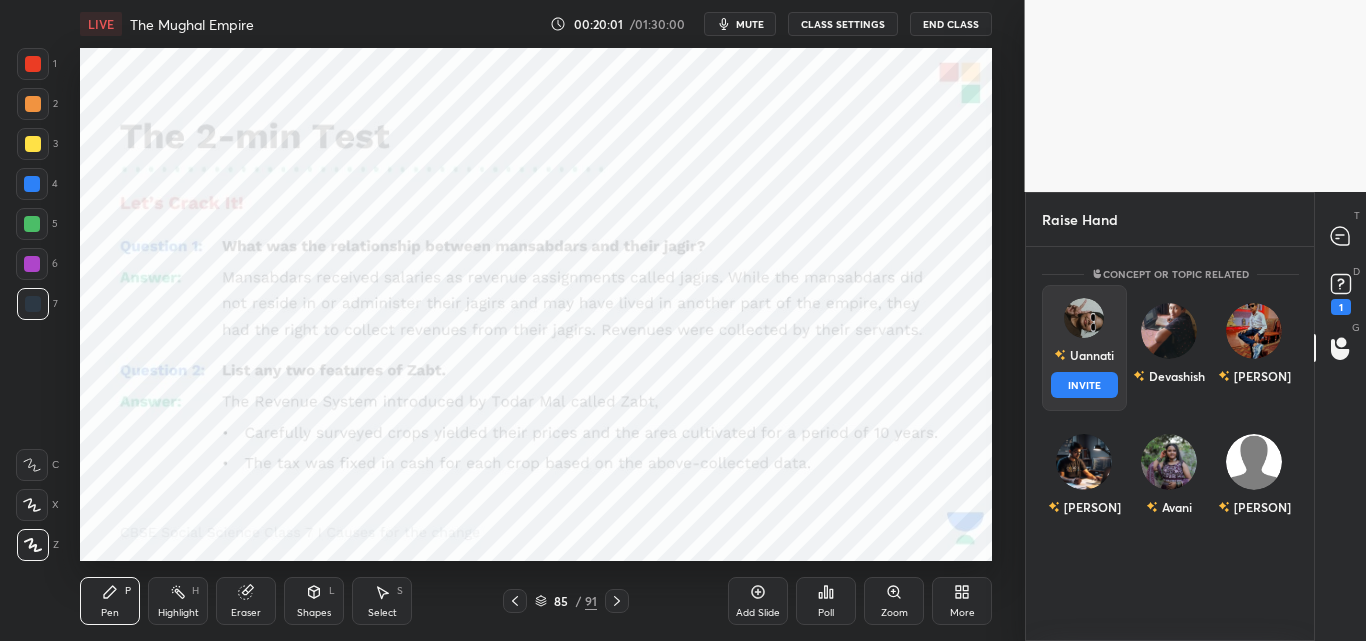drag, startPoint x: 1097, startPoint y: 335, endPoint x: 1113, endPoint y: 368, distance: 36.67424 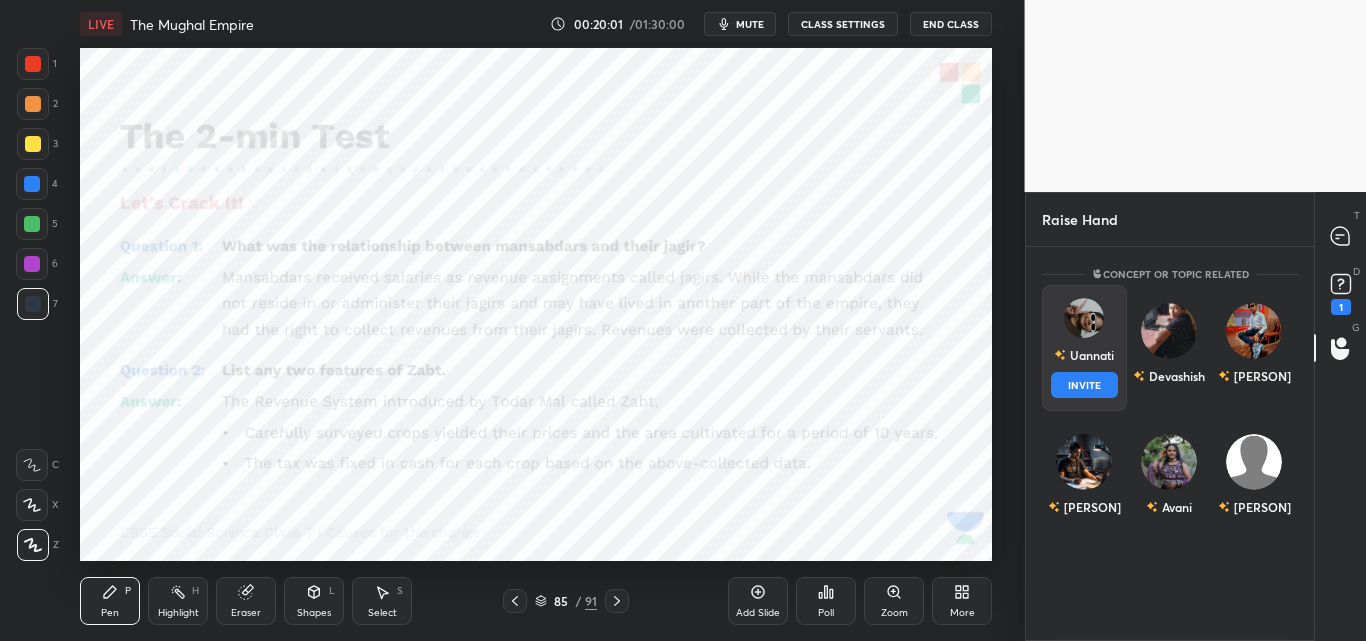 click on "[PERSON] INVITE" at bounding box center [1084, 348] 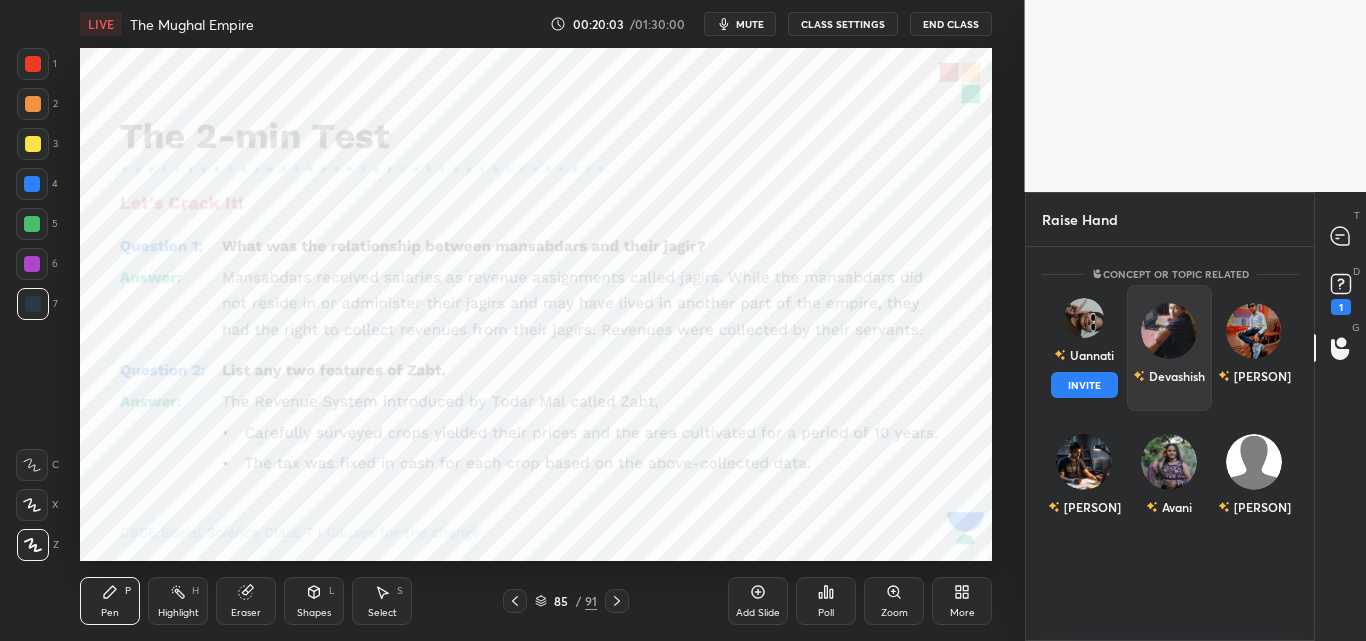 click on "INVITE" at bounding box center [1084, 385] 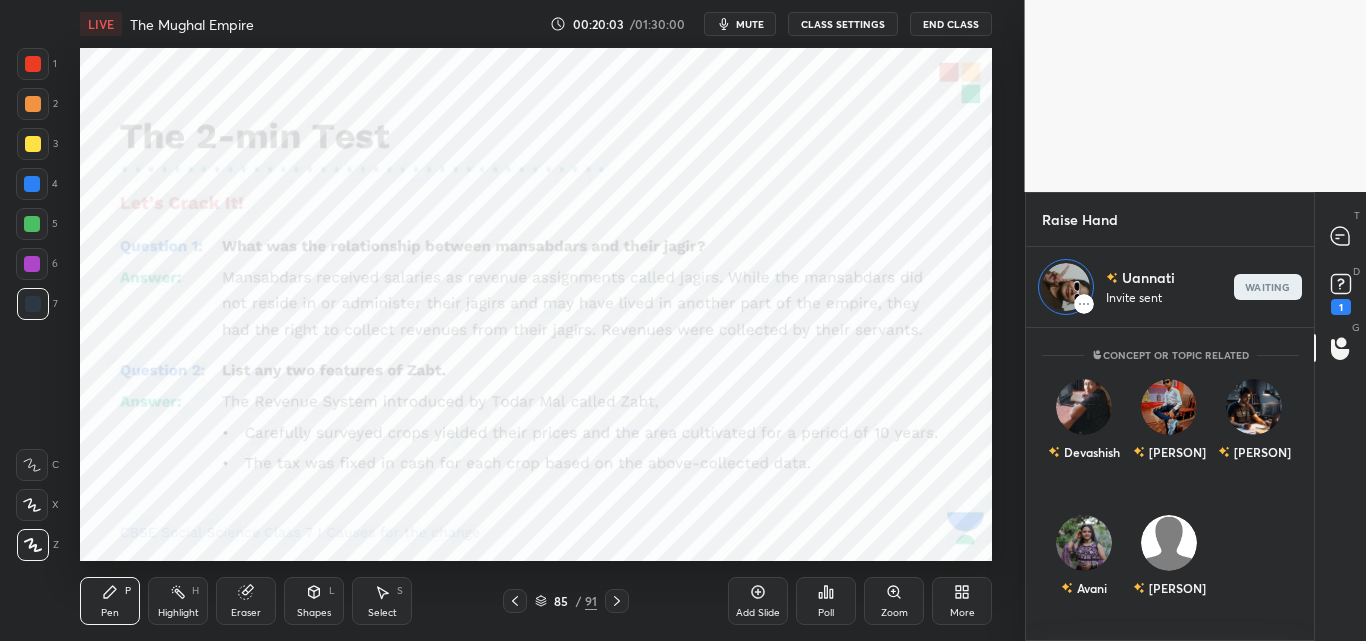 scroll, scrollTop: 307, scrollLeft: 282, axis: both 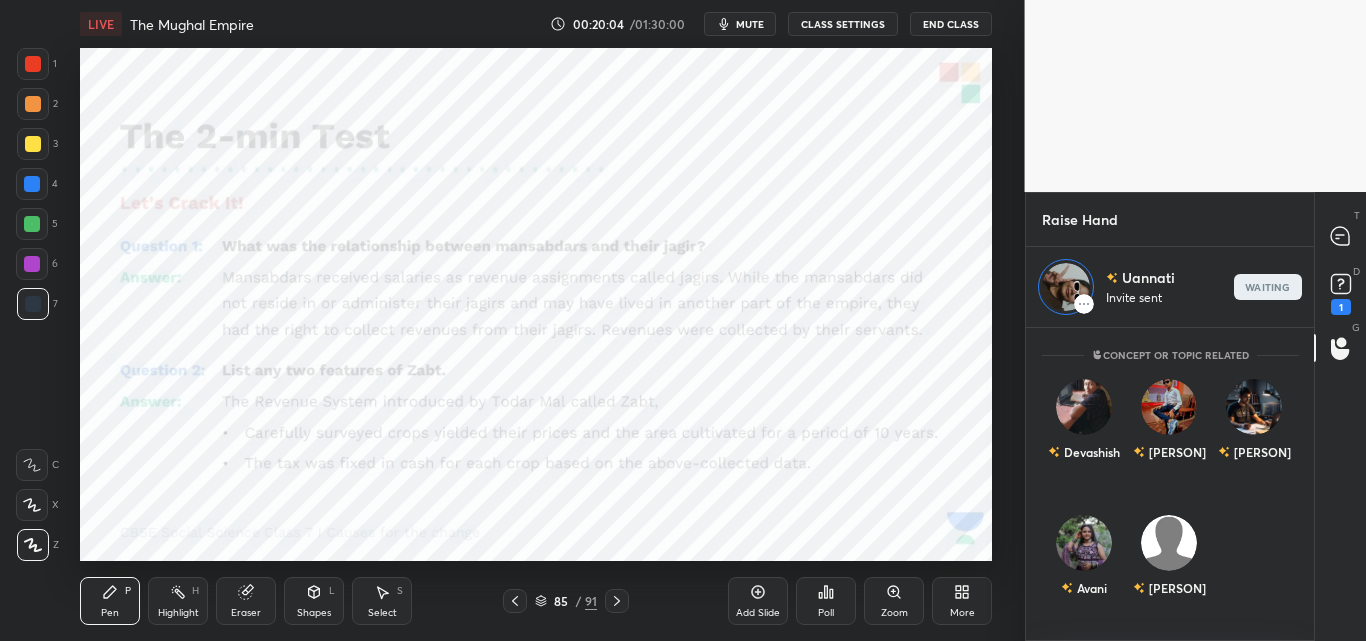 click on "mute" at bounding box center [740, 24] 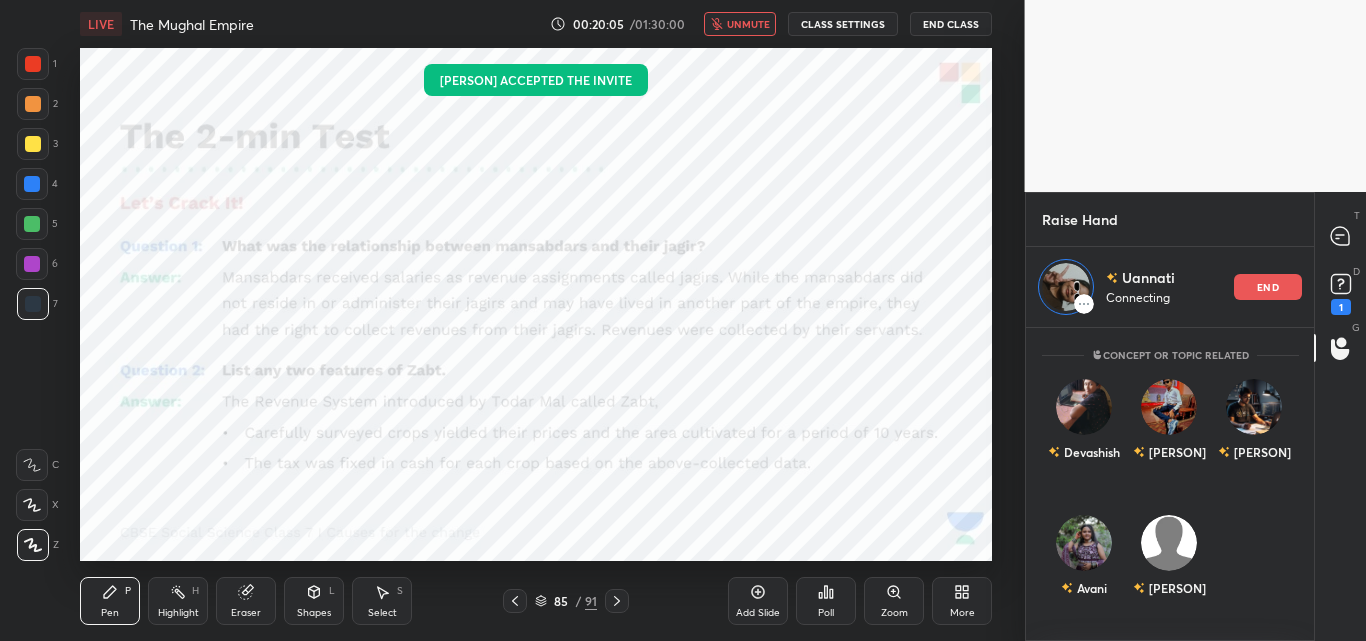 click on "Poll" at bounding box center [826, 613] 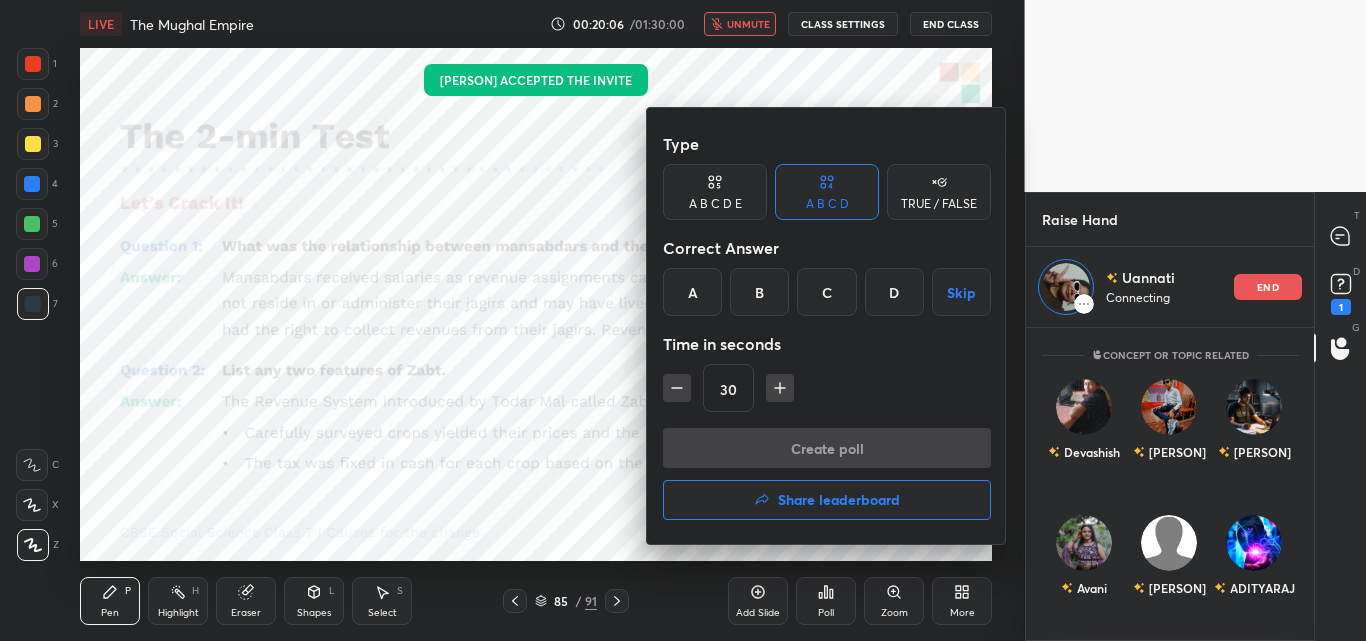 click on "Share leaderboard" at bounding box center (839, 500) 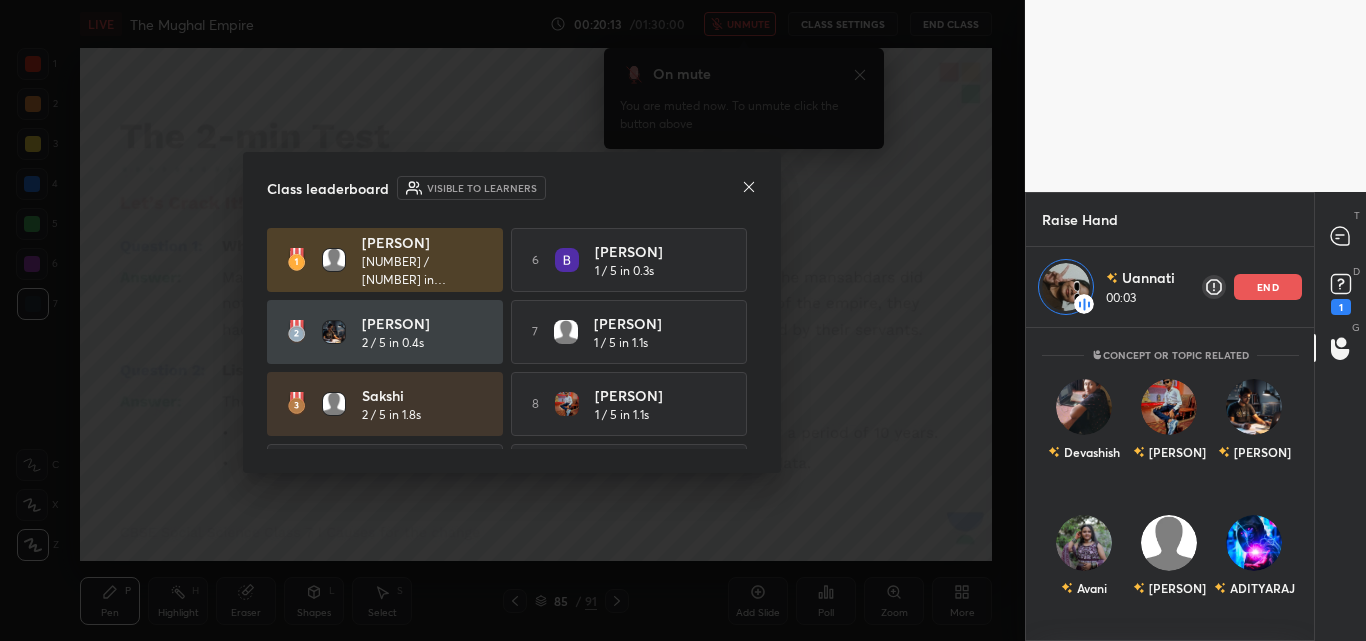 click on "Class leaderboard Visible to learners [PERSON] 3 / 5 in 3.2s 6 [PERSON] 1 / 5 in 0.3s [PERSON] 2 / 5 in 0.4s 7 [PERSON] 1 / 5 in 1.1s [PERSON] 2 / 5 in 1.8s 8 [PERSON] 1 / 5 in 1.1s 4 [PERSON] 2 / 5 in 3.2s 9 [PERSON] 1 / 5 in 1.3s 5 [PERSON] 2 / 5 in 73.2s 10 [PERSON] 1 / 5 in 1.5s" at bounding box center [512, 312] 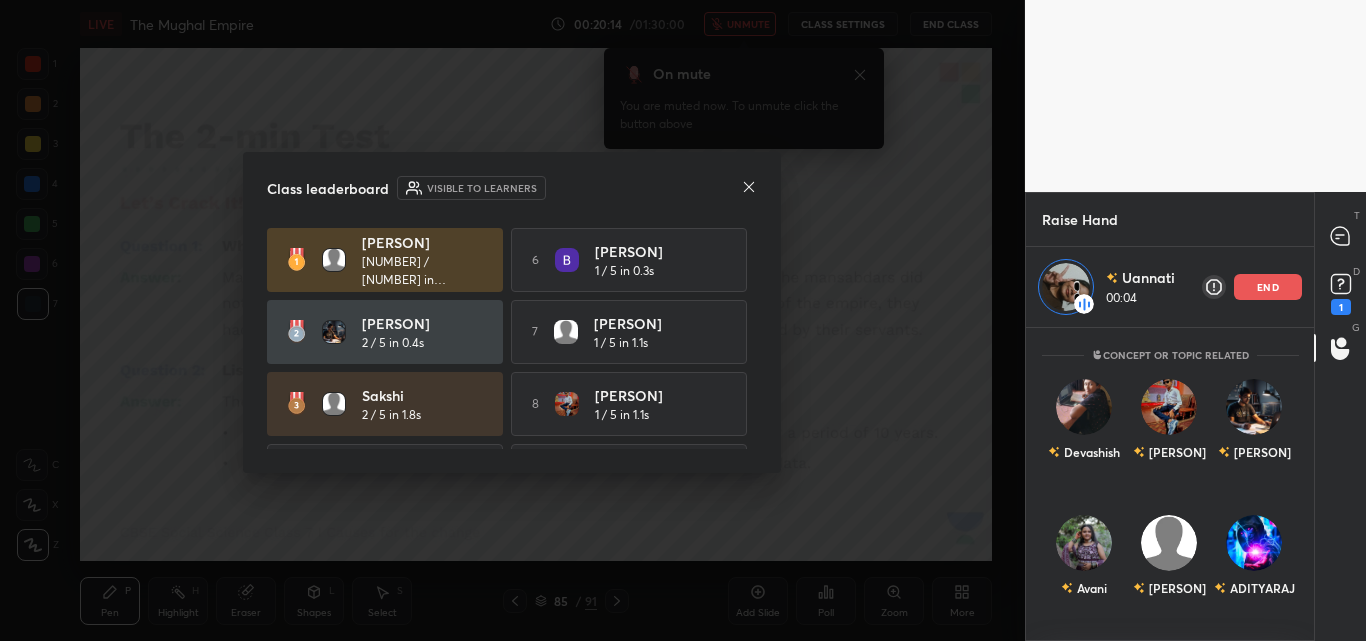 click on "Class leaderboard Visible to learners" at bounding box center [512, 188] 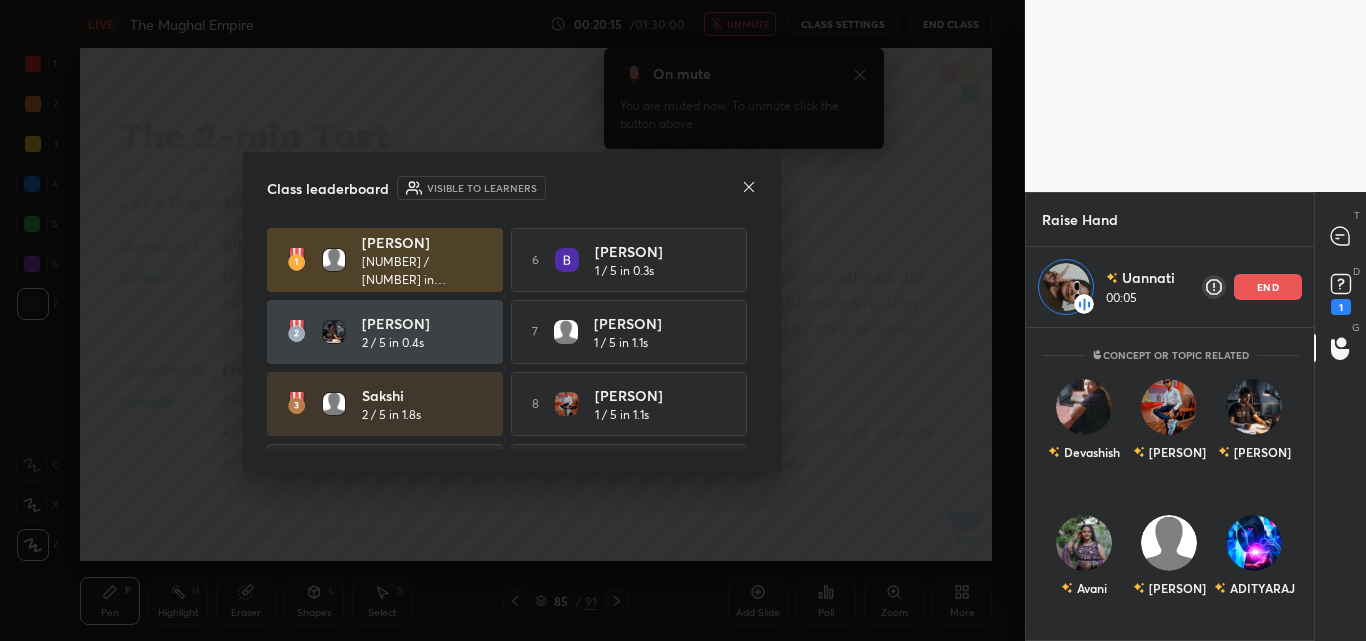 click 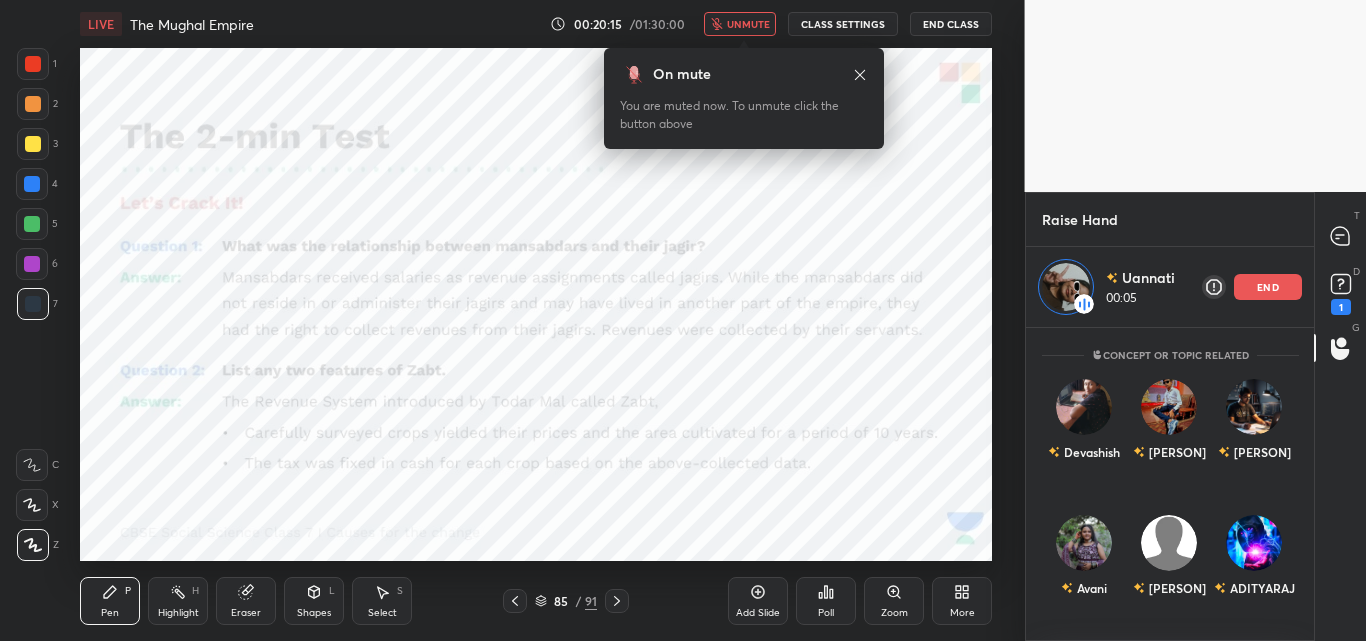 click on "unmute" at bounding box center (748, 24) 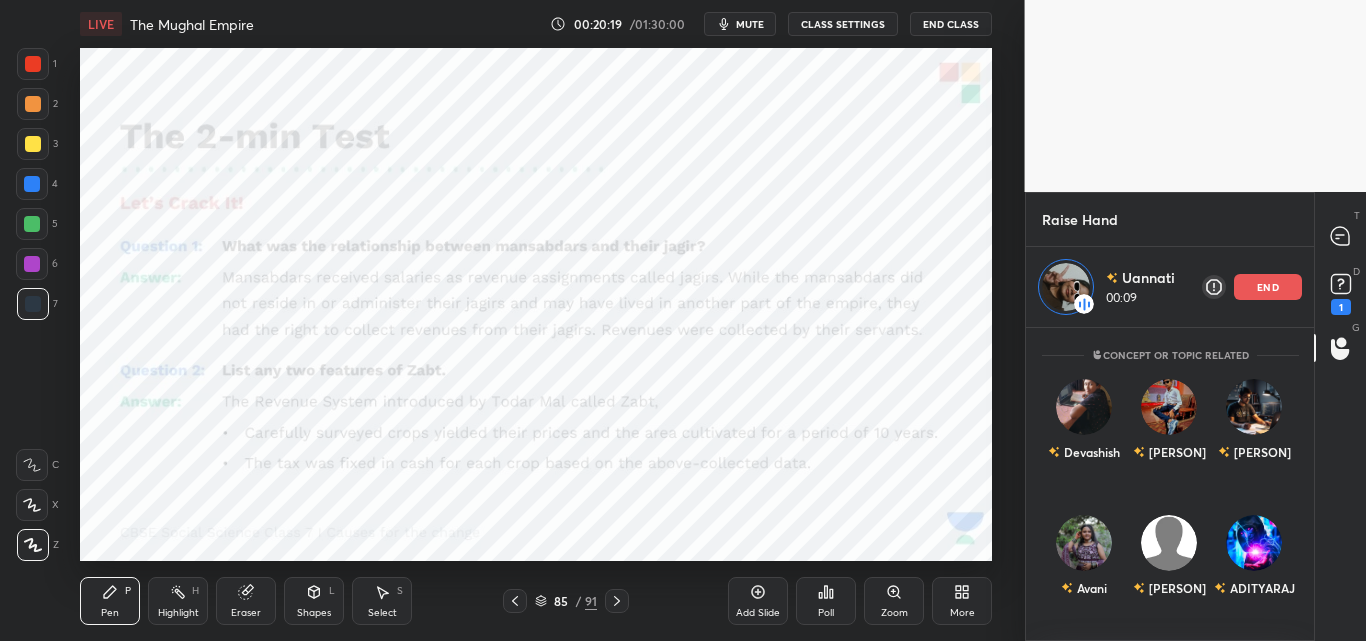 drag, startPoint x: 823, startPoint y: 25, endPoint x: 808, endPoint y: 27, distance: 15.132746 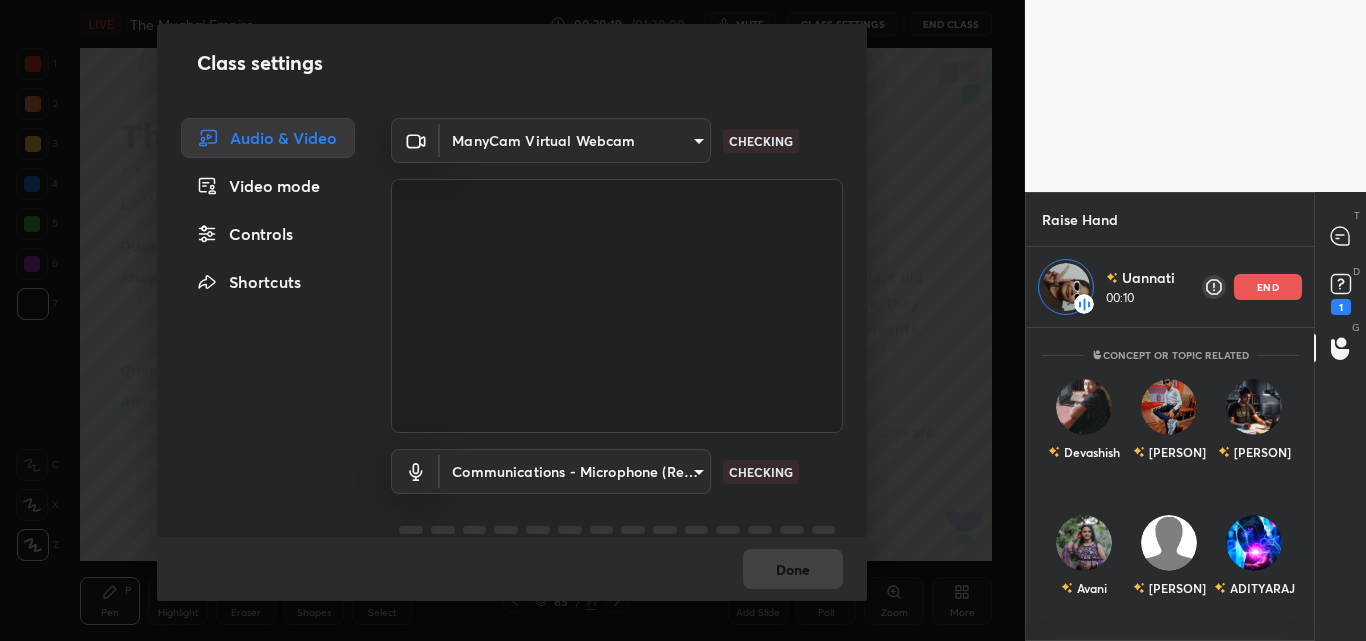 click on "Class settings Audio & Video Video mode Controls Shortcuts ManyCam Virtual Webcam 0c32d49a97833339d56497ed502d612929acc17dffdd267482cd96d61158d652 CHECKING Communications - Microphone (Realtek High Definition Audio) communications CHECKING Done" at bounding box center [512, 320] 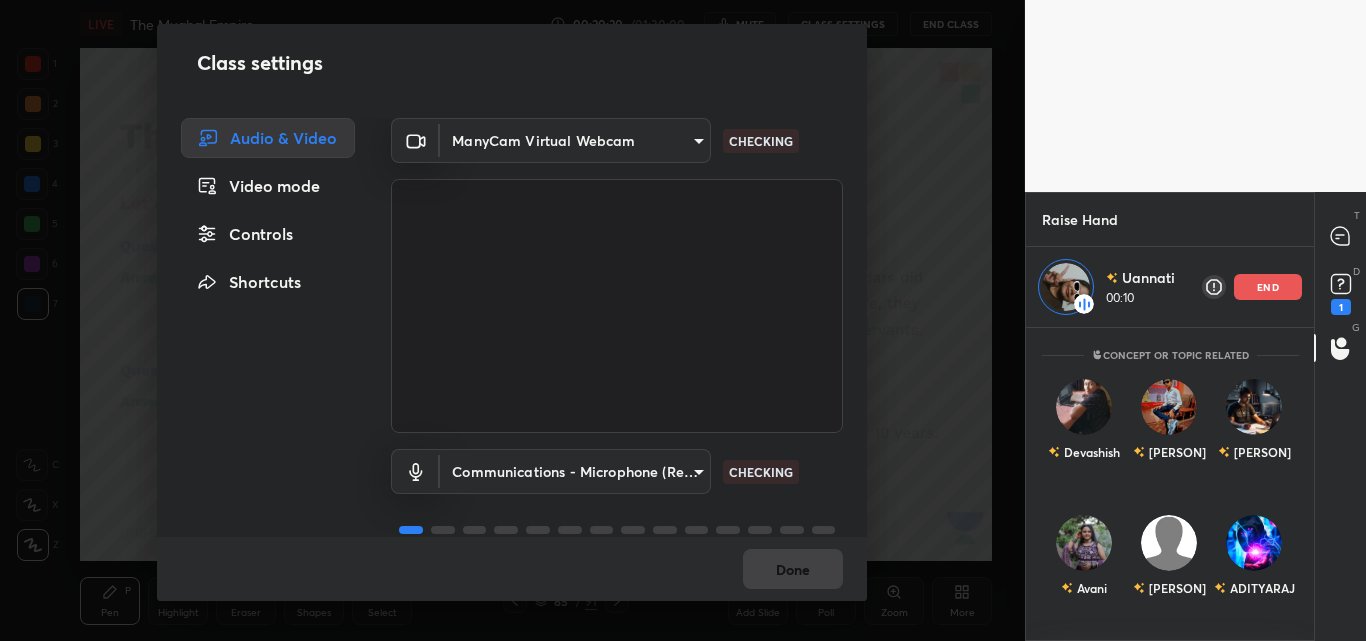 click on "Class settings Audio & Video Video mode Controls Shortcuts ManyCam Virtual Webcam 0c32d49a97833339d56497ed502d612929acc17dffdd267482cd96d61158d652 CHECKING Communications - Microphone (Realtek High Definition Audio) communications CHECKING Done" at bounding box center (512, 320) 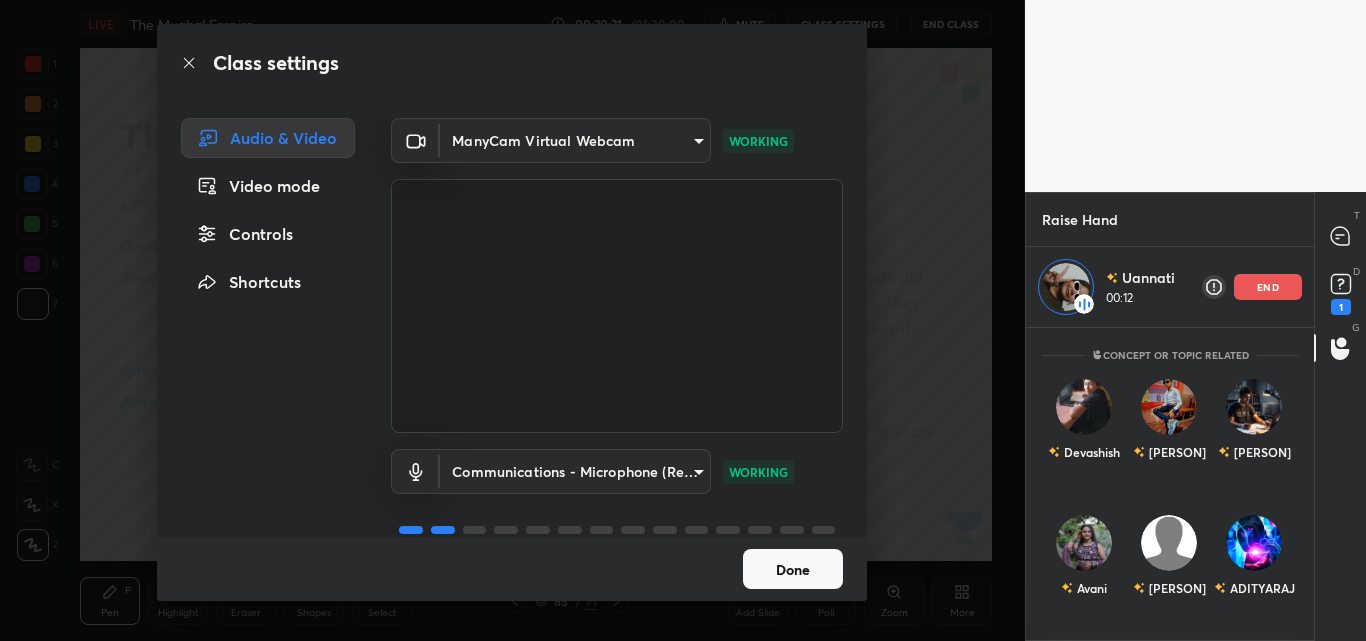 drag, startPoint x: 860, startPoint y: 117, endPoint x: 860, endPoint y: 128, distance: 11 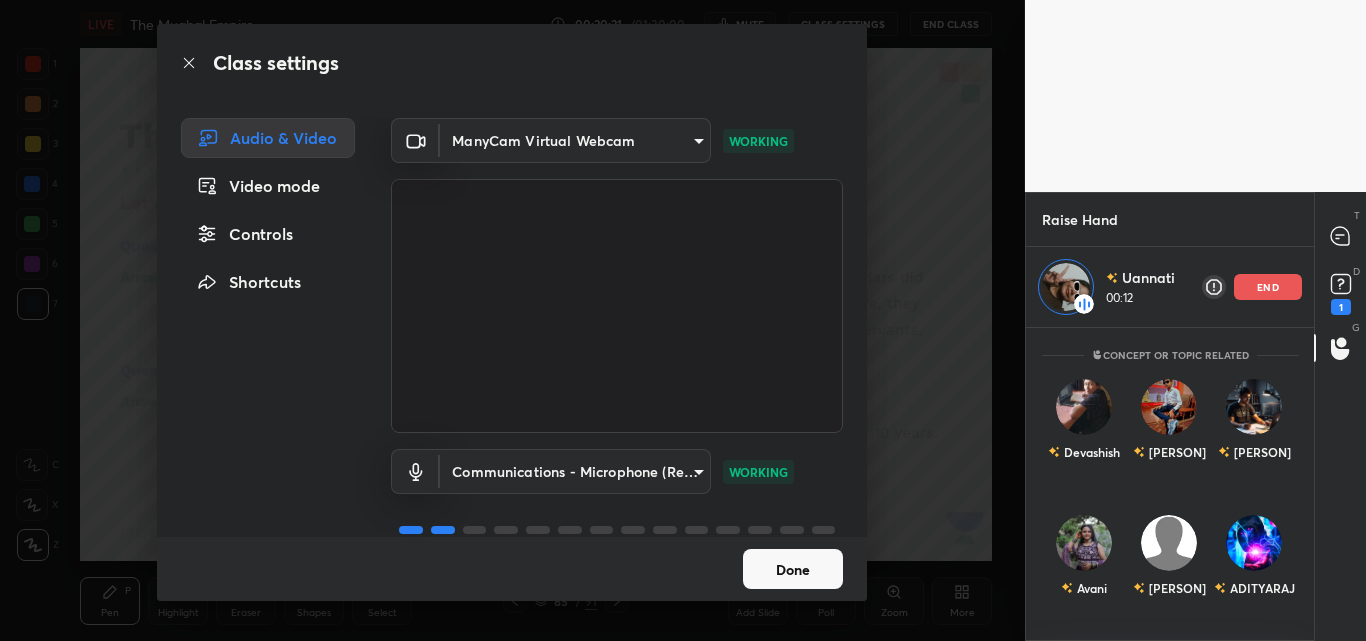 click on "Class settings Audio & Video Video mode Controls Shortcuts ManyCam Virtual Webcam 0c32d49a97833339d56497ed502d612929acc17dffdd267482cd96d61158d652 WORKING Communications - Microphone (Realtek High Definition Audio) communications WORKING Done" at bounding box center (512, 312) 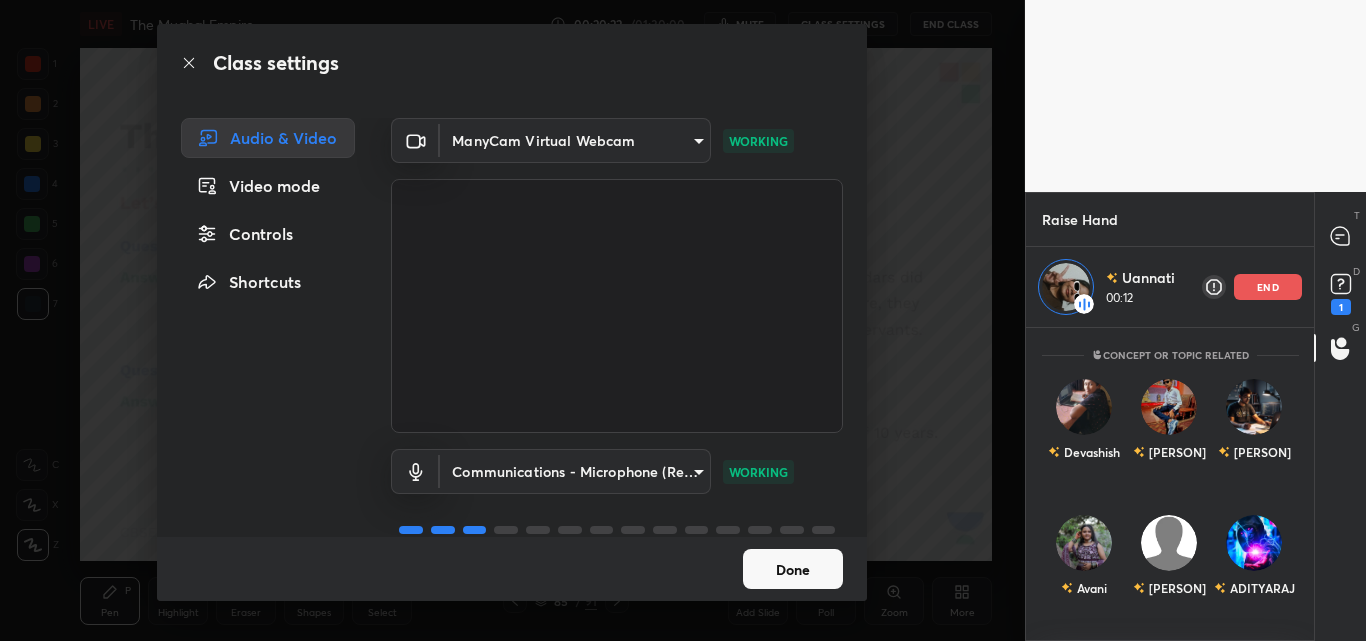 drag, startPoint x: 754, startPoint y: 599, endPoint x: 754, endPoint y: 587, distance: 12 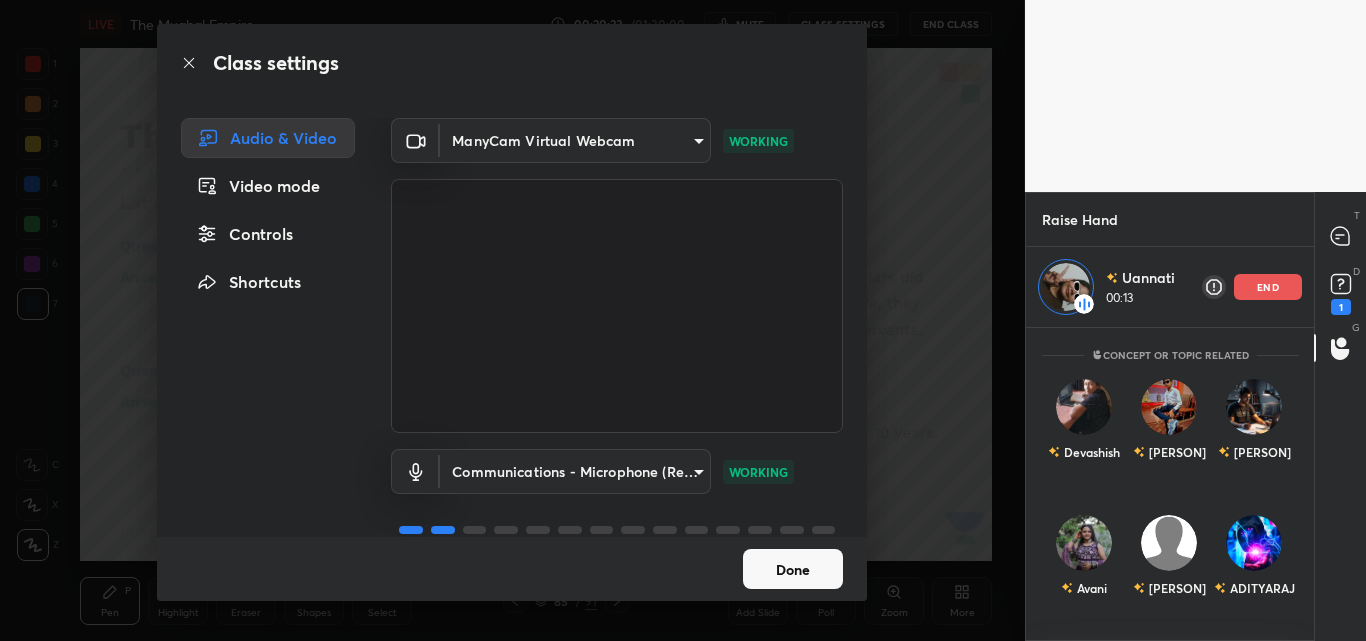 click on "Done" at bounding box center (793, 569) 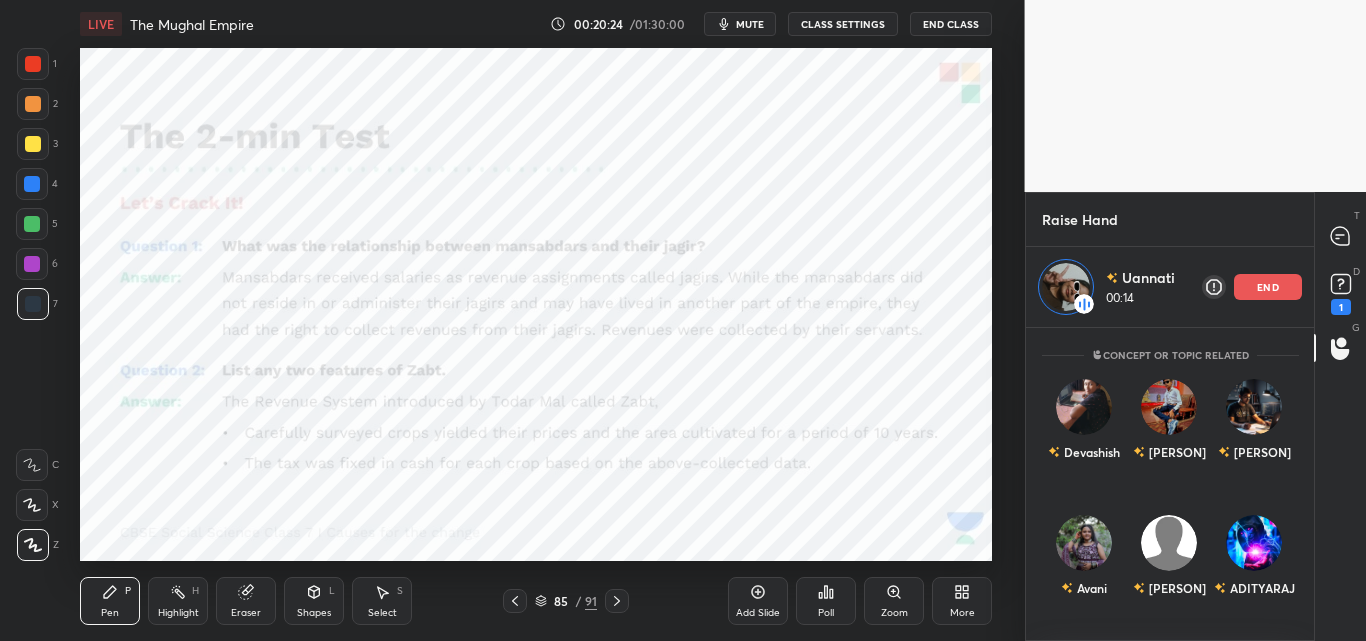 click on "mute" at bounding box center [750, 24] 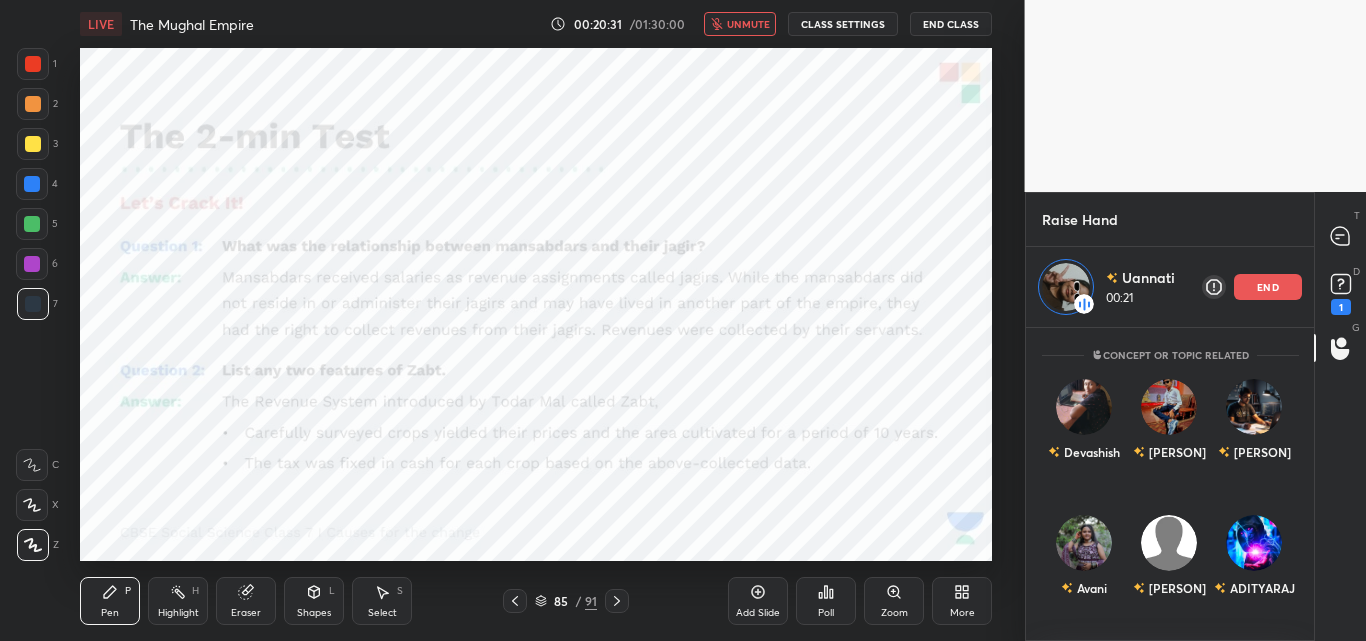 click on "unmute" at bounding box center (748, 24) 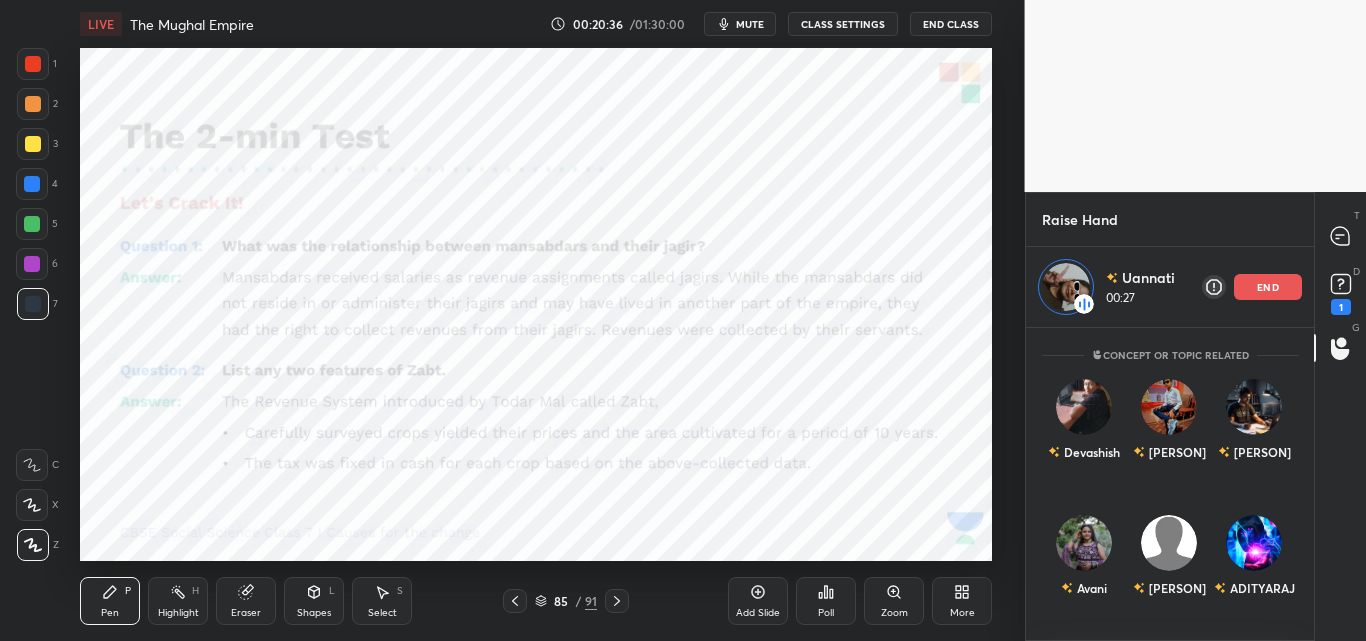 click on "mute" at bounding box center (740, 24) 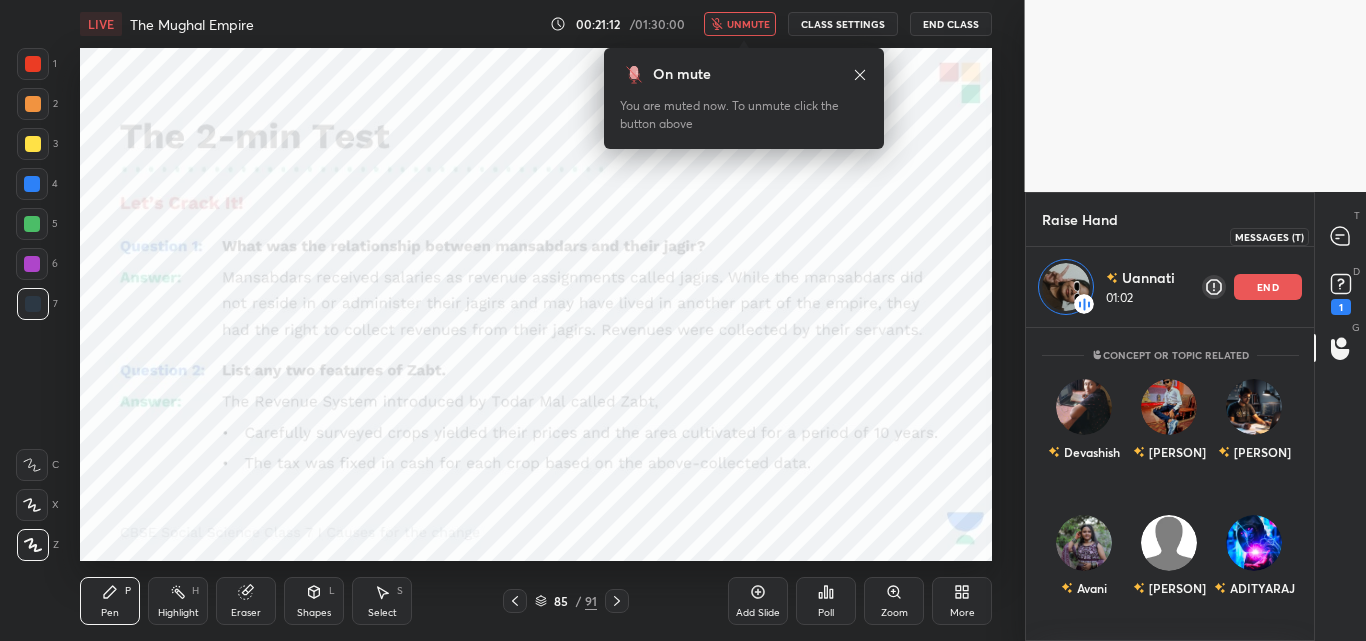 click 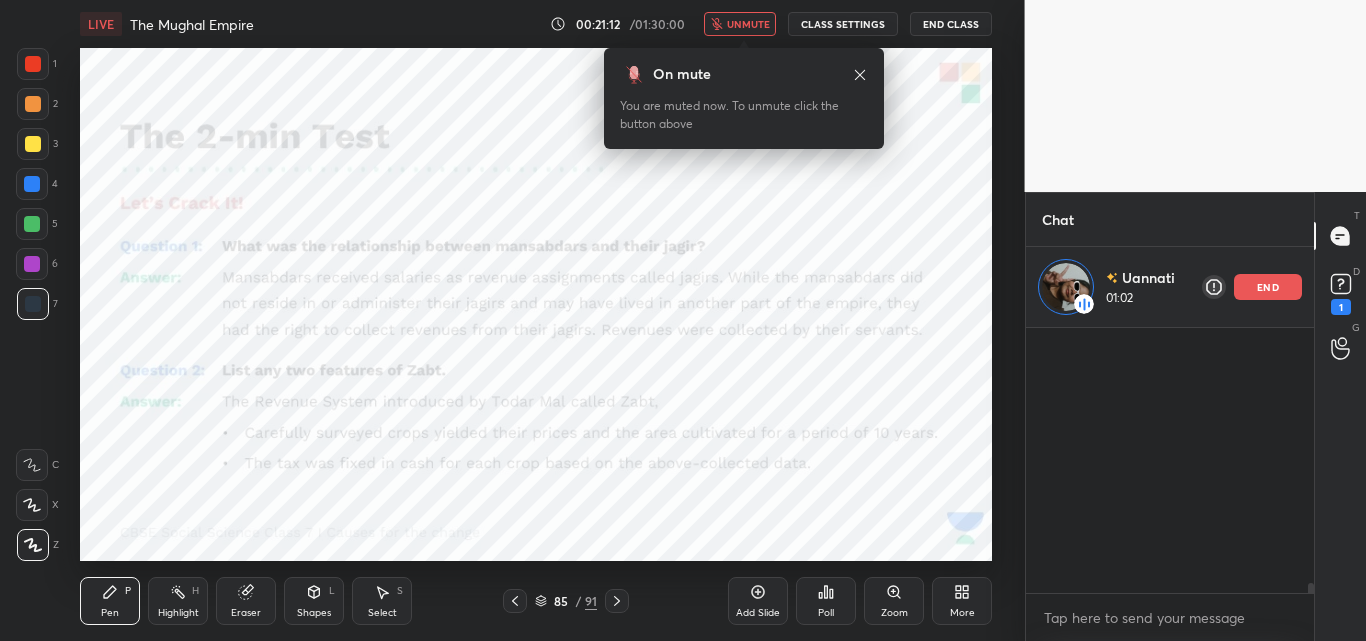 scroll, scrollTop: 308, scrollLeft: 282, axis: both 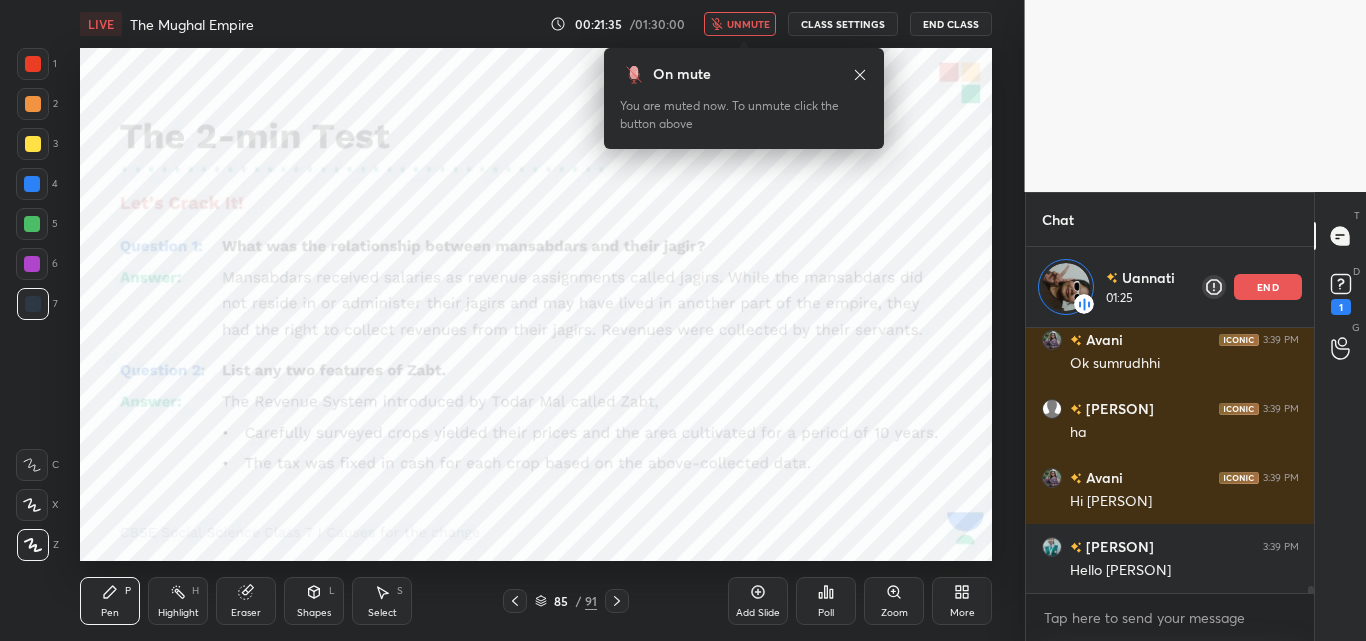 click on "unmute" at bounding box center (748, 24) 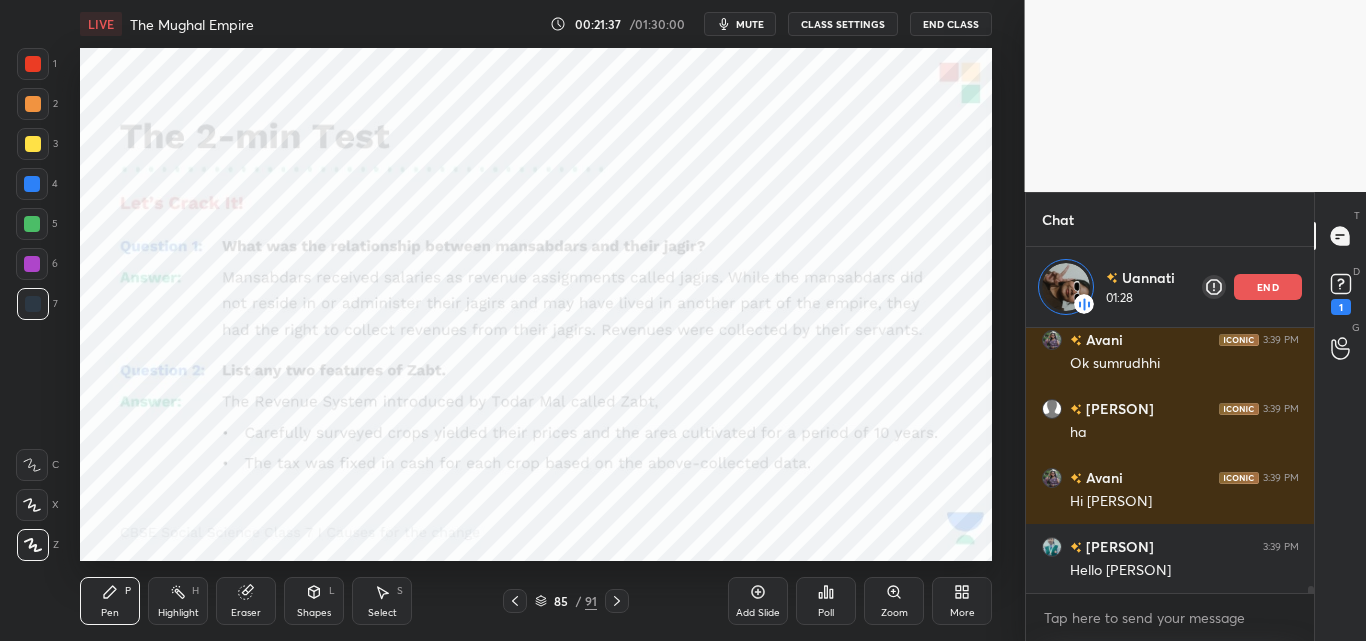 drag, startPoint x: 1262, startPoint y: 281, endPoint x: 1240, endPoint y: 300, distance: 29.068884 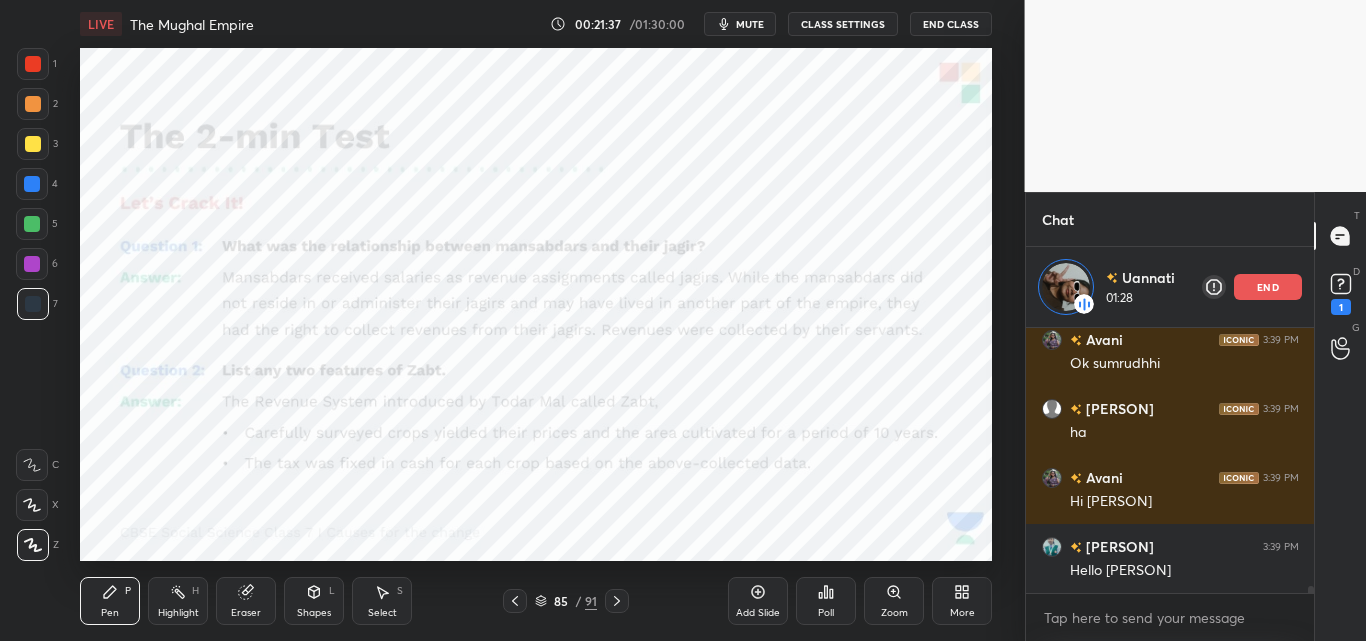 click on "end" at bounding box center (1268, 287) 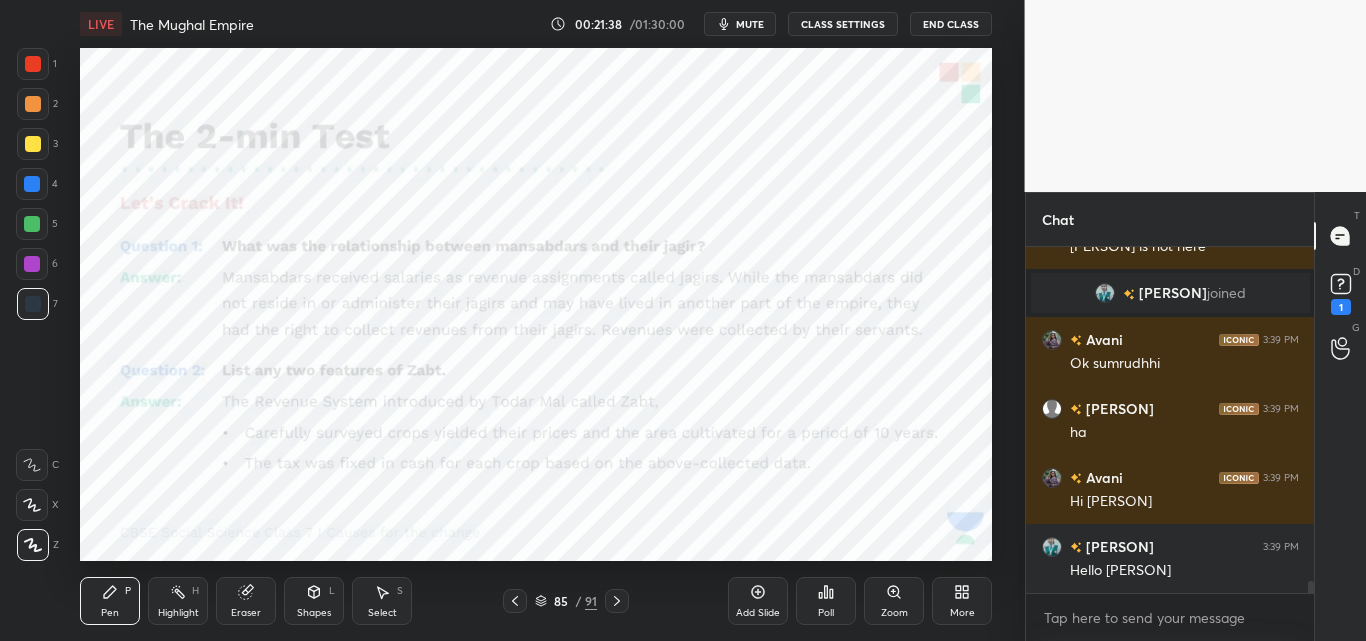 scroll, scrollTop: 7, scrollLeft: 7, axis: both 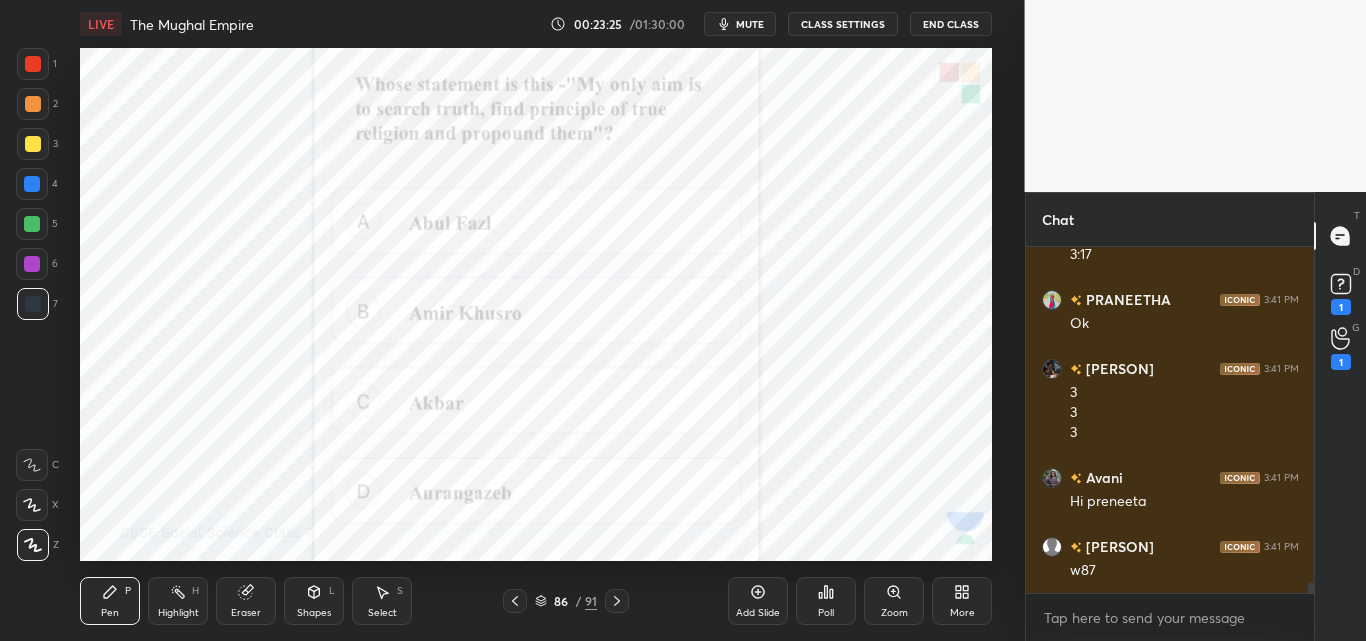 click on "mute" at bounding box center (750, 24) 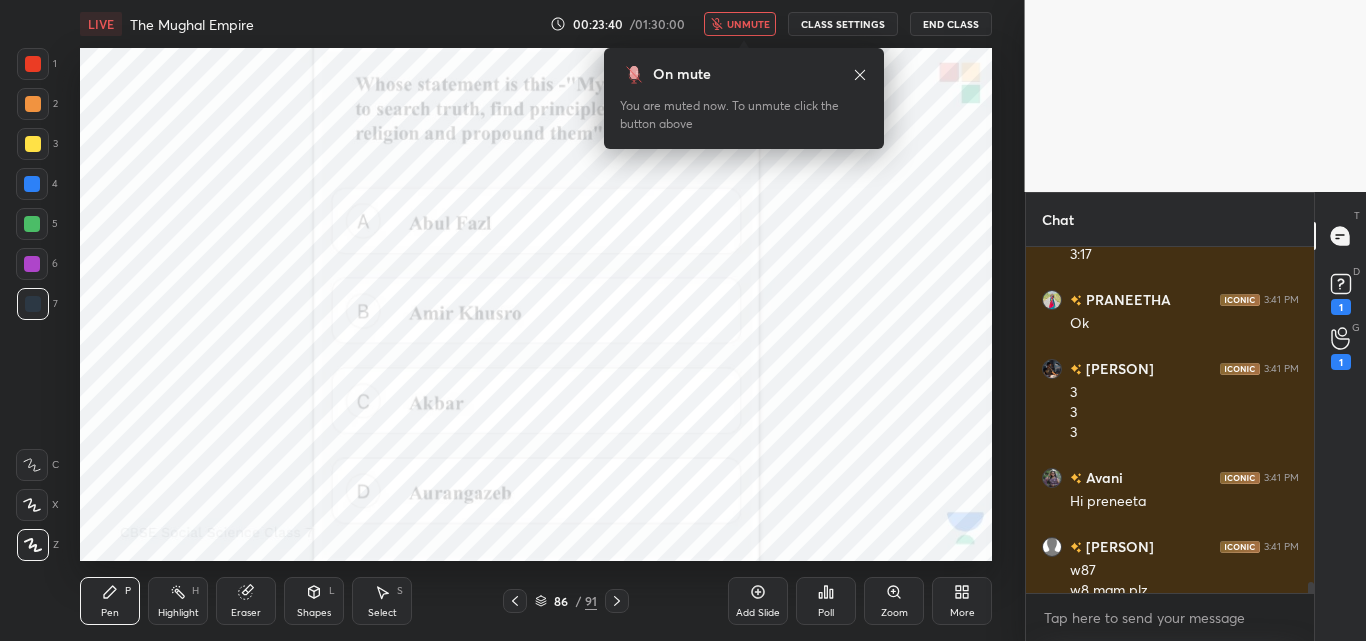 scroll, scrollTop: 10460, scrollLeft: 0, axis: vertical 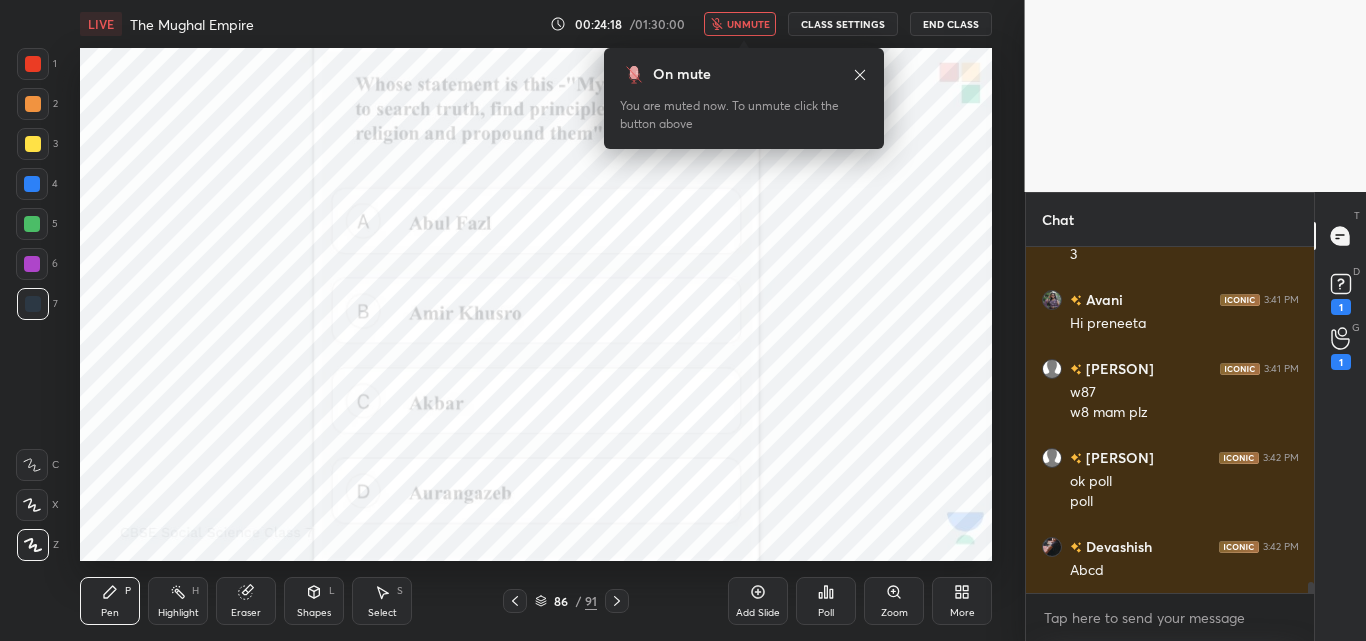 click 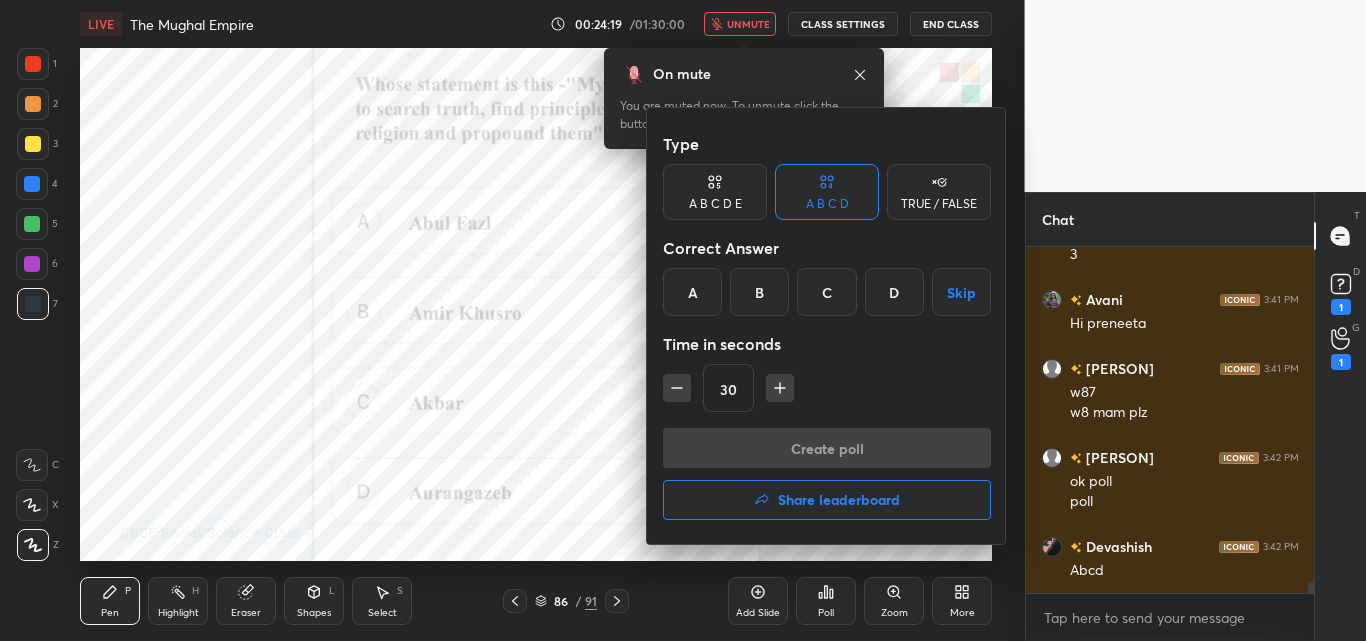 scroll, scrollTop: 10687, scrollLeft: 0, axis: vertical 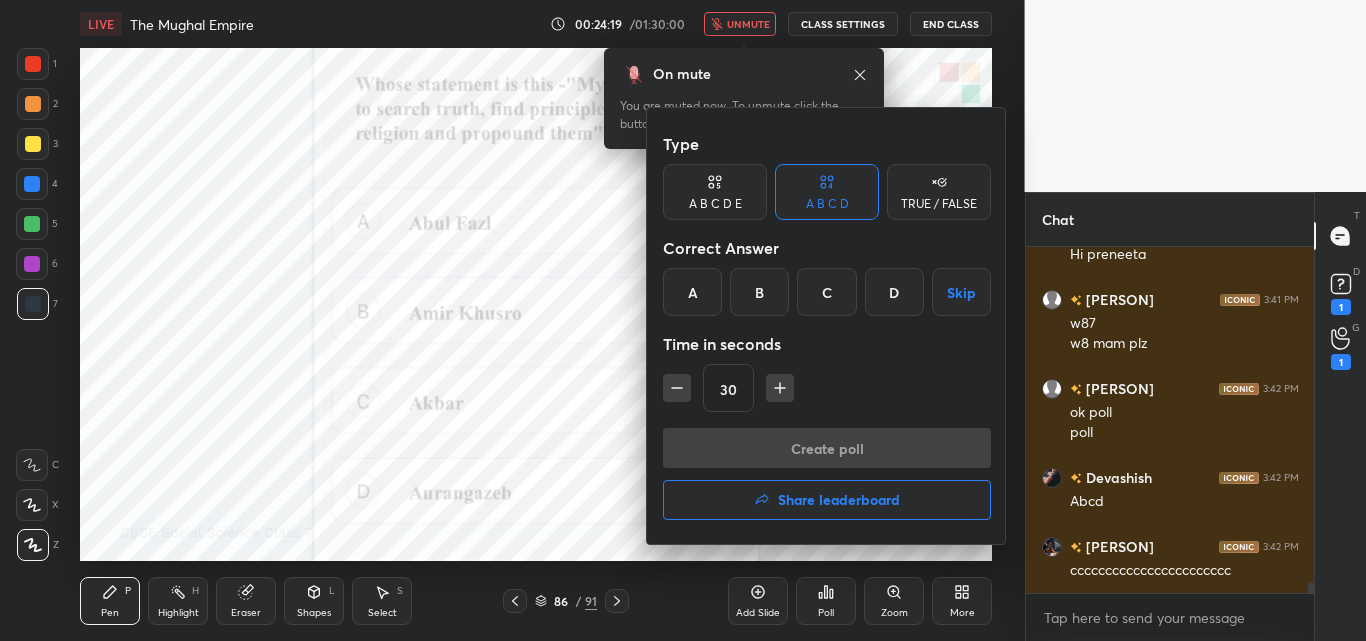 click on "C" at bounding box center (826, 292) 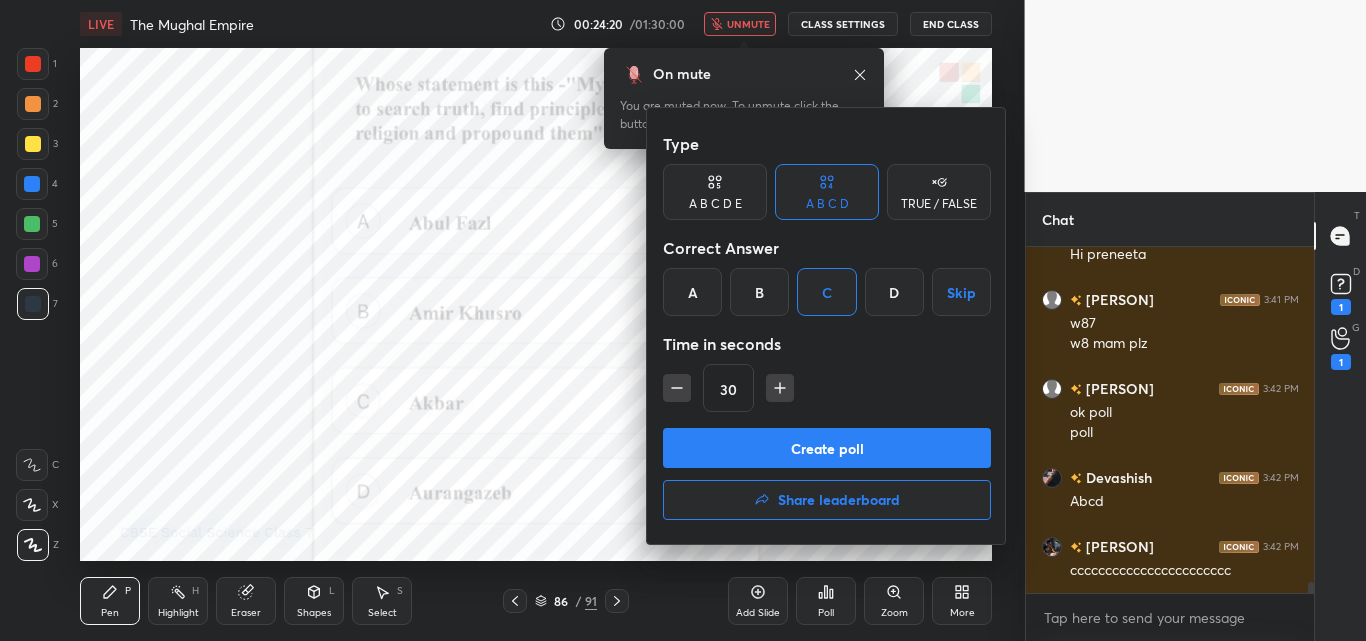 click on "Create poll" at bounding box center (827, 448) 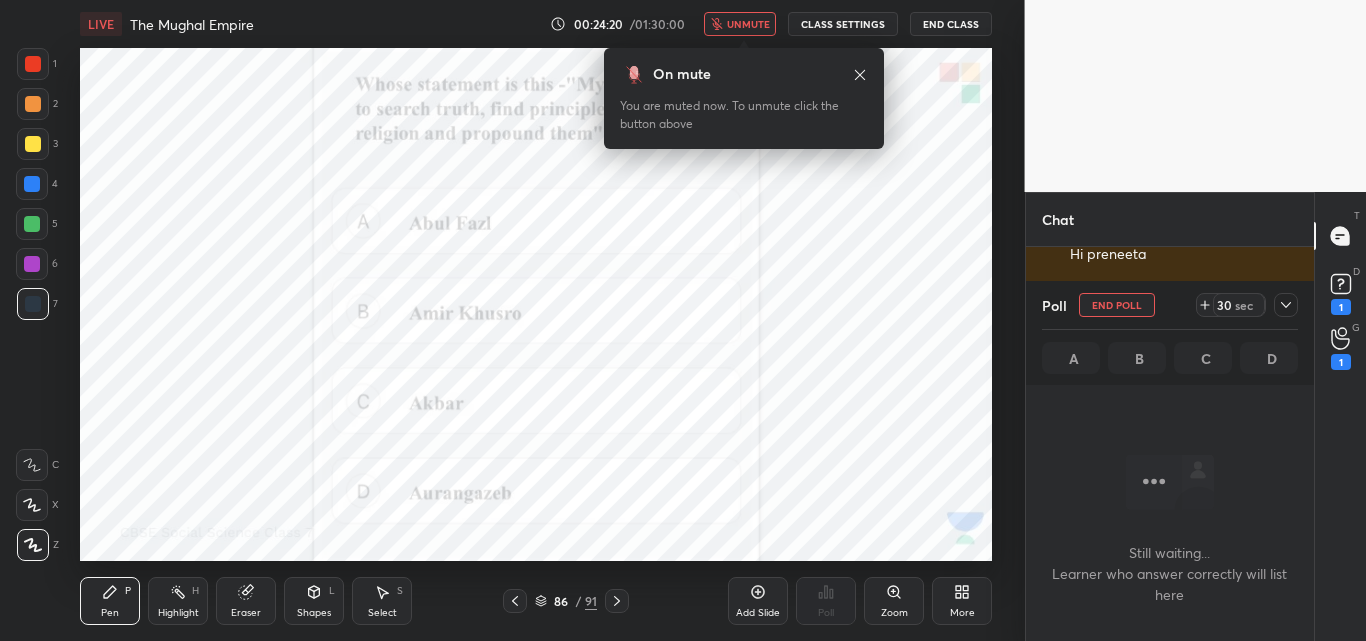 scroll, scrollTop: 236, scrollLeft: 282, axis: both 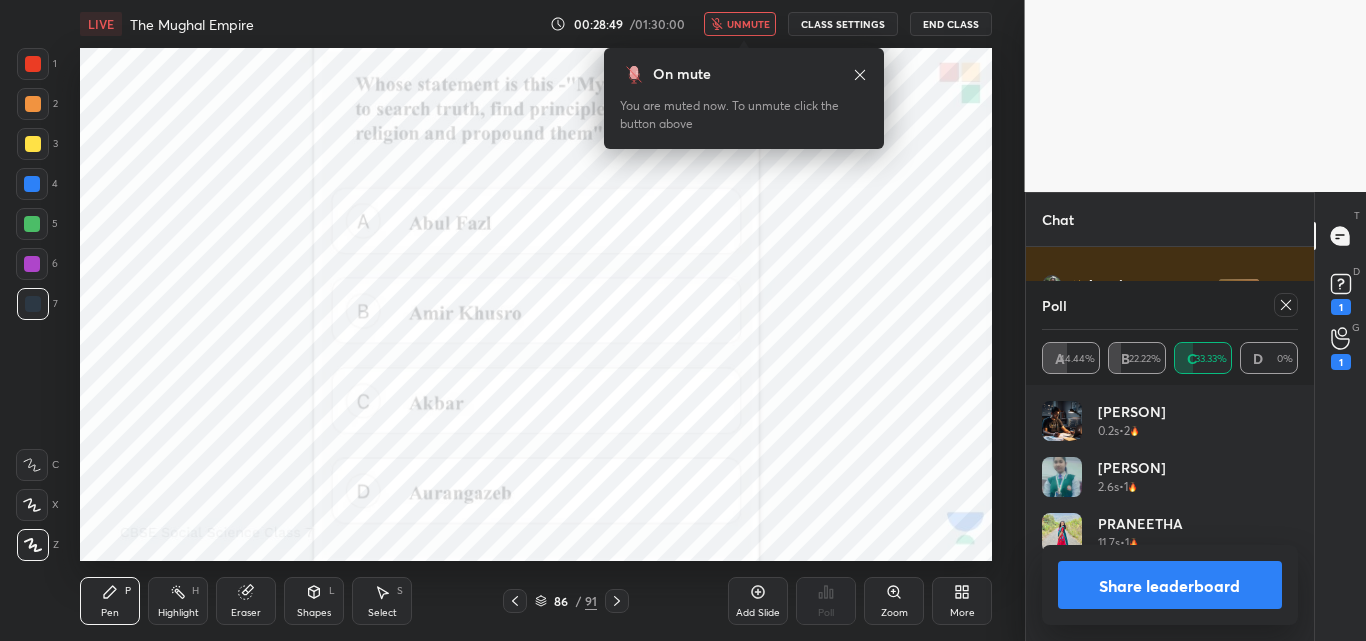 click on "unmute" at bounding box center [748, 24] 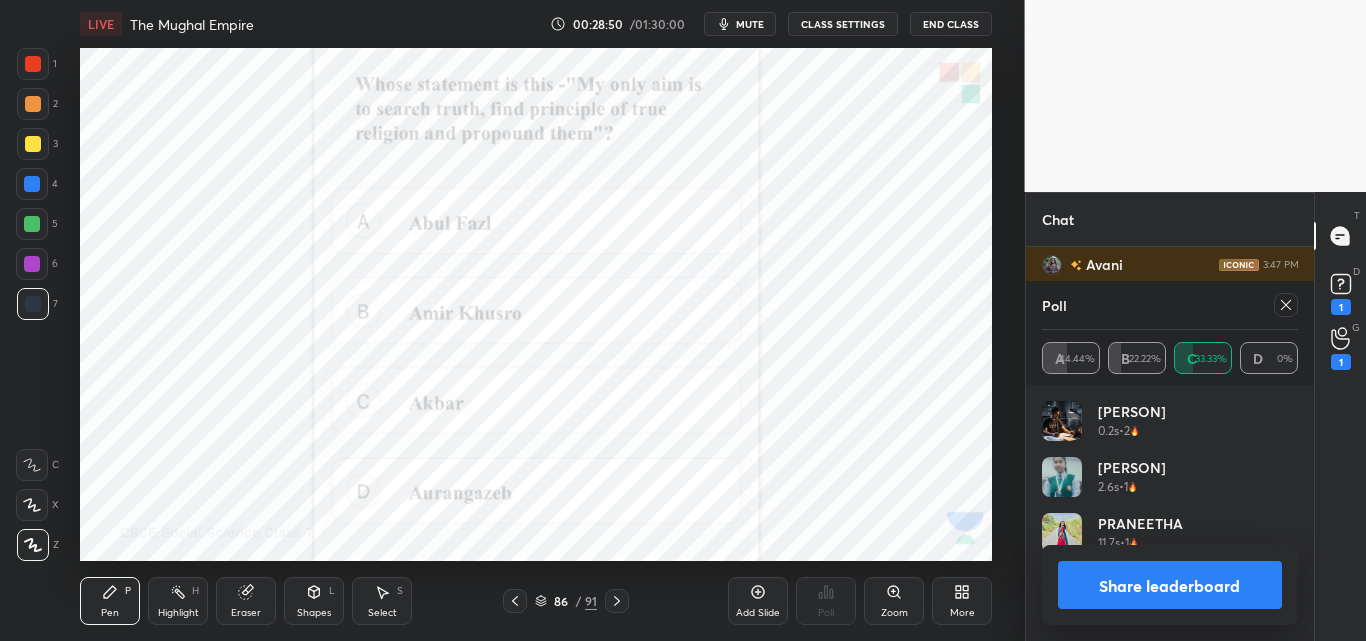 scroll, scrollTop: 11273, scrollLeft: 0, axis: vertical 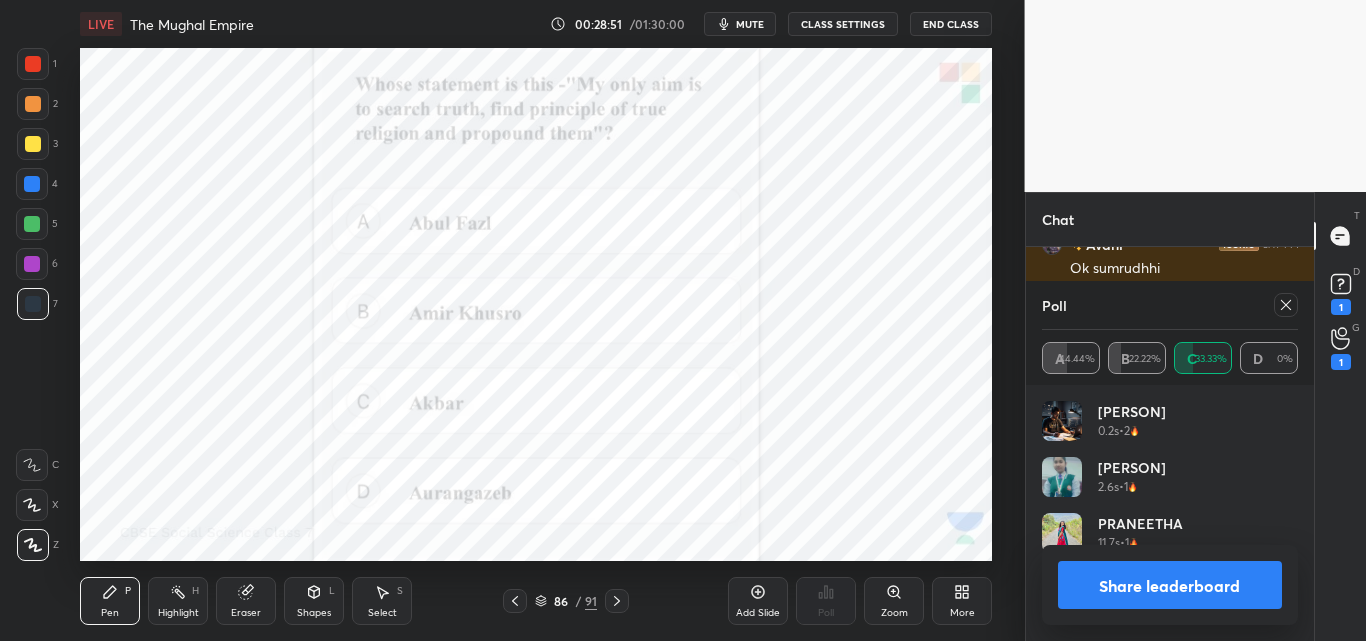 click 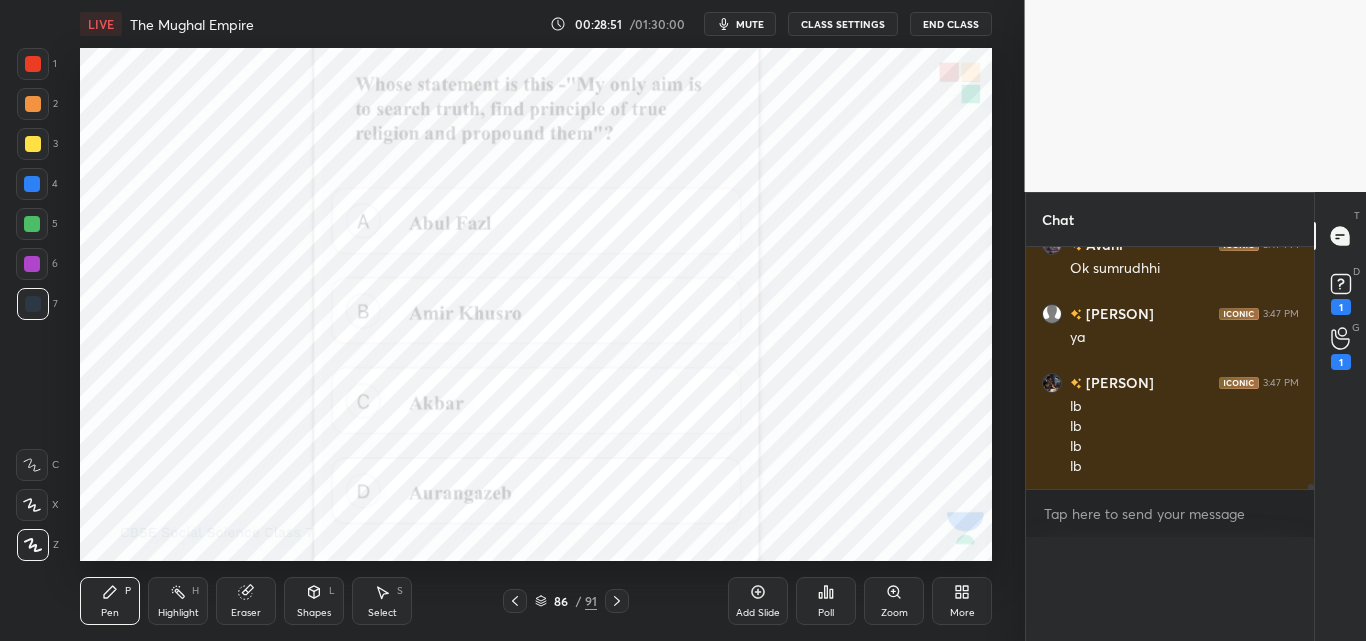 scroll, scrollTop: 0, scrollLeft: 0, axis: both 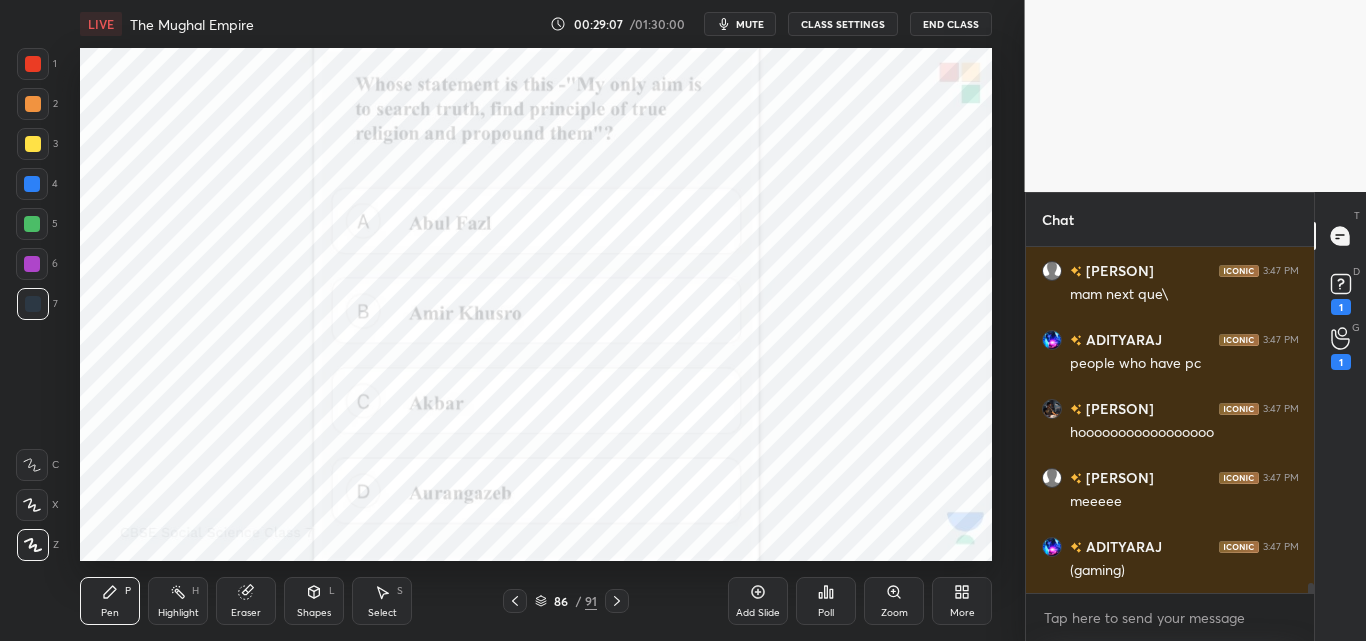 click 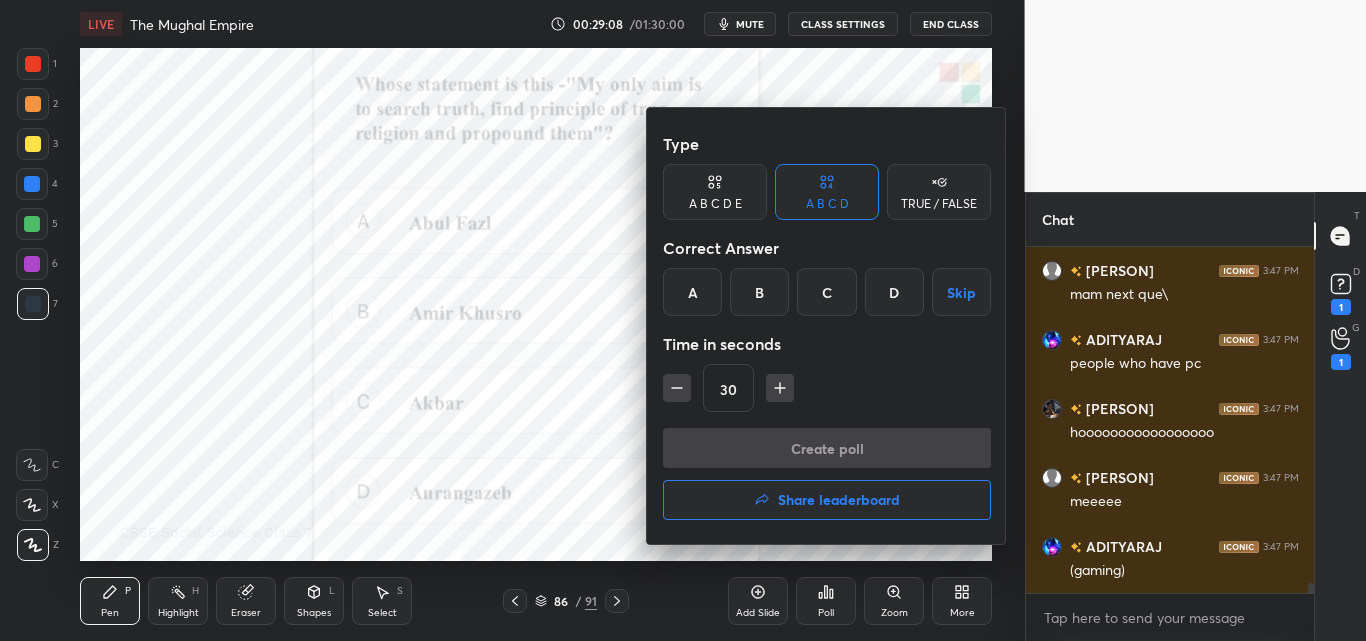 click on "Share leaderboard" at bounding box center [839, 500] 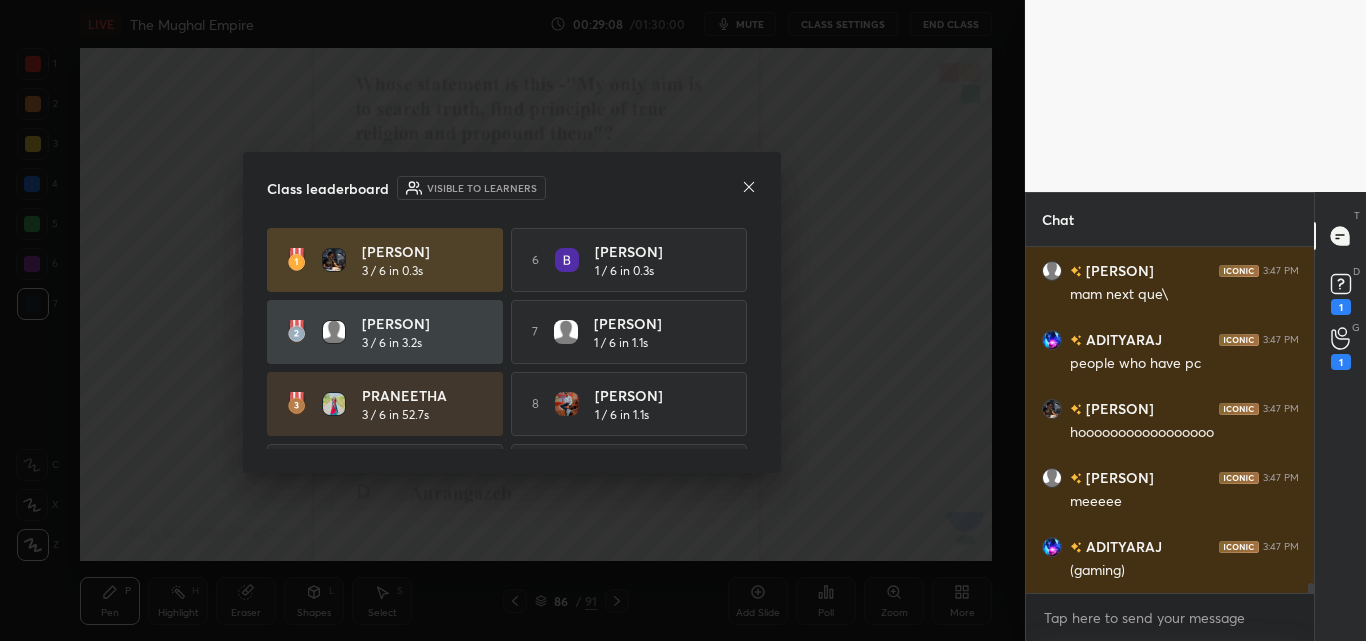 scroll, scrollTop: 11583, scrollLeft: 0, axis: vertical 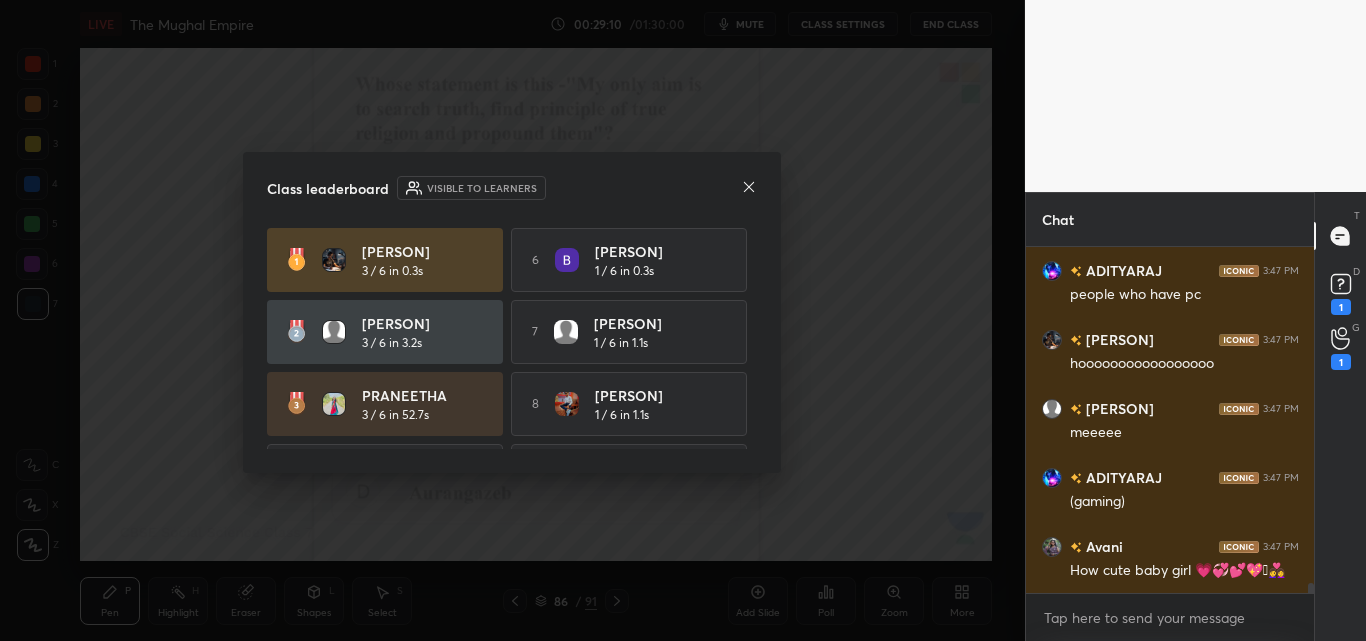 click 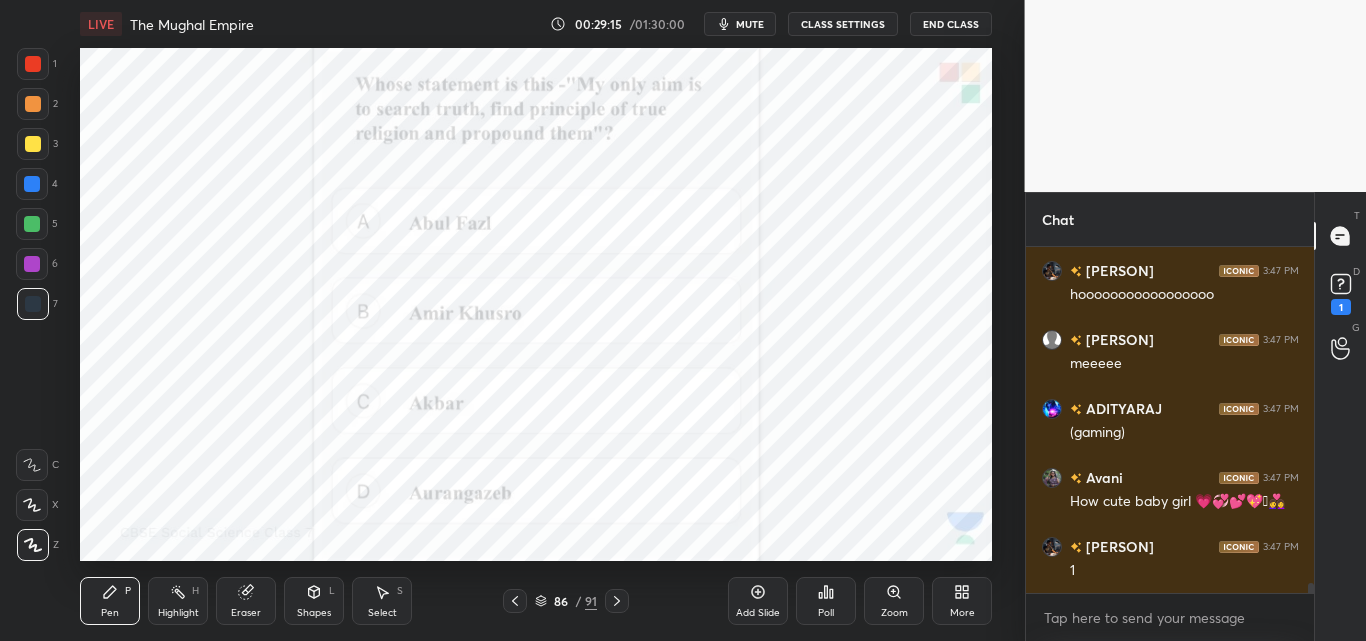 scroll, scrollTop: 11712, scrollLeft: 0, axis: vertical 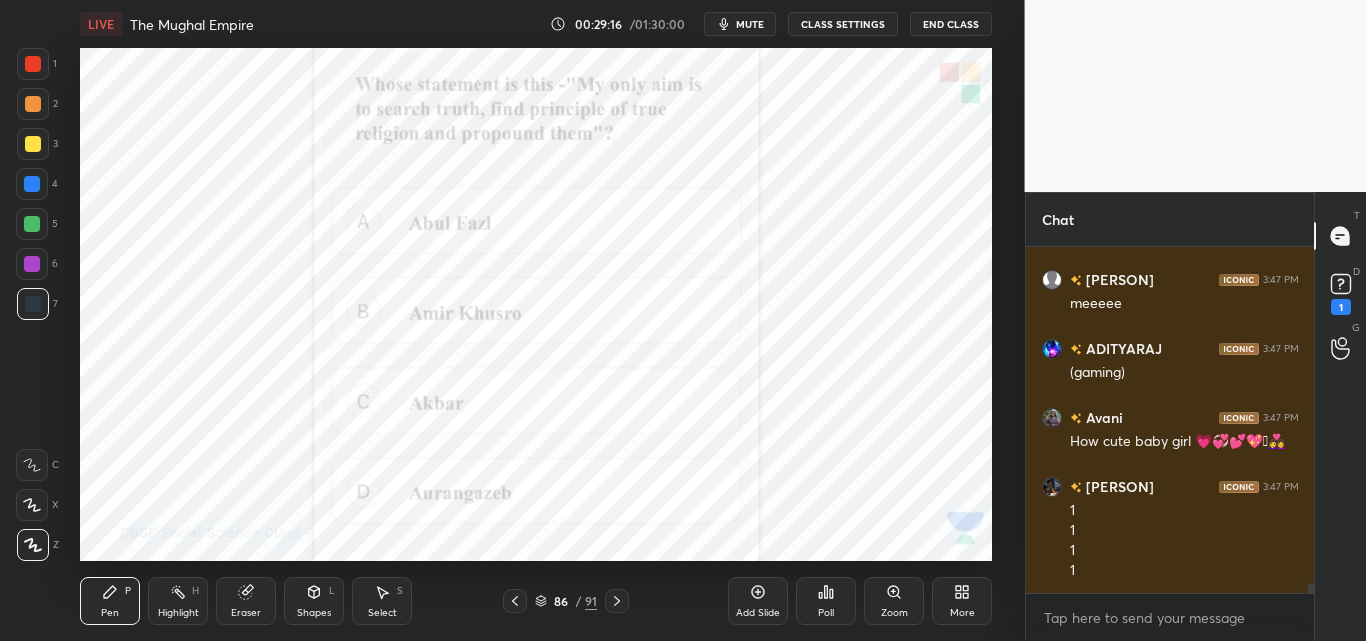 click on "mute" at bounding box center [750, 24] 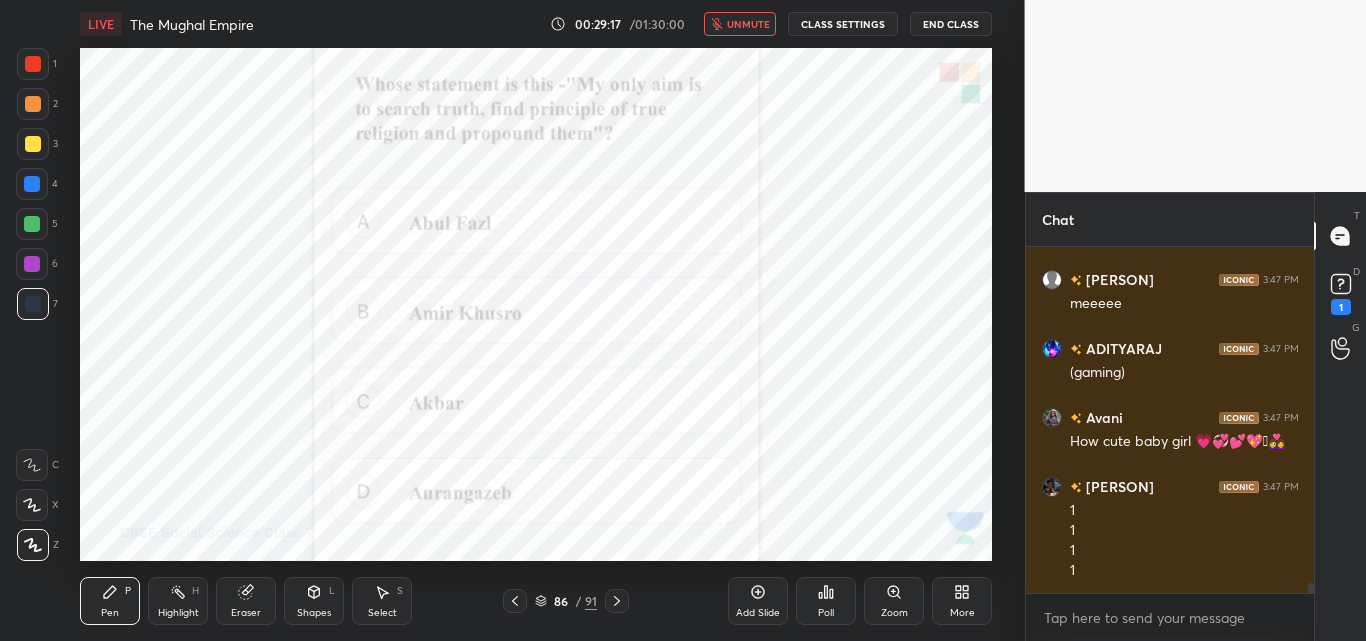 click on "More" at bounding box center (962, 601) 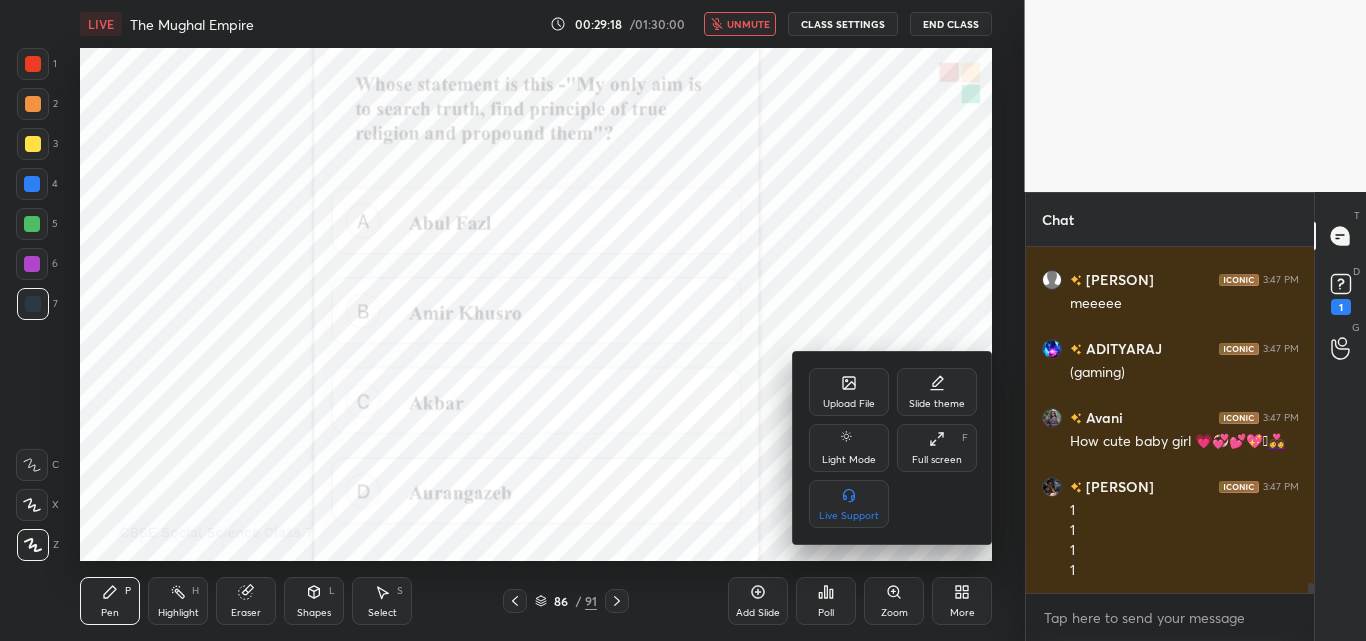 click 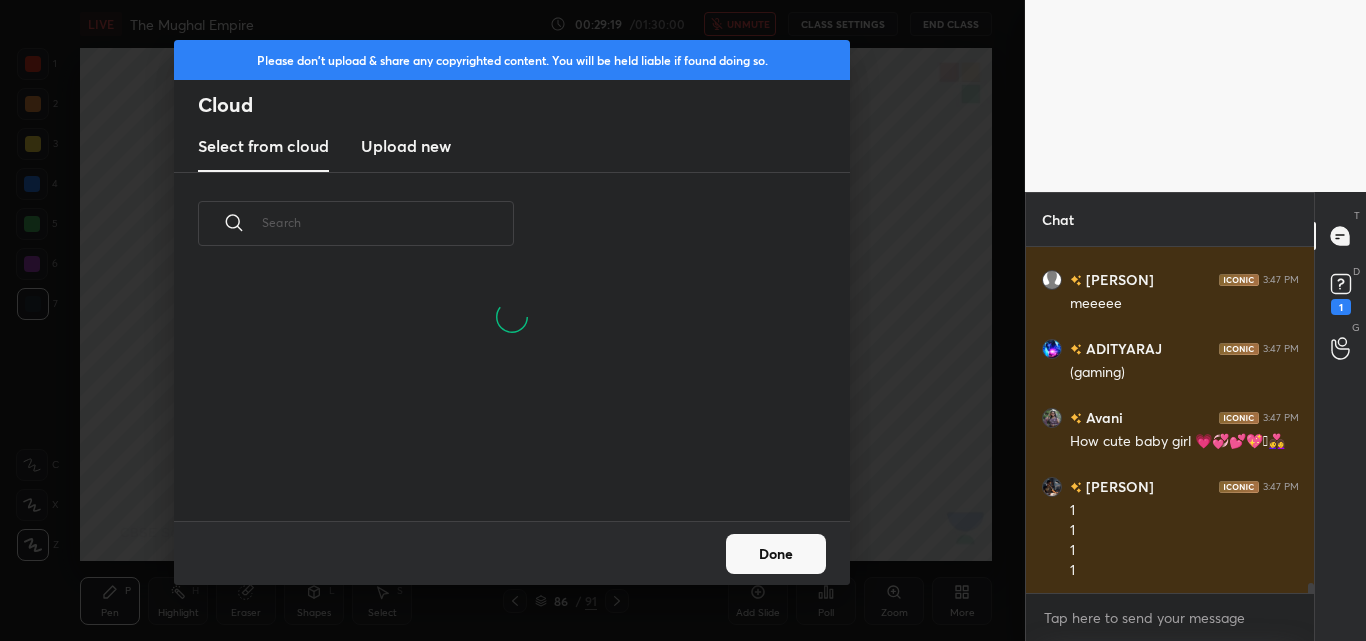 scroll, scrollTop: 7, scrollLeft: 11, axis: both 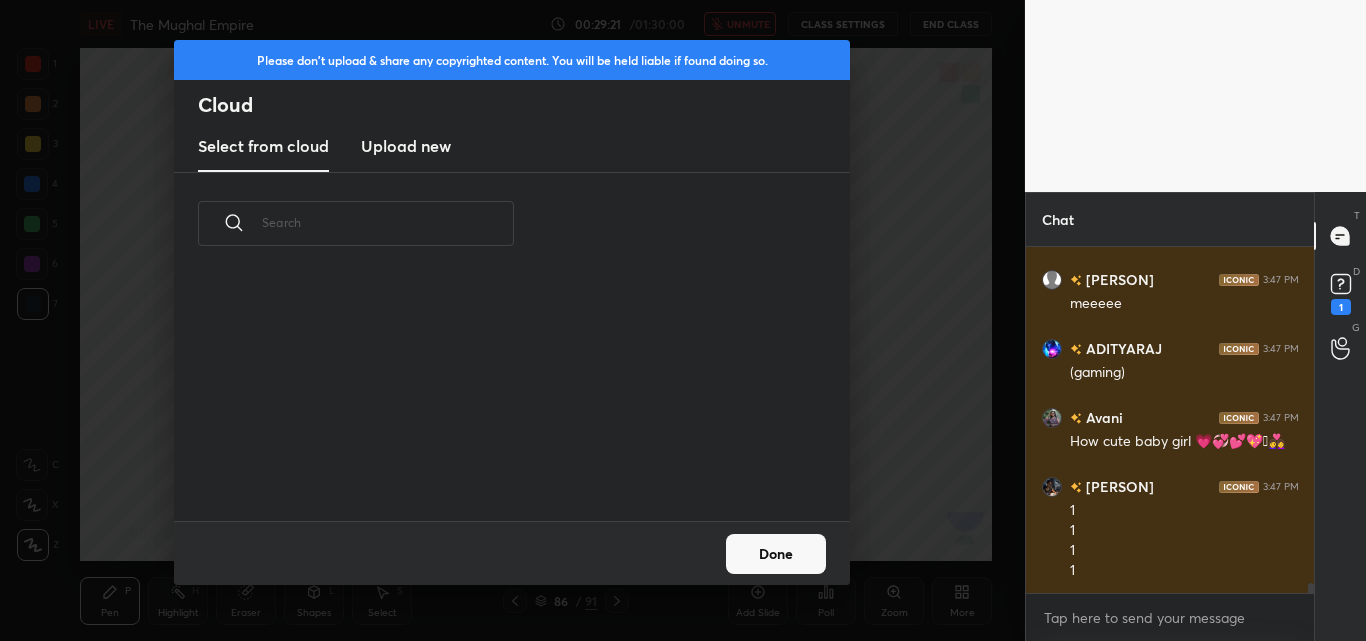 click on "Upload new" at bounding box center (406, 146) 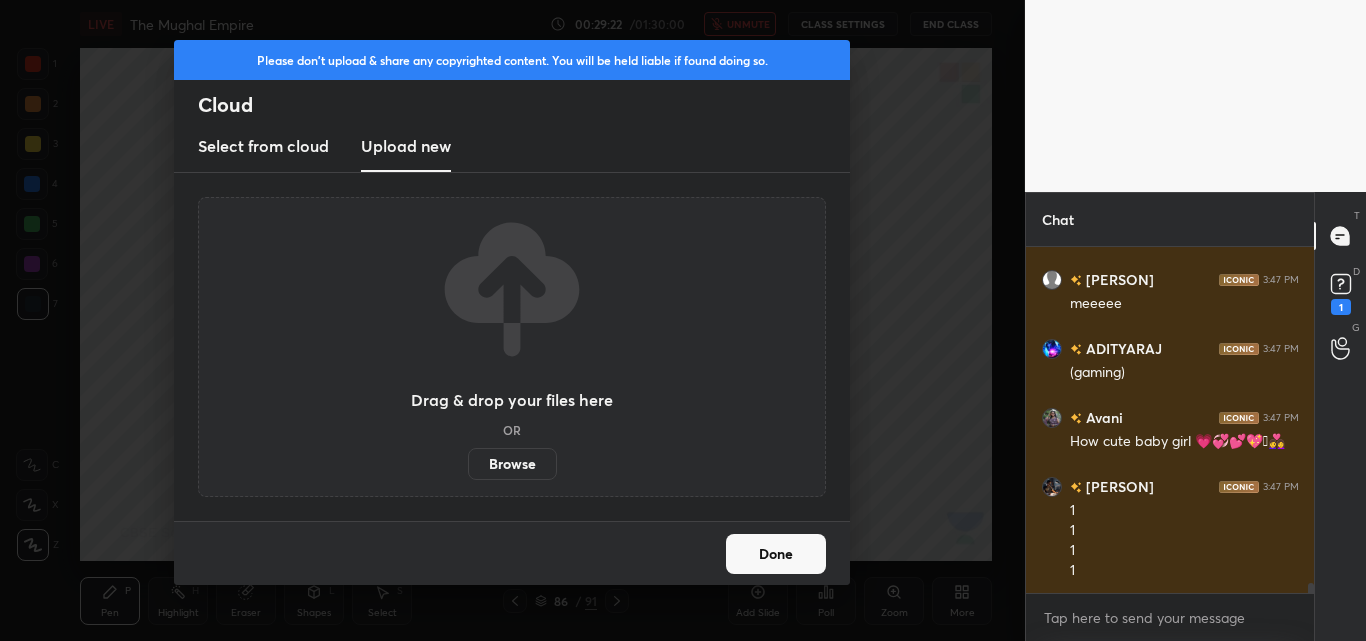 scroll, scrollTop: 11781, scrollLeft: 0, axis: vertical 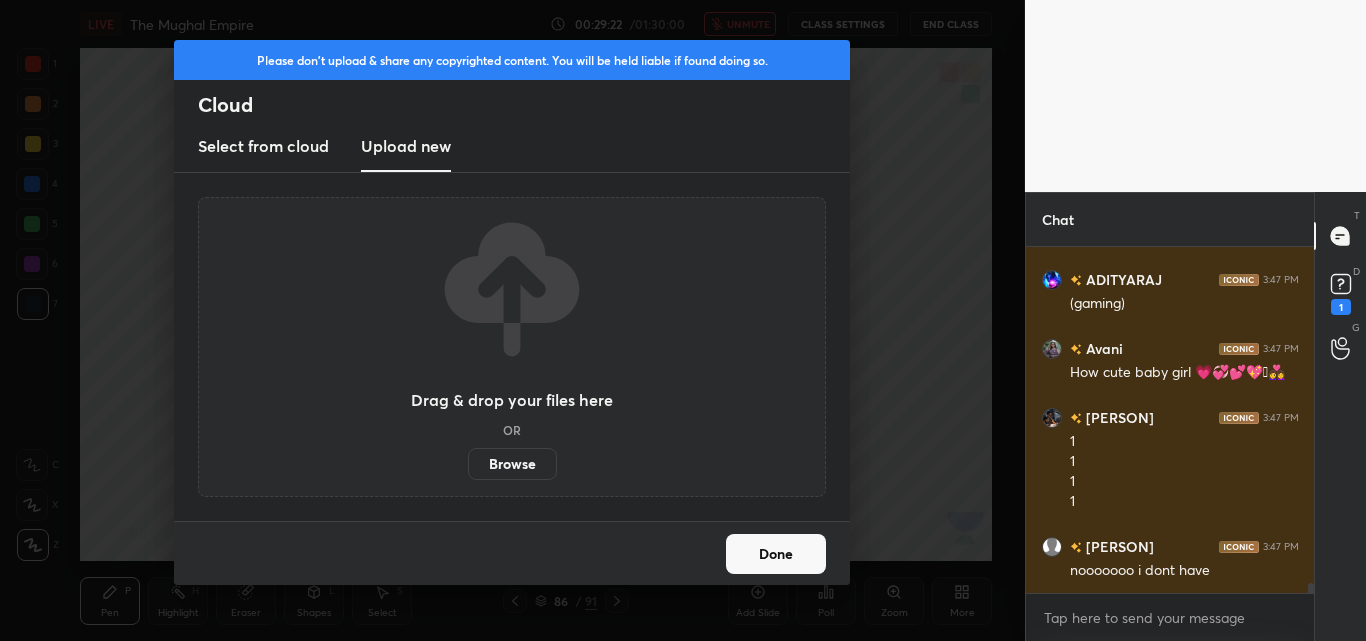 click on "Browse" at bounding box center [512, 464] 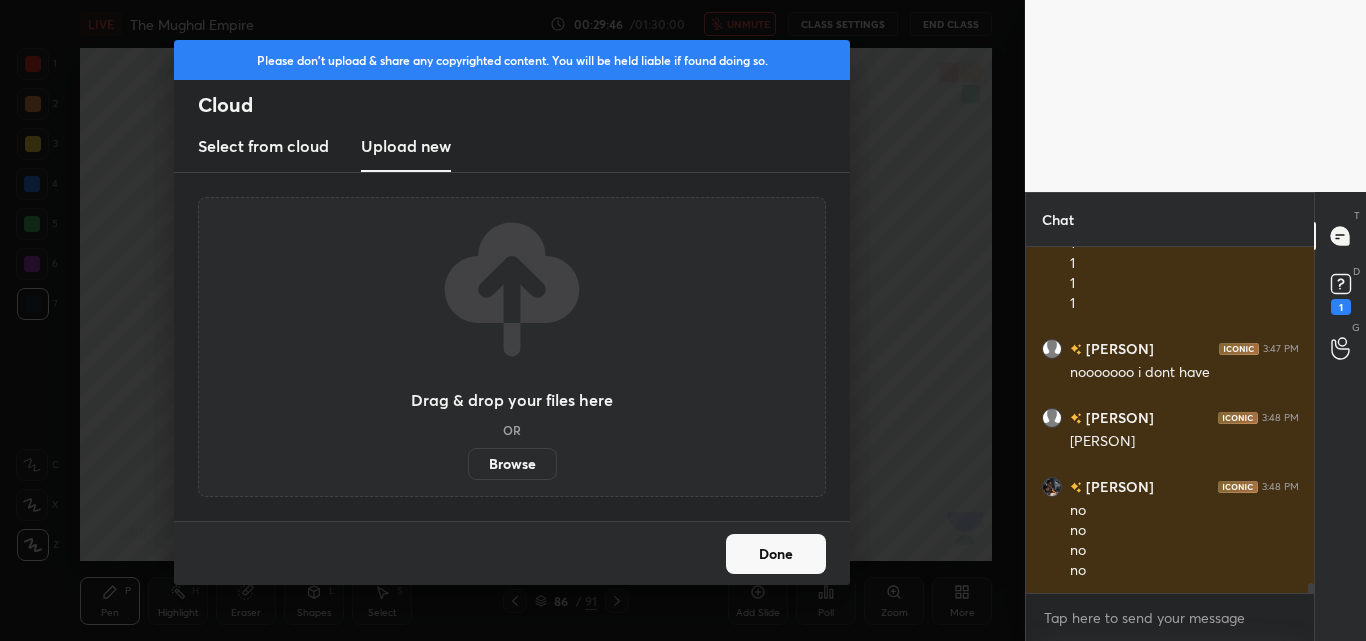 scroll, scrollTop: 12048, scrollLeft: 0, axis: vertical 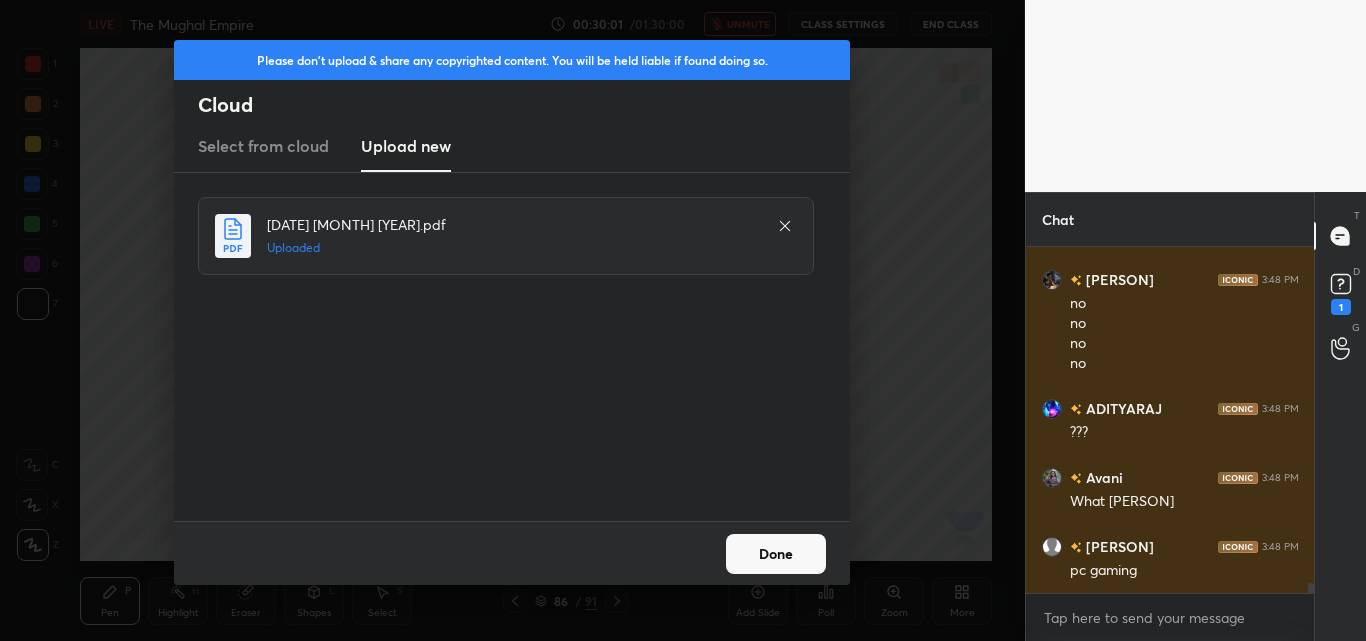 drag, startPoint x: 777, startPoint y: 546, endPoint x: 787, endPoint y: 542, distance: 10.770329 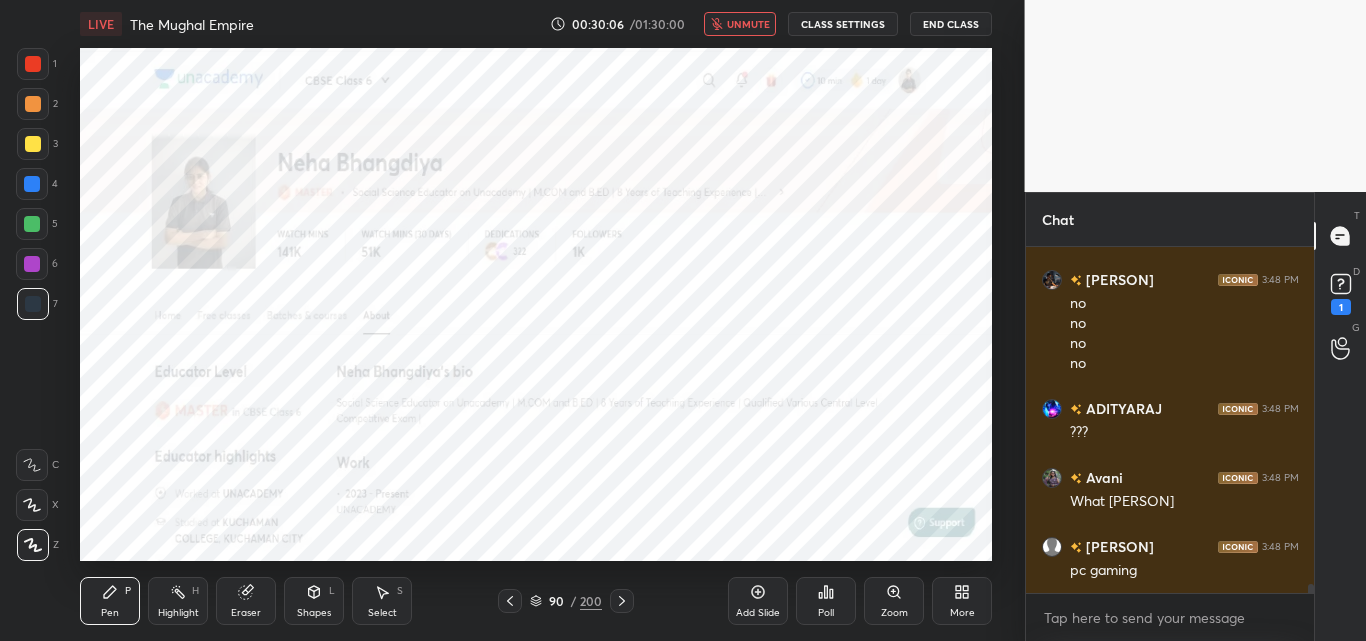 scroll, scrollTop: 12255, scrollLeft: 0, axis: vertical 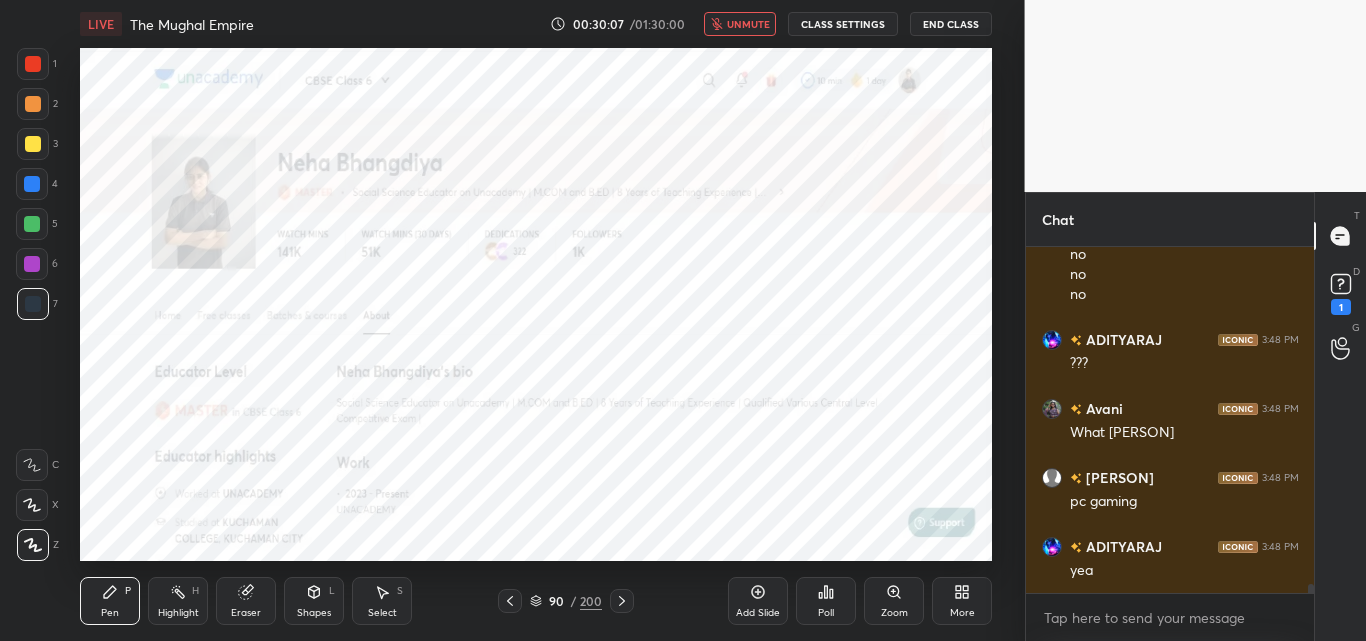 click on "unmute" at bounding box center [748, 24] 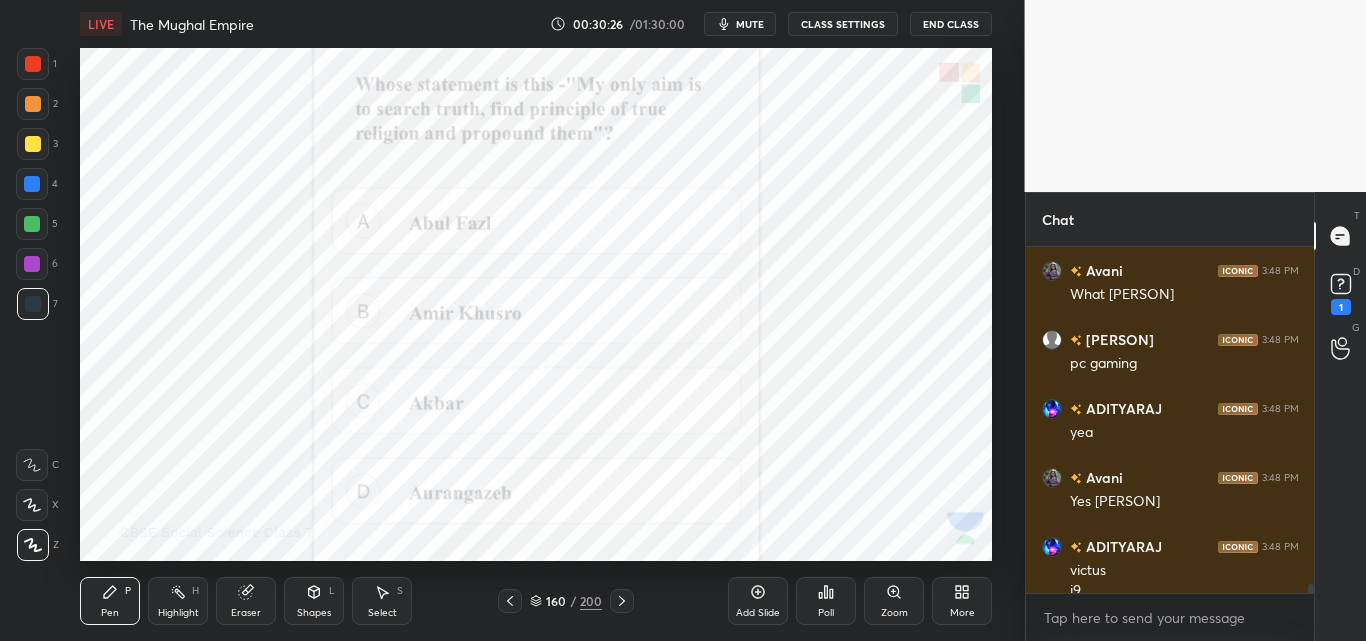scroll, scrollTop: 12413, scrollLeft: 0, axis: vertical 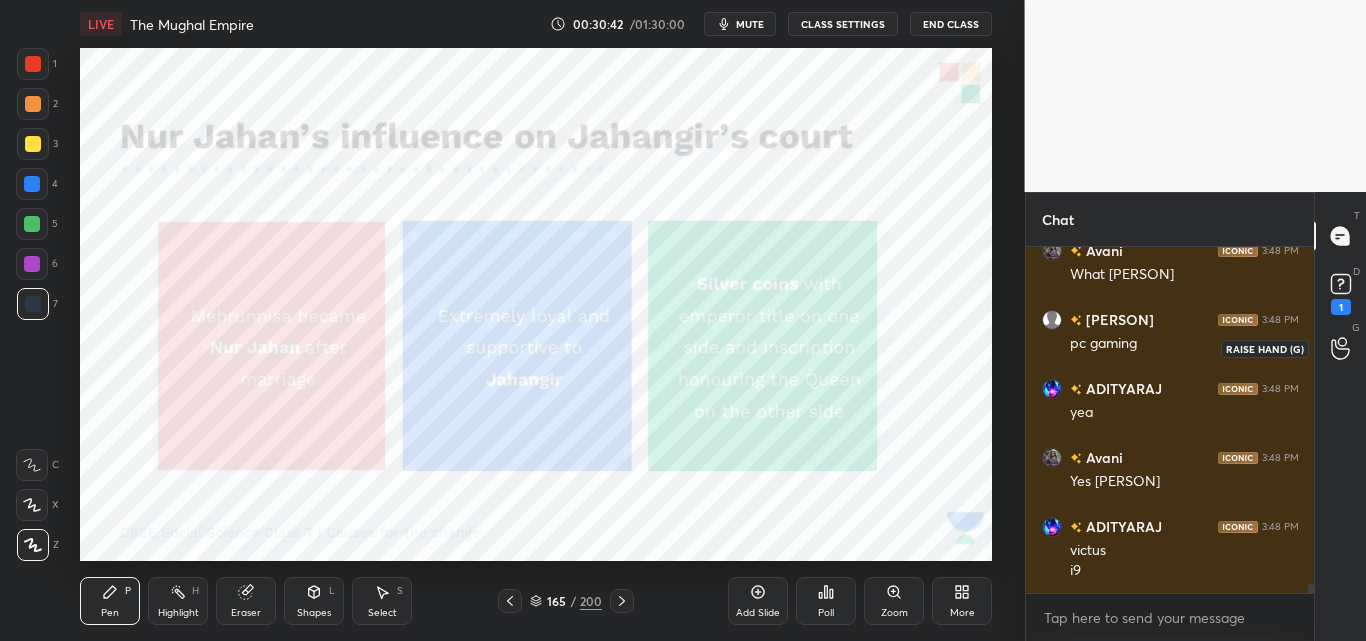 click 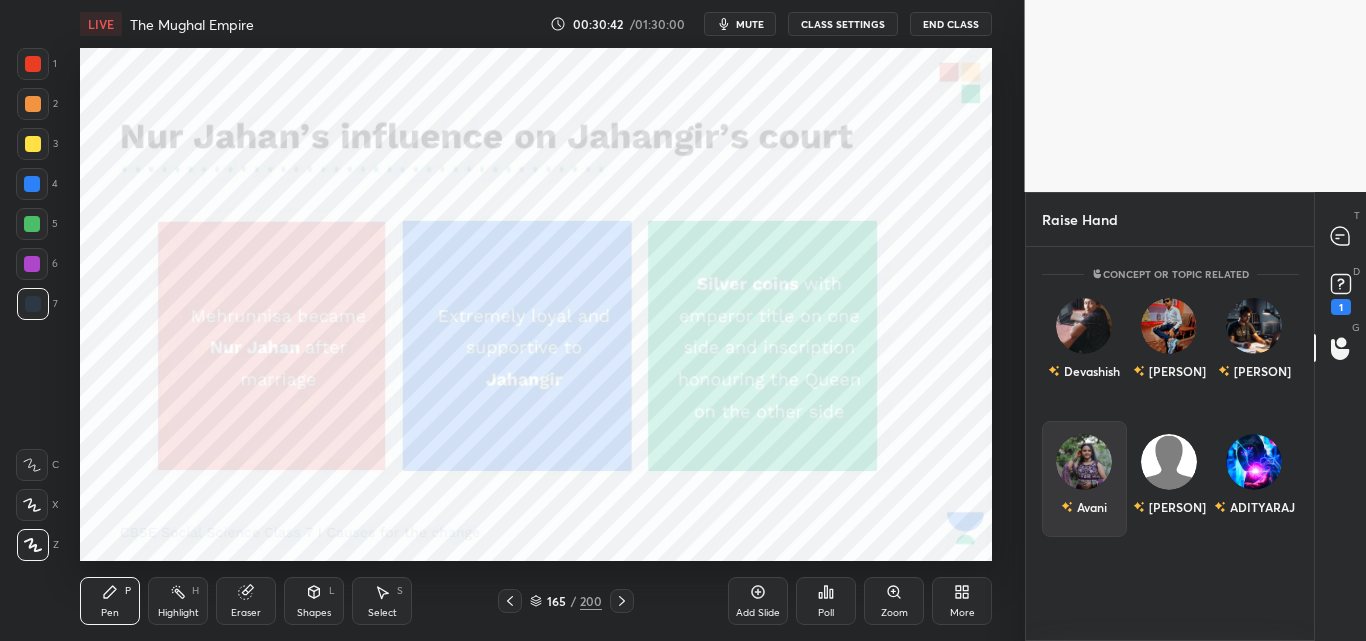 scroll, scrollTop: 7, scrollLeft: 7, axis: both 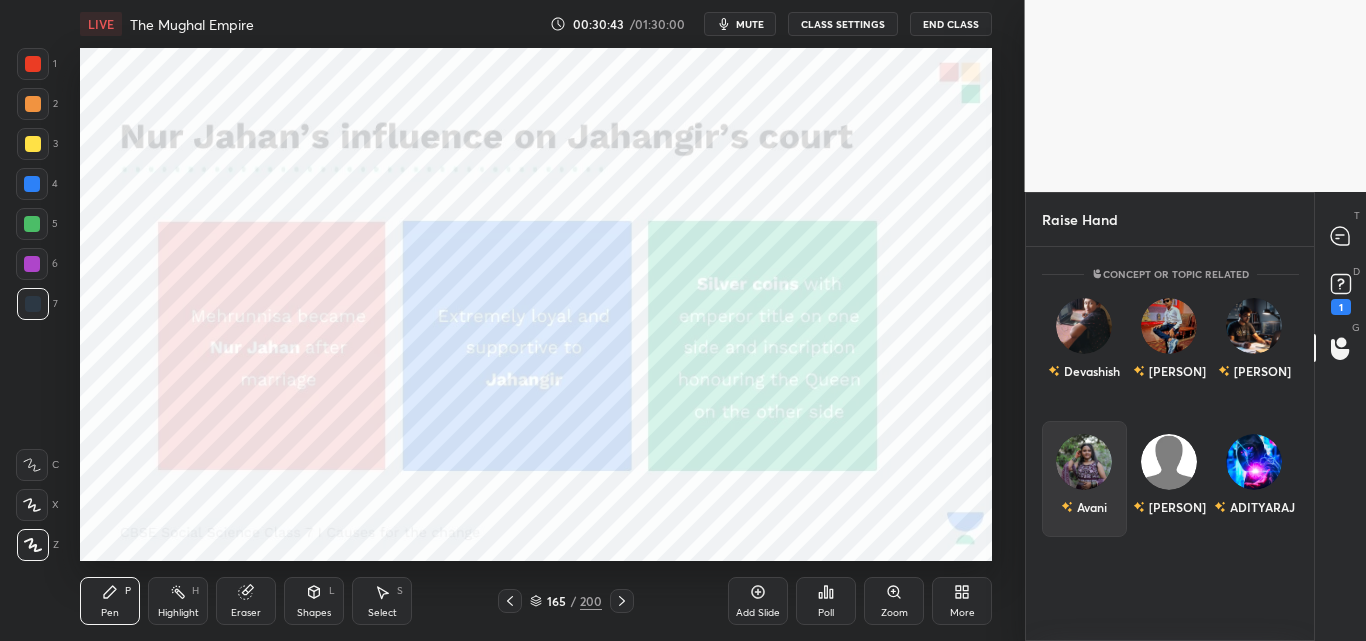 click on "Devashish" at bounding box center [1084, 371] 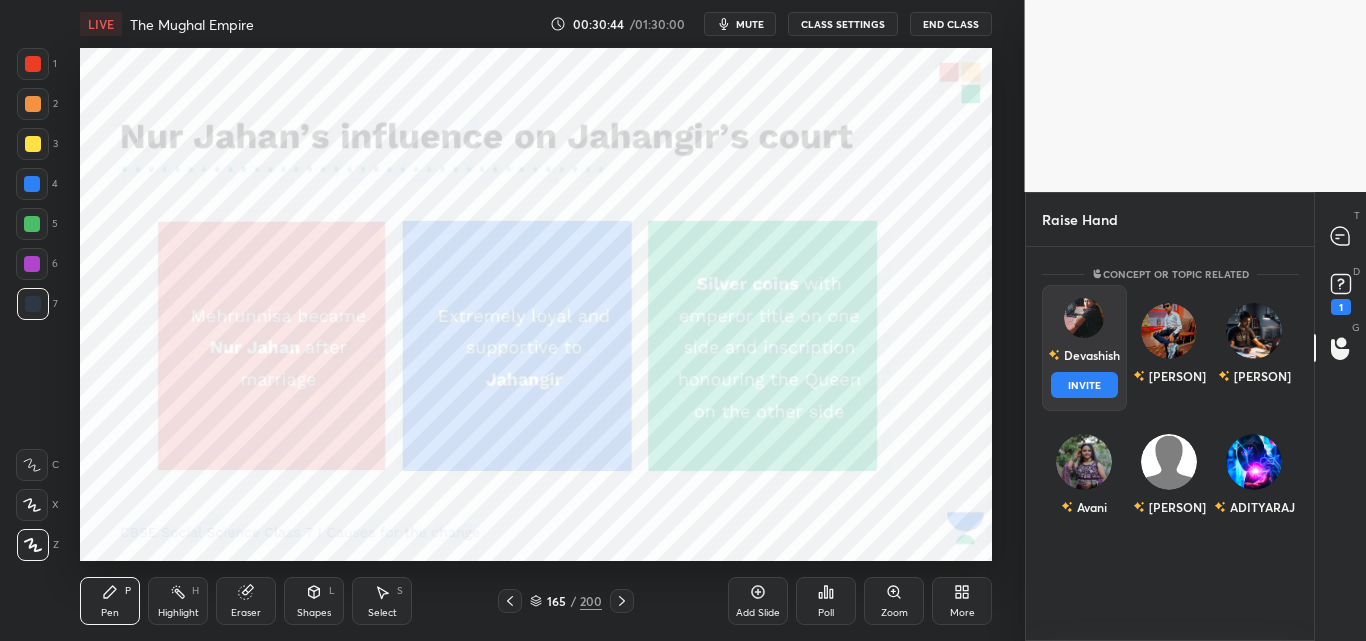 click on "INVITE" at bounding box center (1084, 385) 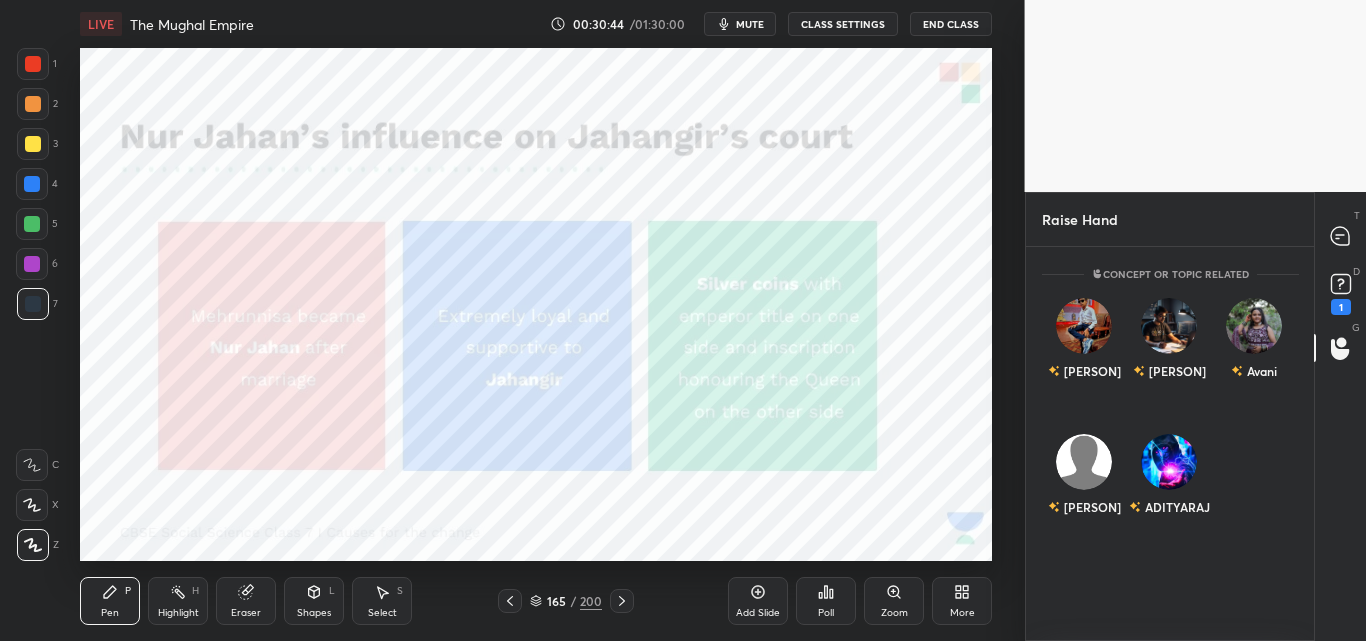 scroll, scrollTop: 307, scrollLeft: 282, axis: both 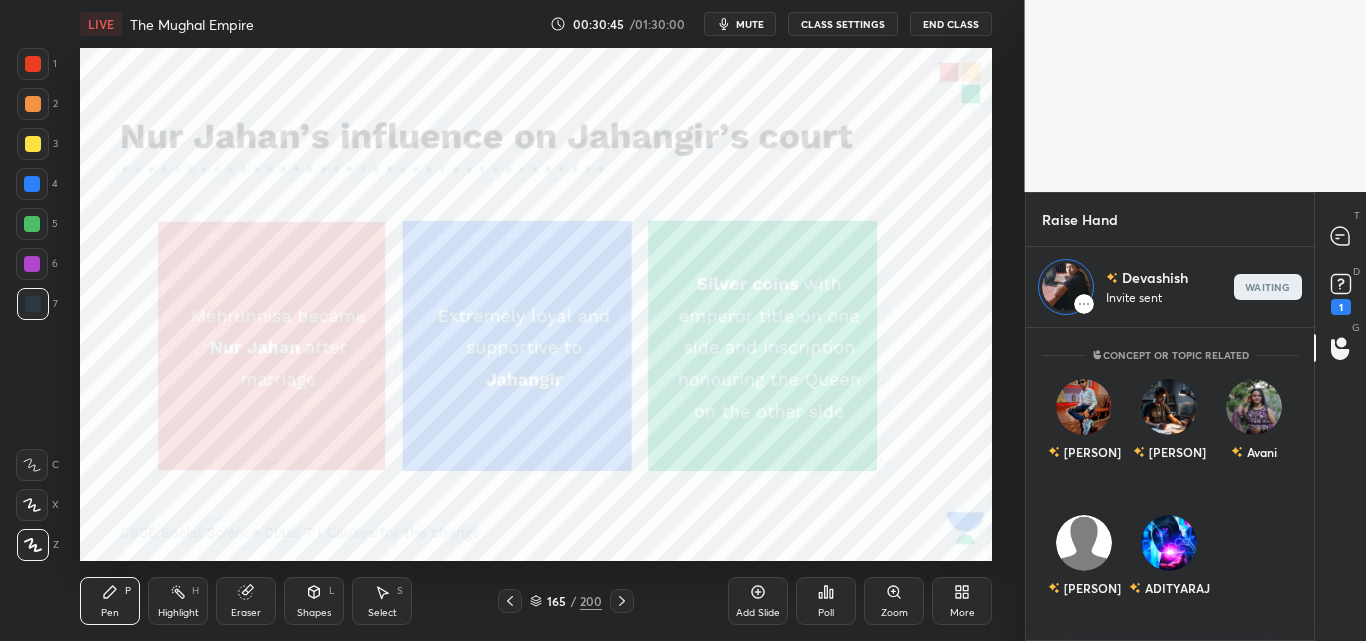 click on "mute" at bounding box center [750, 24] 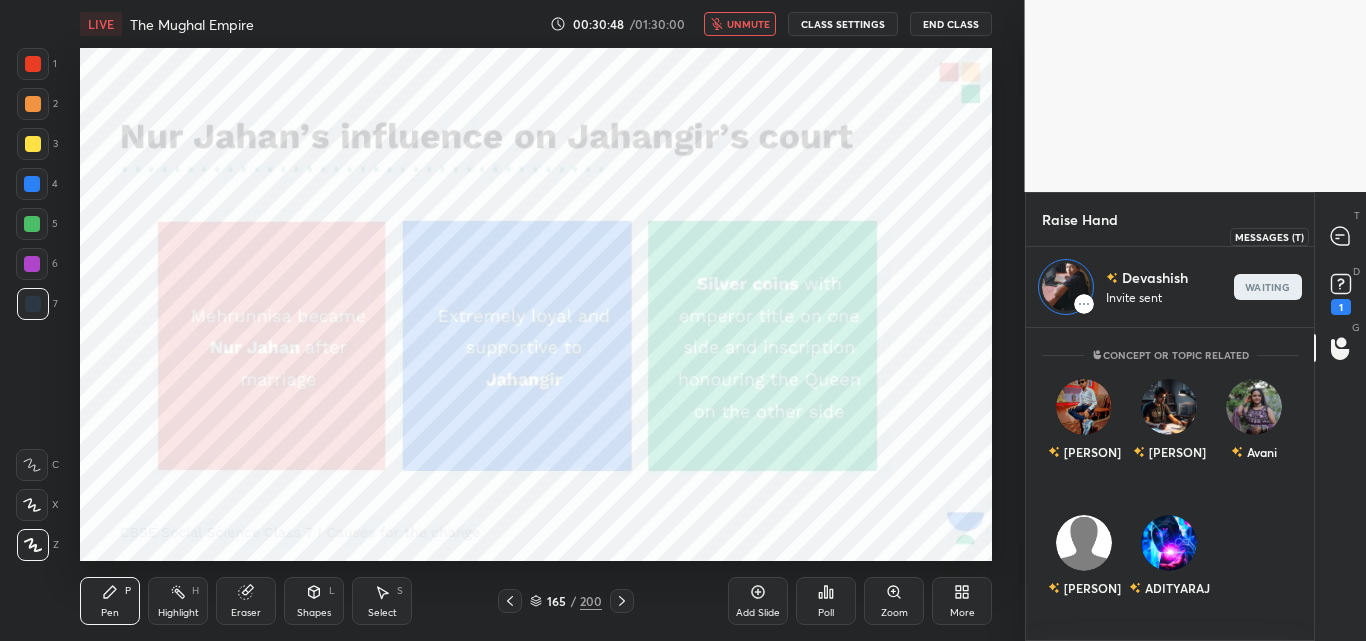 click 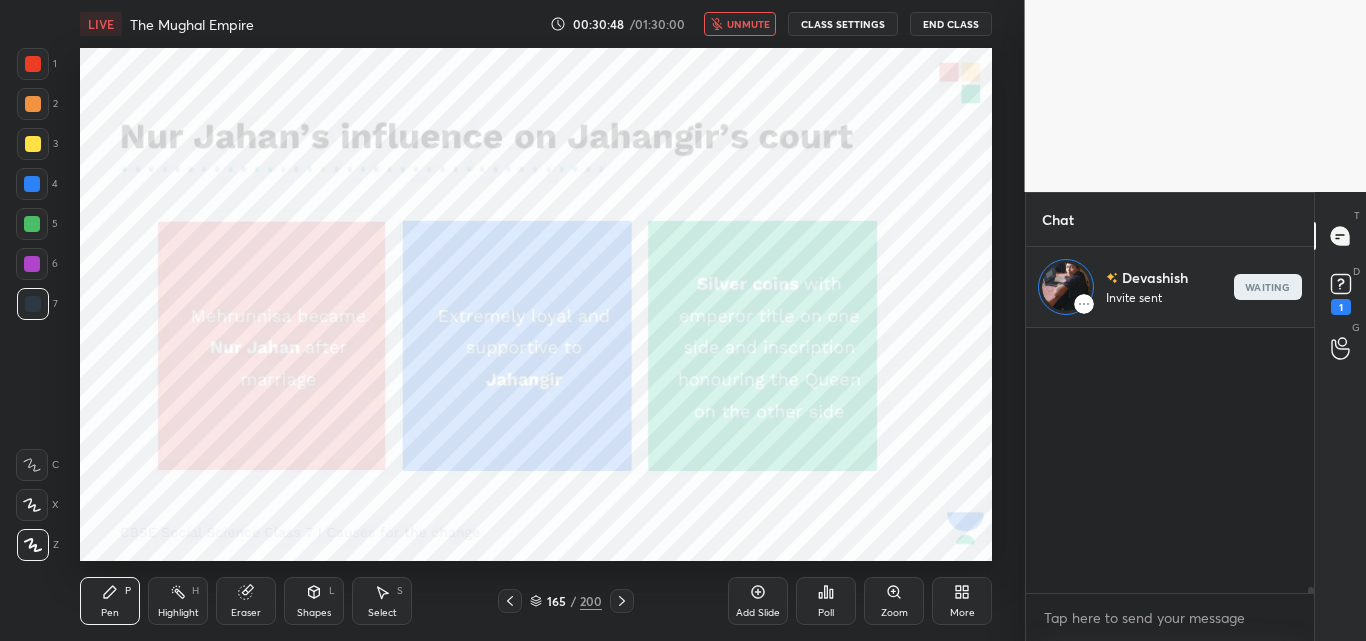scroll, scrollTop: 308, scrollLeft: 282, axis: both 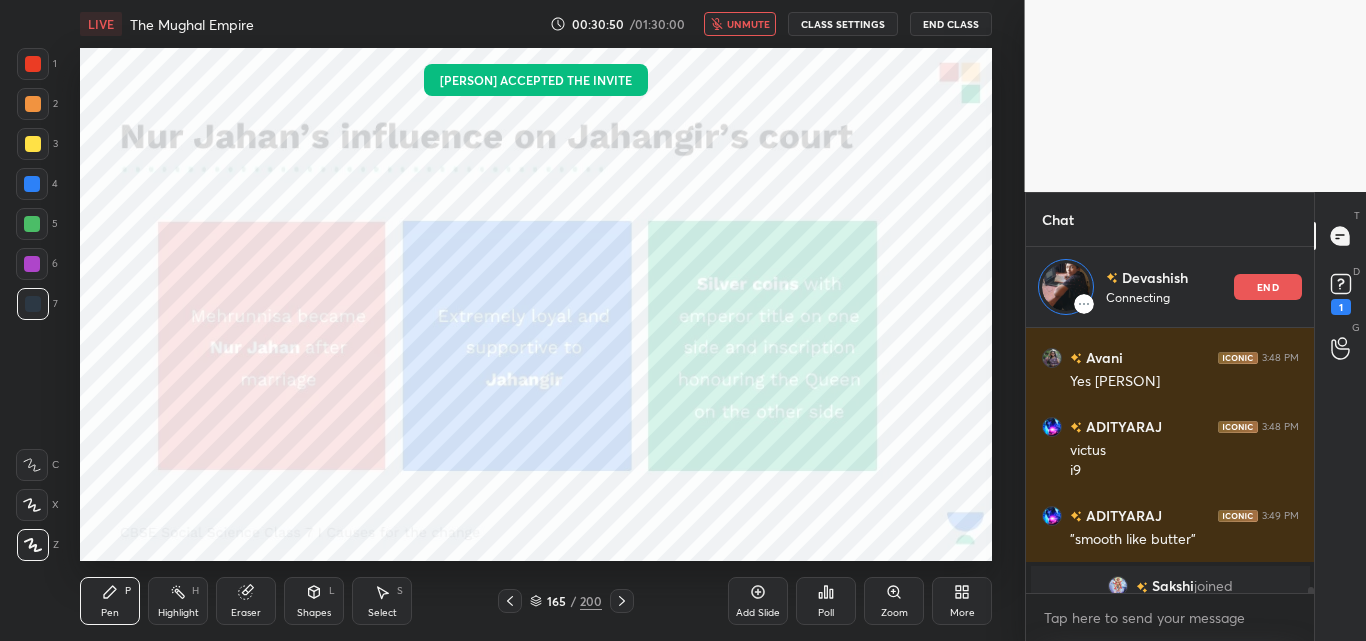 click on "unmute" at bounding box center [748, 24] 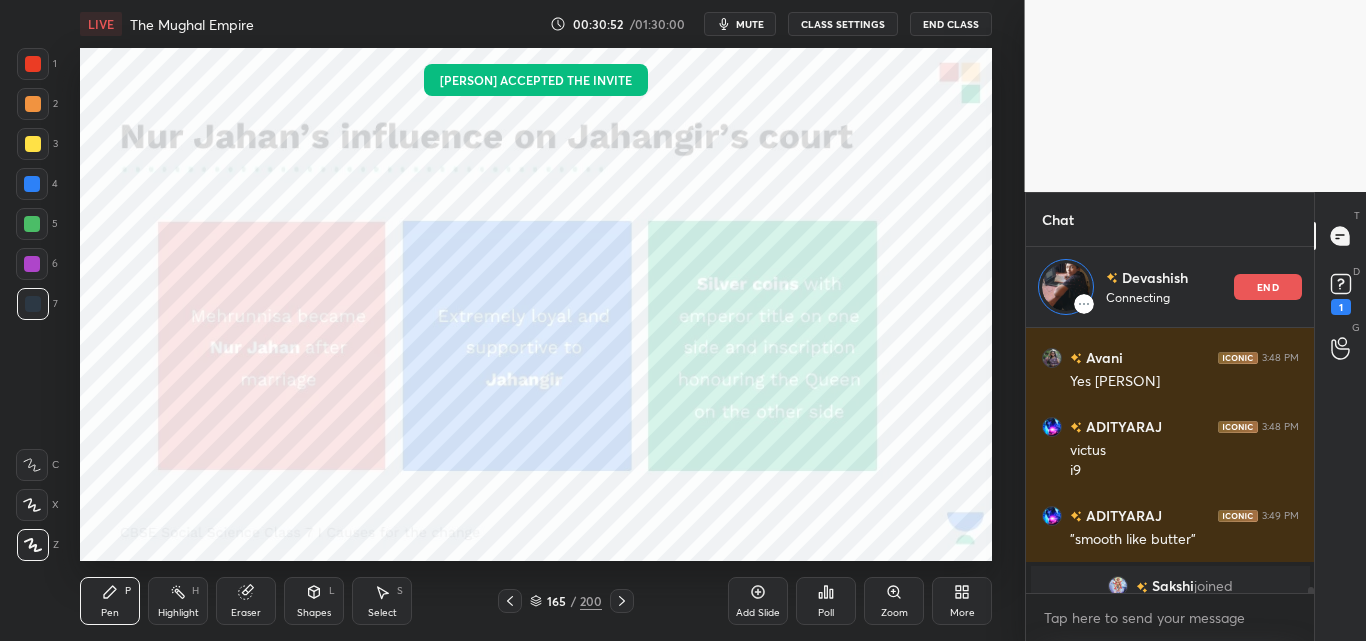 scroll, scrollTop: 13008, scrollLeft: 0, axis: vertical 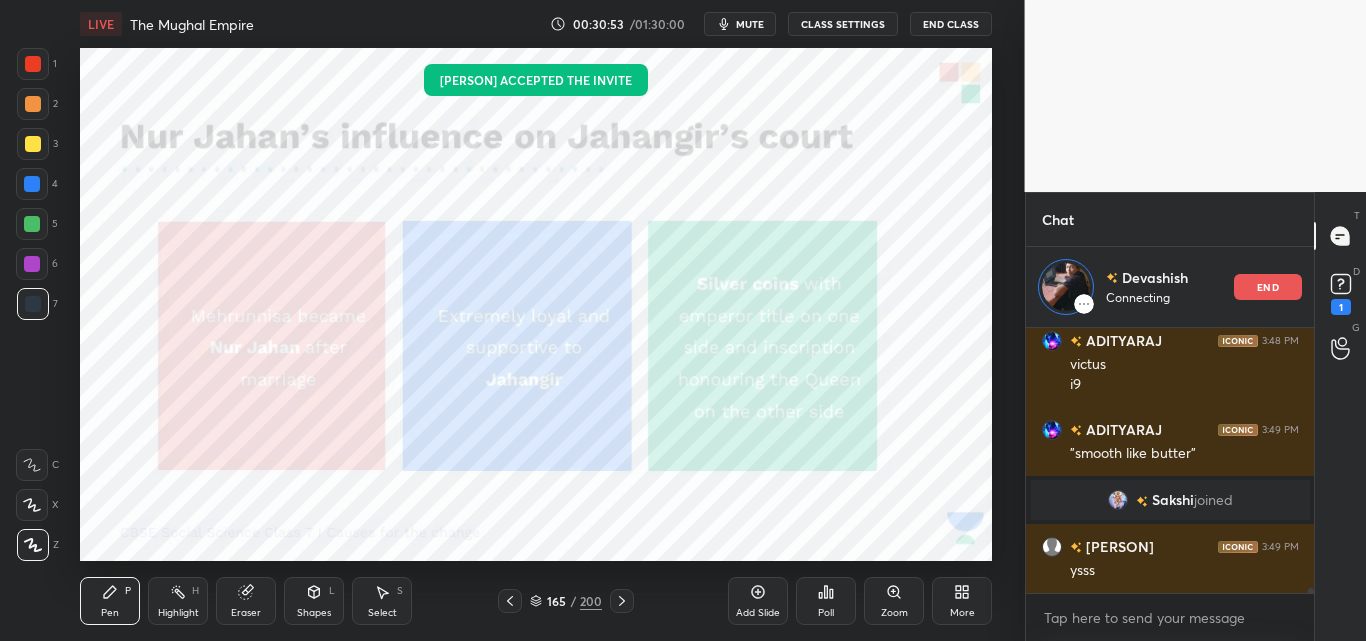 click on "mute" at bounding box center (750, 24) 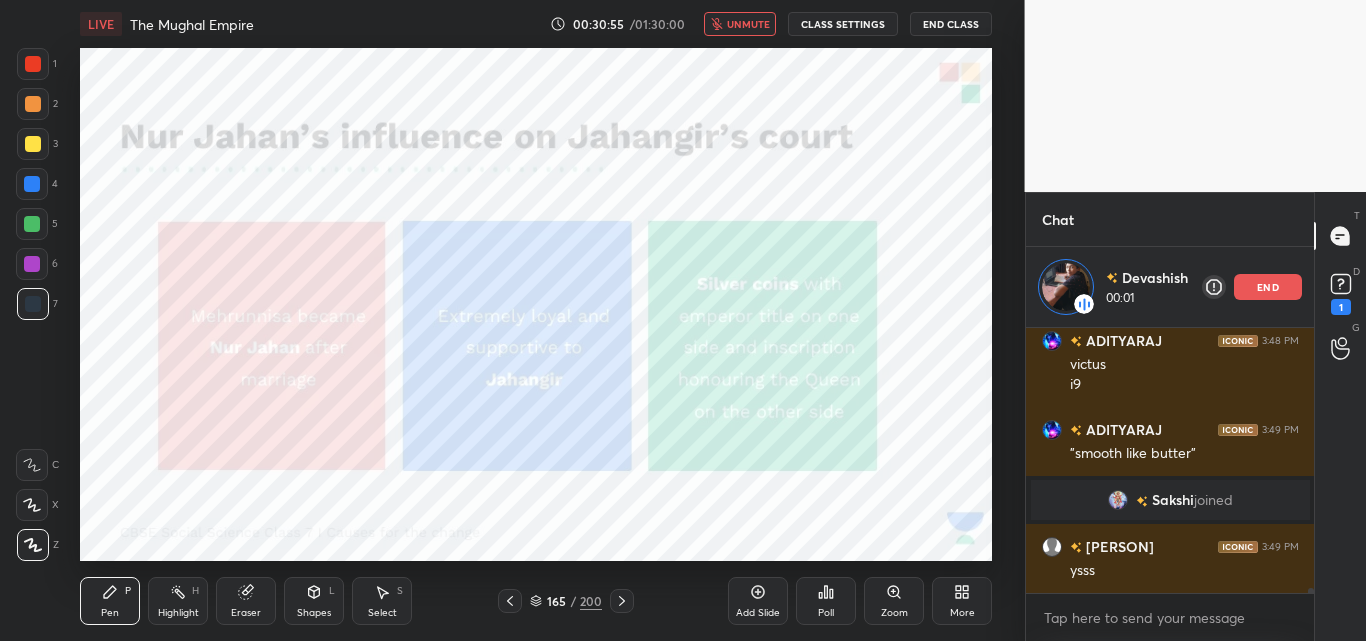 click on "unmute" at bounding box center (748, 24) 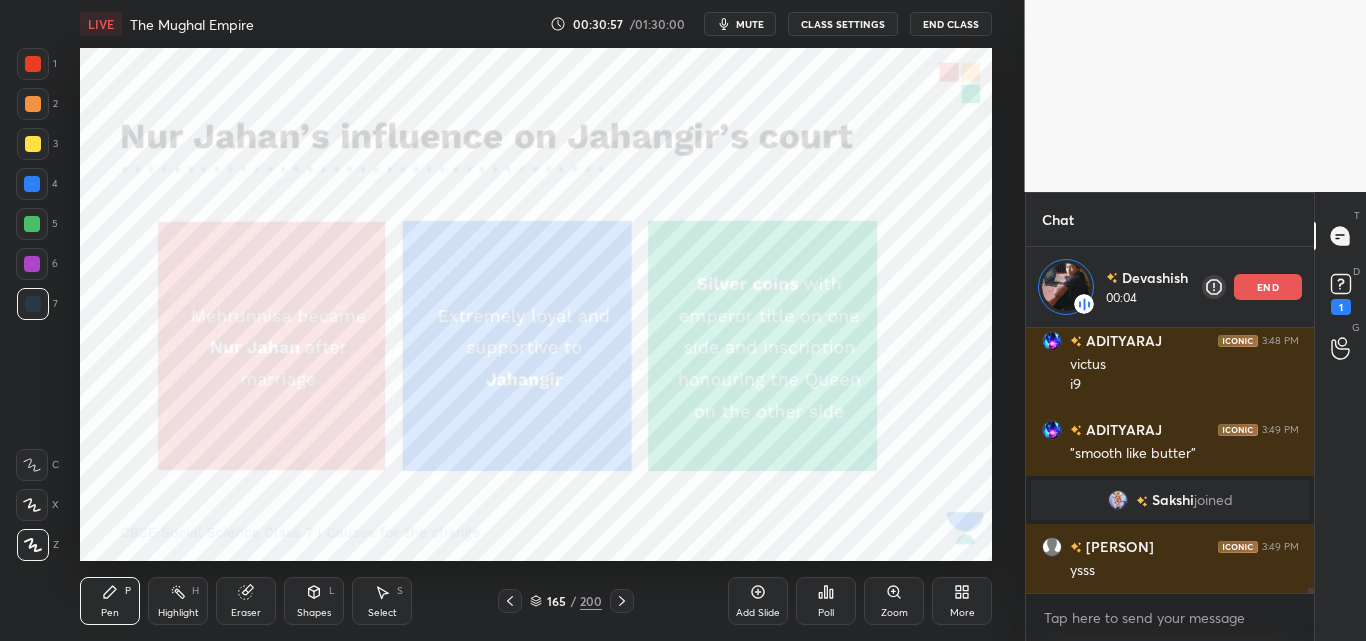 scroll, scrollTop: 13077, scrollLeft: 0, axis: vertical 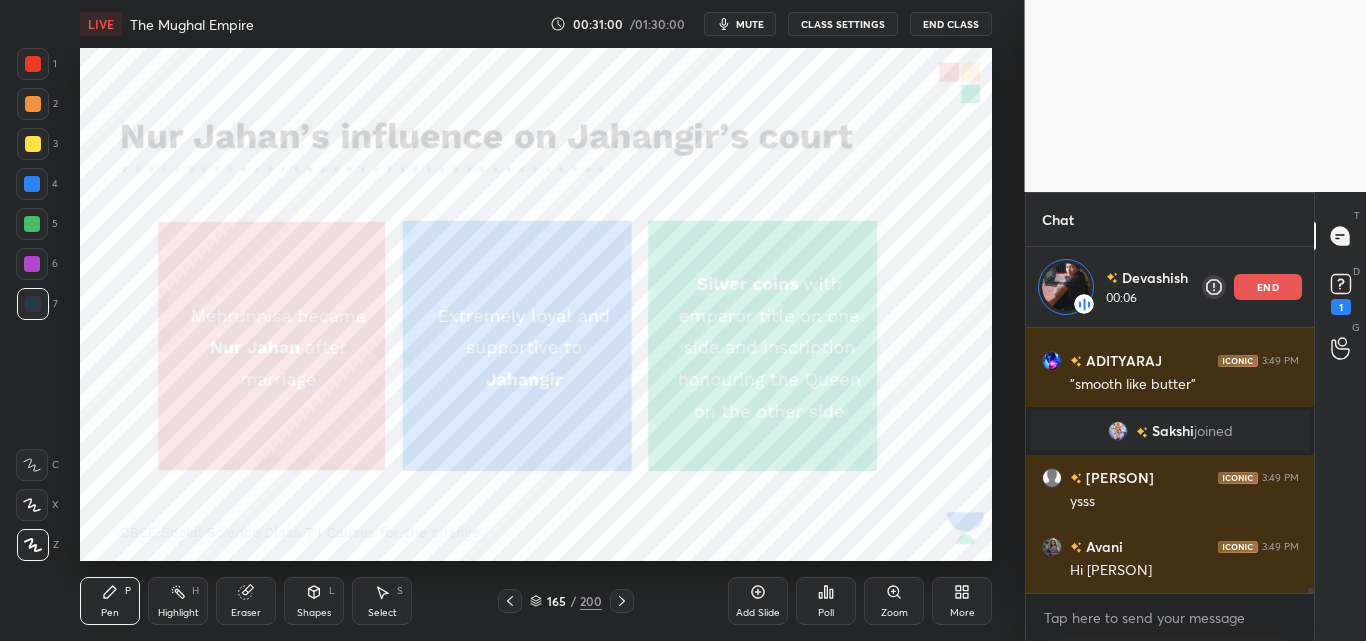 click on "mute" at bounding box center (750, 24) 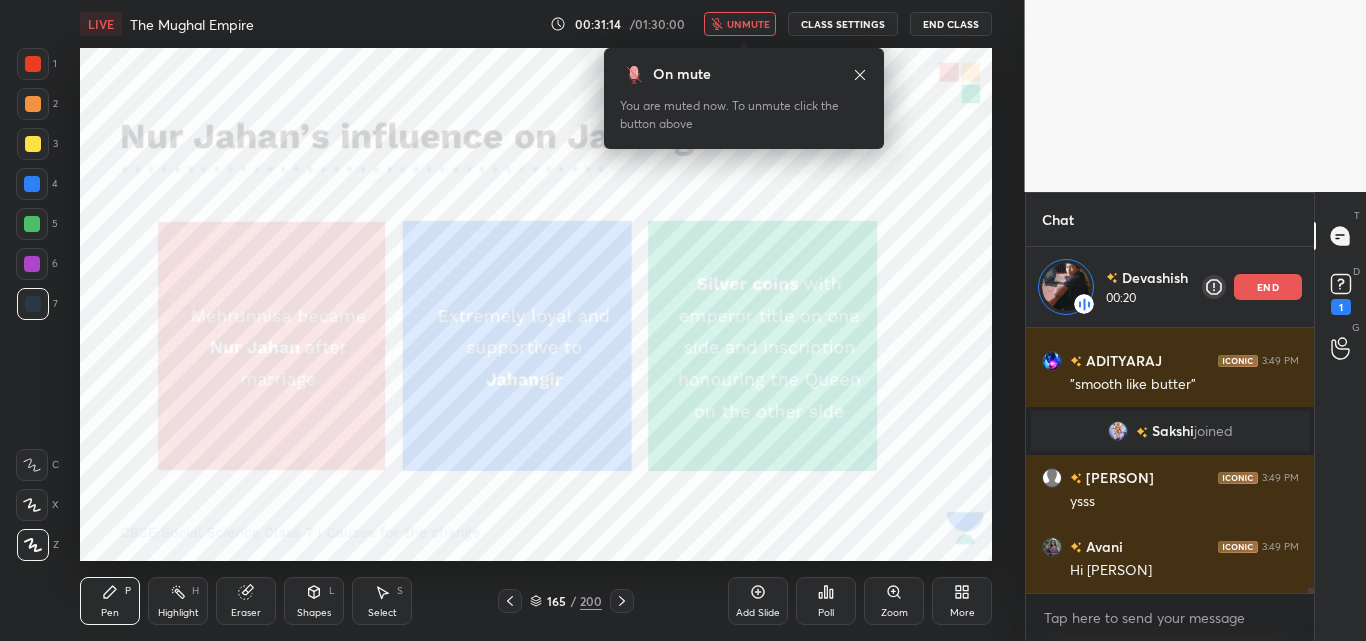 scroll, scrollTop: 13146, scrollLeft: 0, axis: vertical 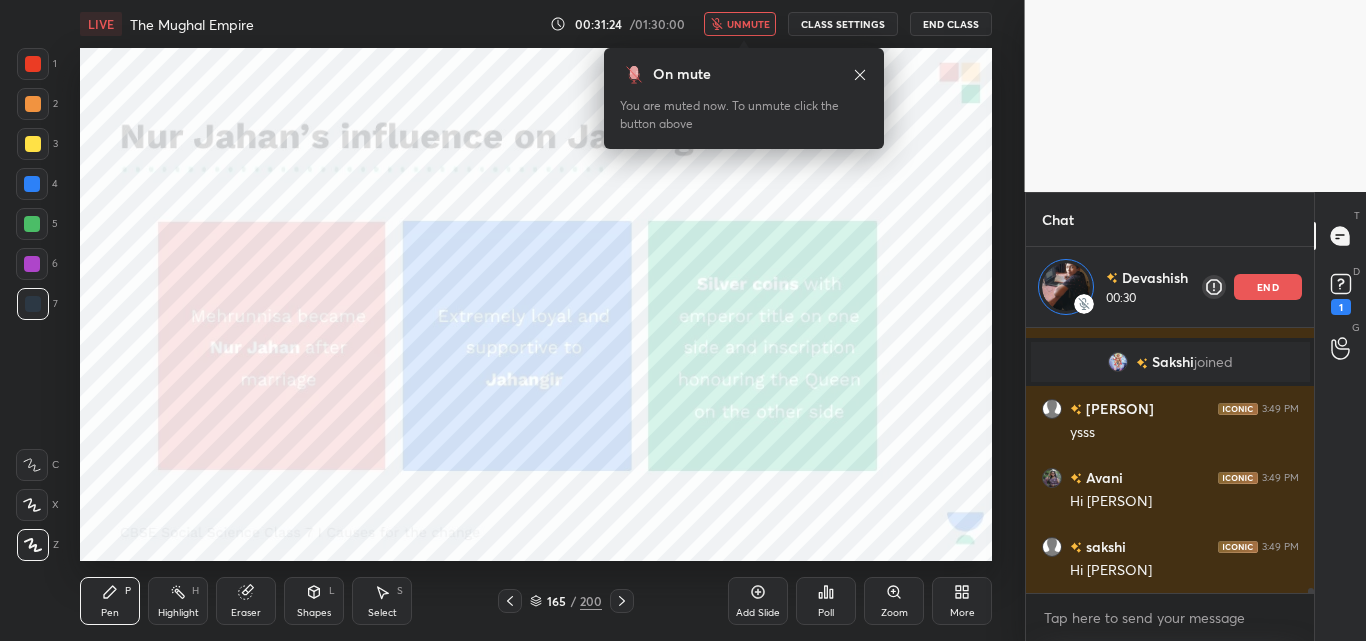 click on "On mute You are muted now. To unmute click the
button above" at bounding box center (744, 92) 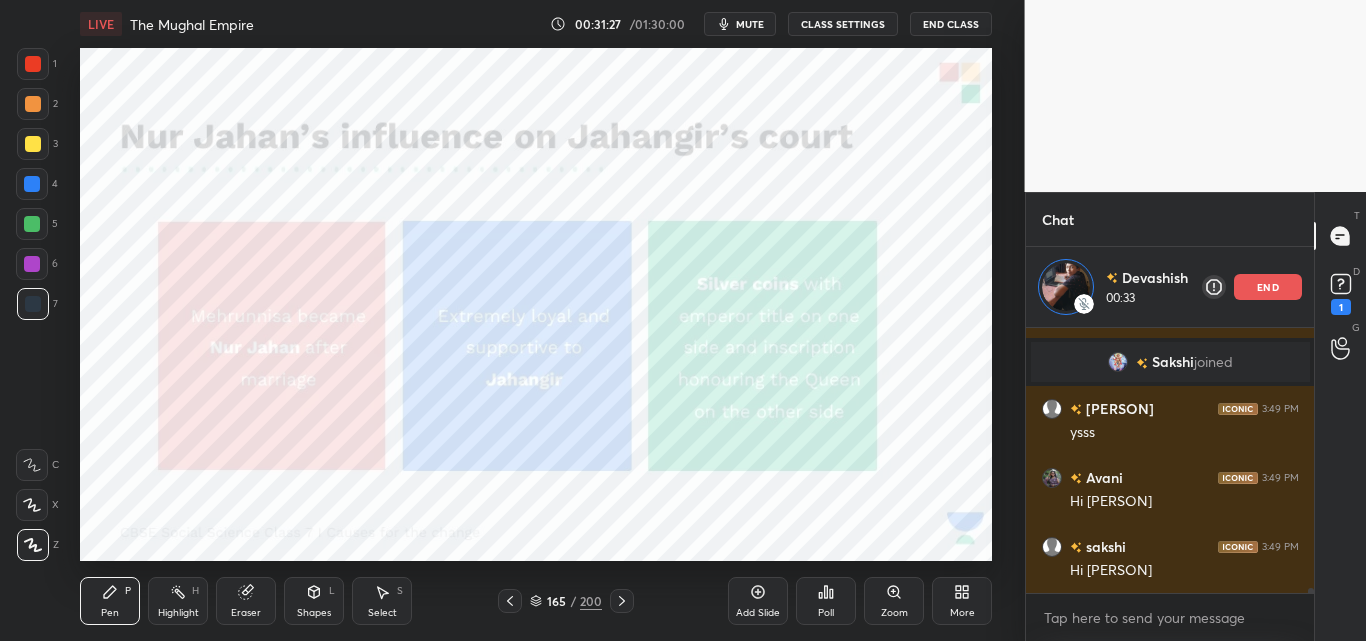click on "end" at bounding box center [1268, 287] 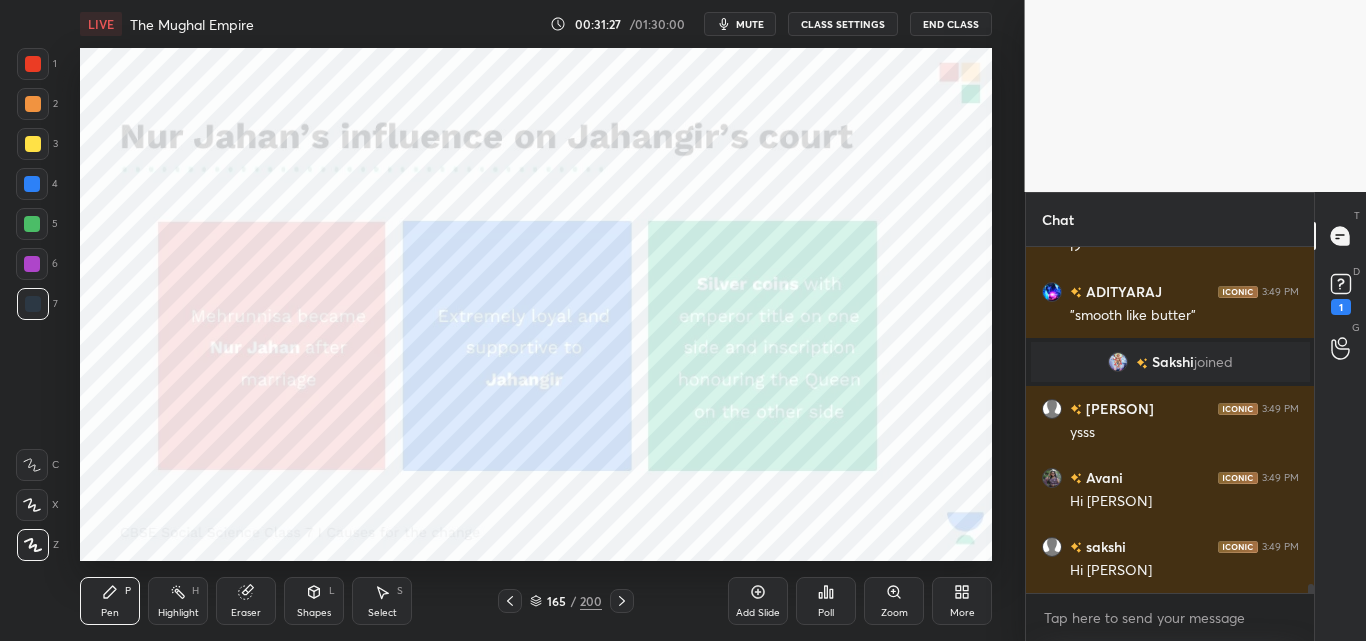 scroll, scrollTop: 7, scrollLeft: 7, axis: both 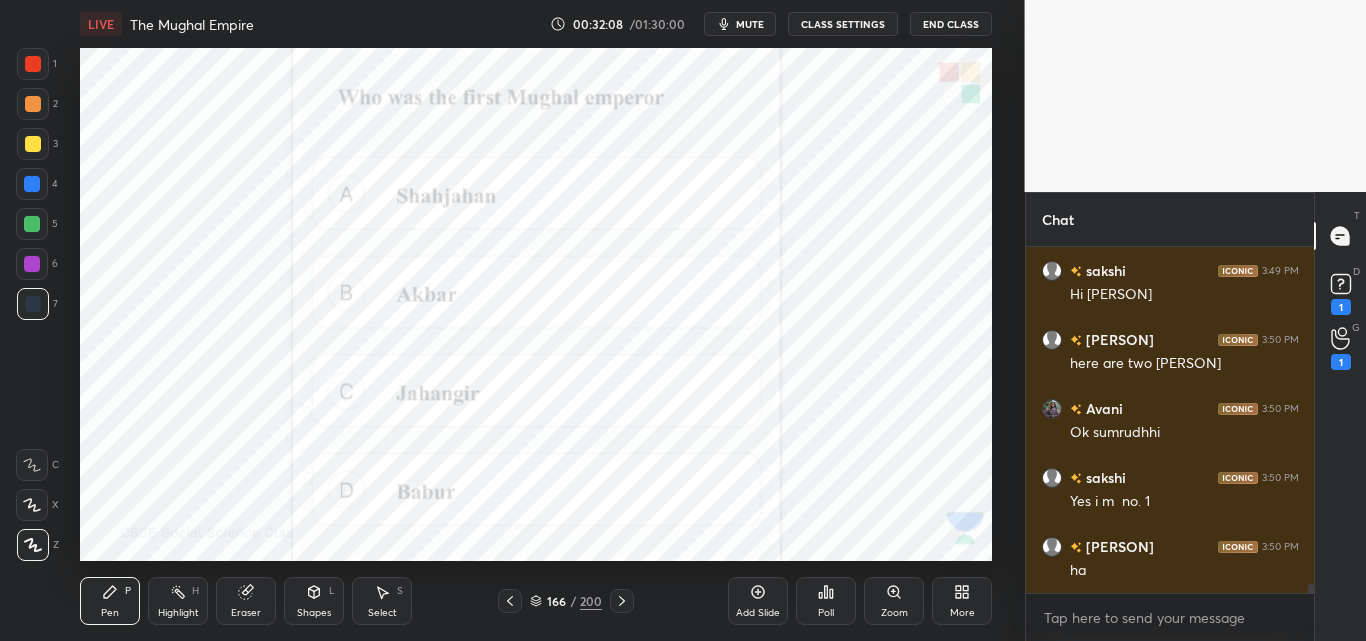 click on "Poll" at bounding box center (826, 601) 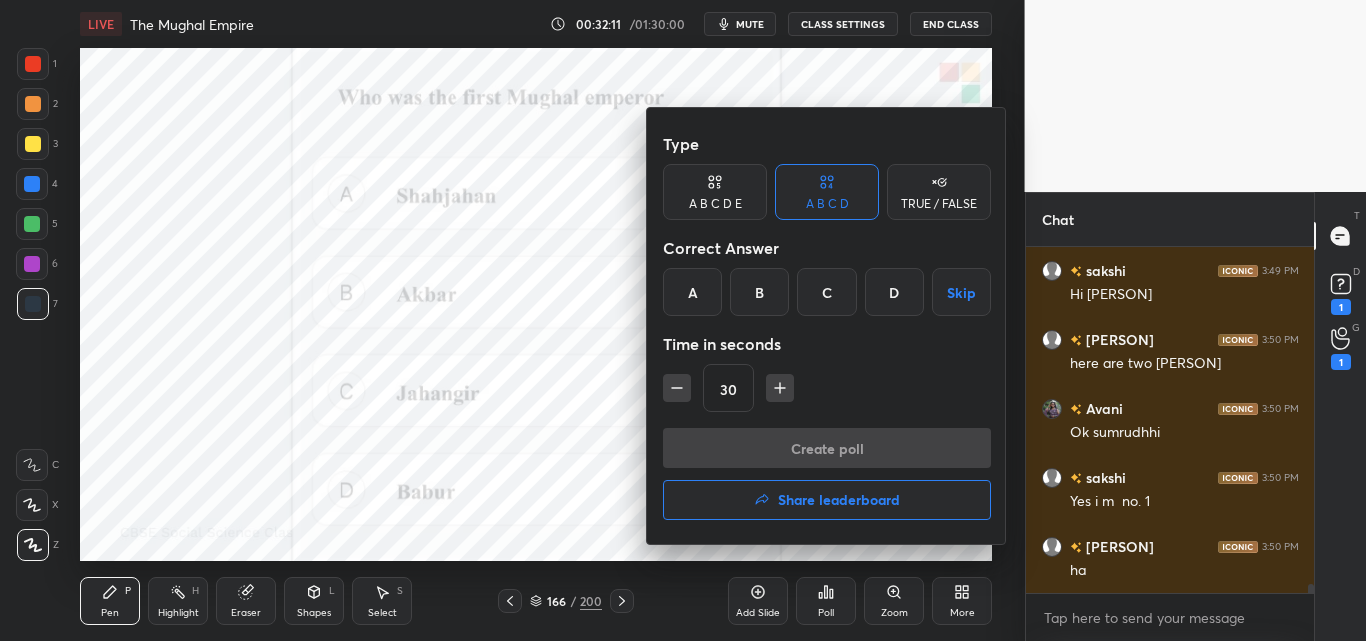 click on "D" at bounding box center [894, 292] 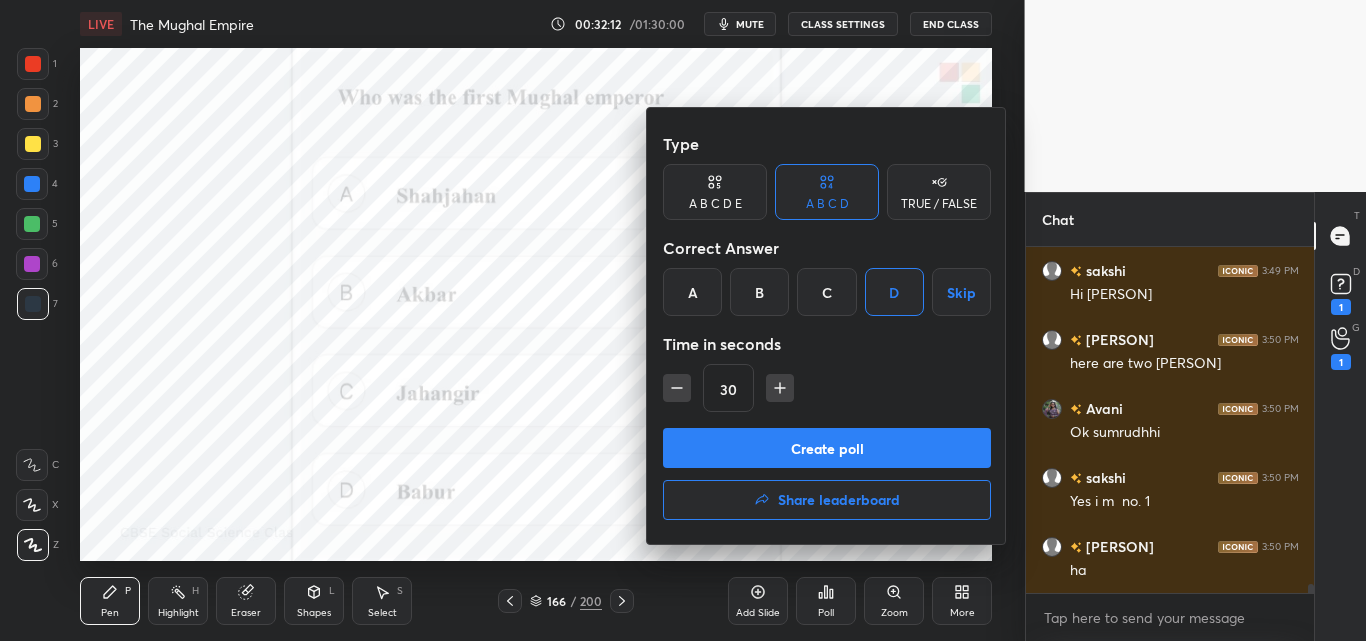 click on "Create poll" at bounding box center [827, 448] 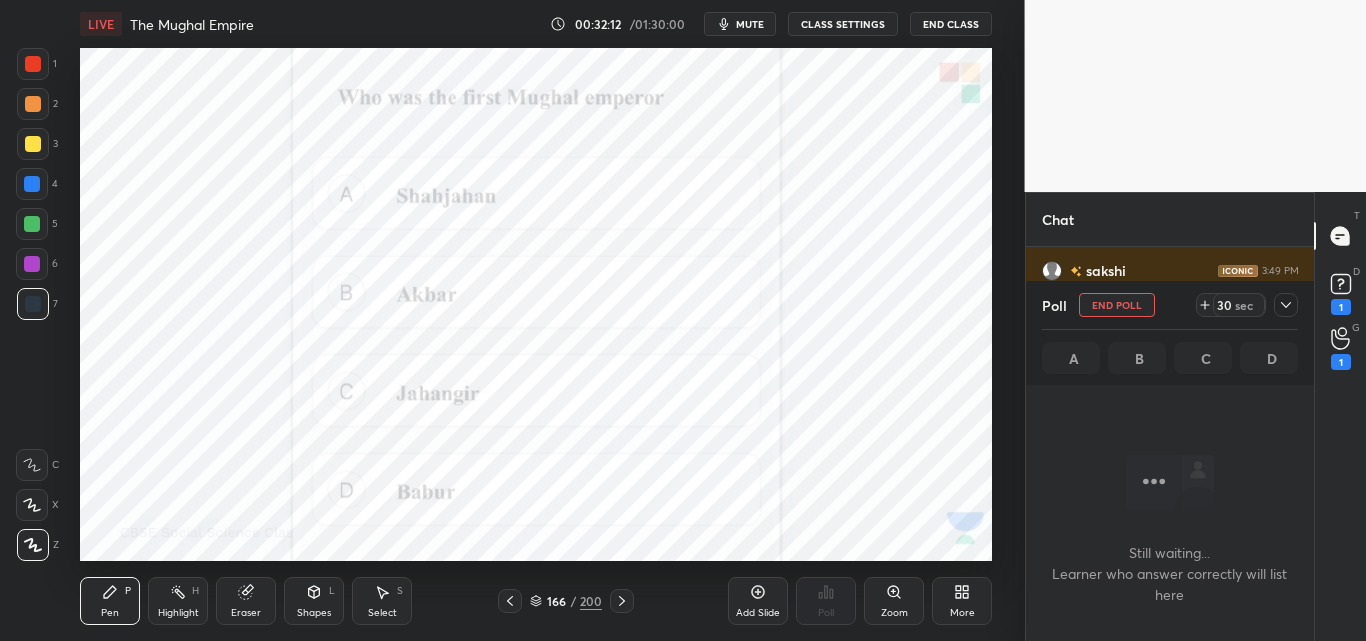 scroll, scrollTop: 247, scrollLeft: 282, axis: both 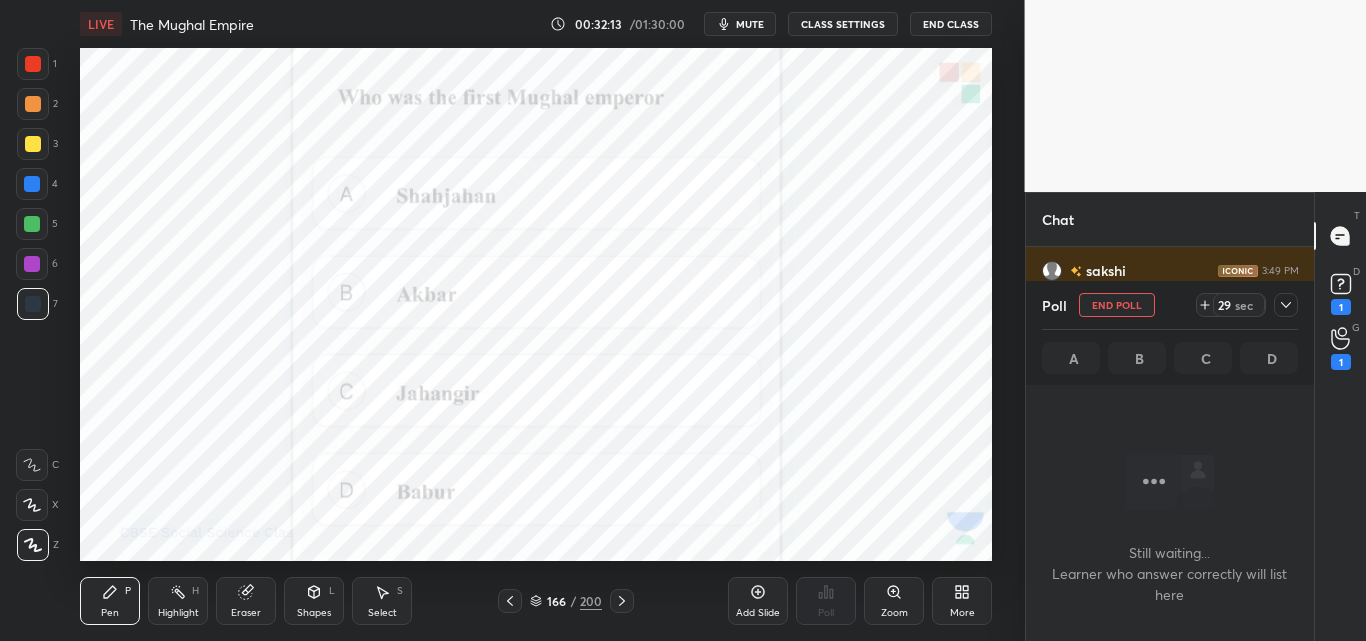 click on "mute" at bounding box center (750, 24) 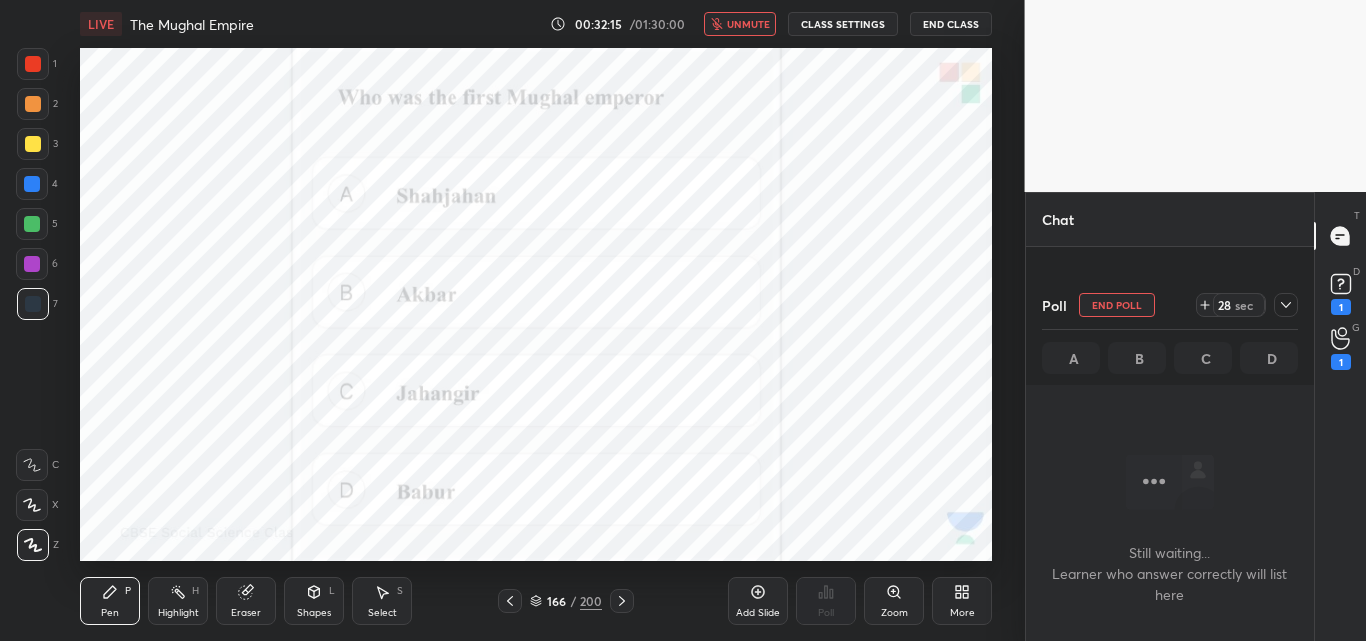 scroll, scrollTop: 13514, scrollLeft: 0, axis: vertical 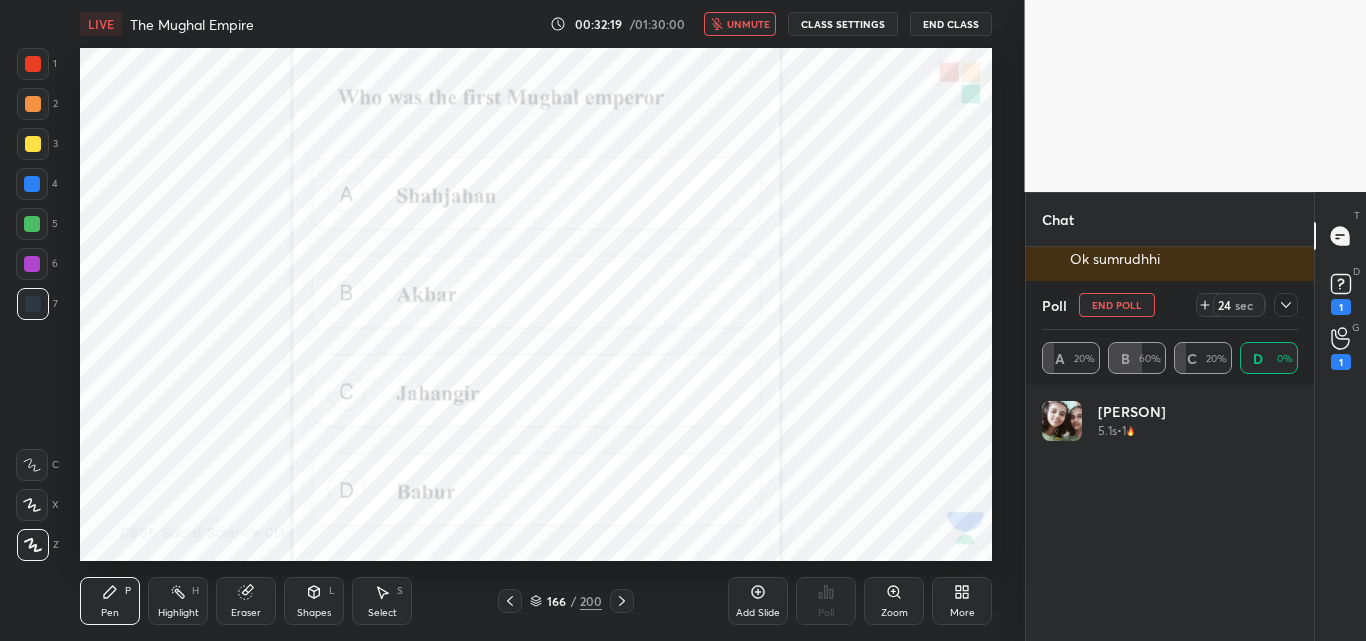 click 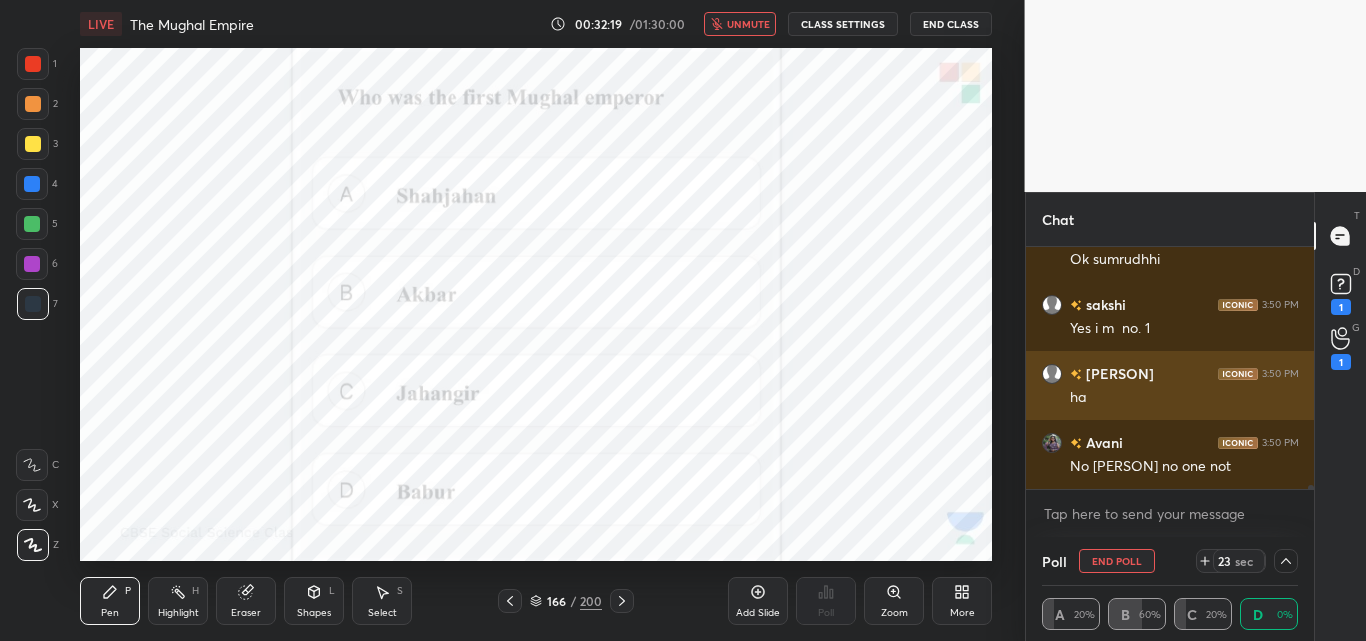 scroll, scrollTop: 0, scrollLeft: 0, axis: both 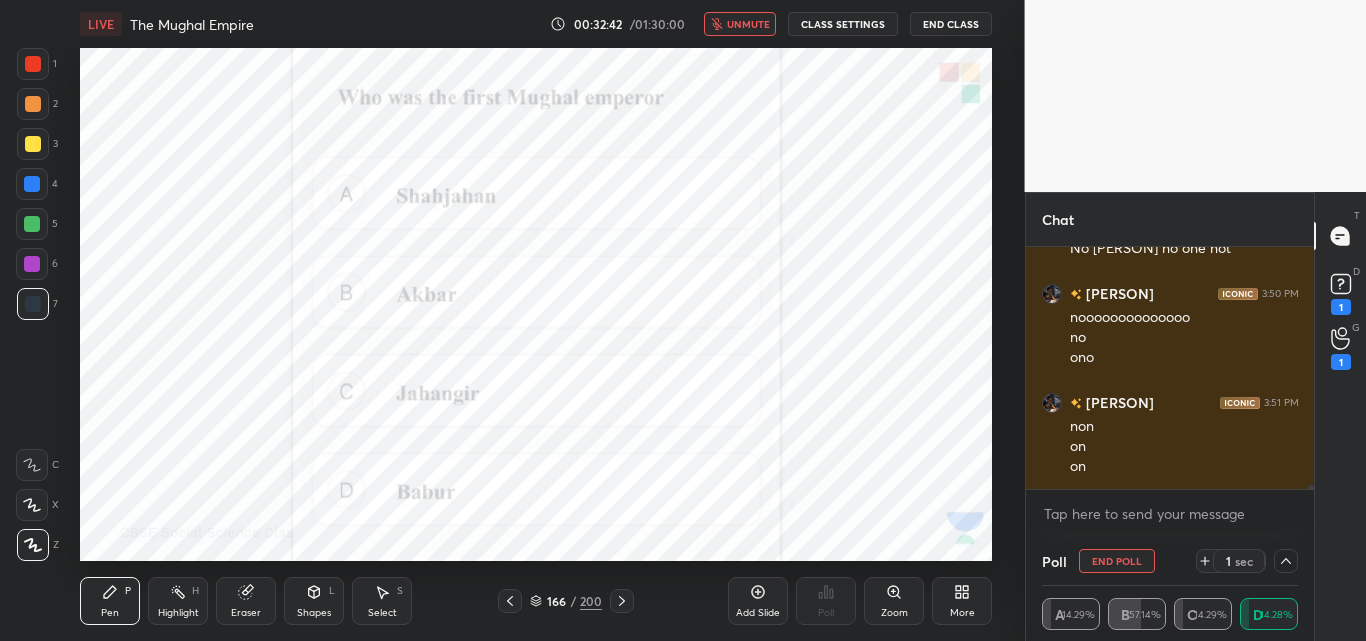click on "unmute" at bounding box center (748, 24) 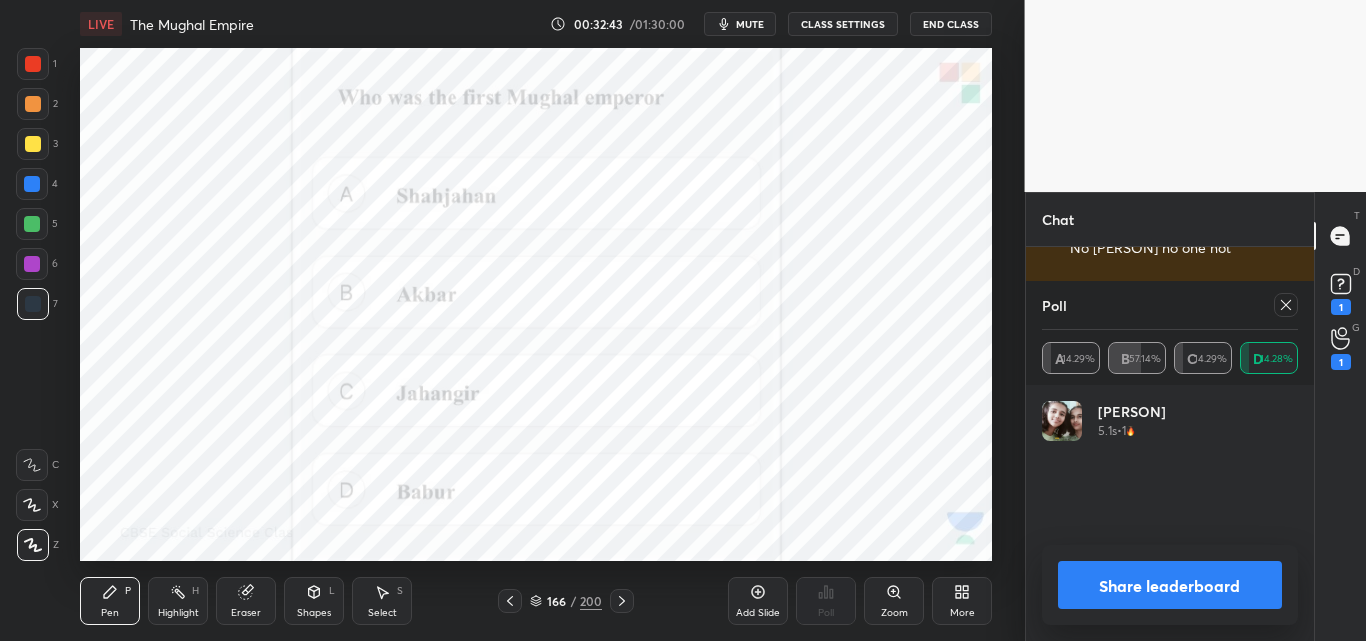 scroll, scrollTop: 0, scrollLeft: 1, axis: horizontal 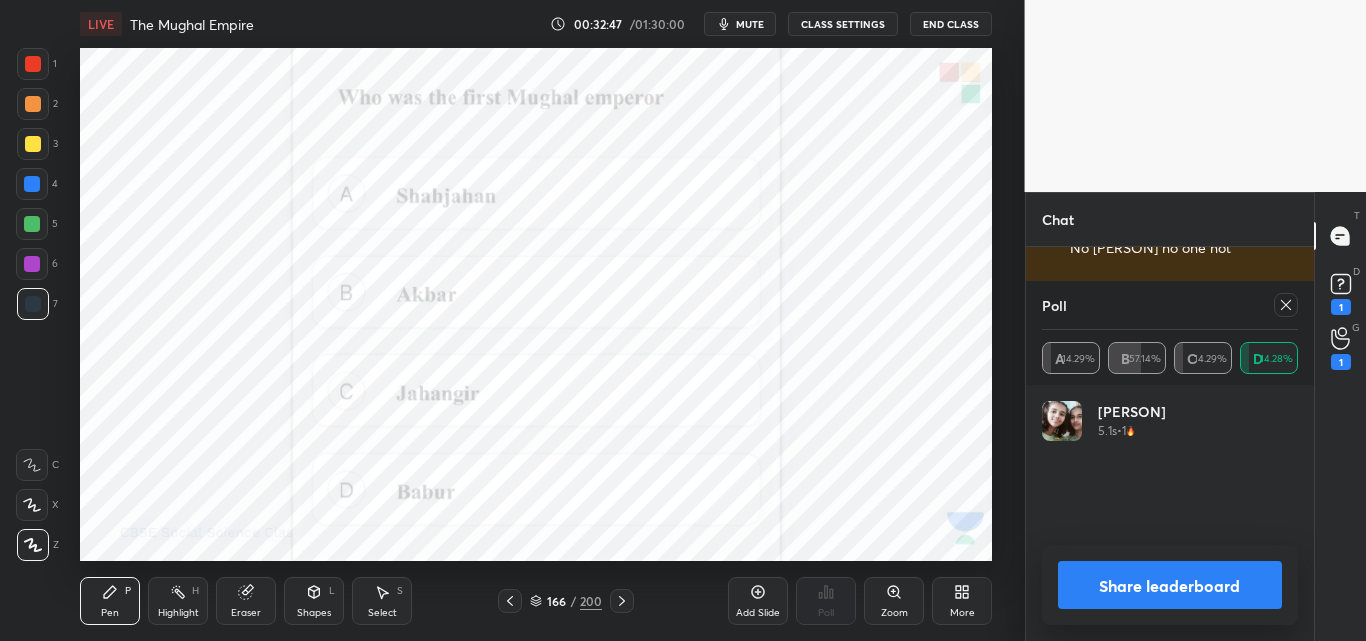 click on "Share leaderboard" at bounding box center (1170, 585) 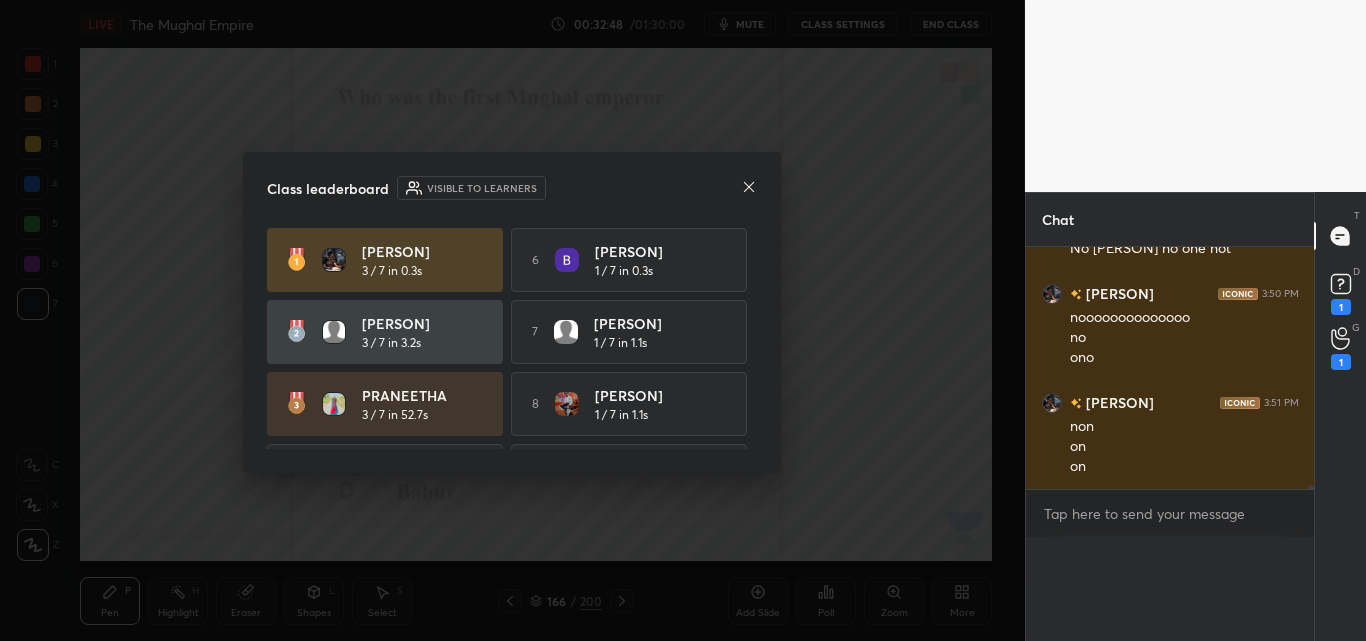 scroll, scrollTop: 0, scrollLeft: 0, axis: both 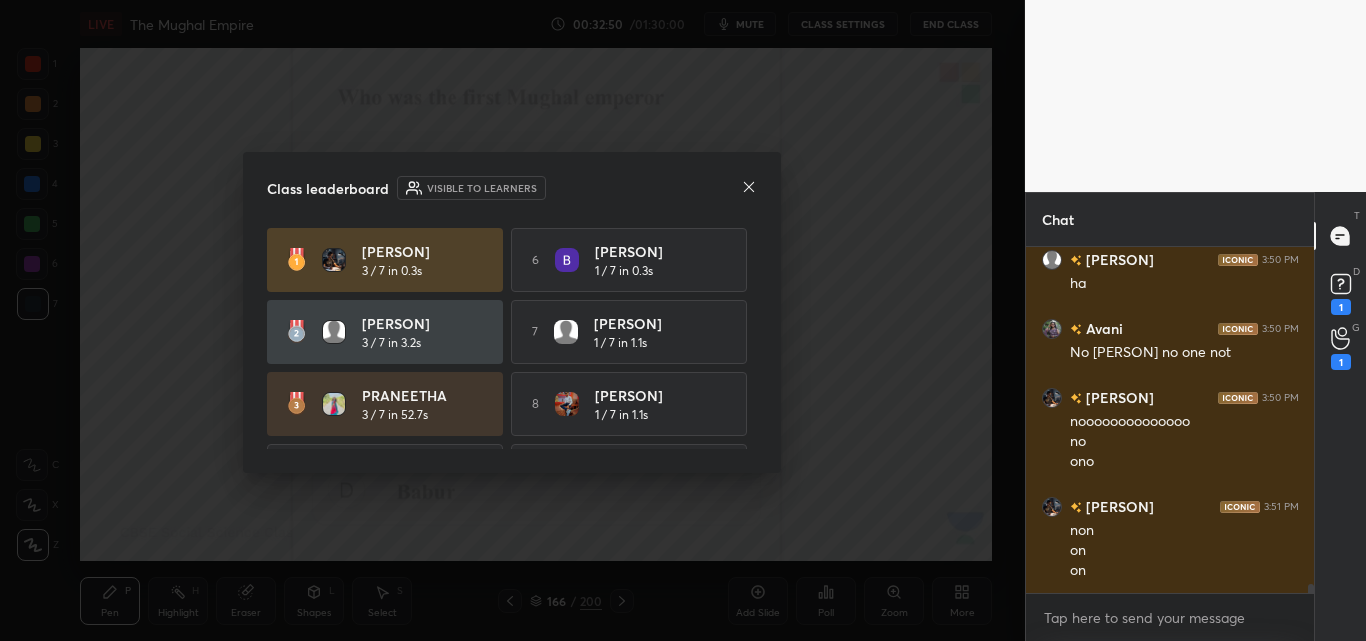 click 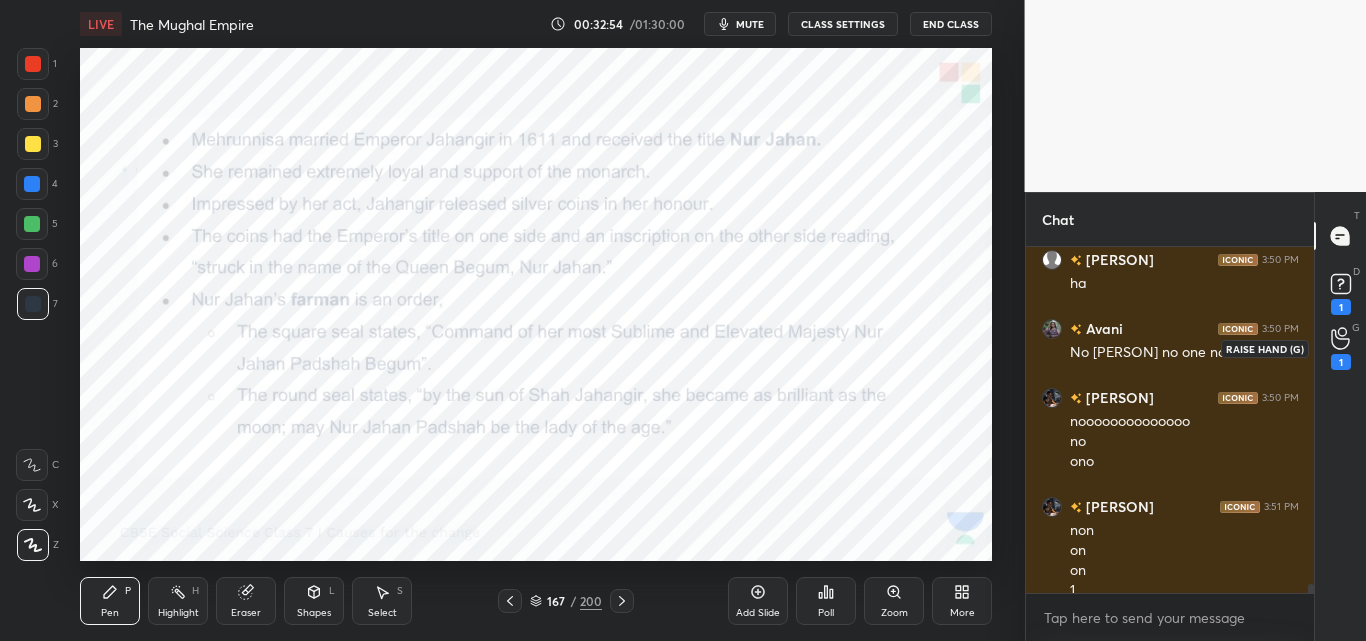 scroll, scrollTop: 13648, scrollLeft: 0, axis: vertical 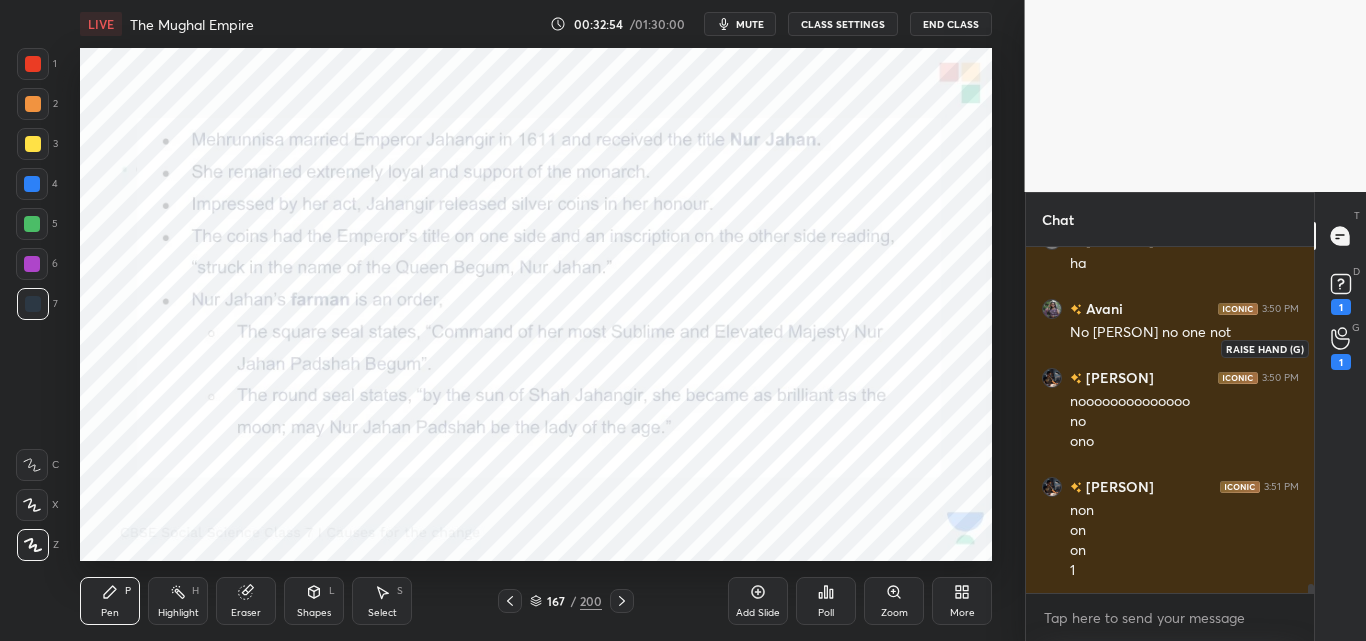 click 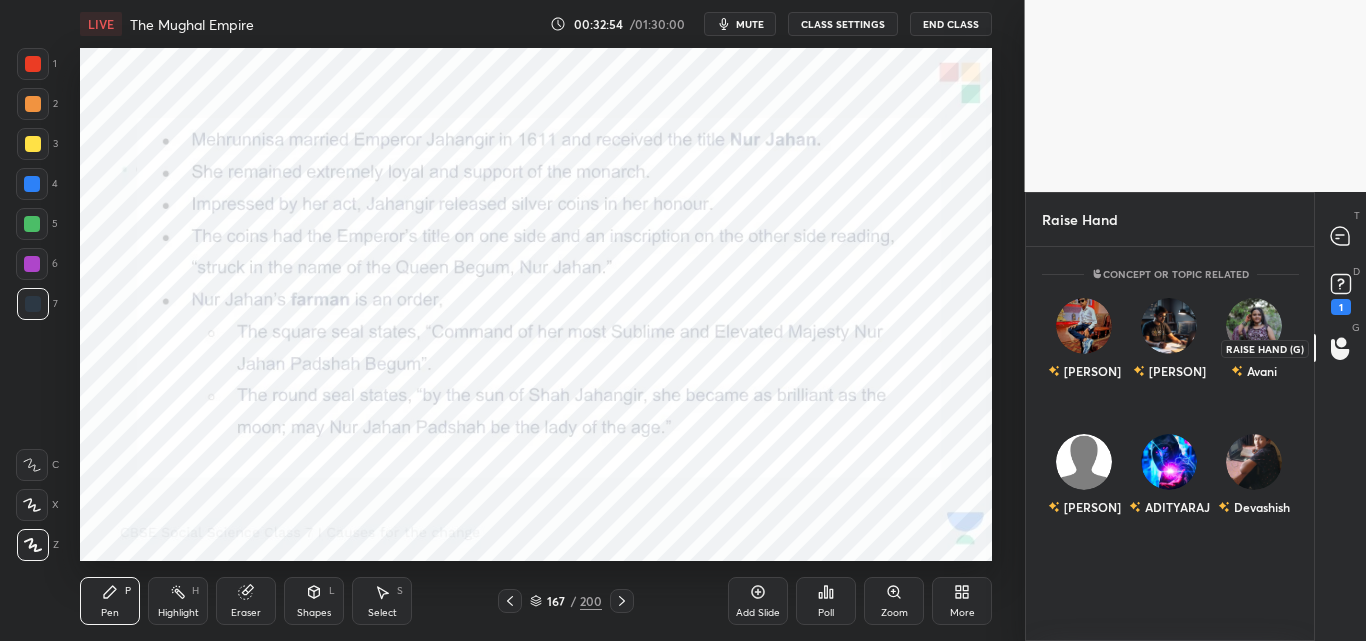 scroll, scrollTop: 7, scrollLeft: 7, axis: both 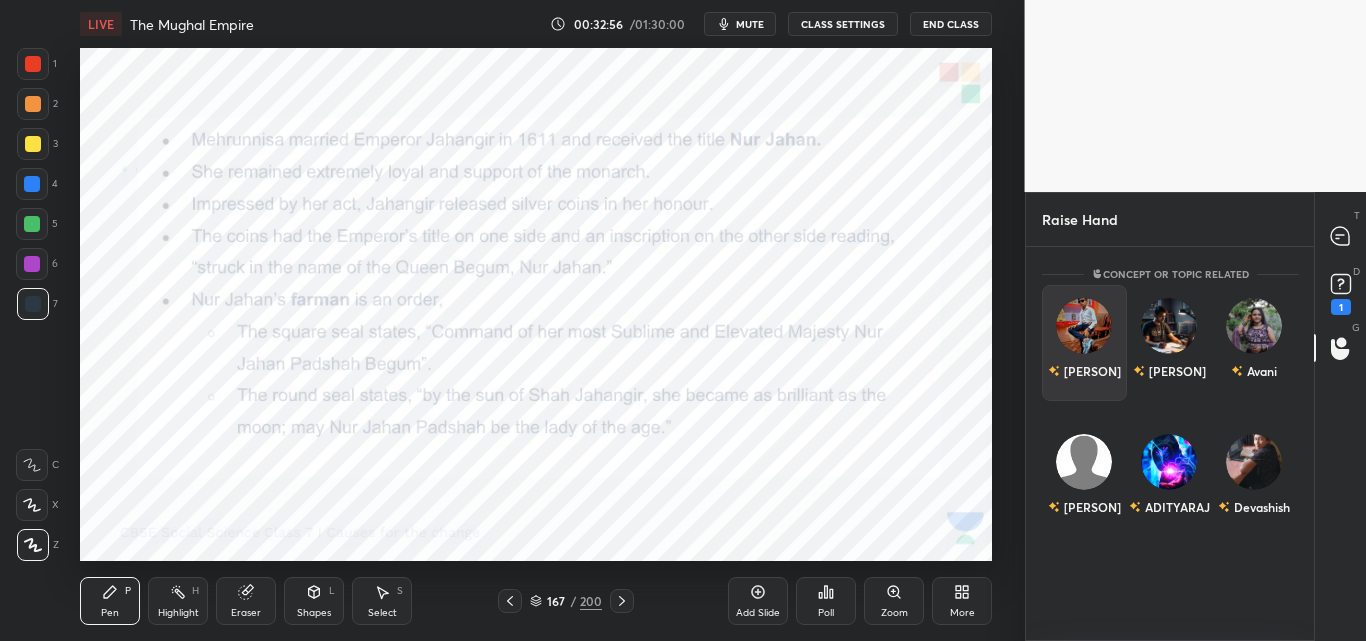 click at bounding box center (1084, 326) 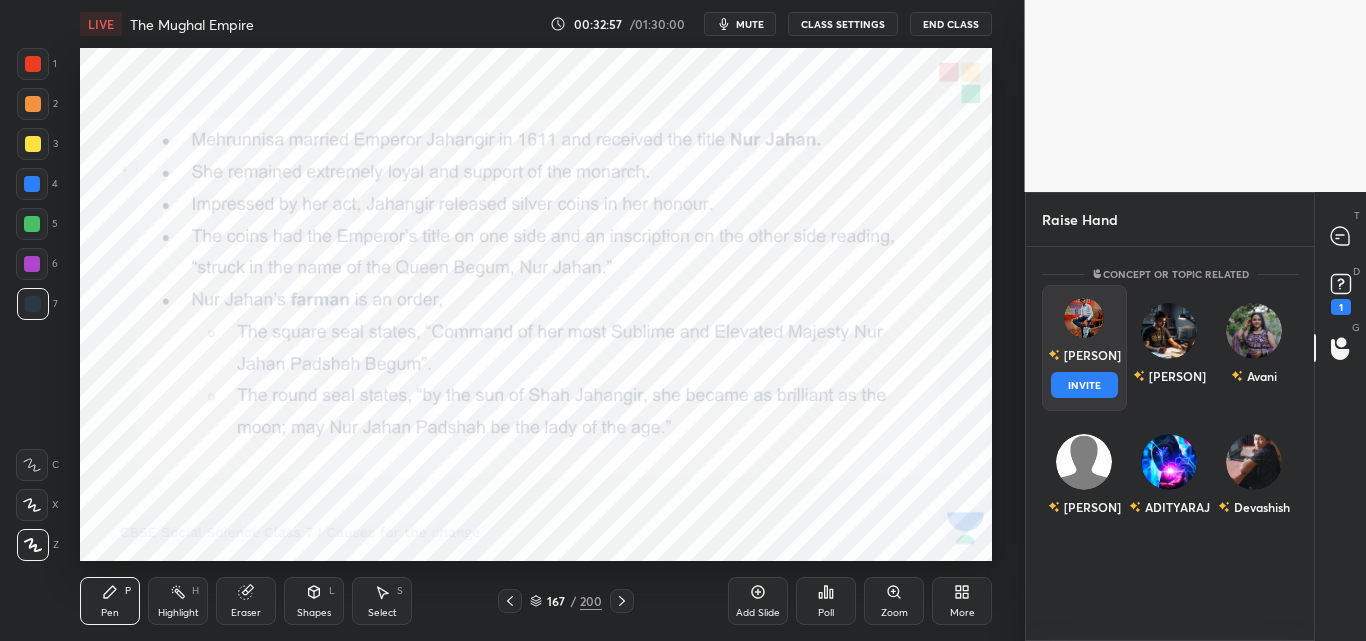 click on "INVITE" at bounding box center (1084, 385) 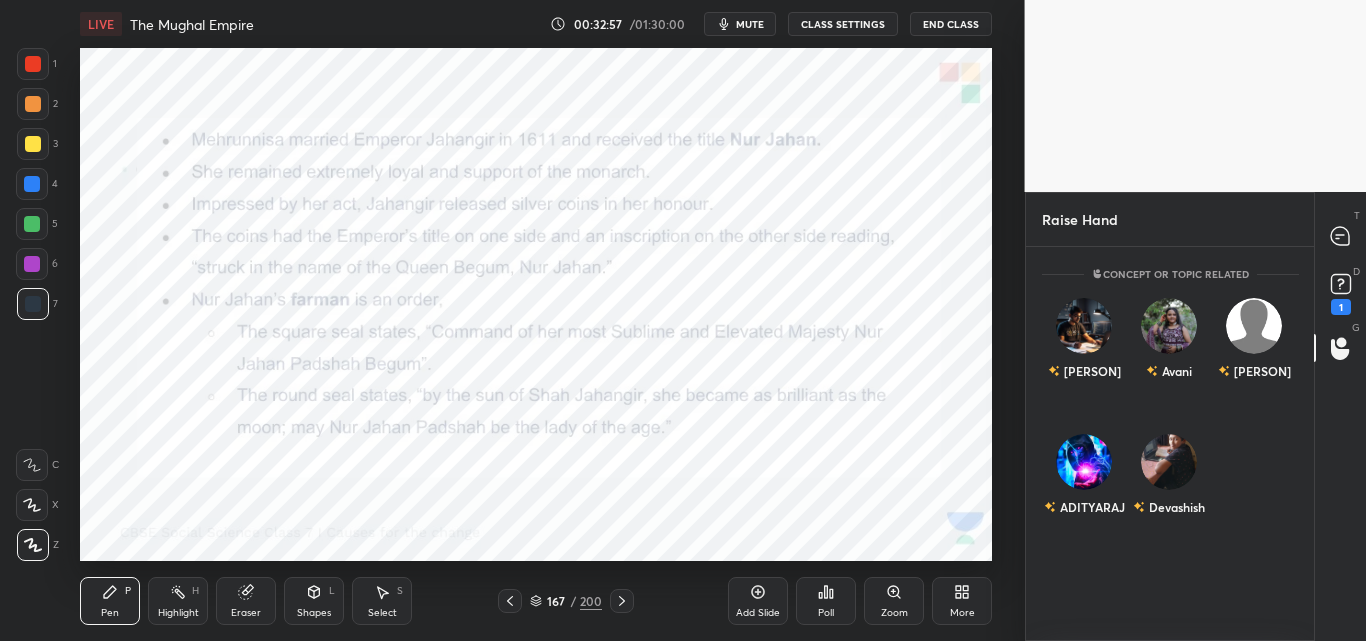 scroll, scrollTop: 307, scrollLeft: 282, axis: both 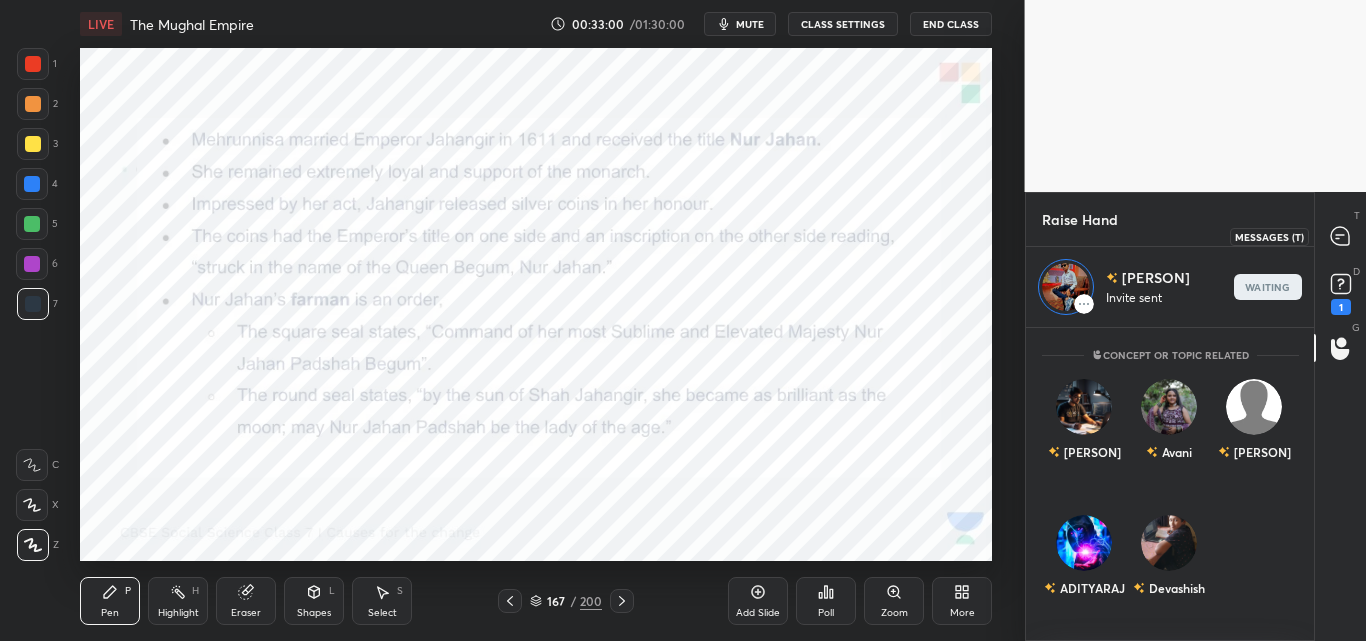 click 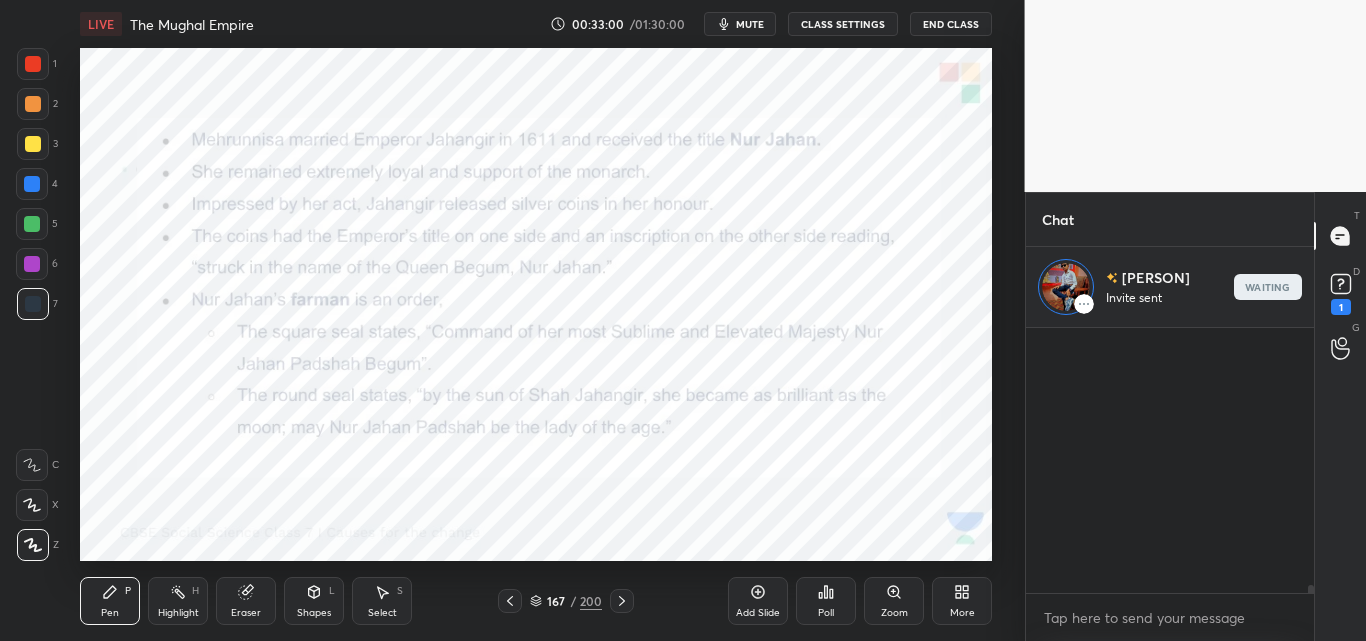 scroll, scrollTop: 308, scrollLeft: 282, axis: both 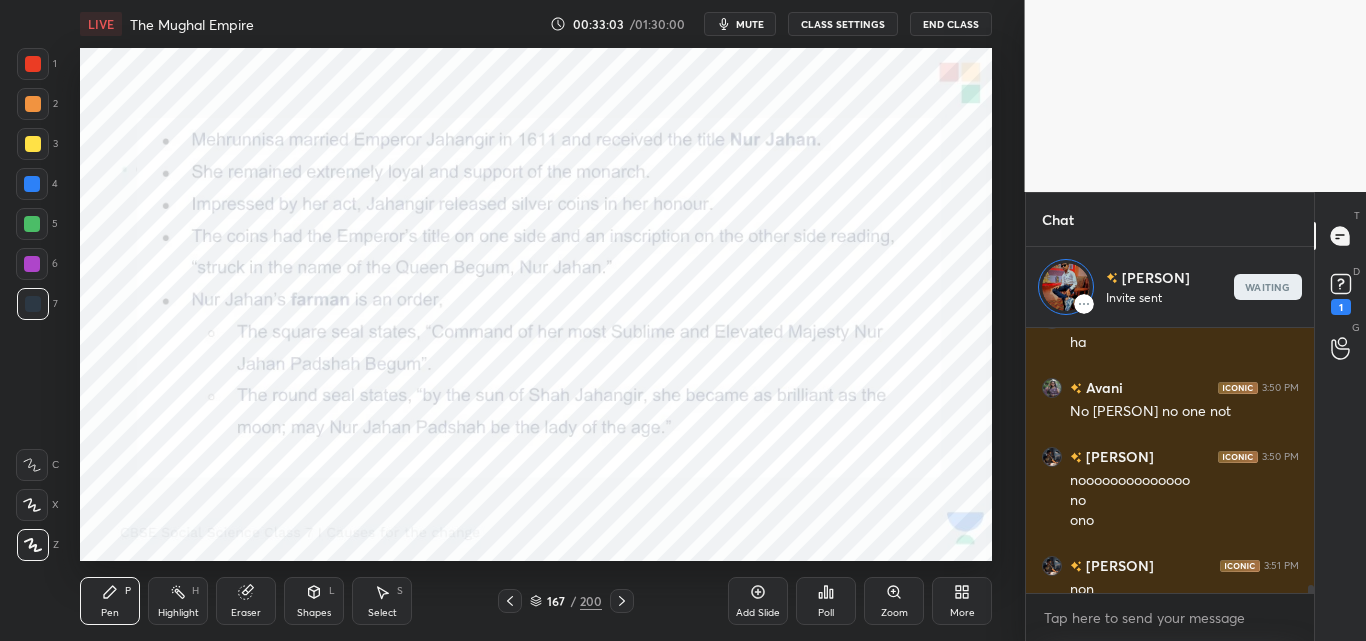 click on "mute" at bounding box center (750, 24) 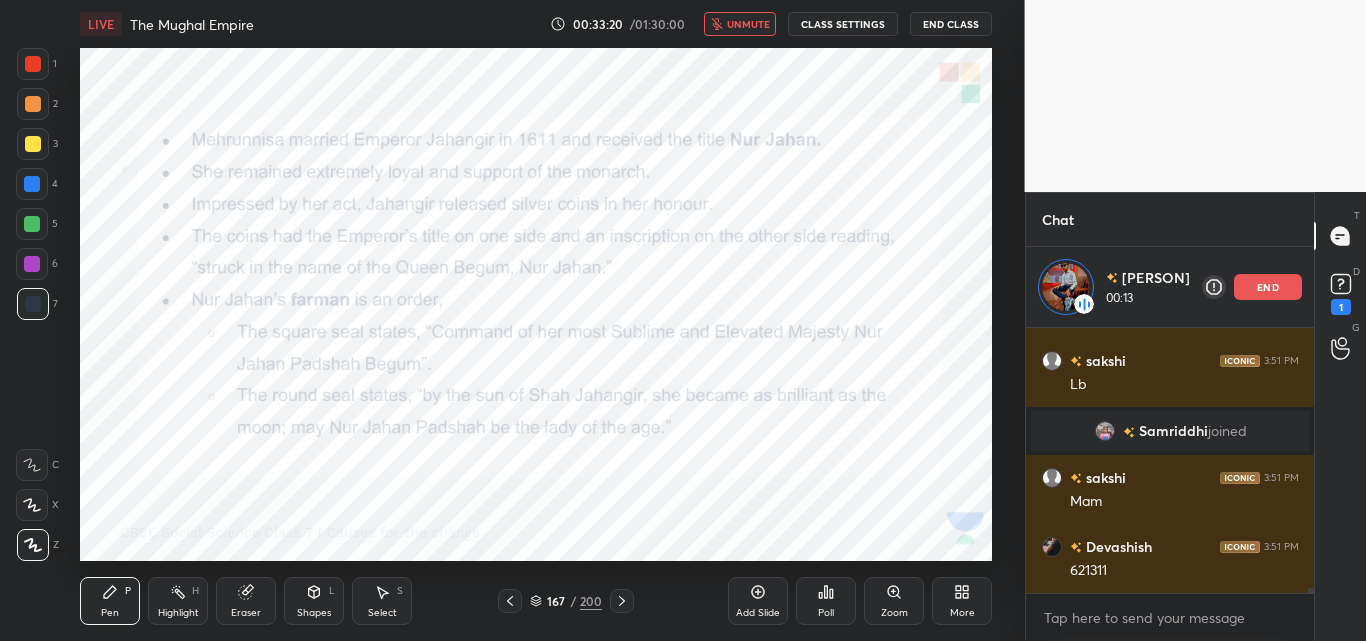 click on "unmute" at bounding box center (748, 24) 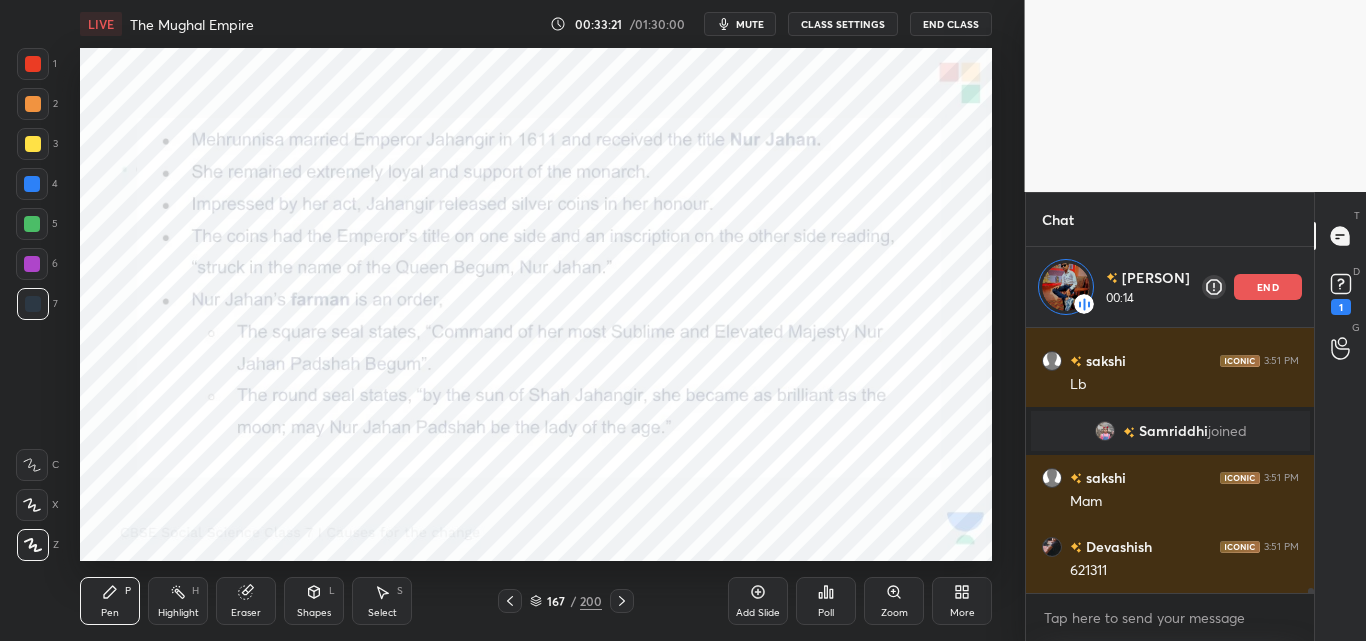 click on "mute" at bounding box center (750, 24) 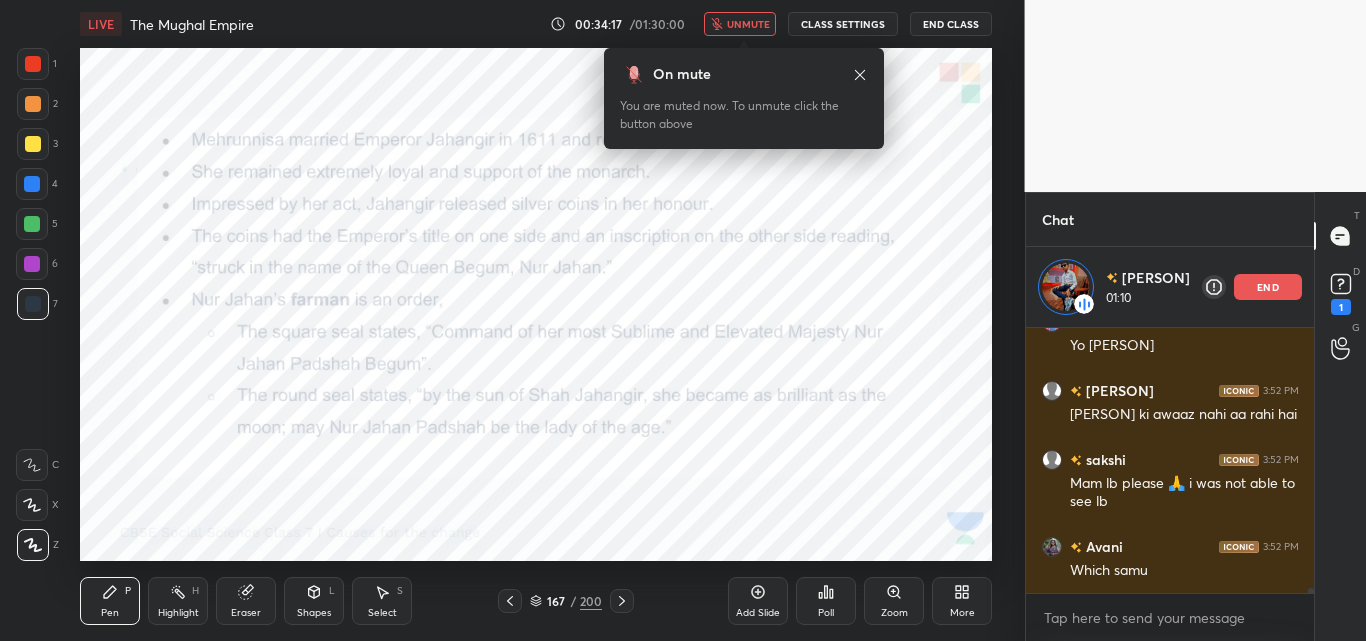 scroll, scrollTop: 13403, scrollLeft: 0, axis: vertical 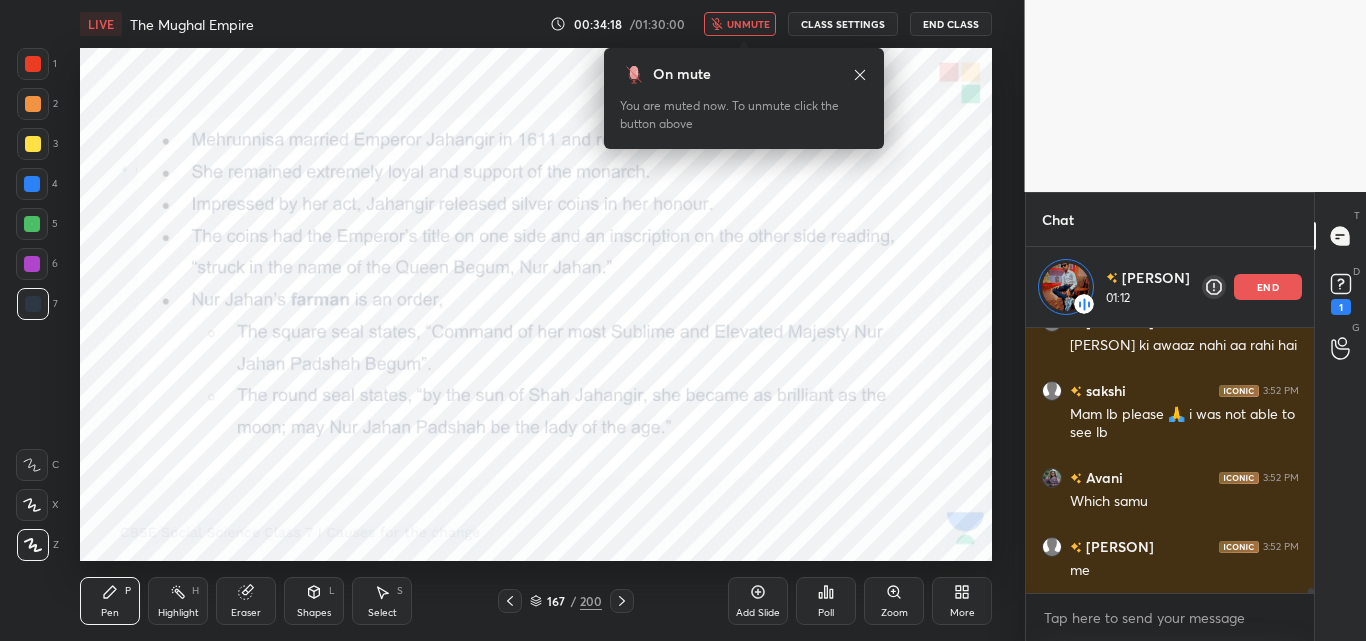 click on "unmute" at bounding box center [748, 24] 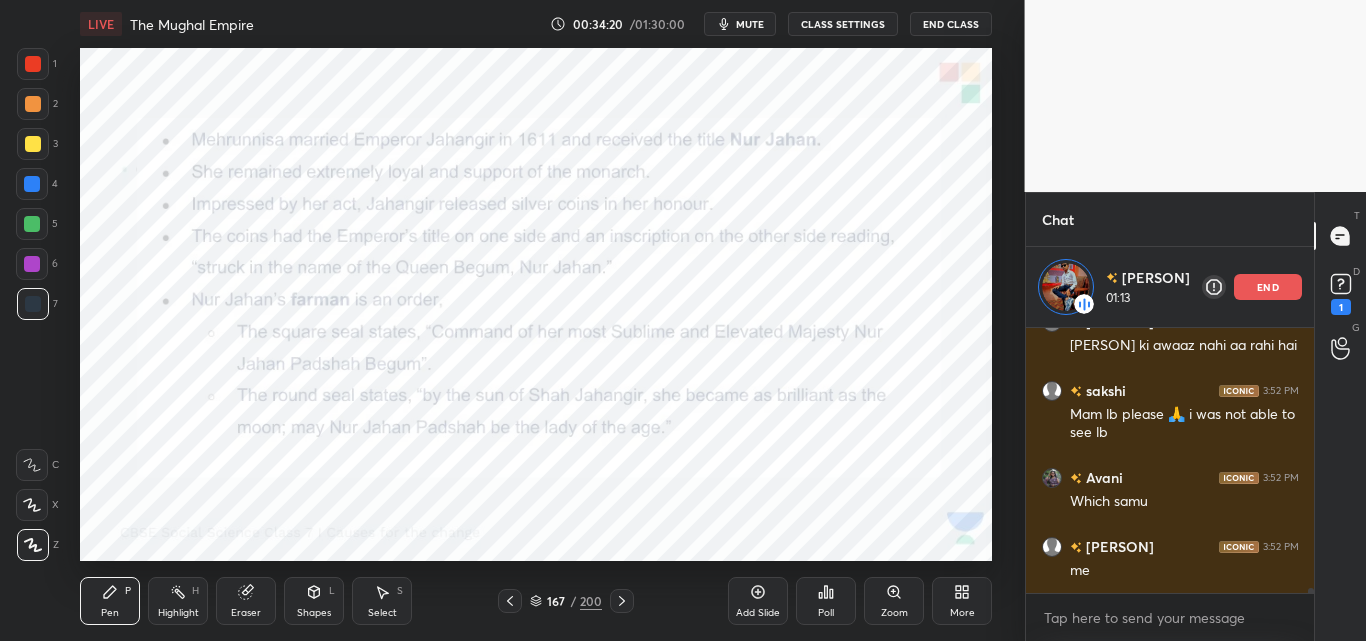 click on "Poll" at bounding box center [826, 601] 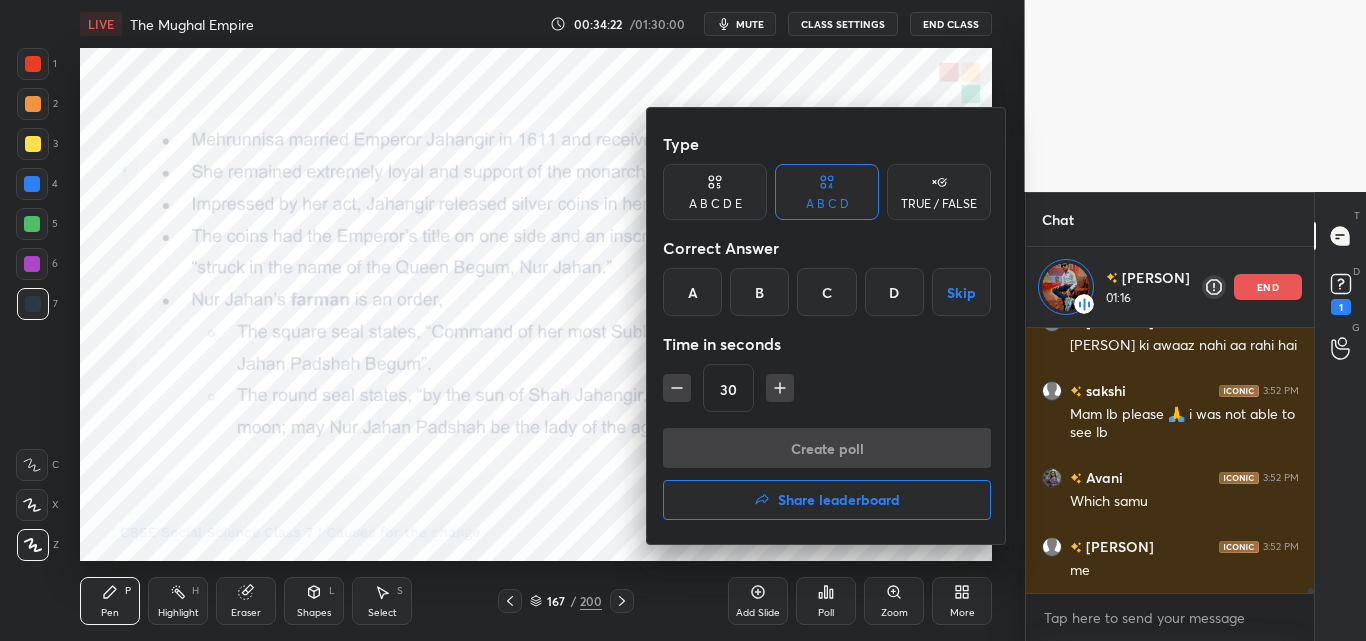 click on "Share leaderboard" at bounding box center (839, 500) 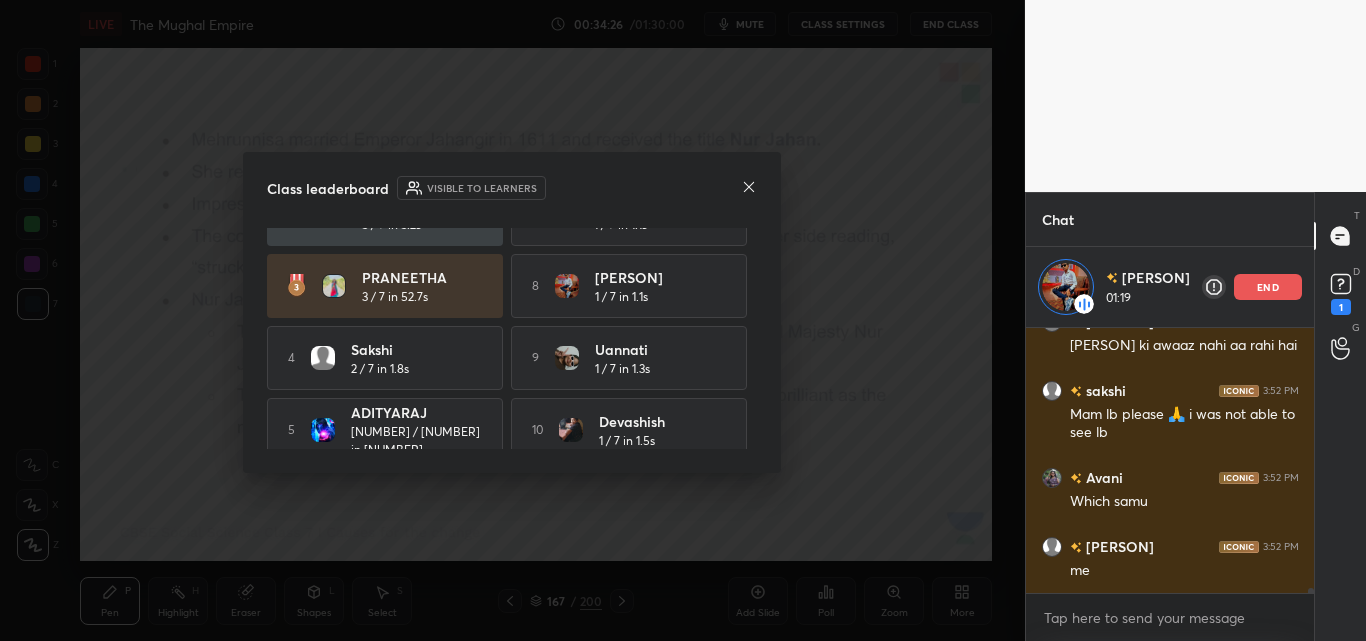 scroll, scrollTop: 137, scrollLeft: 0, axis: vertical 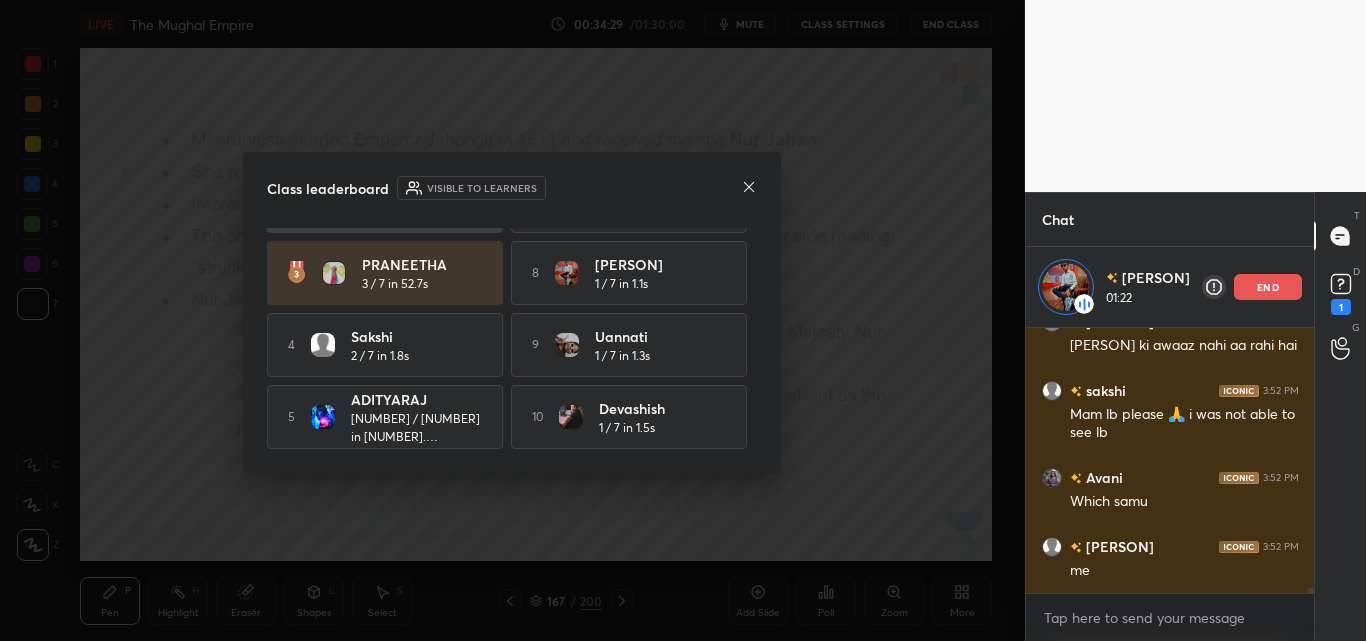 click 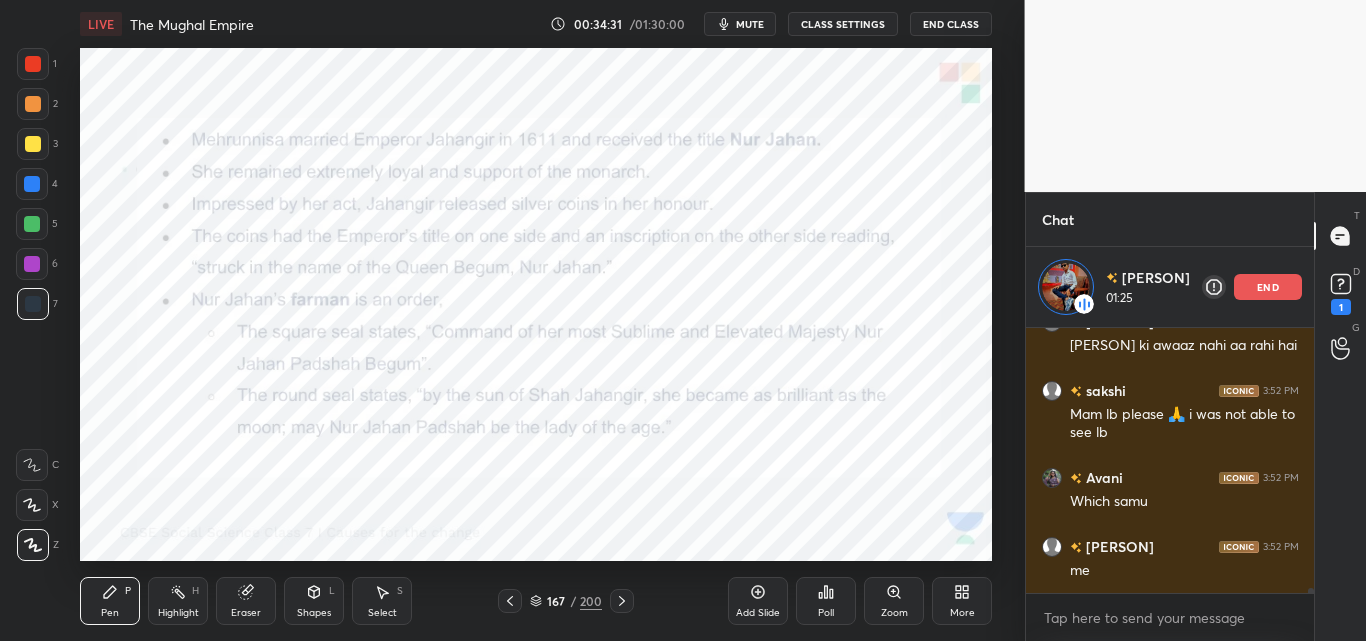 click on "mute" at bounding box center (750, 24) 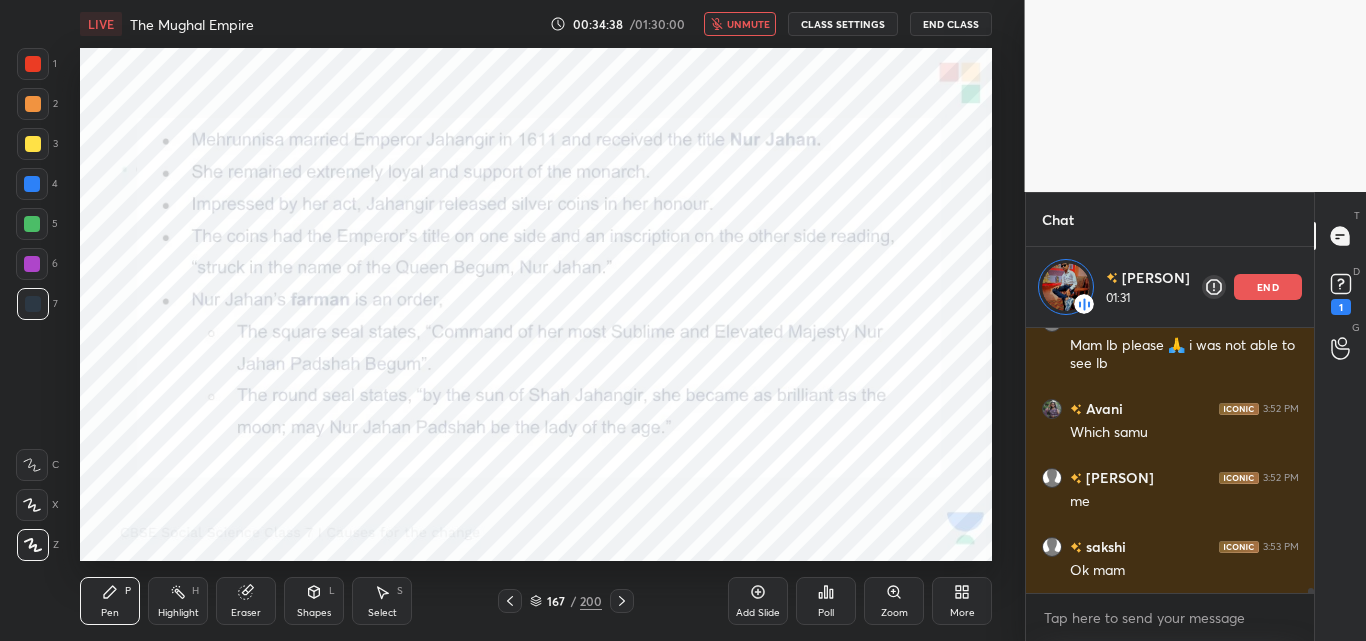 scroll, scrollTop: 13541, scrollLeft: 0, axis: vertical 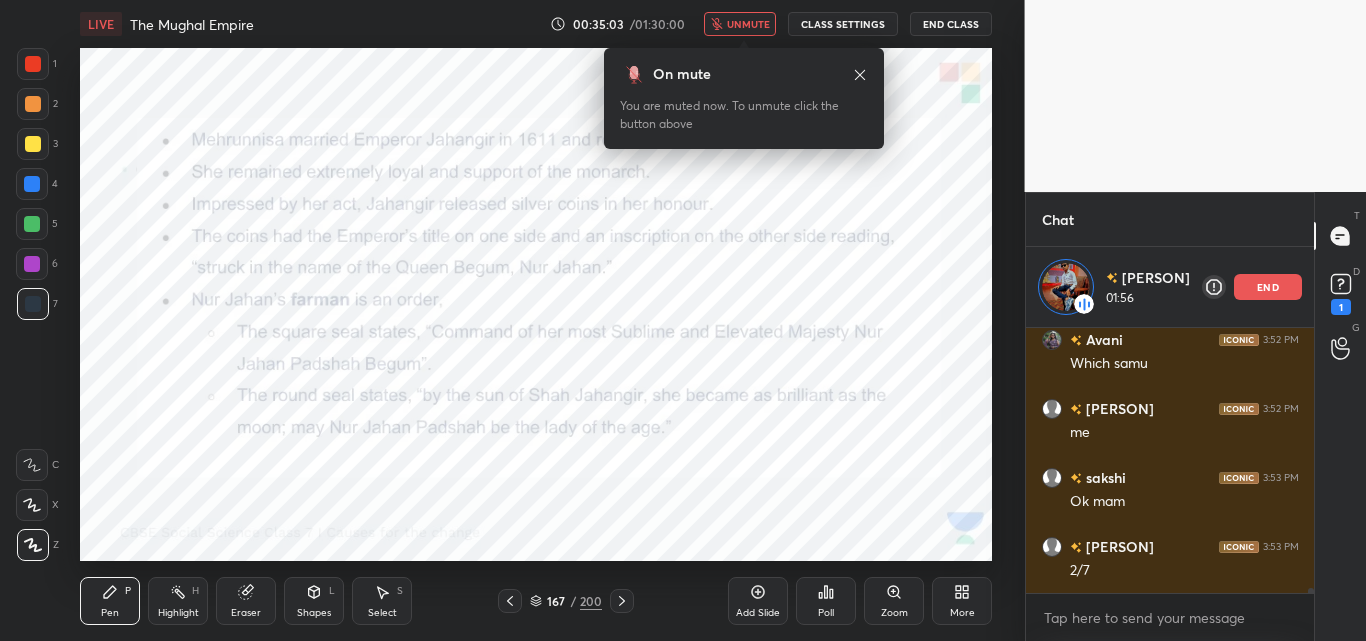 click on "Eraser" at bounding box center (246, 601) 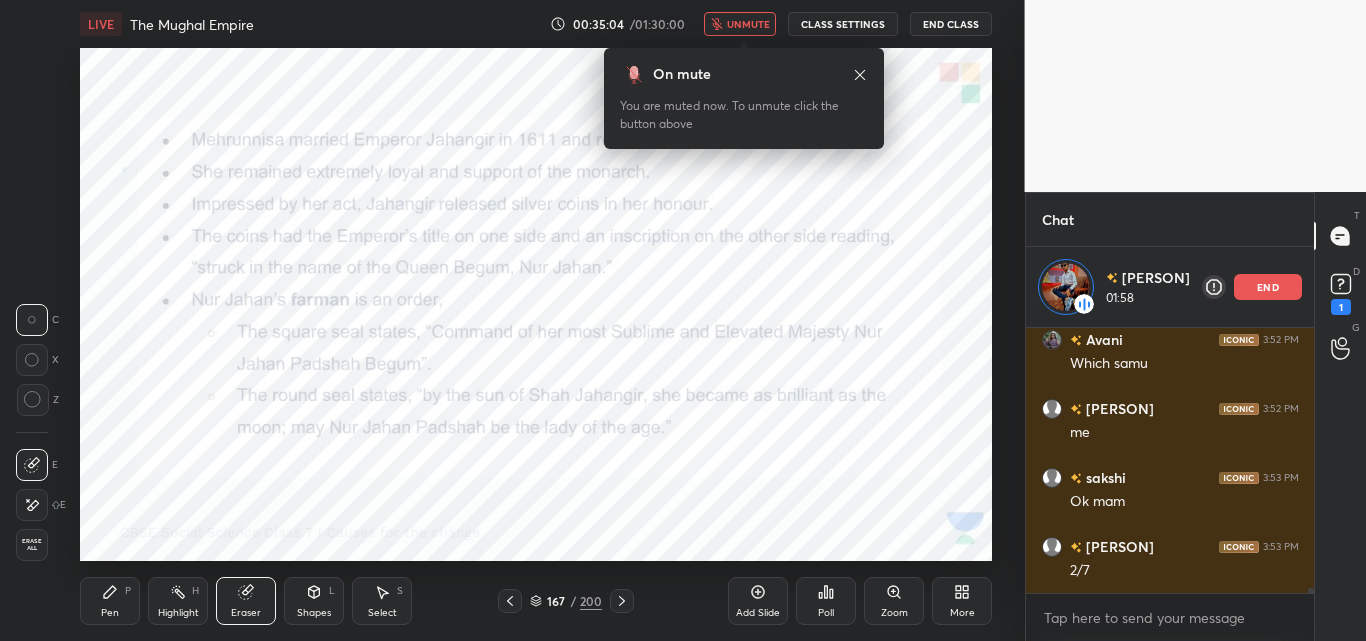 click on "Erase all" at bounding box center [32, 545] 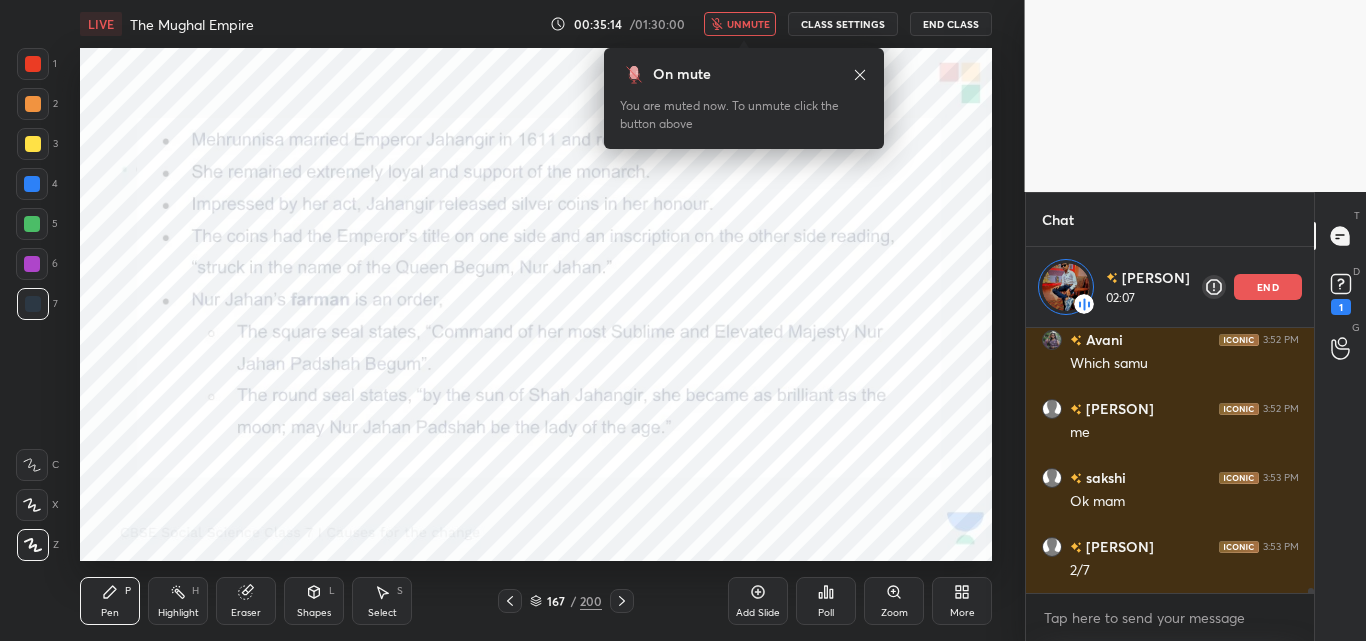 click on "unmute" at bounding box center [740, 24] 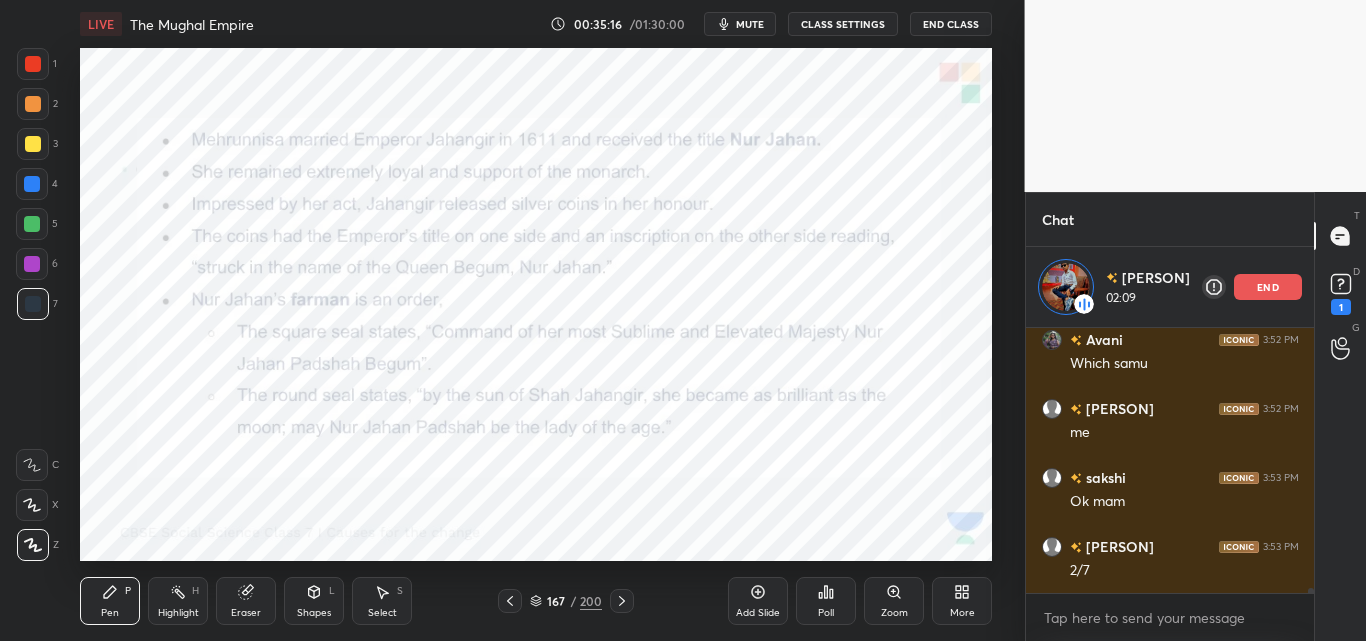 click on "end" at bounding box center [1268, 287] 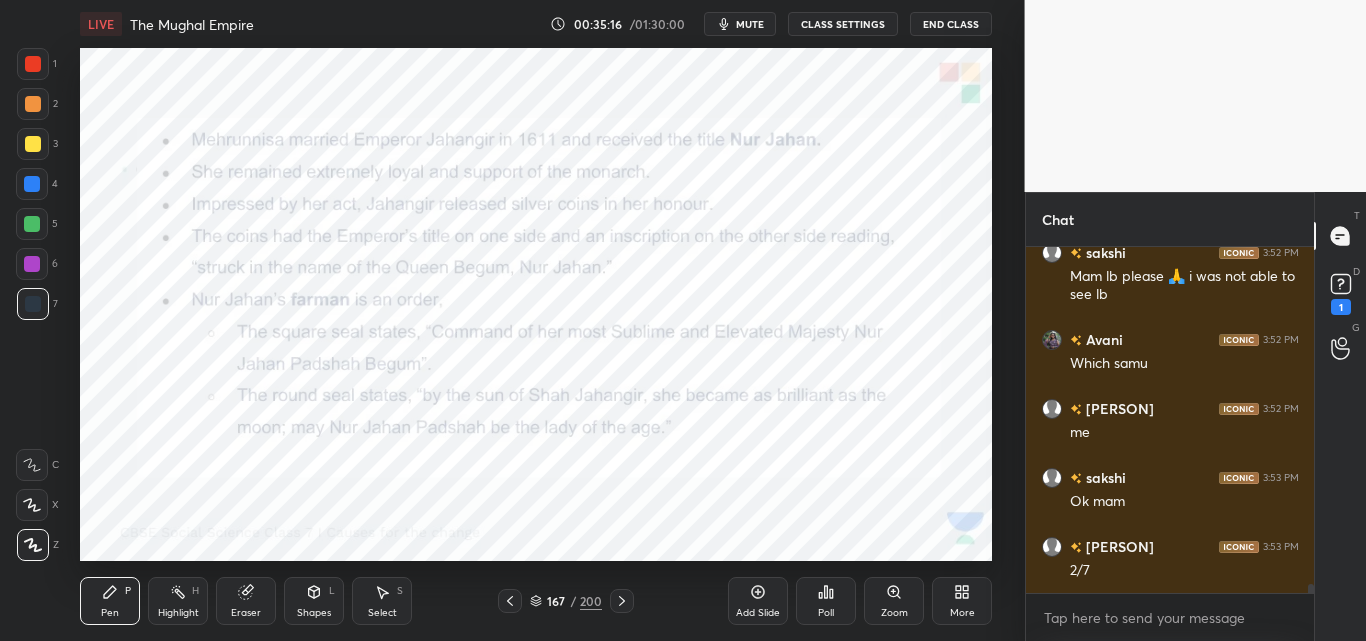 scroll, scrollTop: 7, scrollLeft: 7, axis: both 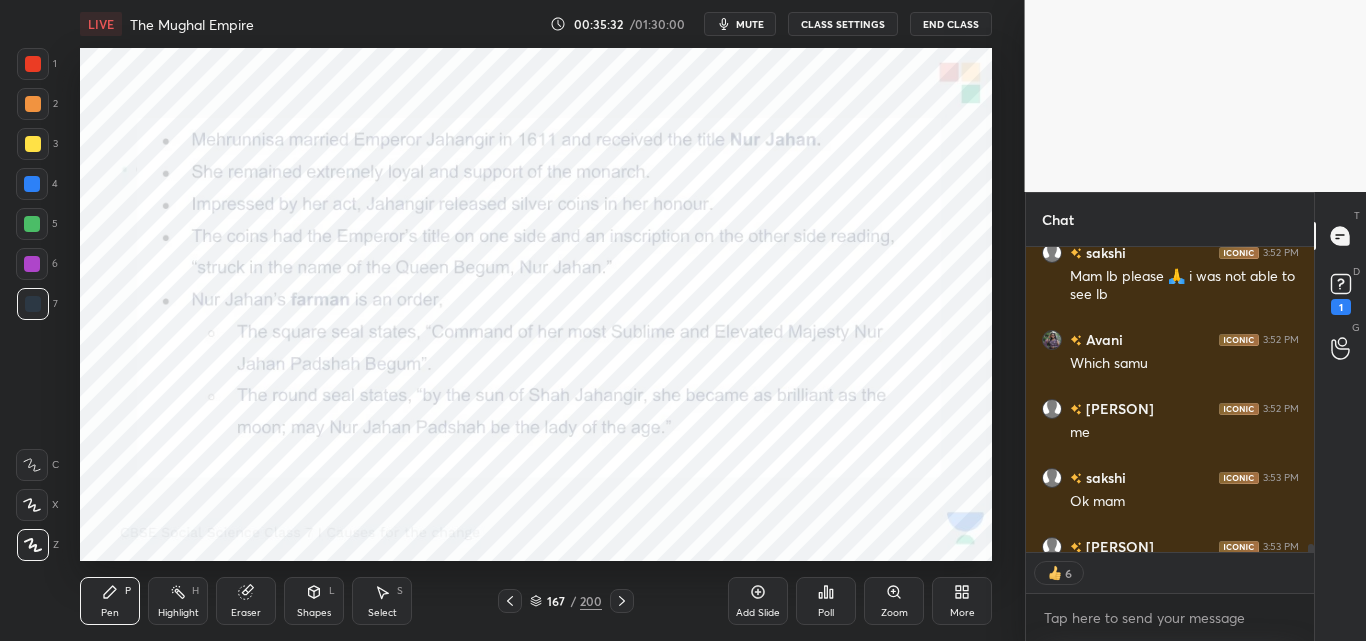 click on "mute" at bounding box center [750, 24] 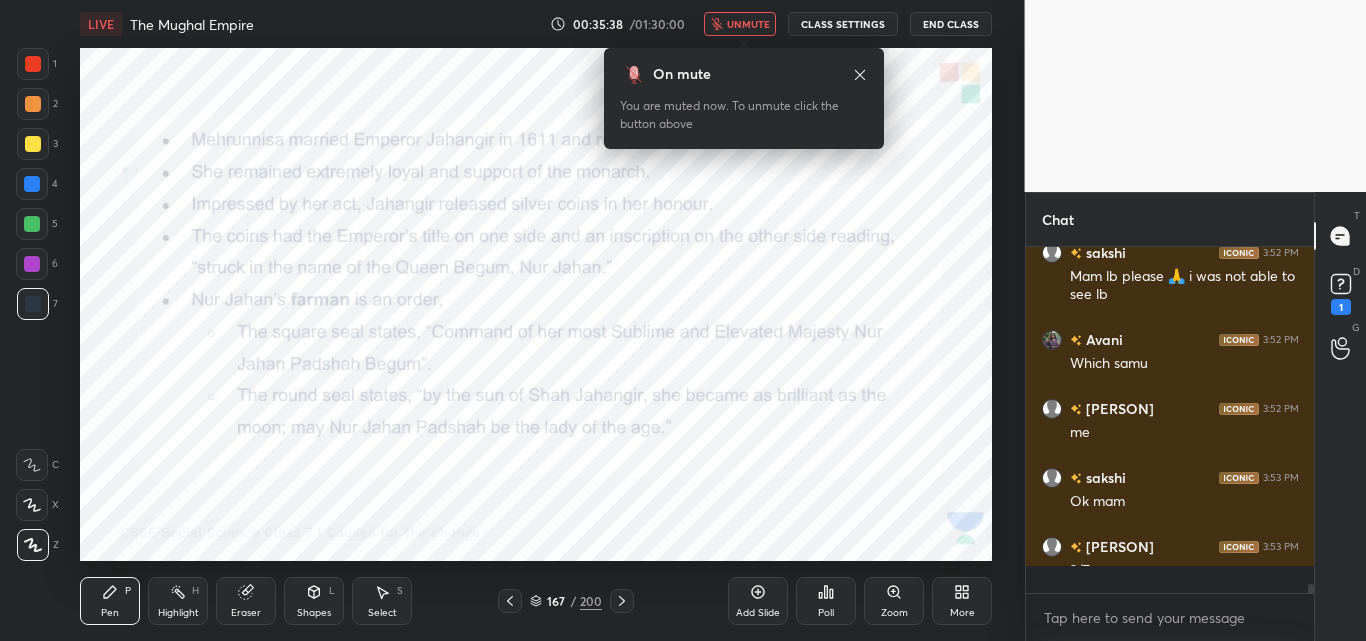 scroll, scrollTop: 7, scrollLeft: 7, axis: both 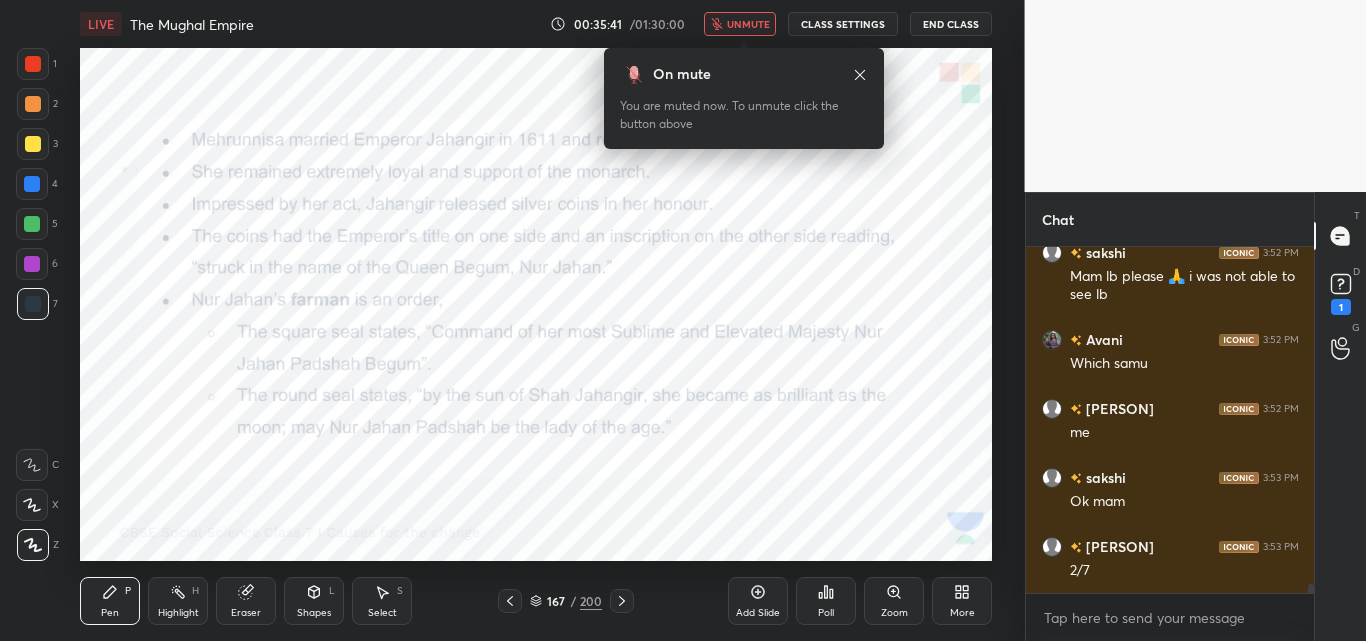 click on "unmute" at bounding box center [748, 24] 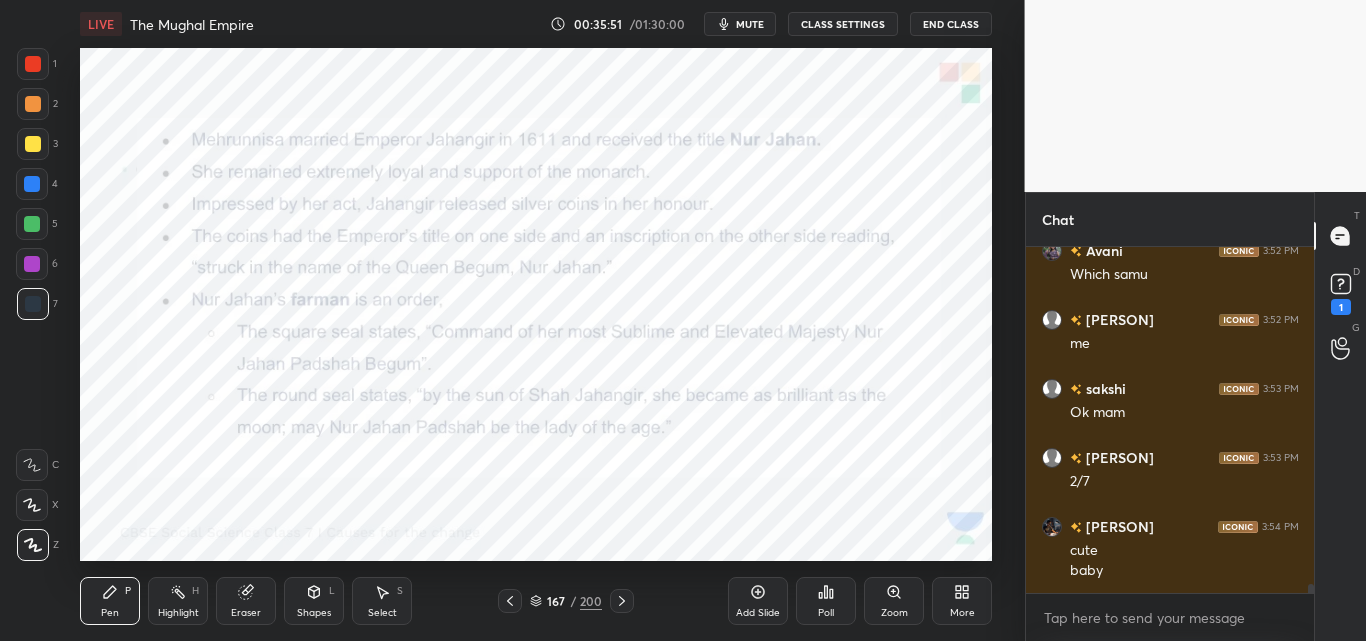 scroll, scrollTop: 13618, scrollLeft: 0, axis: vertical 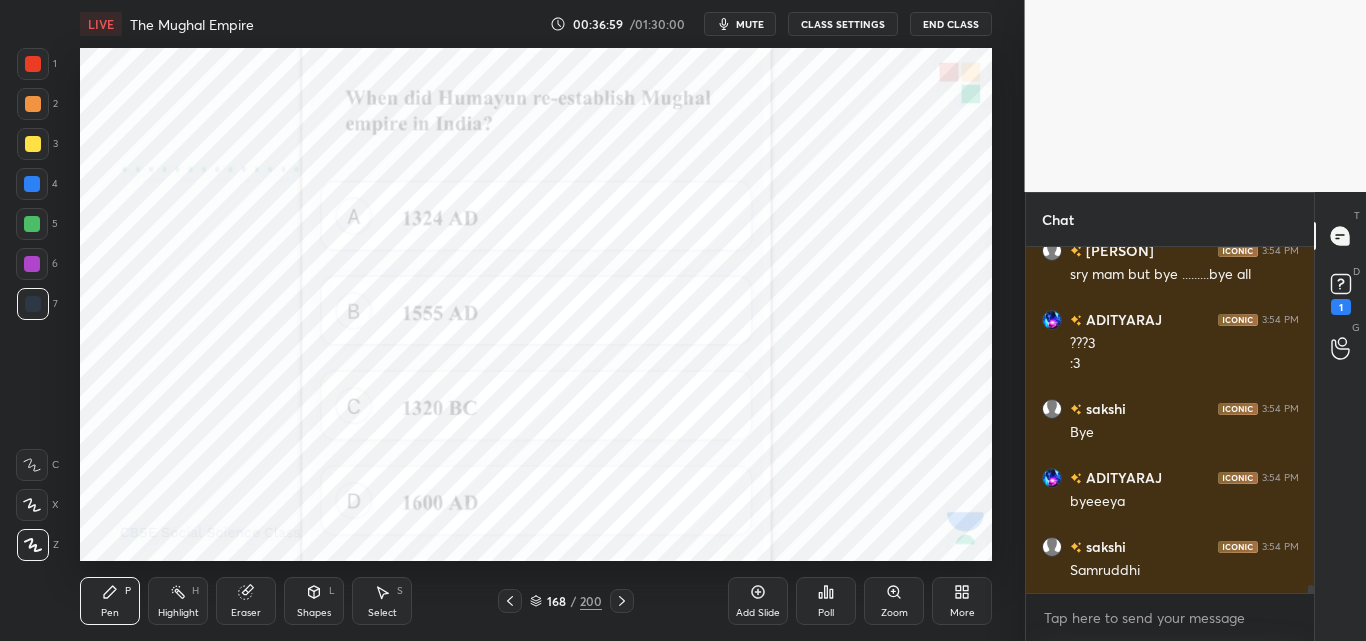 click 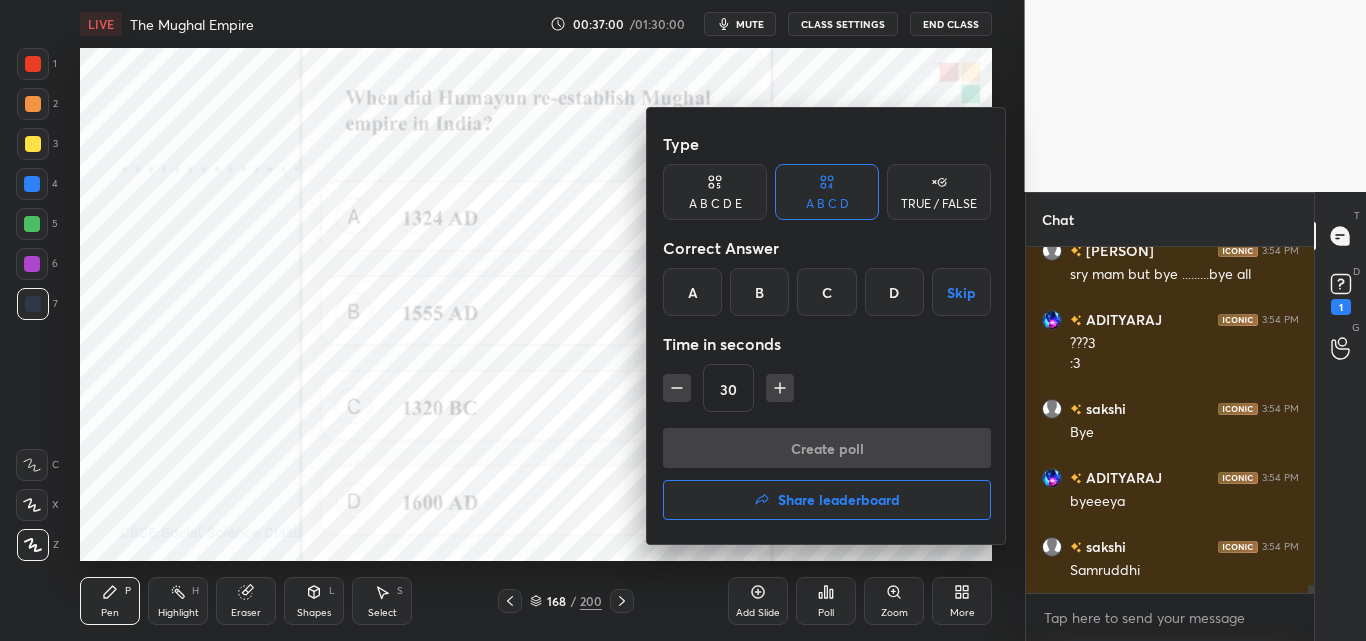 click on "B" at bounding box center (759, 292) 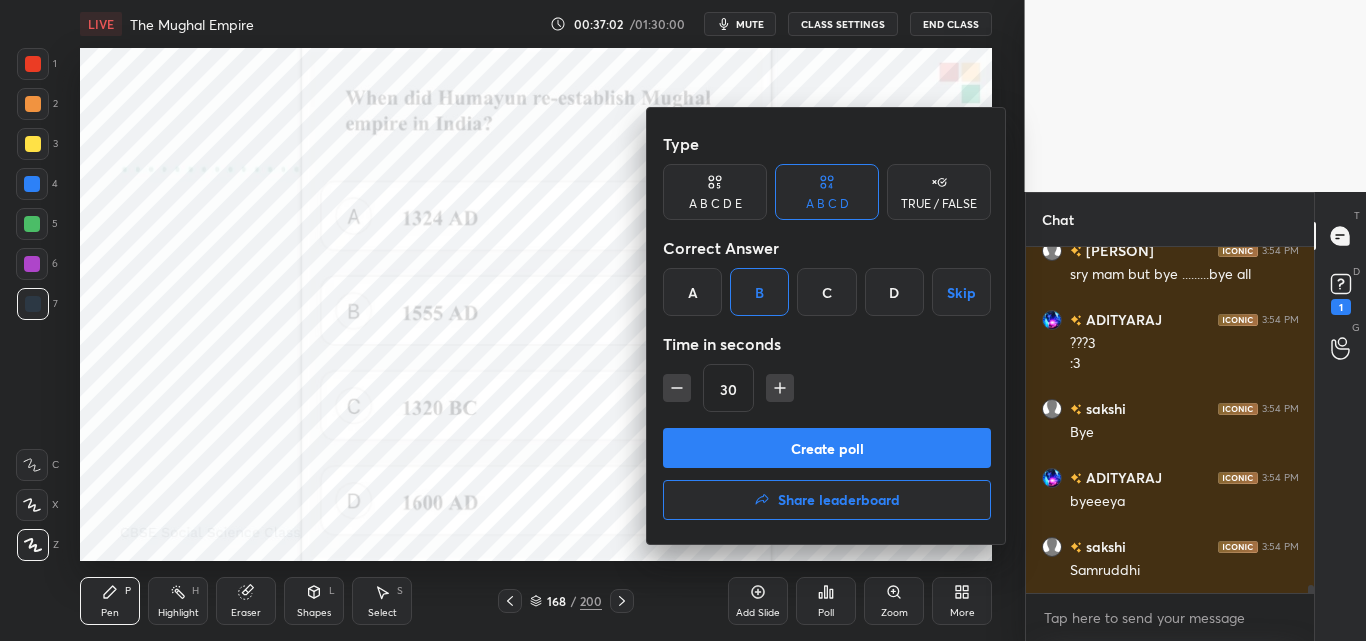 click on "Create poll" at bounding box center (827, 448) 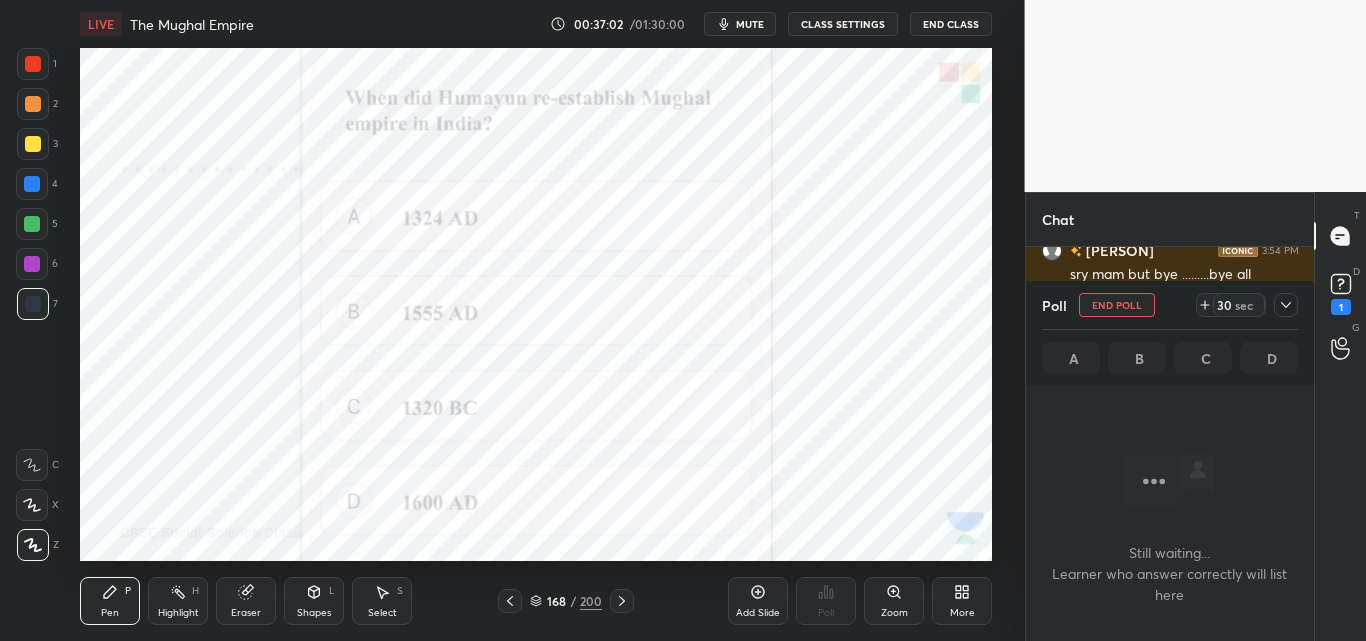 scroll, scrollTop: 236, scrollLeft: 282, axis: both 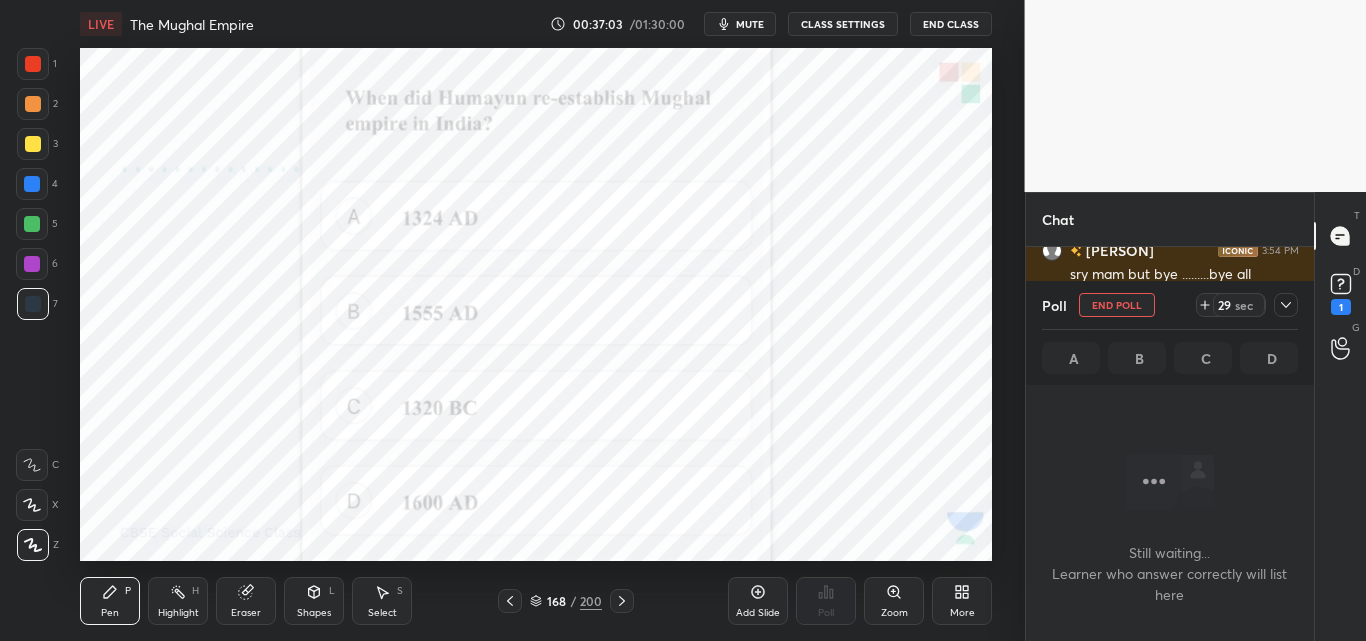 click 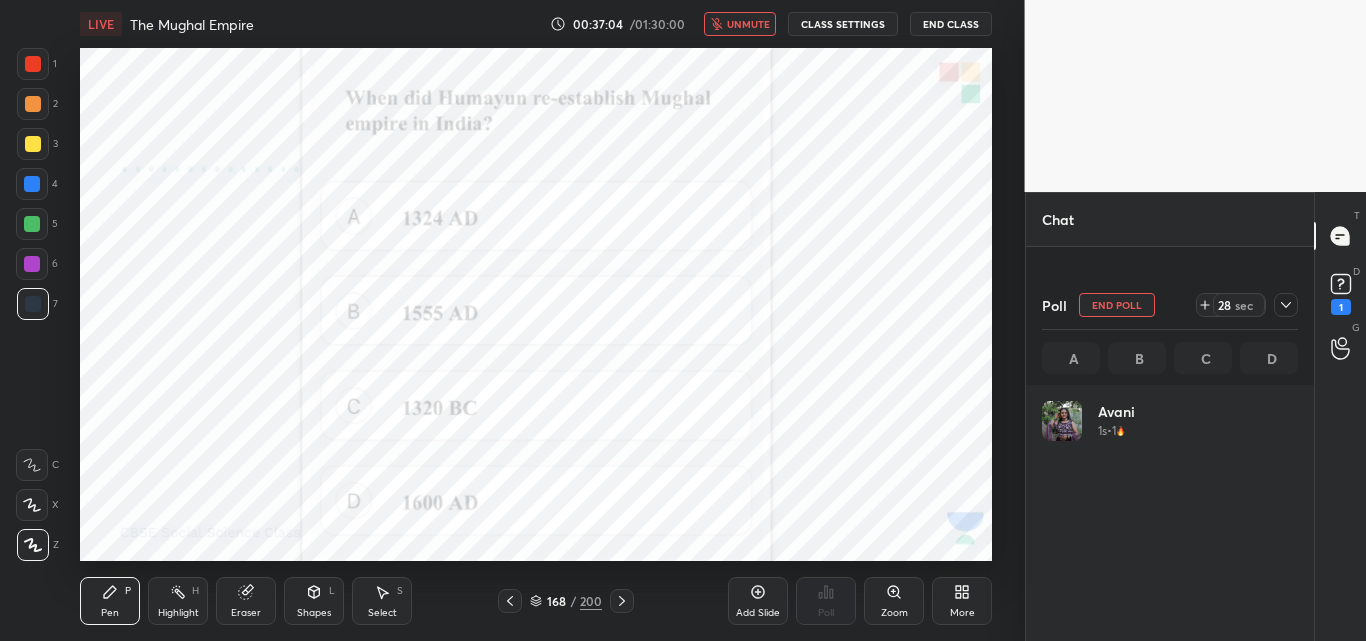 scroll, scrollTop: 14135, scrollLeft: 0, axis: vertical 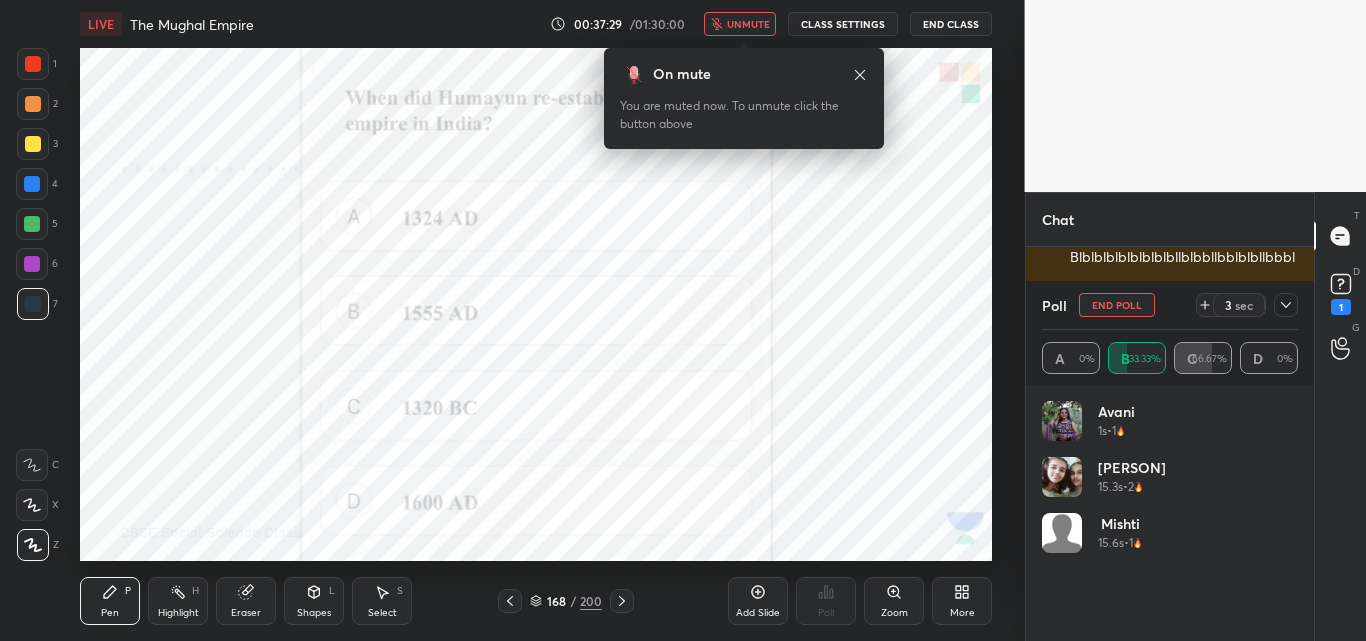 click 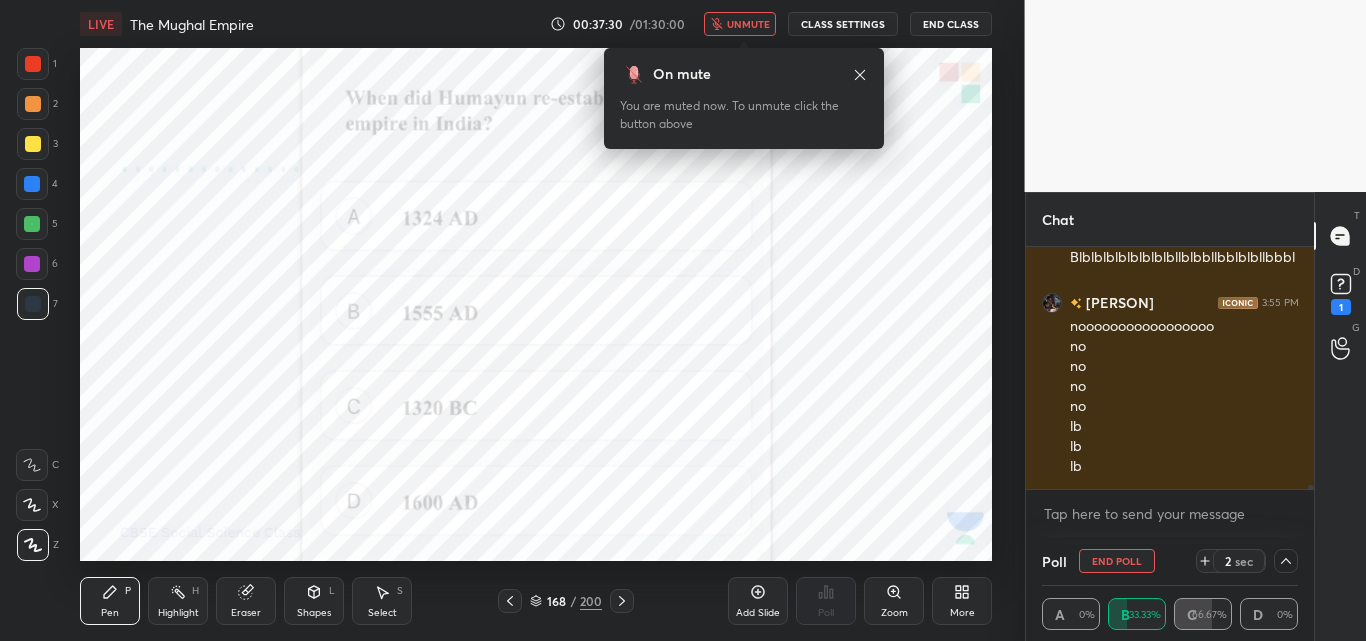 scroll, scrollTop: 0, scrollLeft: 0, axis: both 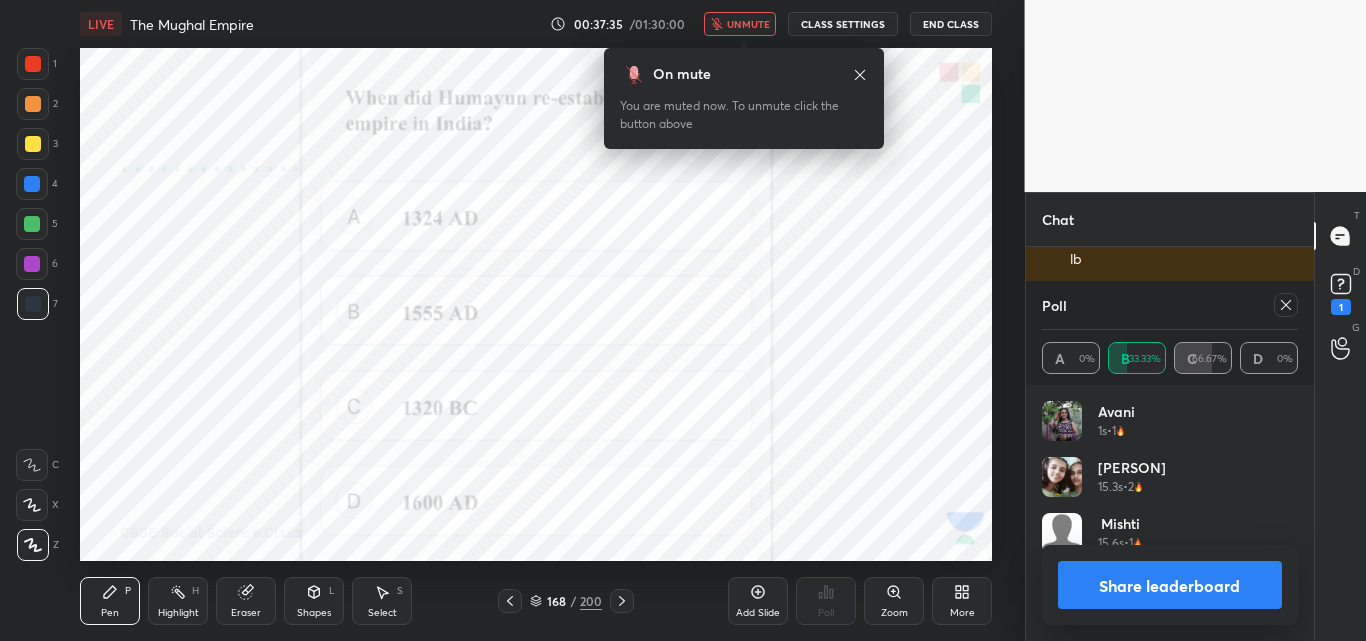 click on "unmute" at bounding box center [740, 24] 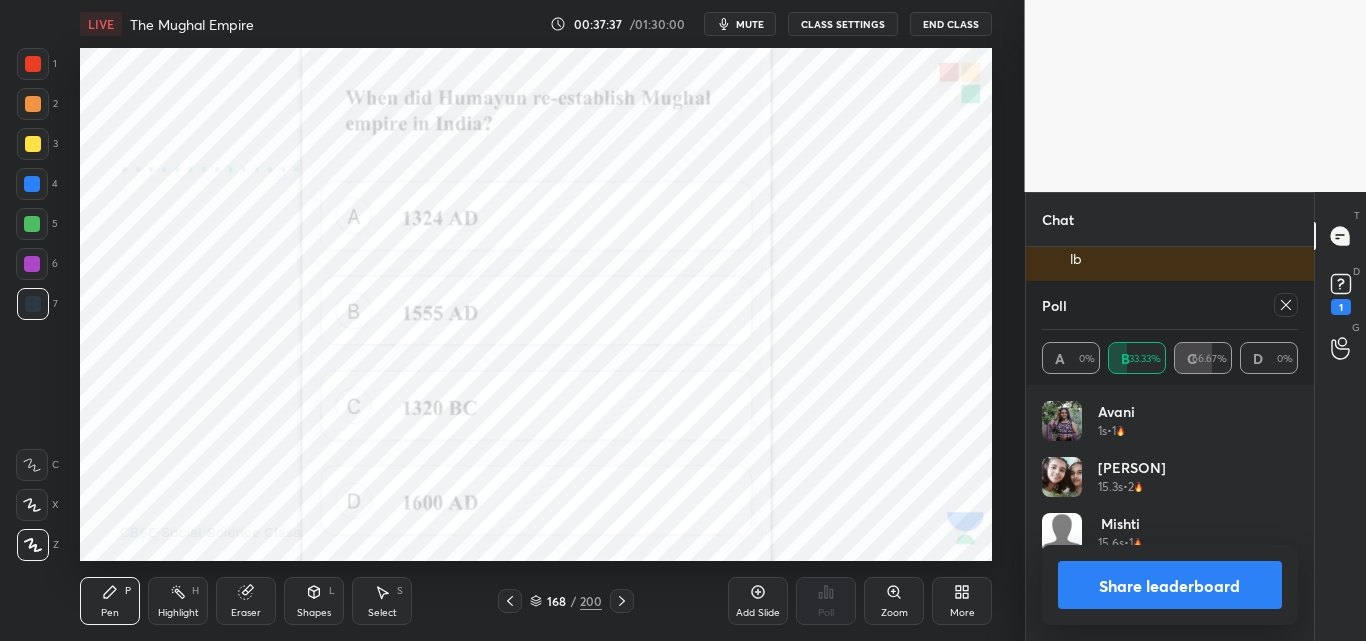 click on "Share leaderboard" at bounding box center (1170, 585) 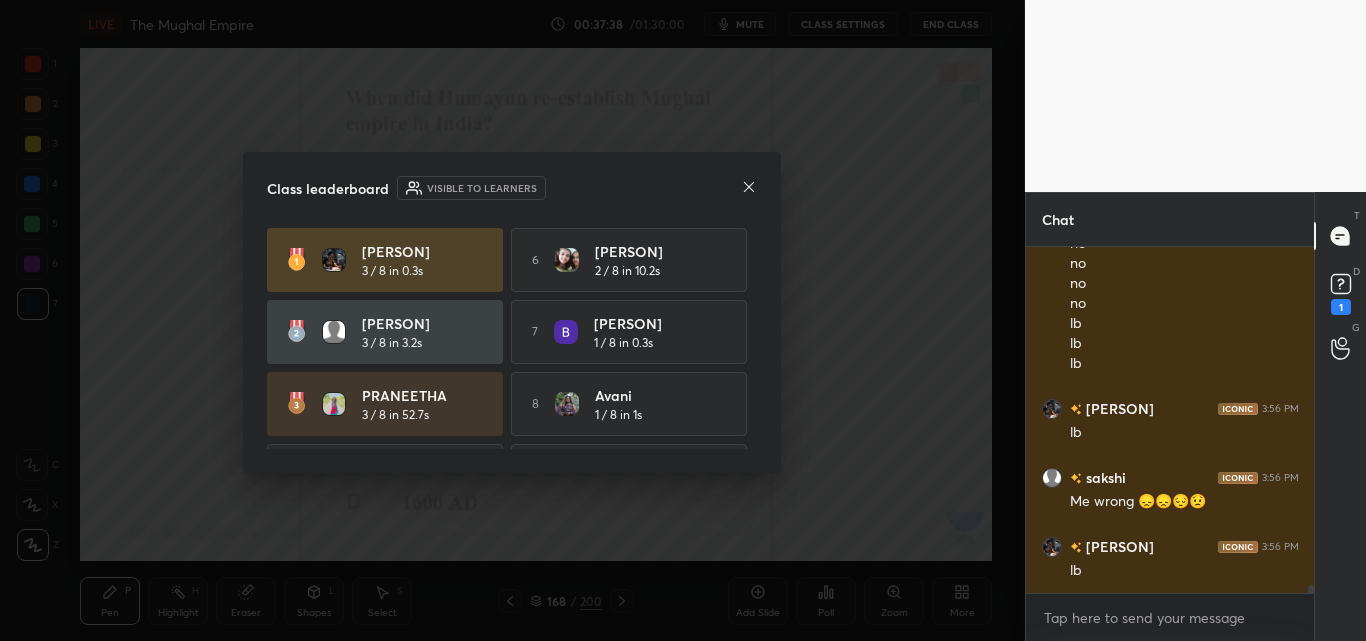 scroll, scrollTop: 7, scrollLeft: 7, axis: both 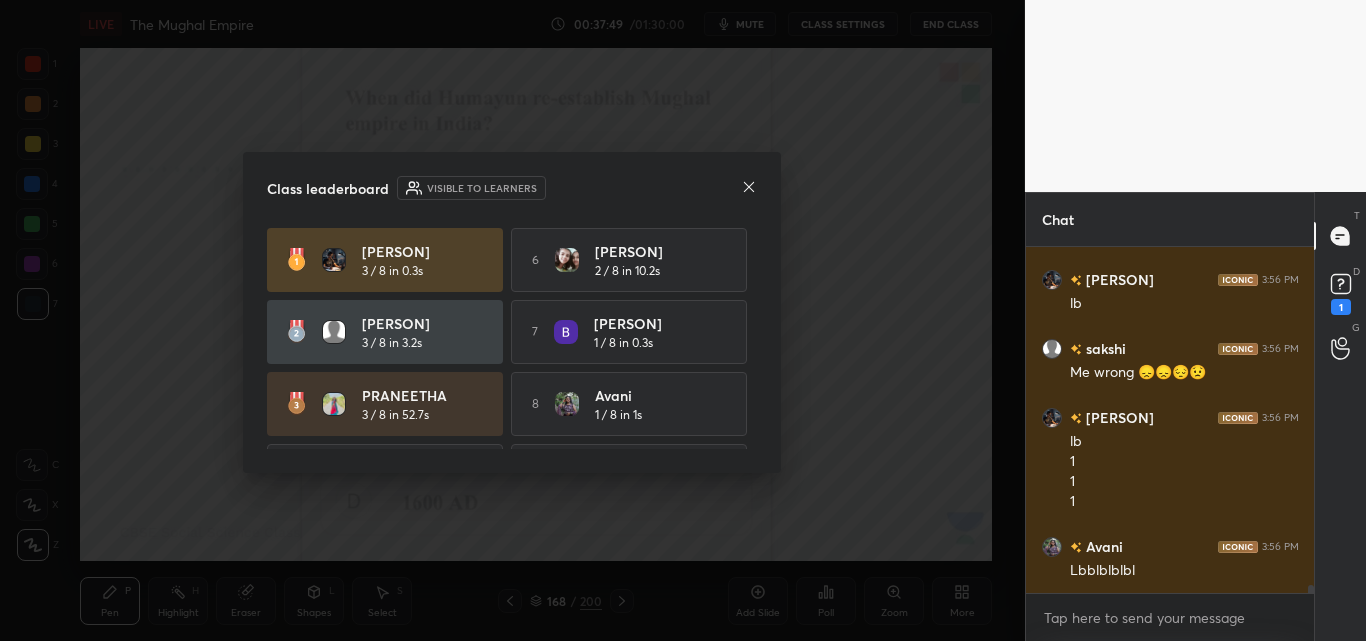 click 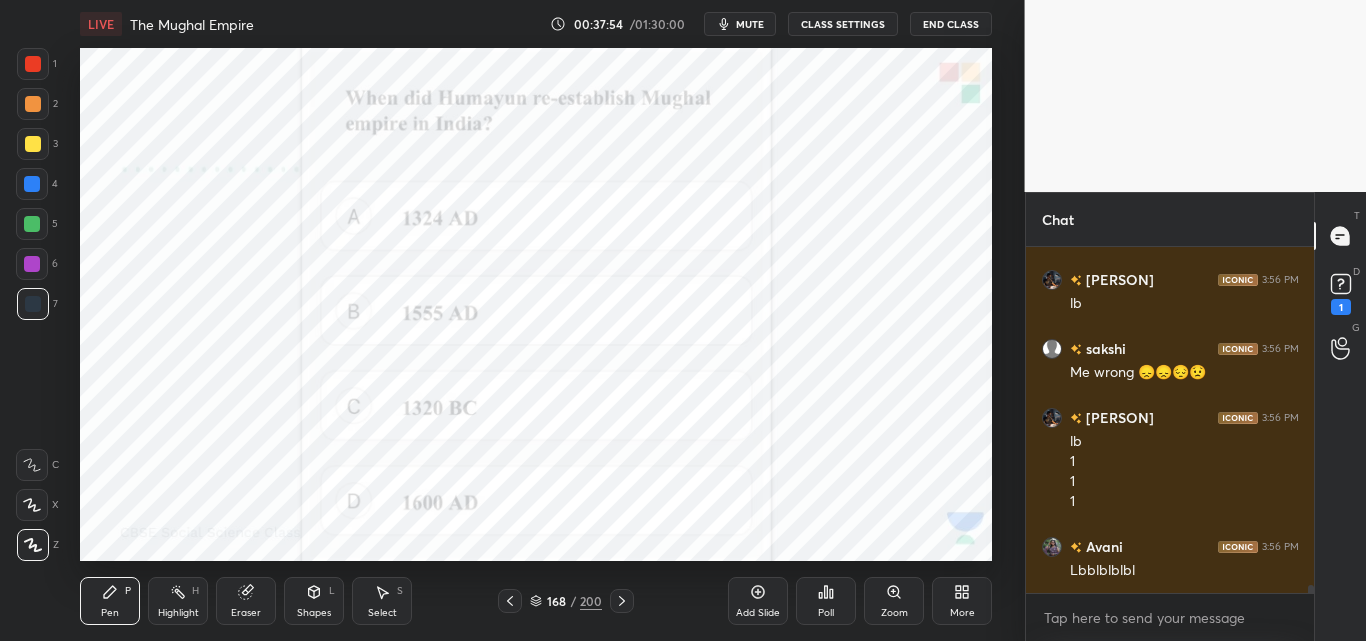 drag, startPoint x: 617, startPoint y: 611, endPoint x: 618, endPoint y: 599, distance: 12.0415945 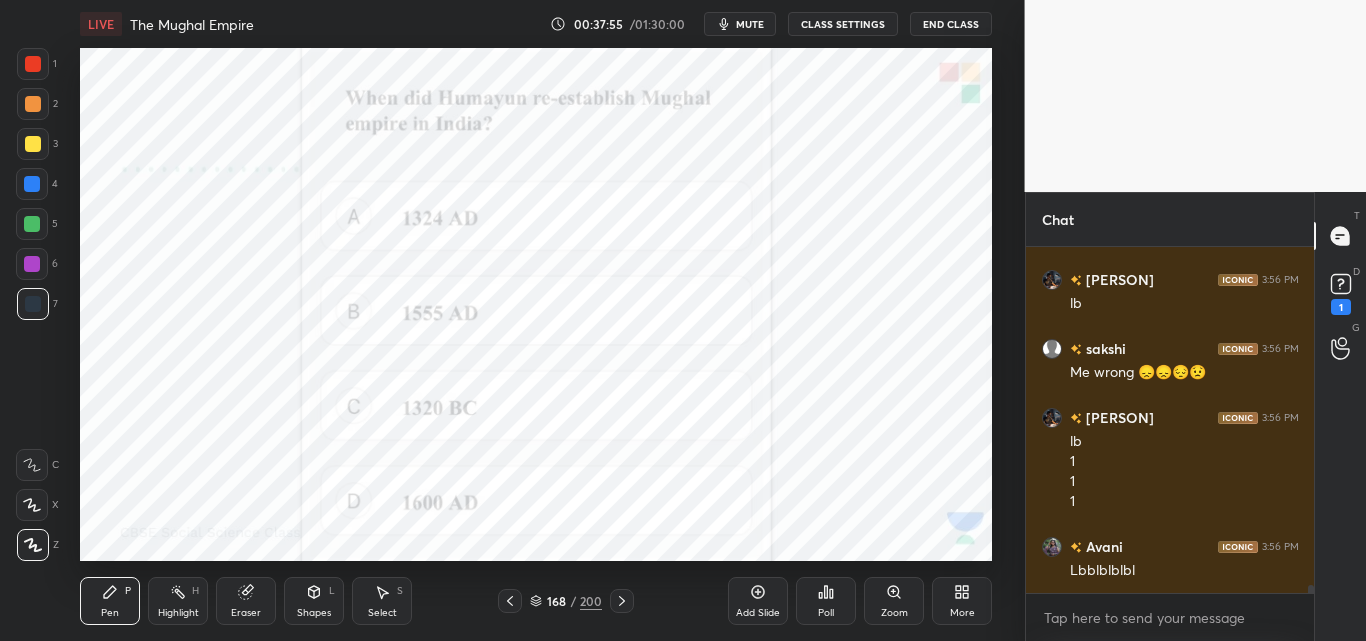 click on "Poll" at bounding box center [826, 601] 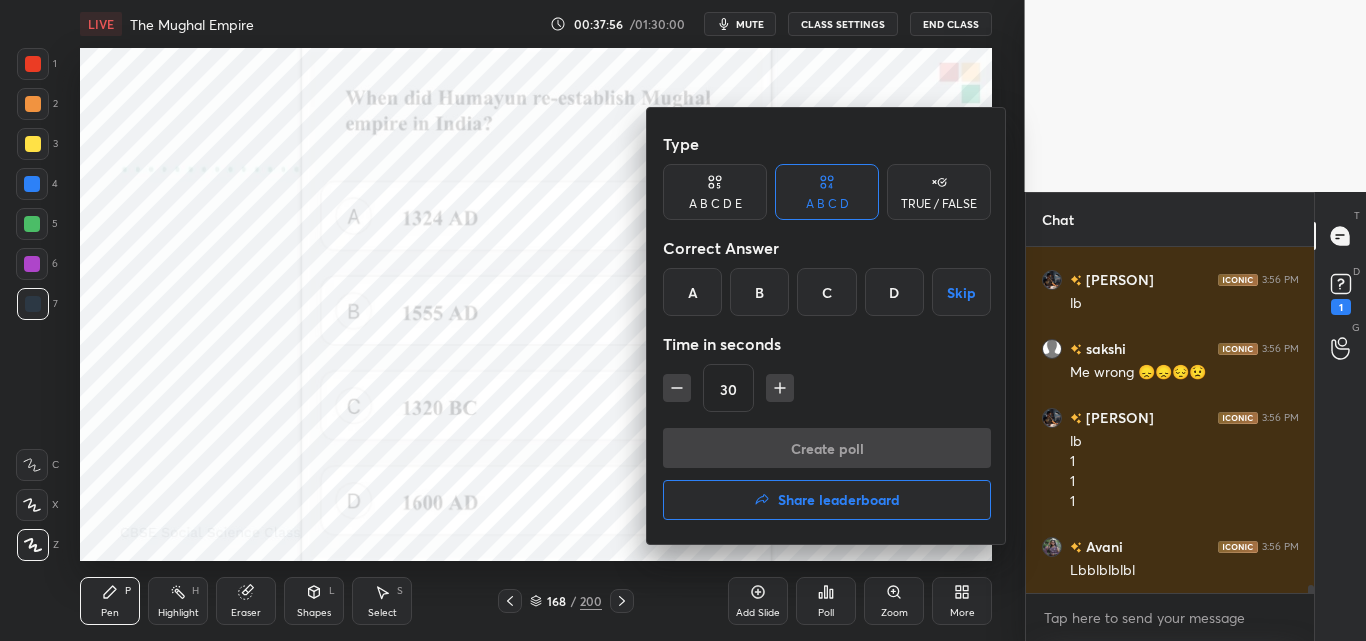 click on "Share leaderboard" at bounding box center [839, 500] 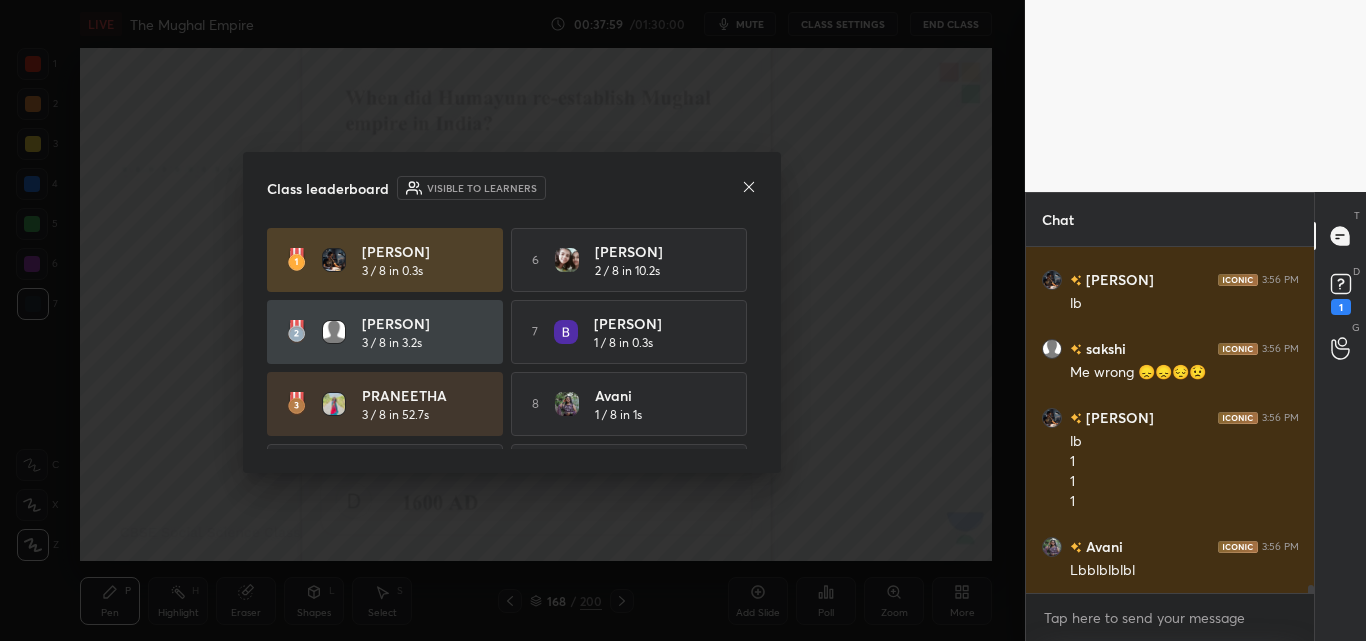 drag, startPoint x: 759, startPoint y: 272, endPoint x: 767, endPoint y: 287, distance: 17 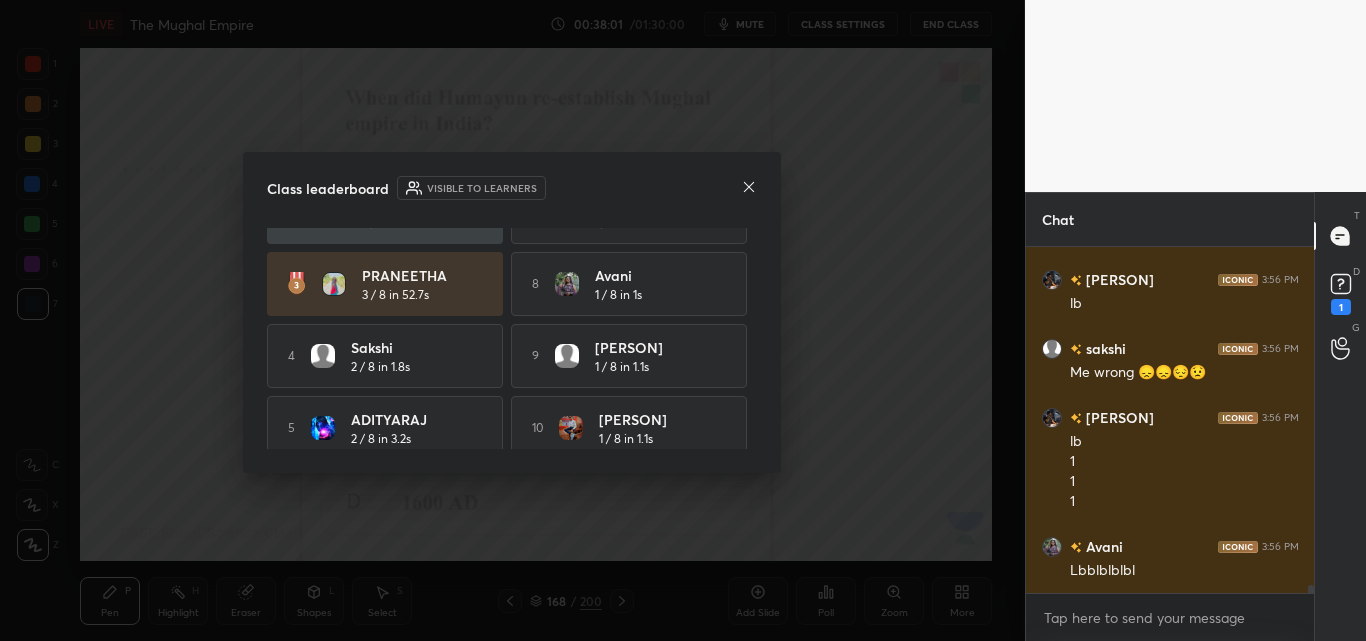 scroll, scrollTop: 137, scrollLeft: 0, axis: vertical 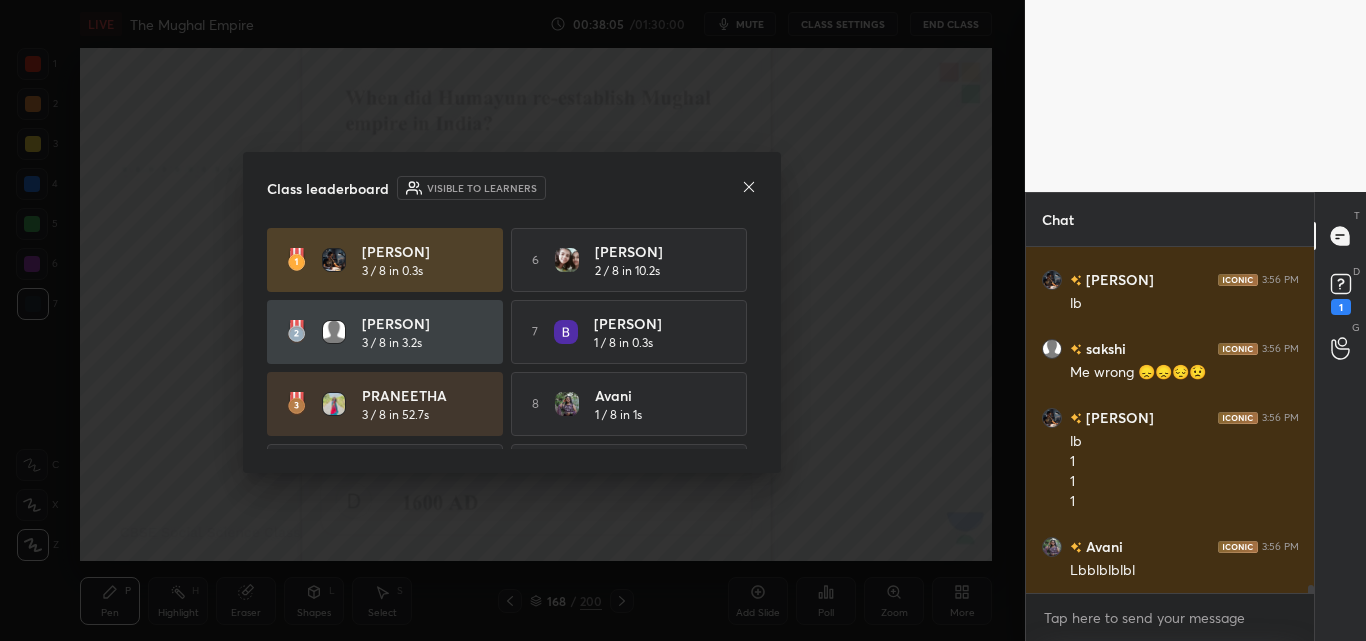click 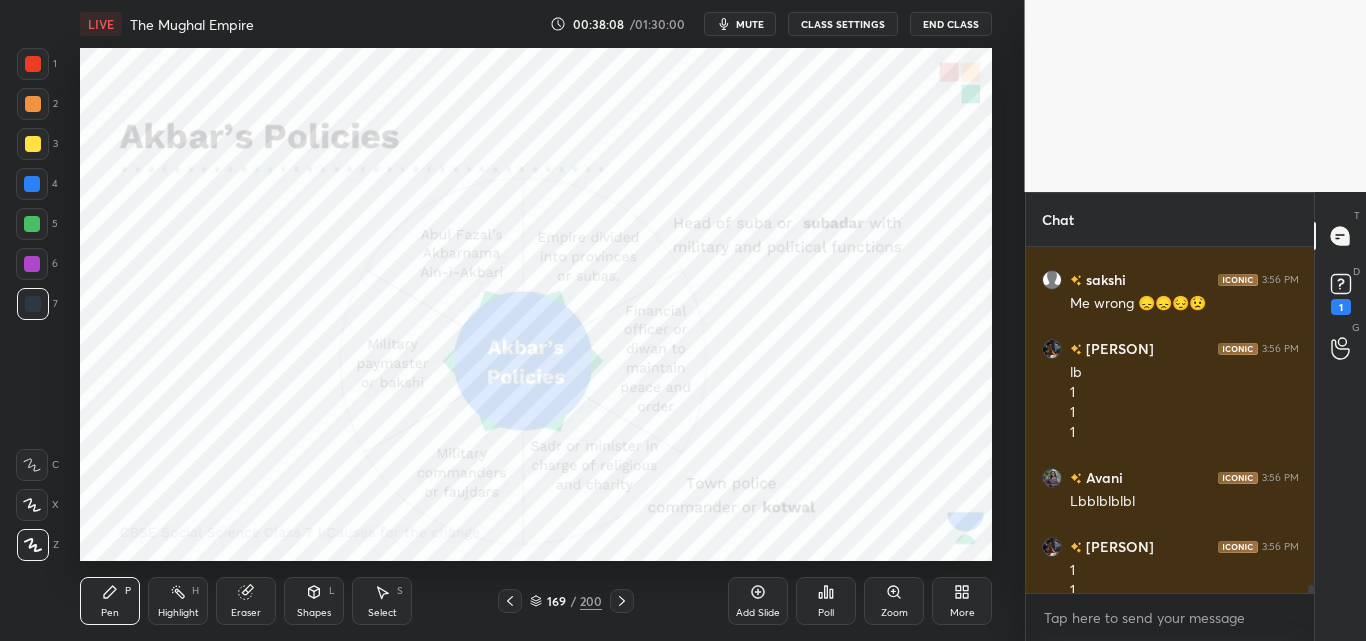 scroll, scrollTop: 14267, scrollLeft: 0, axis: vertical 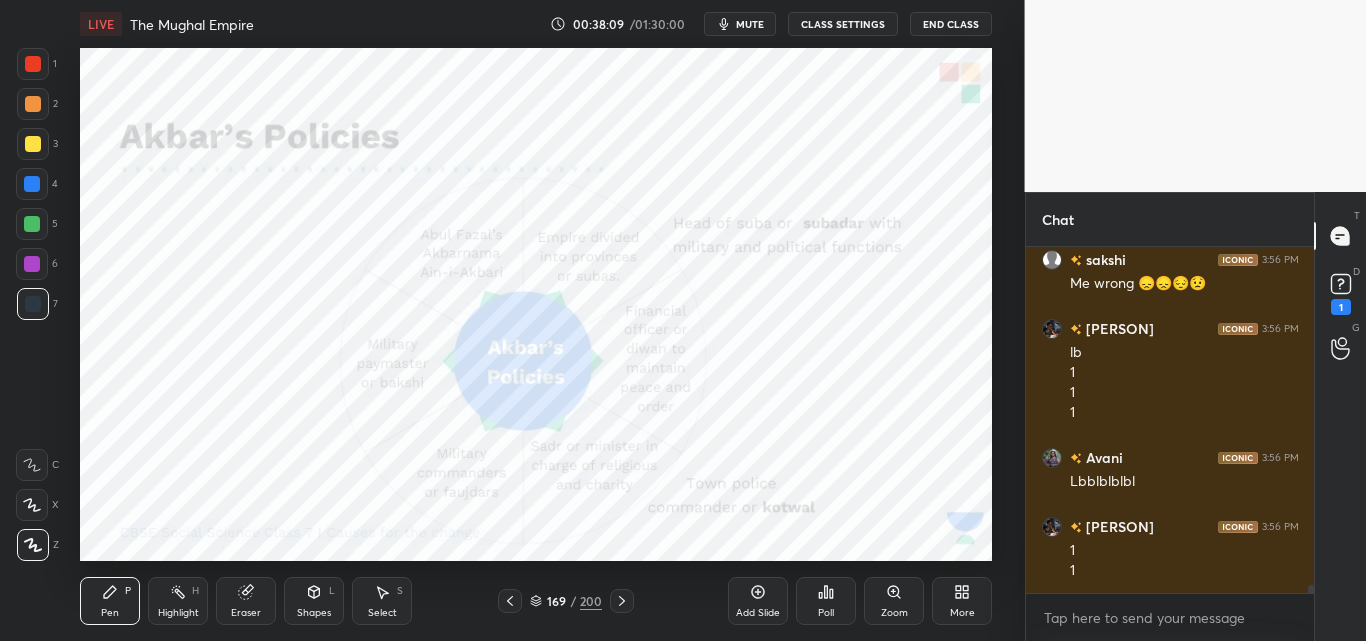 click on "LIVE The Mughal Empire 00:38:09 /  01:30:00 mute CLASS SETTINGS End Class" at bounding box center [536, 24] 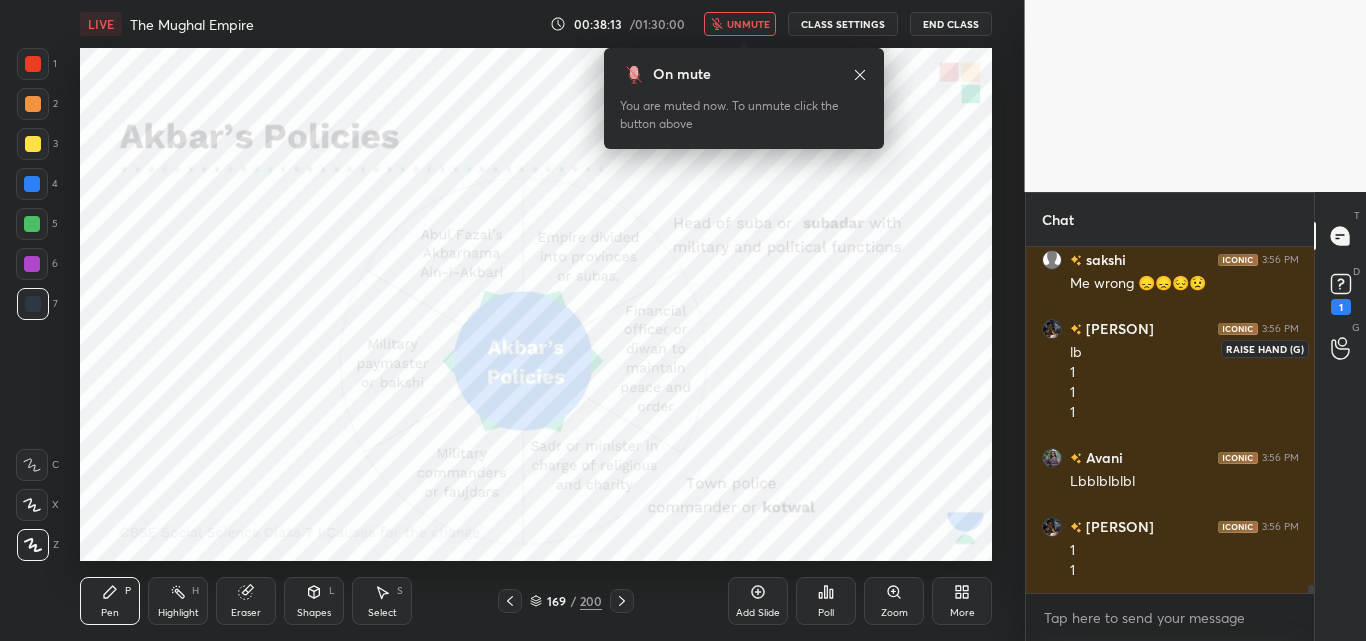 drag, startPoint x: 1351, startPoint y: 356, endPoint x: 1335, endPoint y: 354, distance: 16.124516 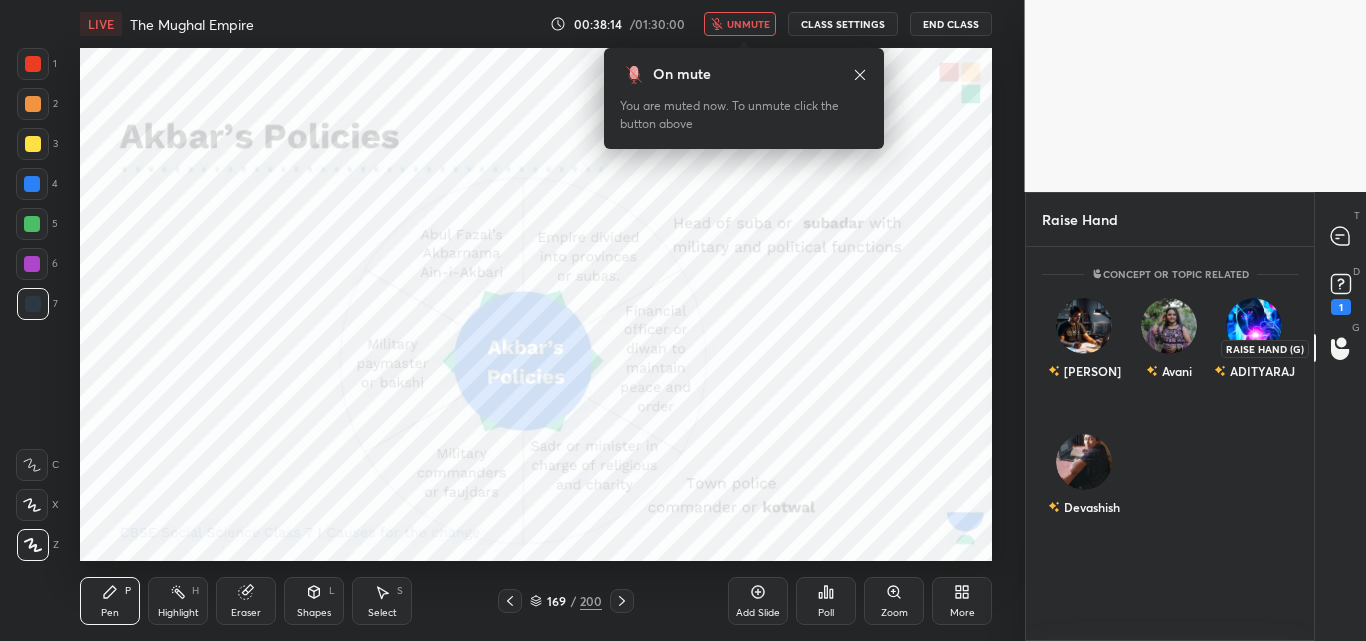 scroll, scrollTop: 7, scrollLeft: 7, axis: both 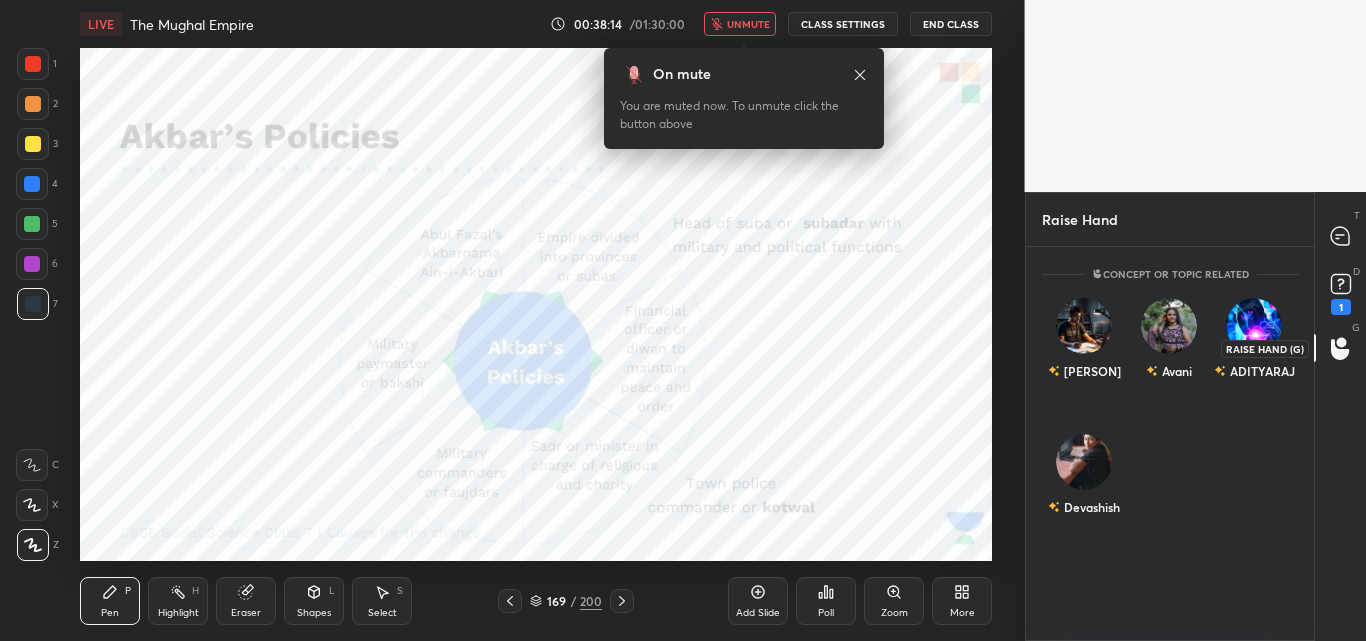 click 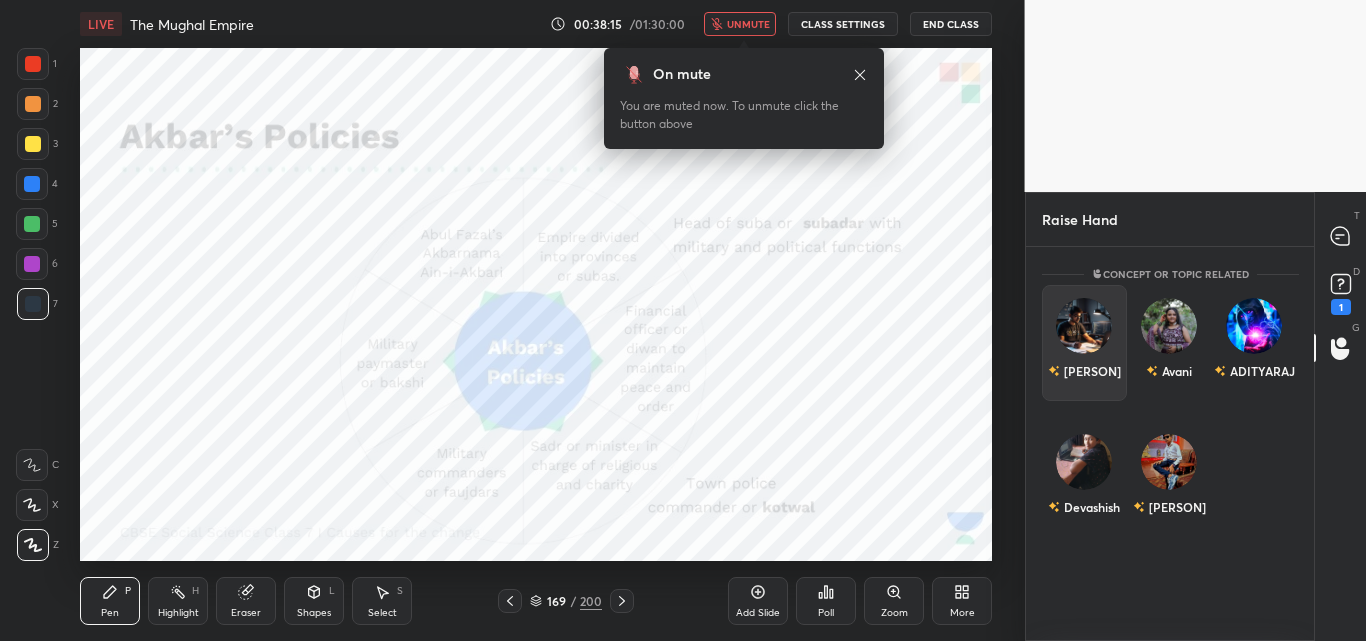 click on "[PERSON]" at bounding box center (1084, 343) 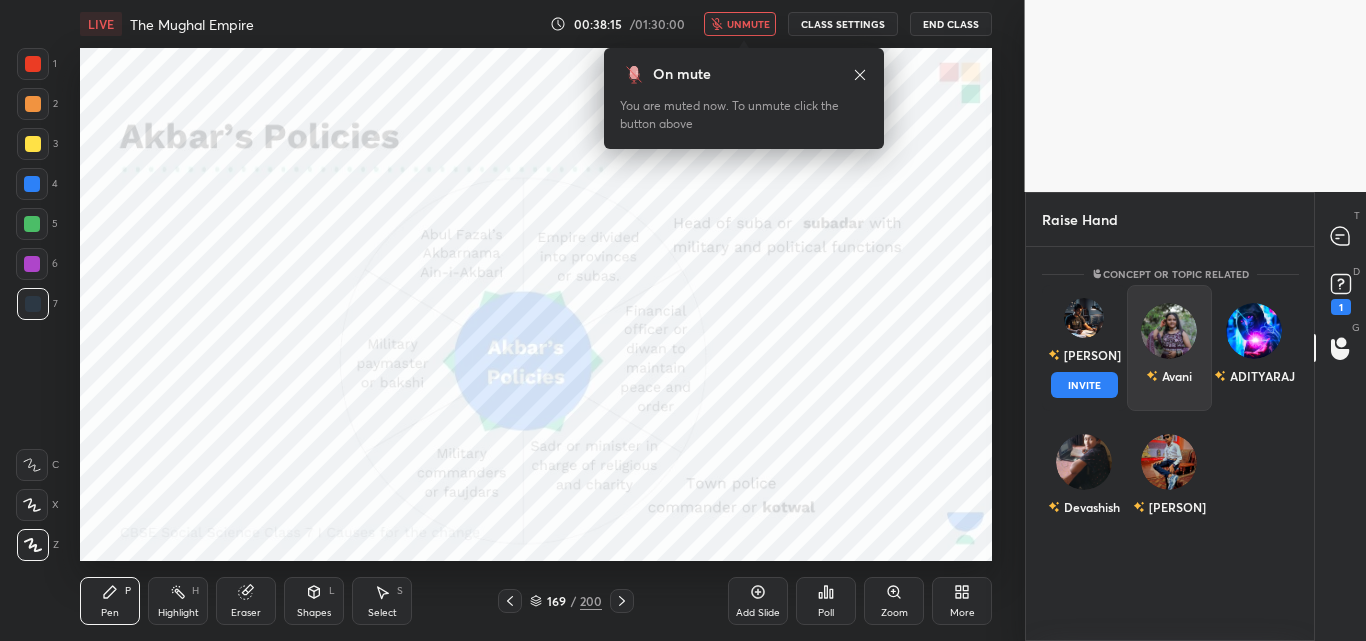 click on "INVITE" at bounding box center [1084, 385] 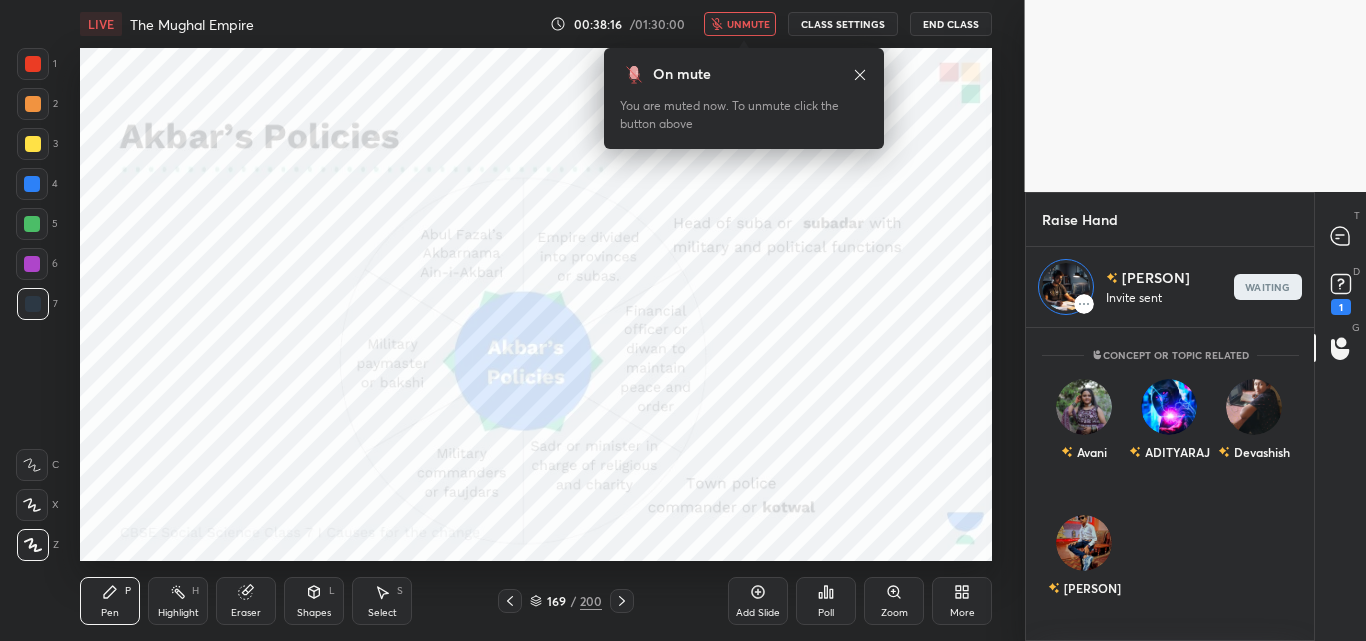 scroll, scrollTop: 307, scrollLeft: 282, axis: both 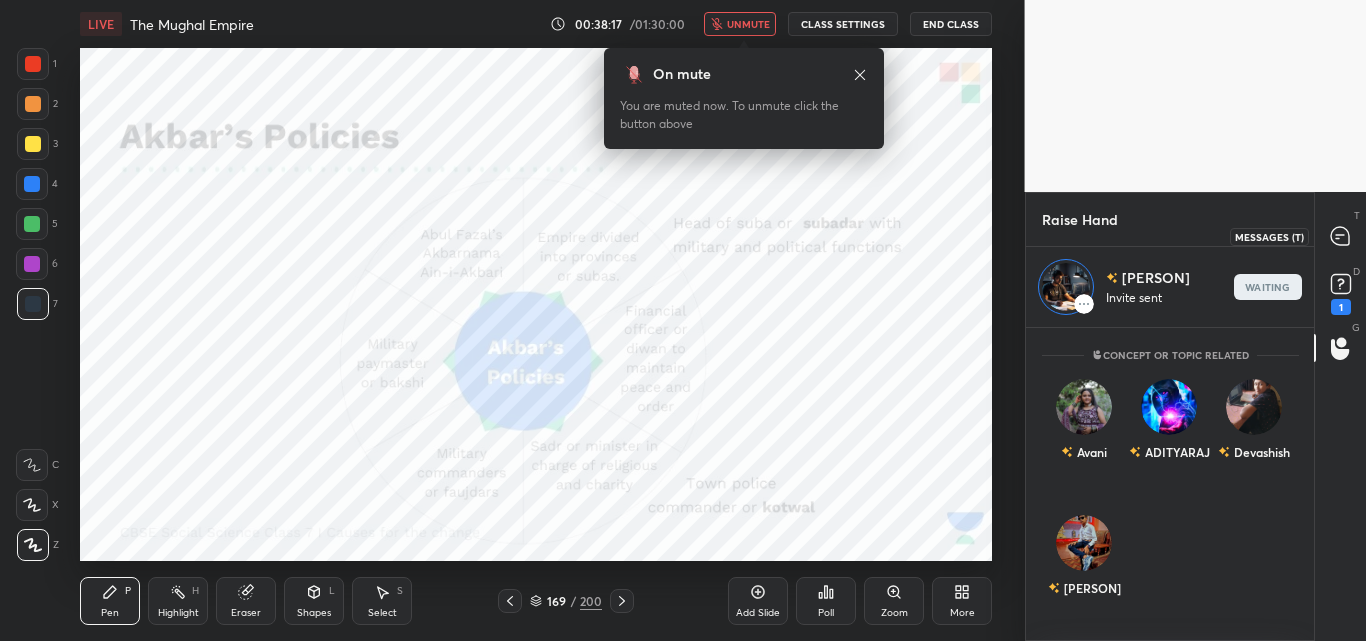 click 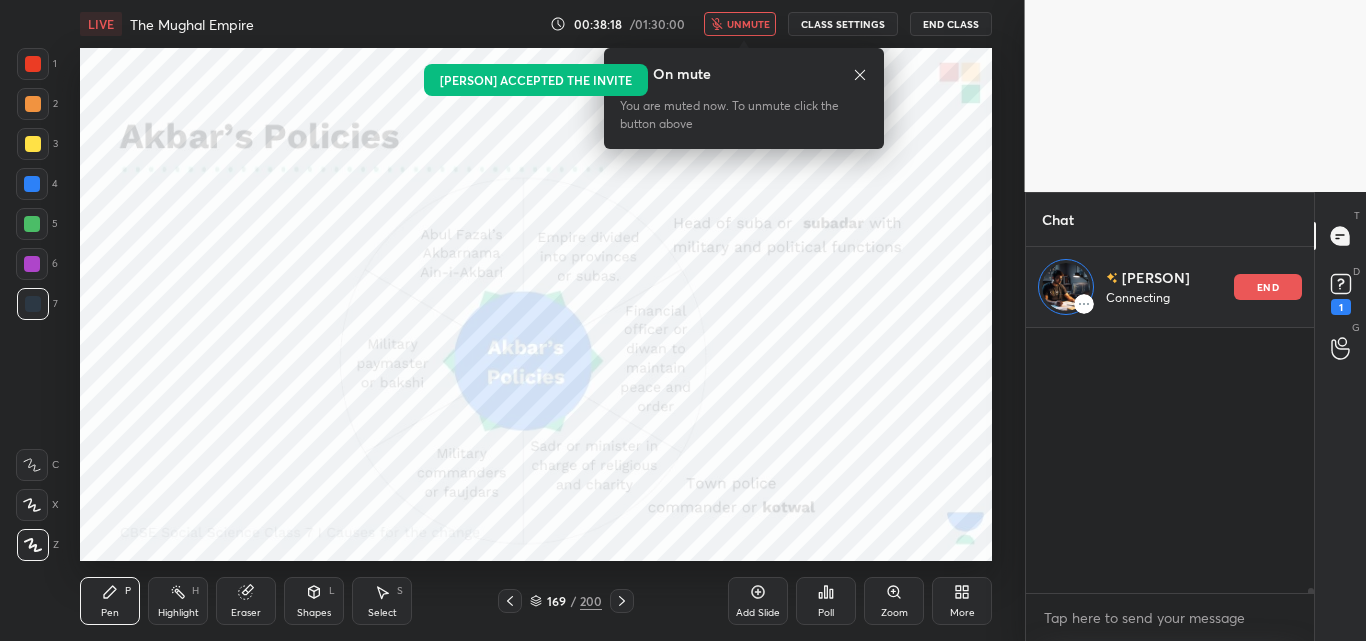 scroll, scrollTop: 308, scrollLeft: 282, axis: both 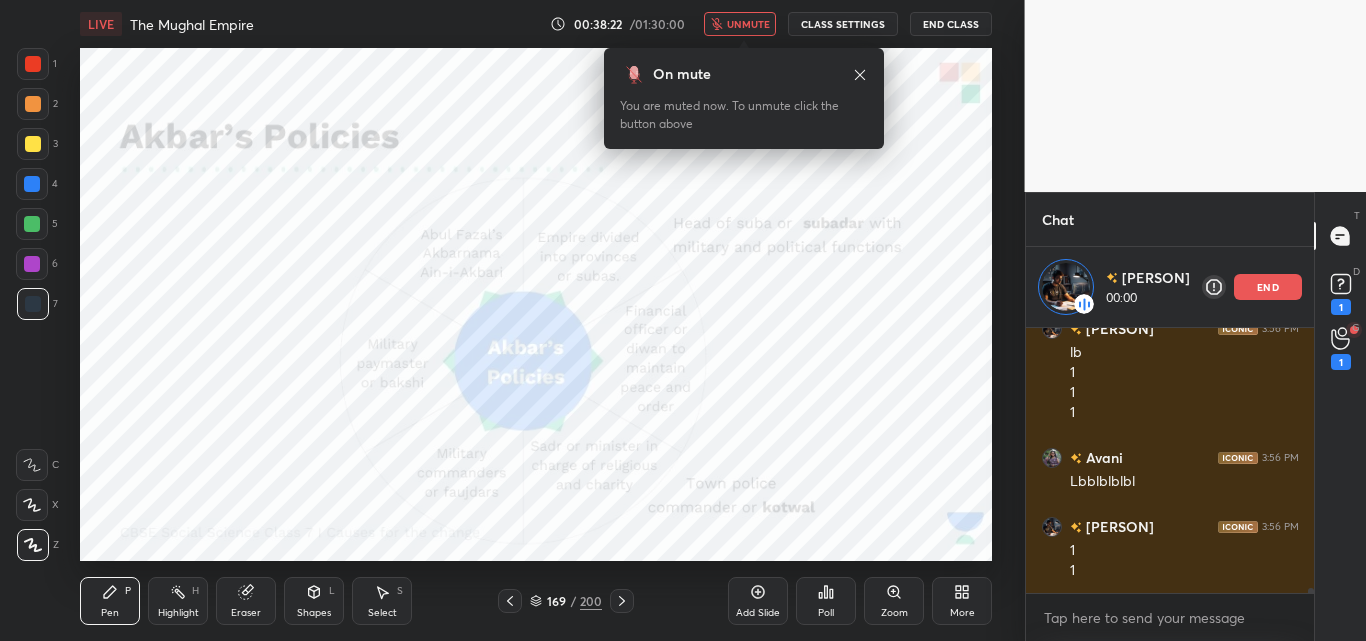 click at bounding box center [1196, 96] 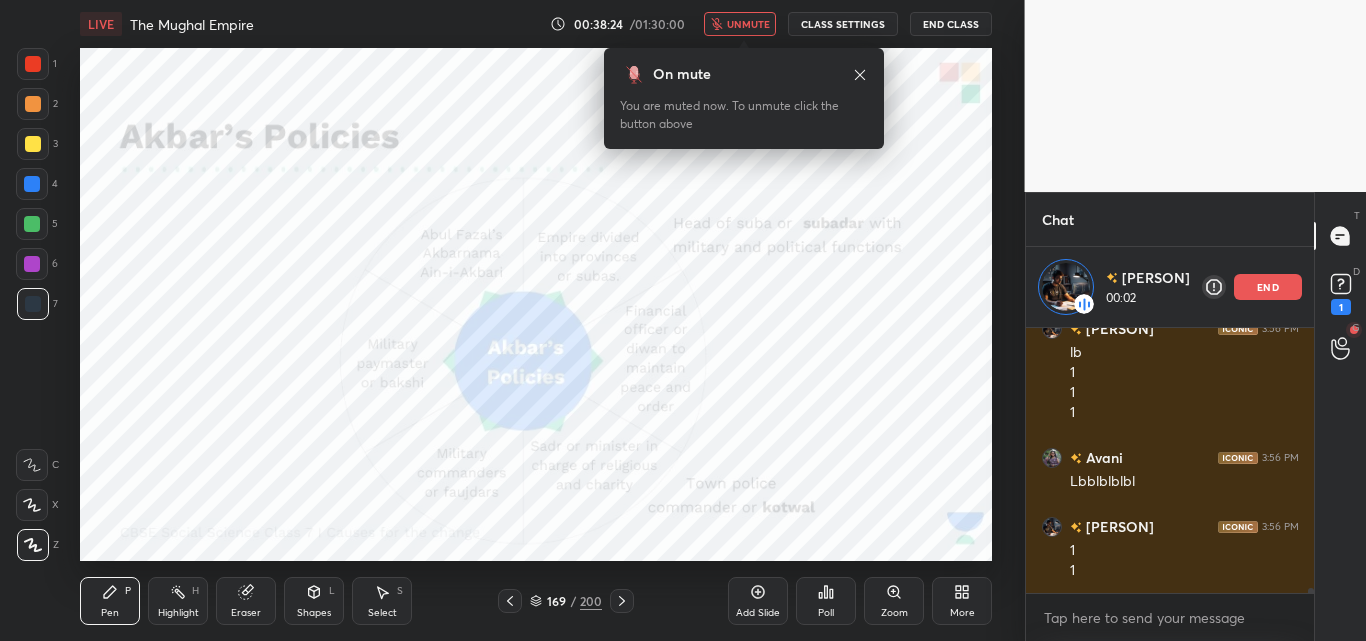 click 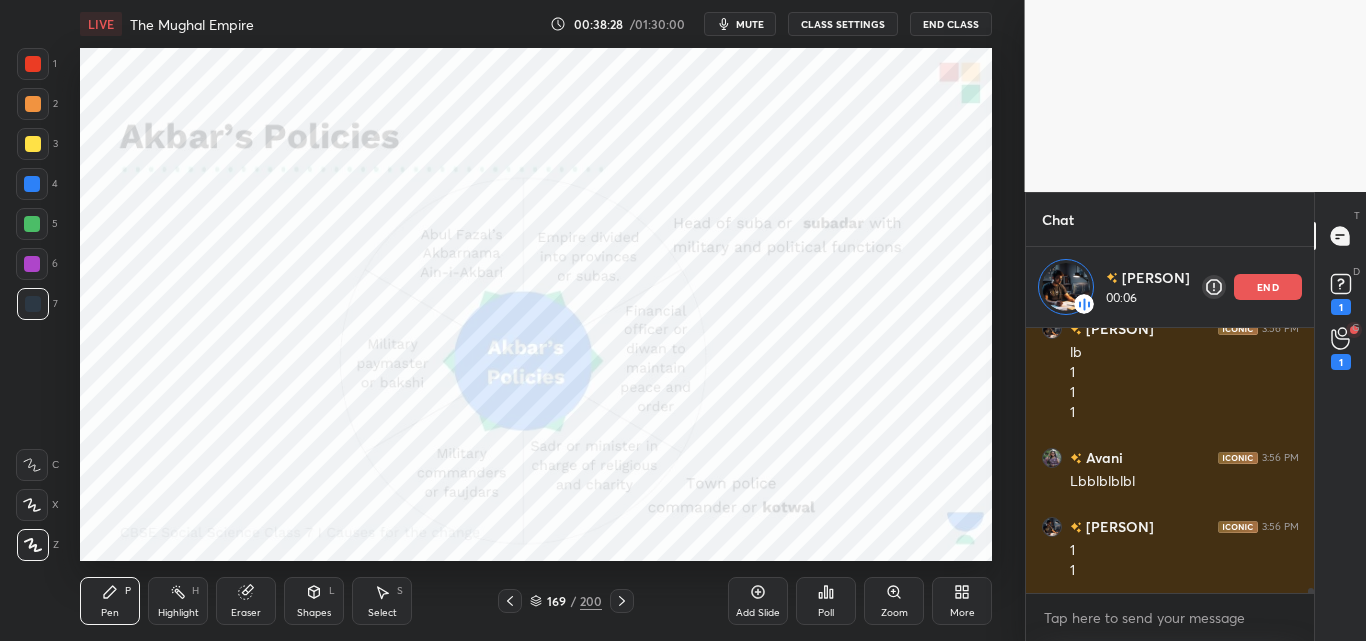 click on "mute" at bounding box center (750, 24) 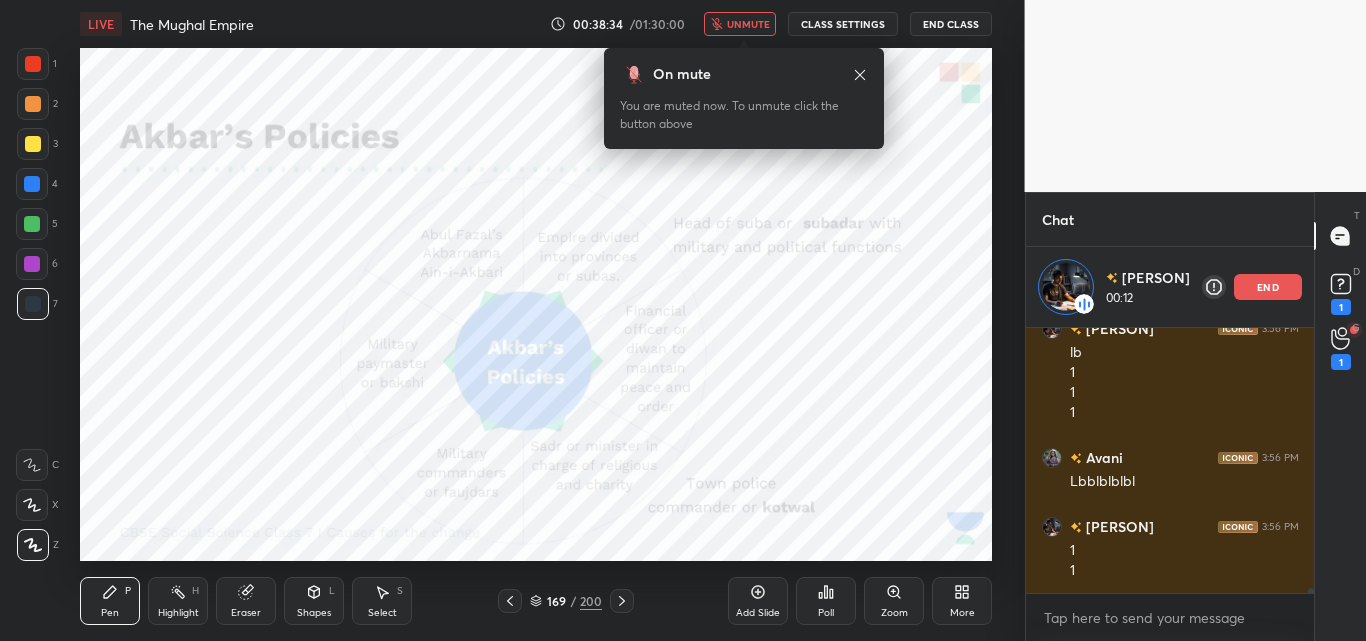 scroll, scrollTop: 14745, scrollLeft: 0, axis: vertical 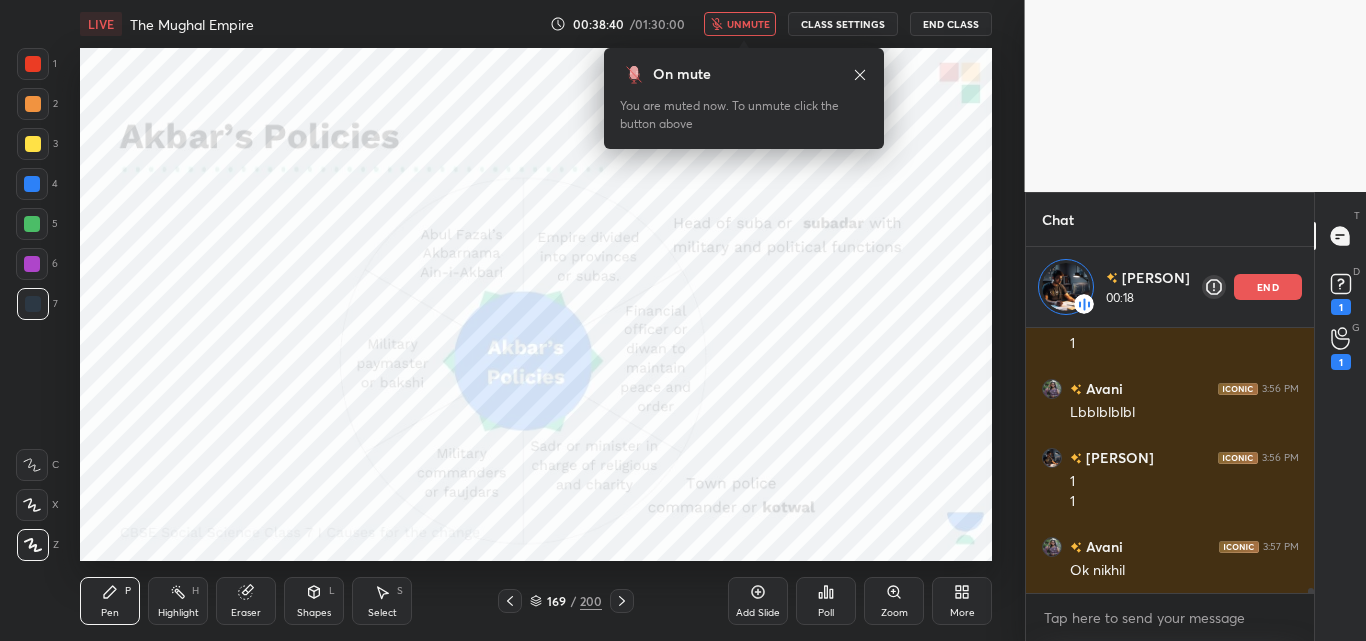 click on "LIVE The Mughal Empire 00:38:40 /  01:30:00 unmute CLASS SETTINGS End Class" at bounding box center [536, 24] 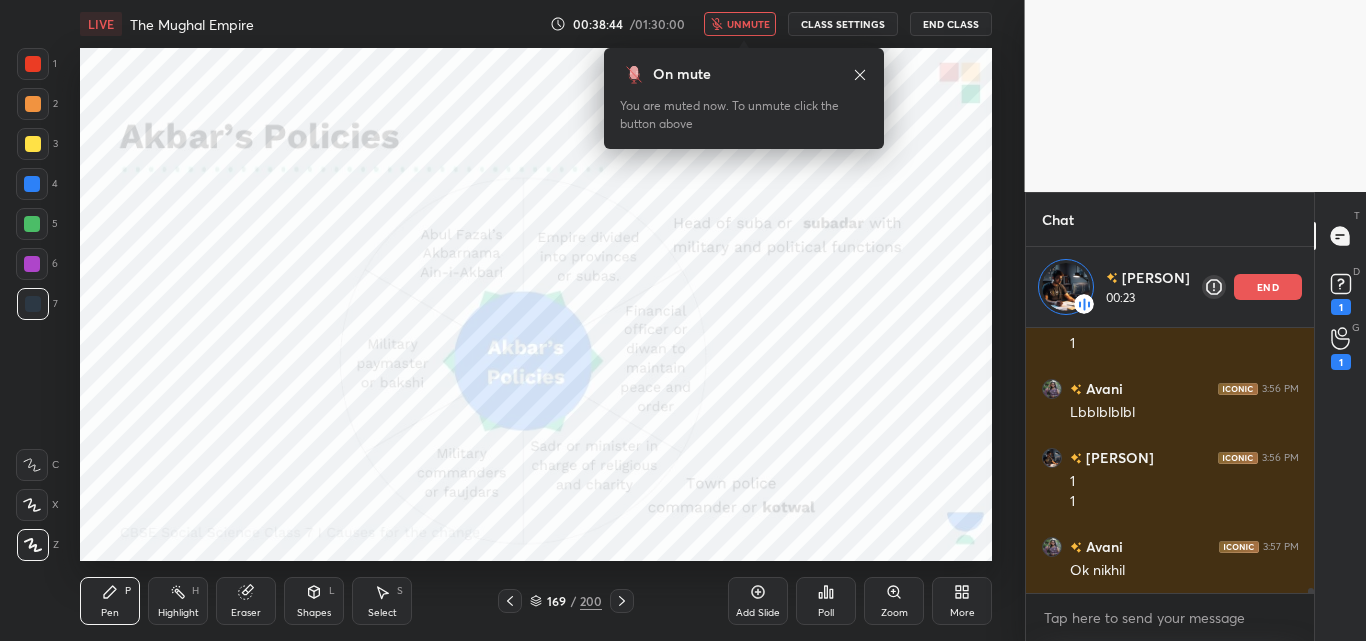 click on "unmute" at bounding box center (748, 24) 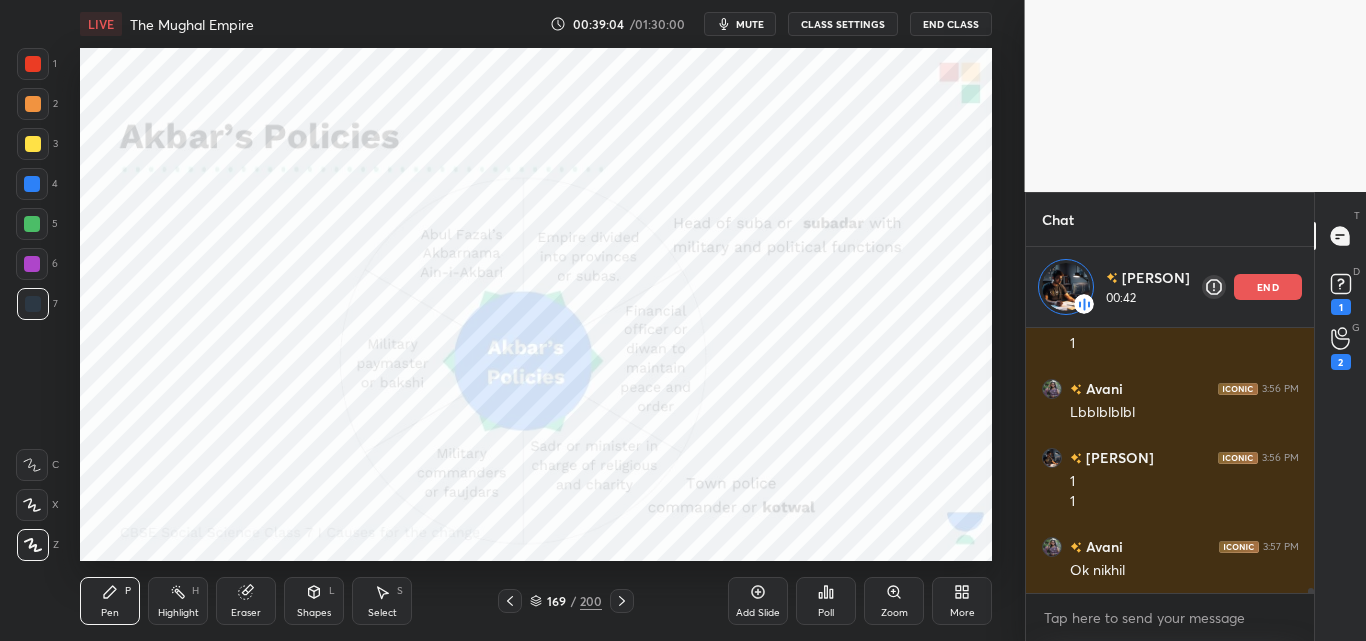 click on "mute" at bounding box center [750, 24] 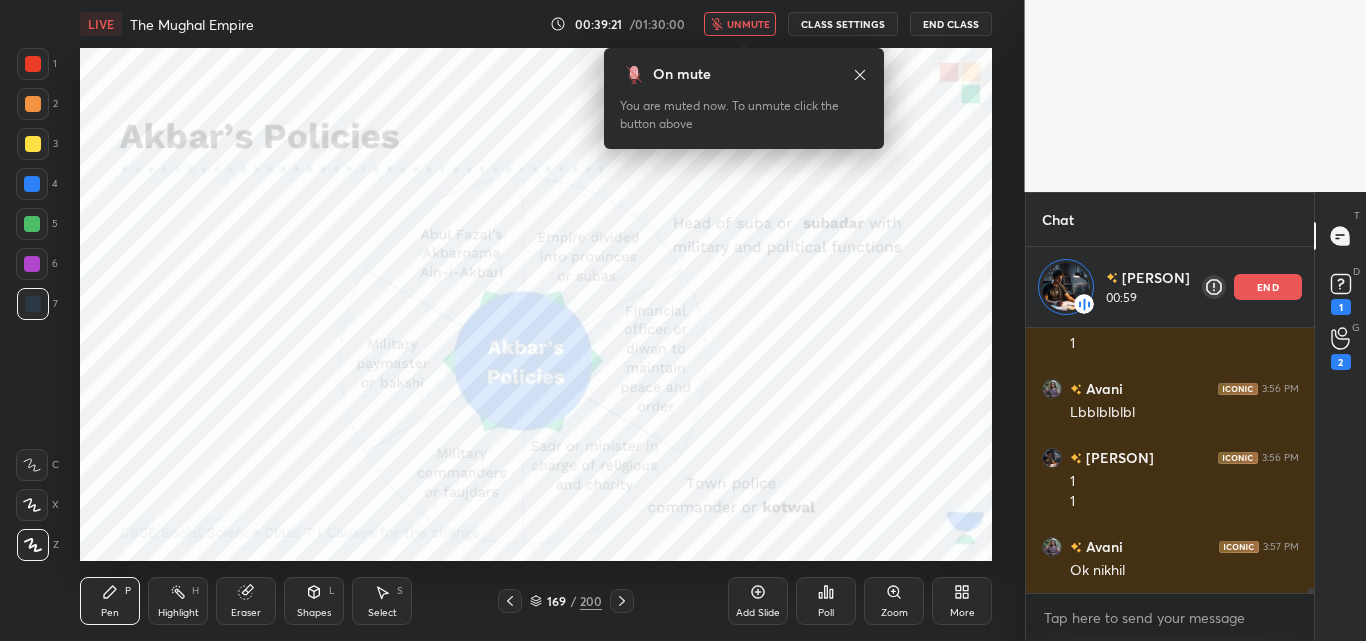 scroll, scrollTop: 14814, scrollLeft: 0, axis: vertical 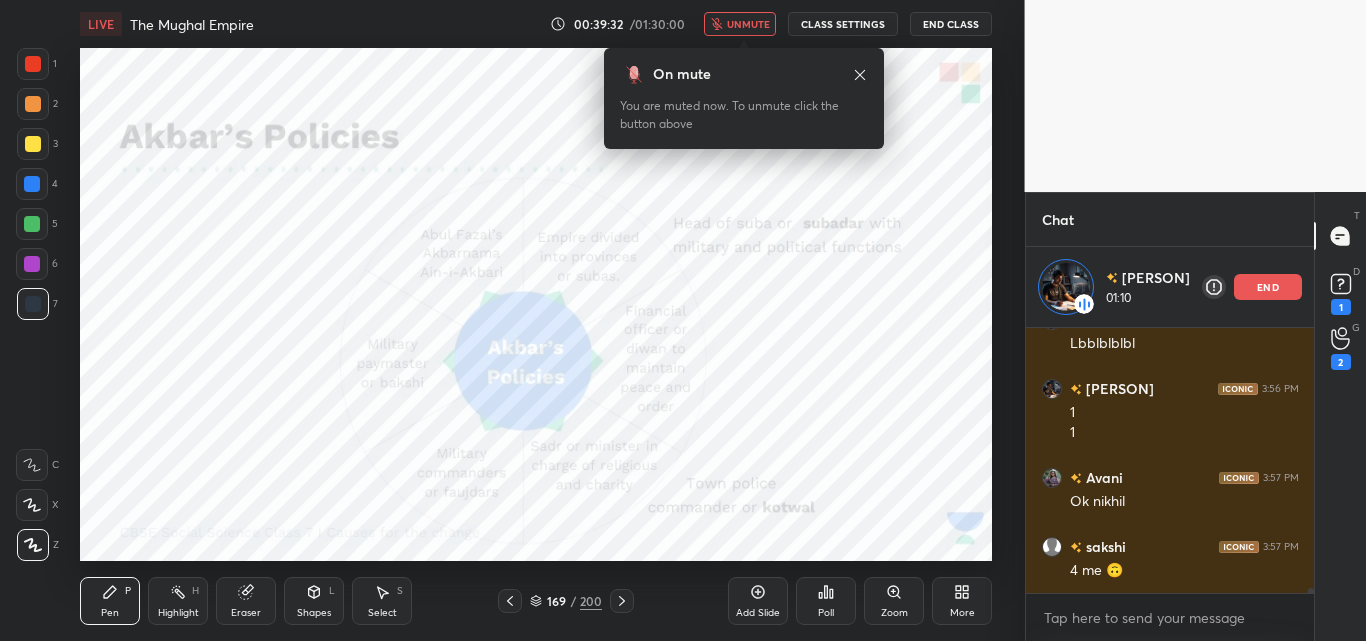 click on "unmute" at bounding box center [740, 24] 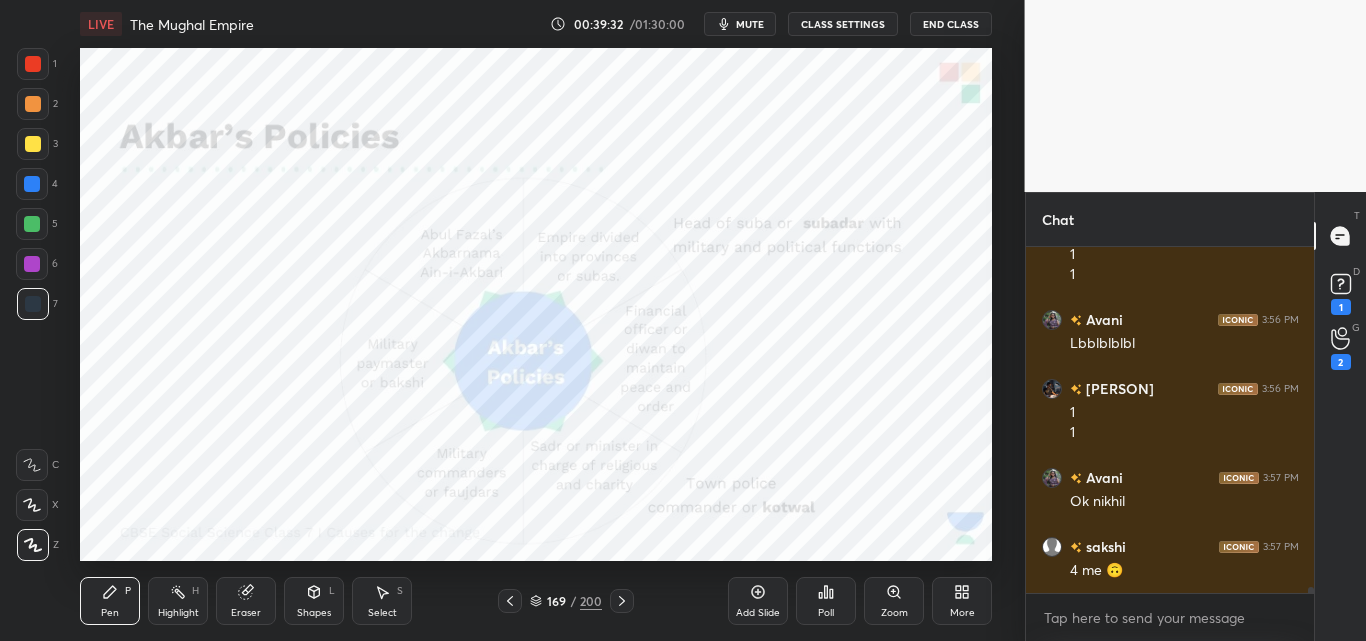 scroll, scrollTop: 7, scrollLeft: 7, axis: both 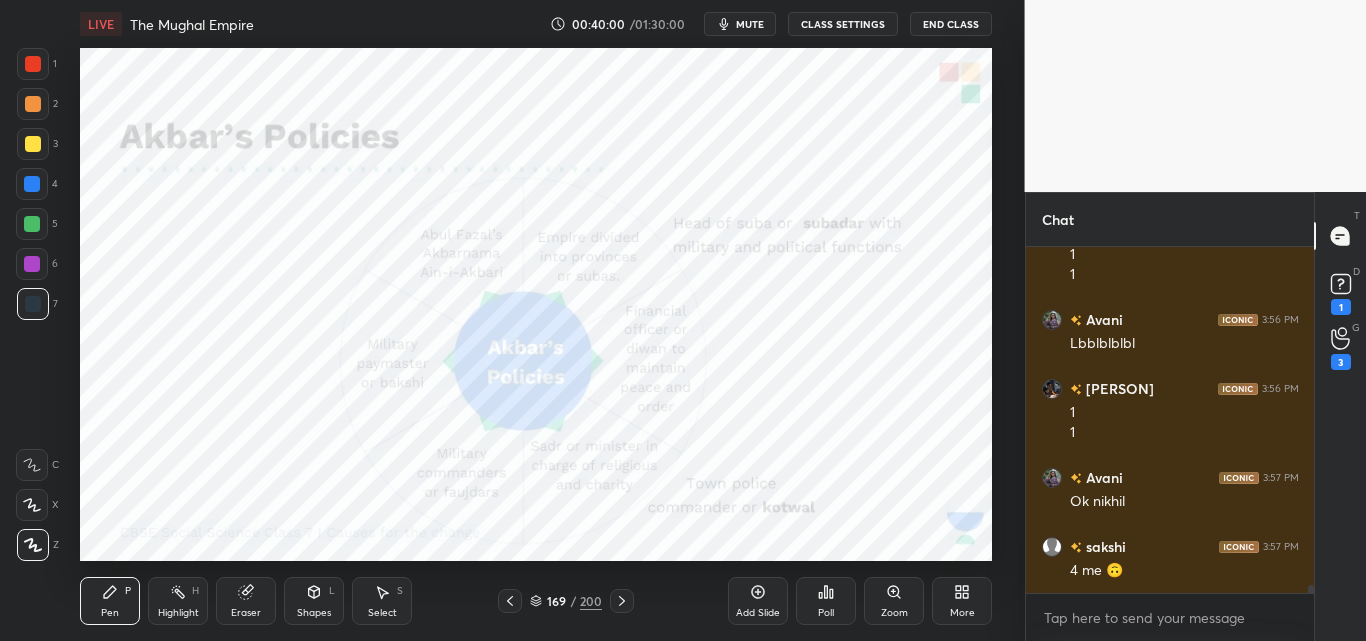 click on "mute" at bounding box center [740, 24] 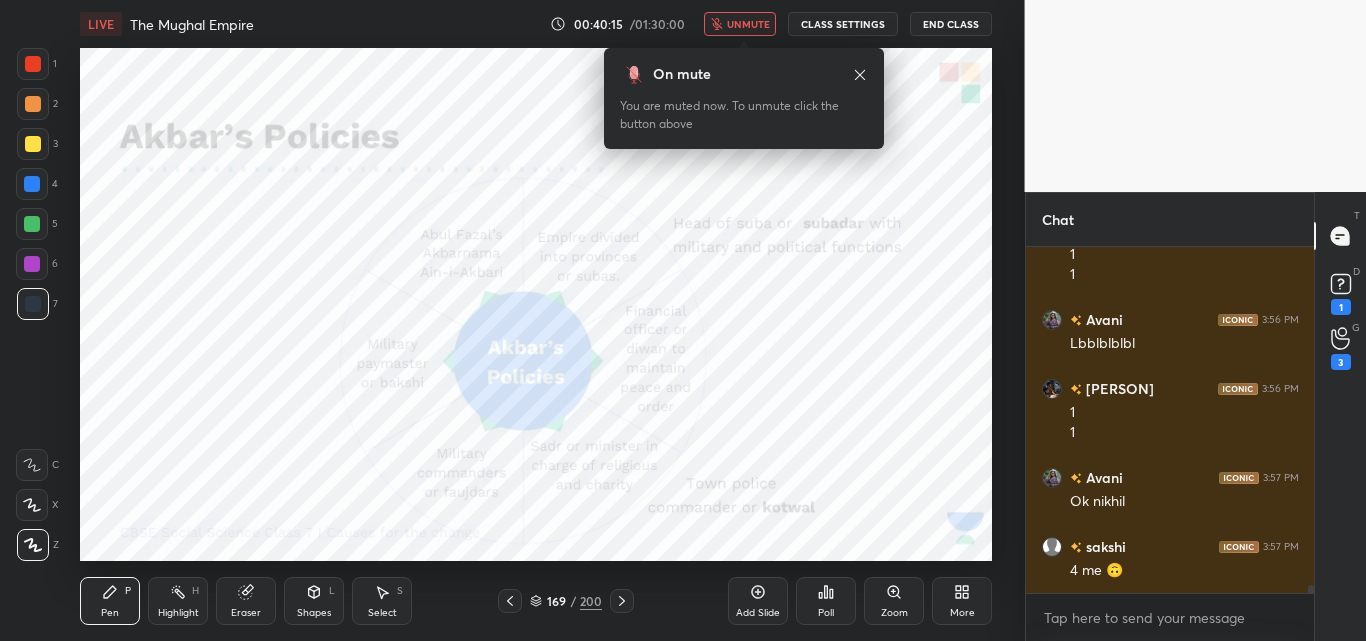 click on "unmute" at bounding box center [748, 24] 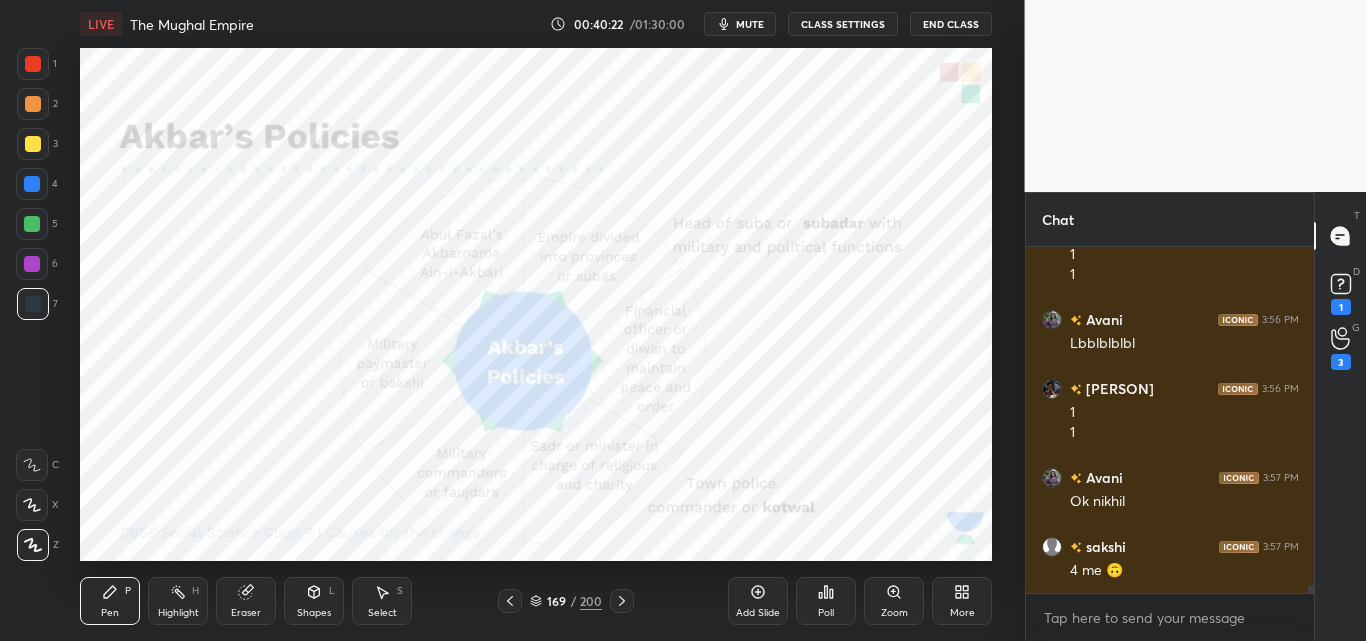 scroll, scrollTop: 14802, scrollLeft: 0, axis: vertical 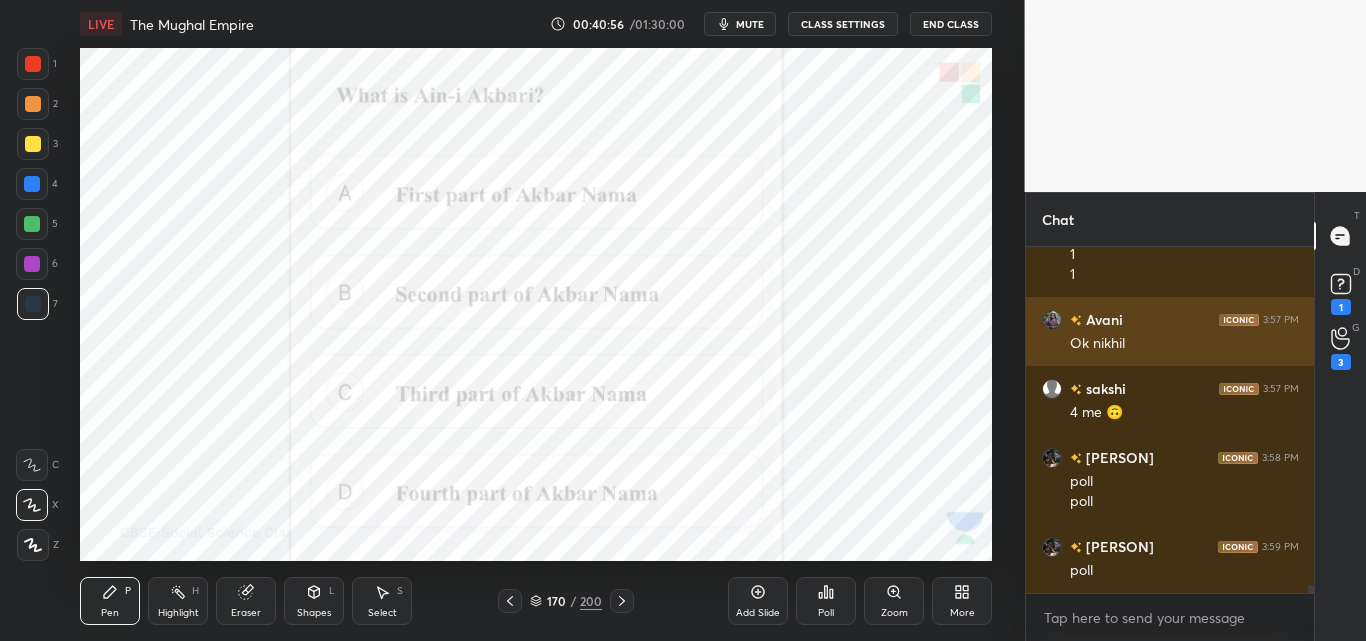 click on "1 2 3 4 5 6 7 C X Z C X Z E E Erase all   H H LIVE The Mughal Empire 00:40:56 /  01:30:00 mute CLASS SETTINGS End Class Setting up your live class Poll for   secs No correct answer Start poll Back The Mughal Empire • L1 of CBSE Class 7th Social Science [PERSON] Pen P Highlight H Eraser Shapes L Select S 170 / 200 Add Slide Poll Zoom More Chat [PERSON] 3:56 PM Lbblblblbl [PERSON] 3:56 PM 1 1 [PERSON] 3:57 PM Ok [PERSON] 3:57 PM 4 me 🙃 [PERSON] 3:58 PM poll poll [PERSON] 3:59 PM poll JUMP TO LATEST Enable hand raising Enable raise hand to speak to learners. Once enabled, chat will be turned off temporarily. Enable x   [PERSON] Asked a doubt 3 mam ajj mai grow a garden ke updaate ke karan class mai aa gya nahi to mai bhi nahi aata Pick this doubt NEW DOUBTS ASKED Concept or Topic related [PERSON] [PERSON] [PERSON] [PERSON] [PERSON] [PERSON] Can't raise hand Looks like educator just invited you to speak. Please wait before you can raise your hand again. Got it T Messages (T) D Doubts (D) 1 G Raise Hand (G) 3" at bounding box center (683, 320) 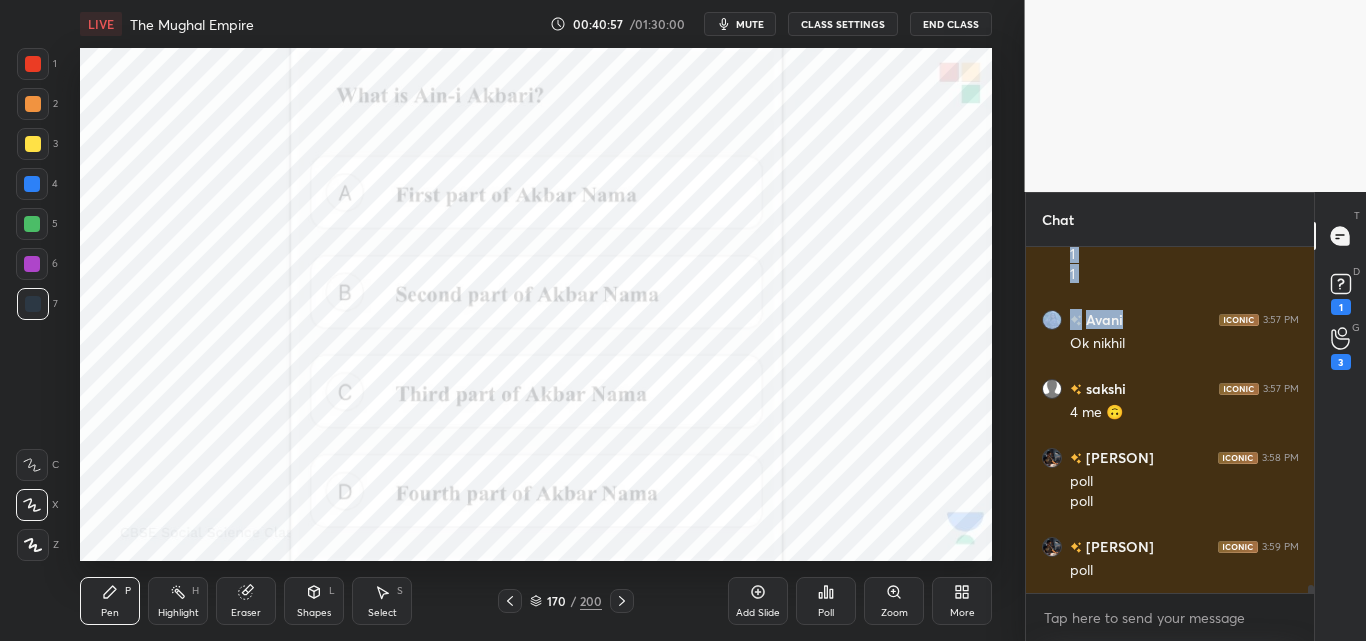 drag, startPoint x: 1158, startPoint y: 321, endPoint x: 1355, endPoint y: 468, distance: 245.80074 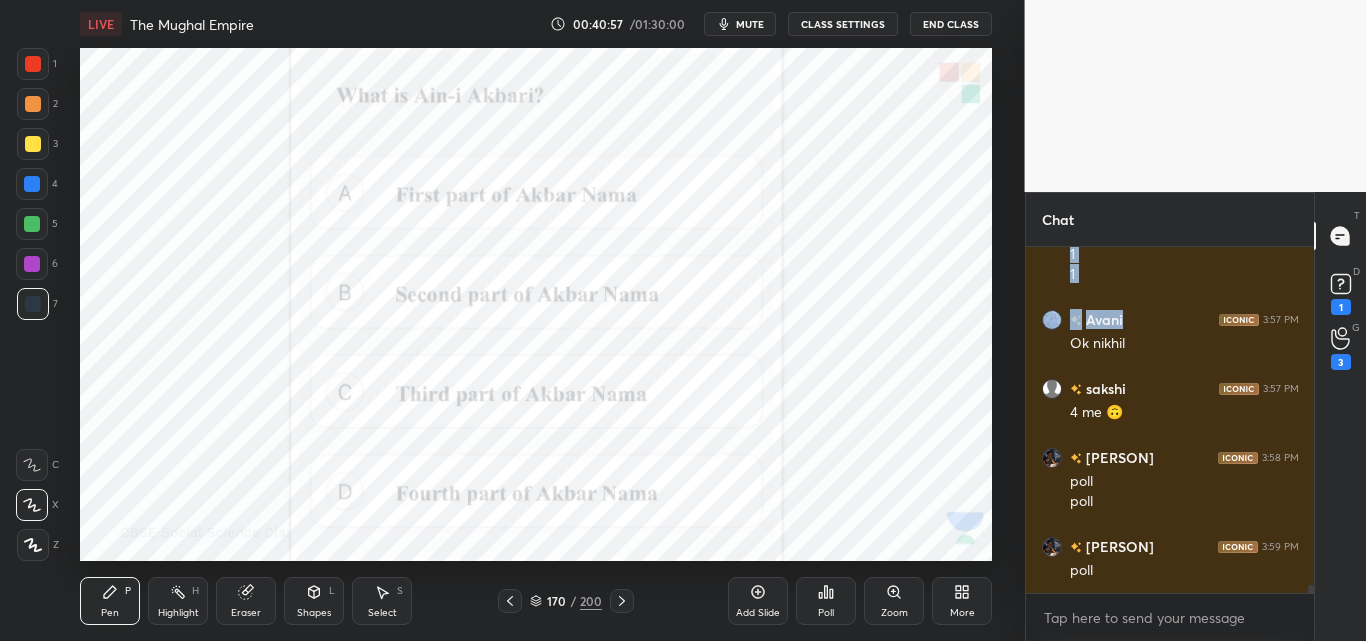 click on "Chat [PERSON] 3:56 PM Lbblblblbl [PERSON] 3:56 PM 1 1 [PERSON] 3:57 PM Ok nikhil [PERSON] 3:57 PM 4 me 🙃 [PERSON] 3:58 PM poll poll [PERSON] 3:59 PM poll JUMP TO LATEST Enable hand raising Enable raise hand to speak to learners. Once enabled, chat will be turned off temporarily. Enable x   [PERSON] Asked a doubt 3 mam ajj mai grow a garden ke updaate ke karan class mai aa gya nahi to mai bhi nahi aata Pick this doubt NEW DOUBTS ASKED Concept or Topic related [PERSON] [PERSON] [PERSON] [PERSON] [PERSON] [PERSON] Can't raise hand Looks like educator just invited you to speak. Please wait before you can raise your hand again. Got it T Messages (T) D Doubts (D) 1 G Raise Hand (G) 3" at bounding box center (1196, 416) 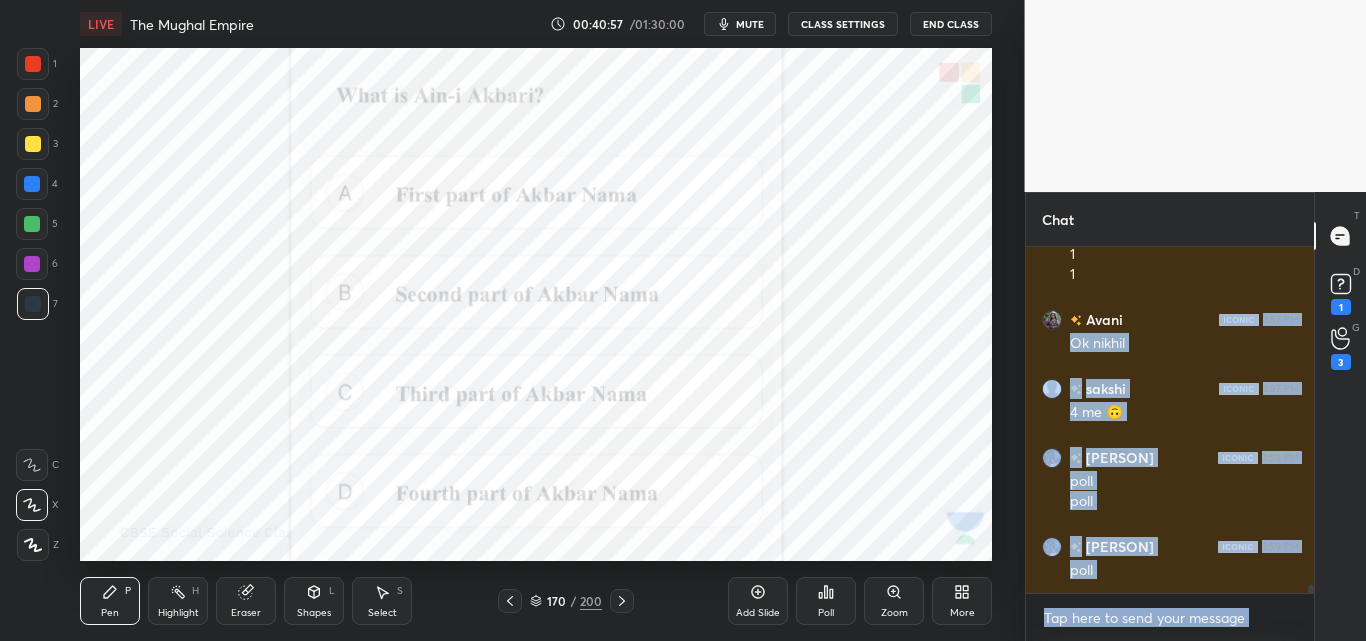 click on "T Messages (T) D Doubts (D) 1 G Raise Hand (G) 3" at bounding box center [1340, 416] 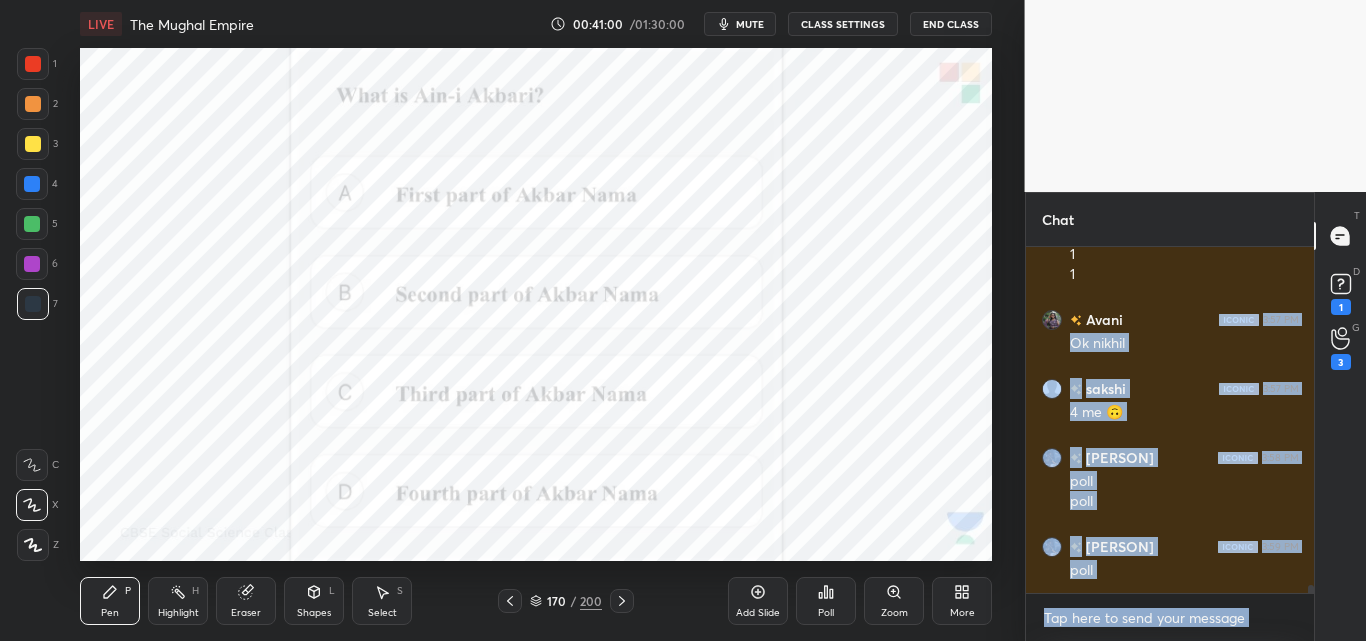 drag, startPoint x: 863, startPoint y: 587, endPoint x: 849, endPoint y: 593, distance: 15.231546 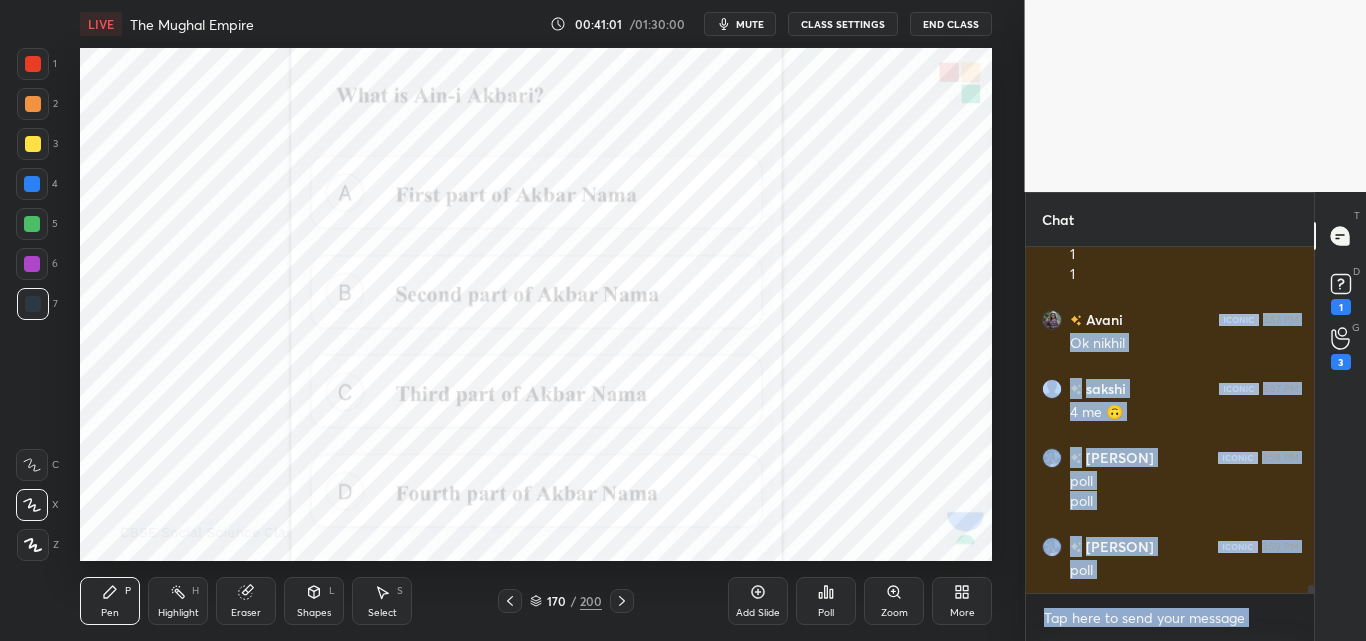click on "Poll" at bounding box center [826, 601] 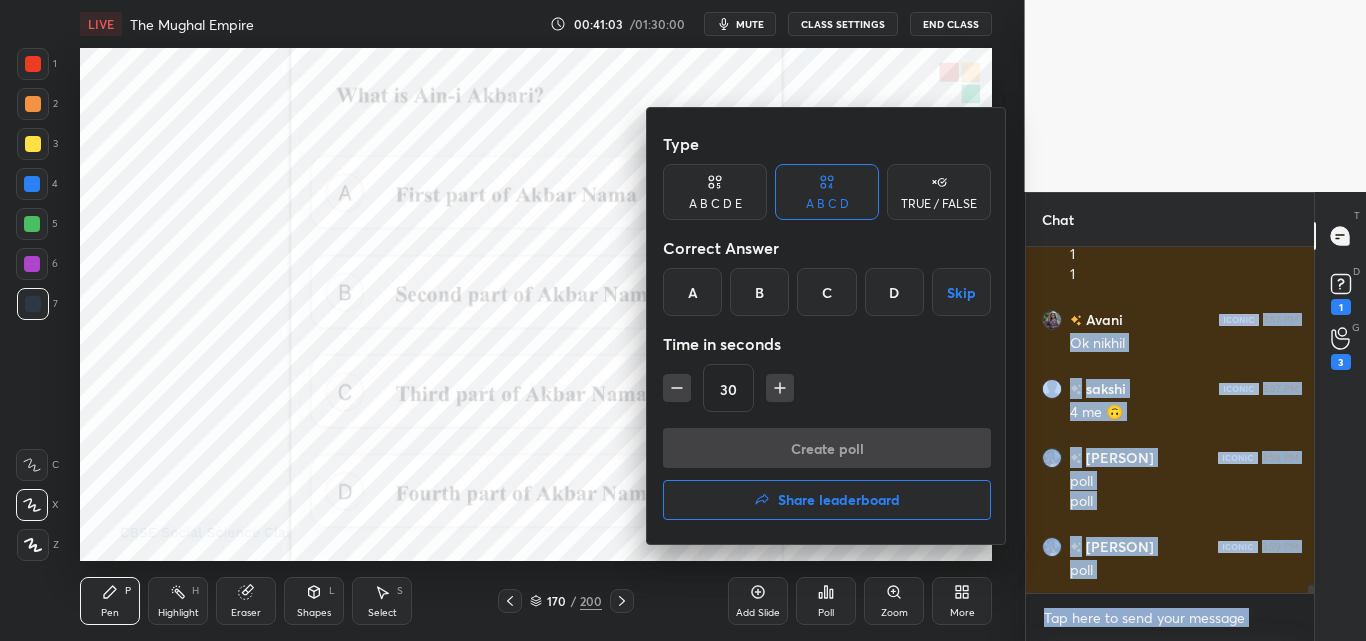 click on "C" at bounding box center (826, 292) 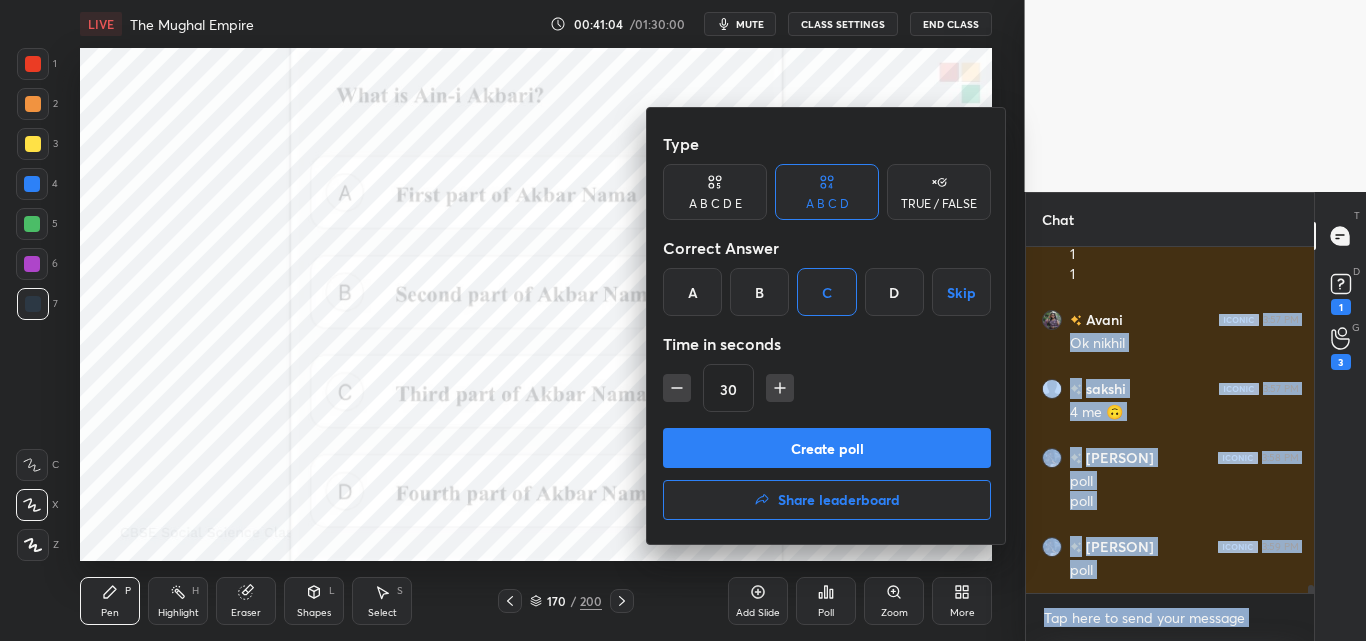 click on "Create poll" at bounding box center (827, 448) 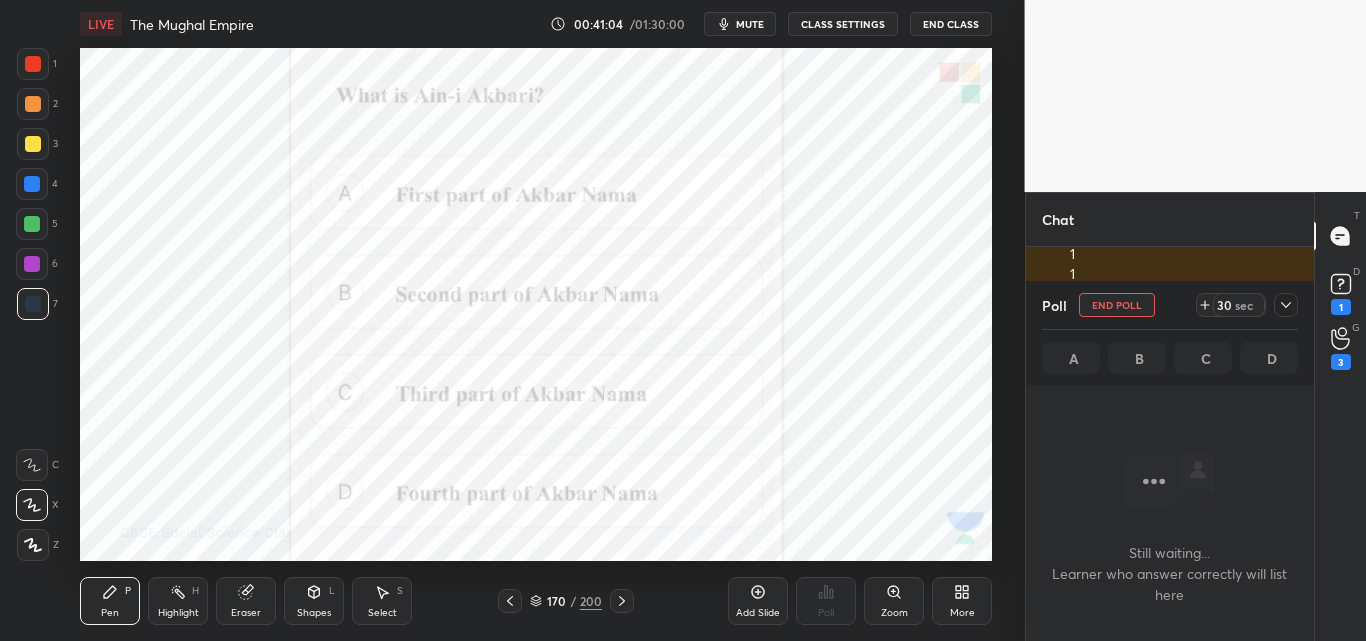 scroll, scrollTop: 236, scrollLeft: 282, axis: both 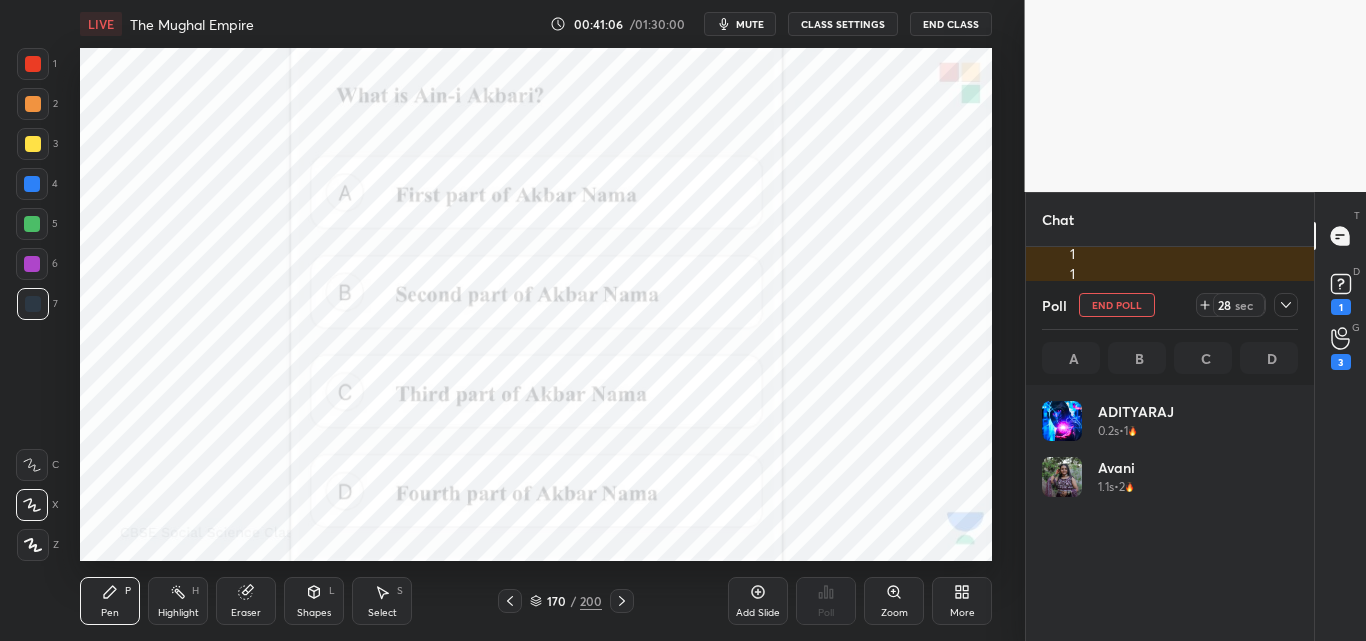 click on "mute" at bounding box center (740, 24) 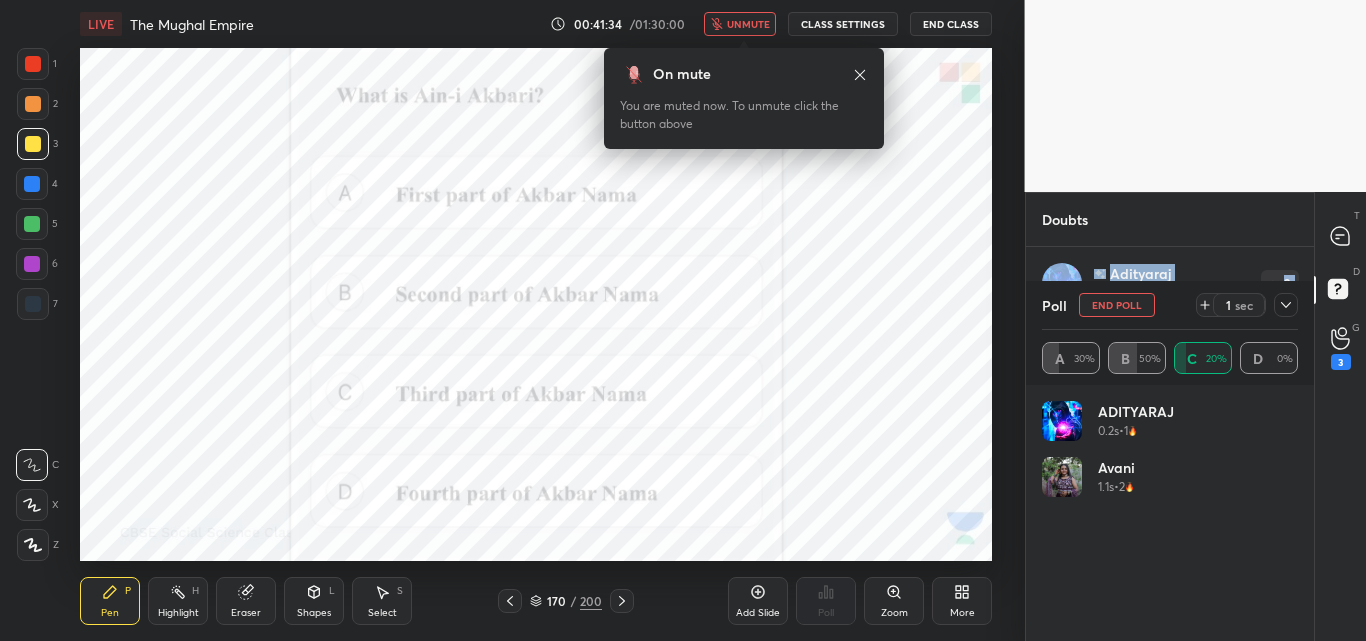click 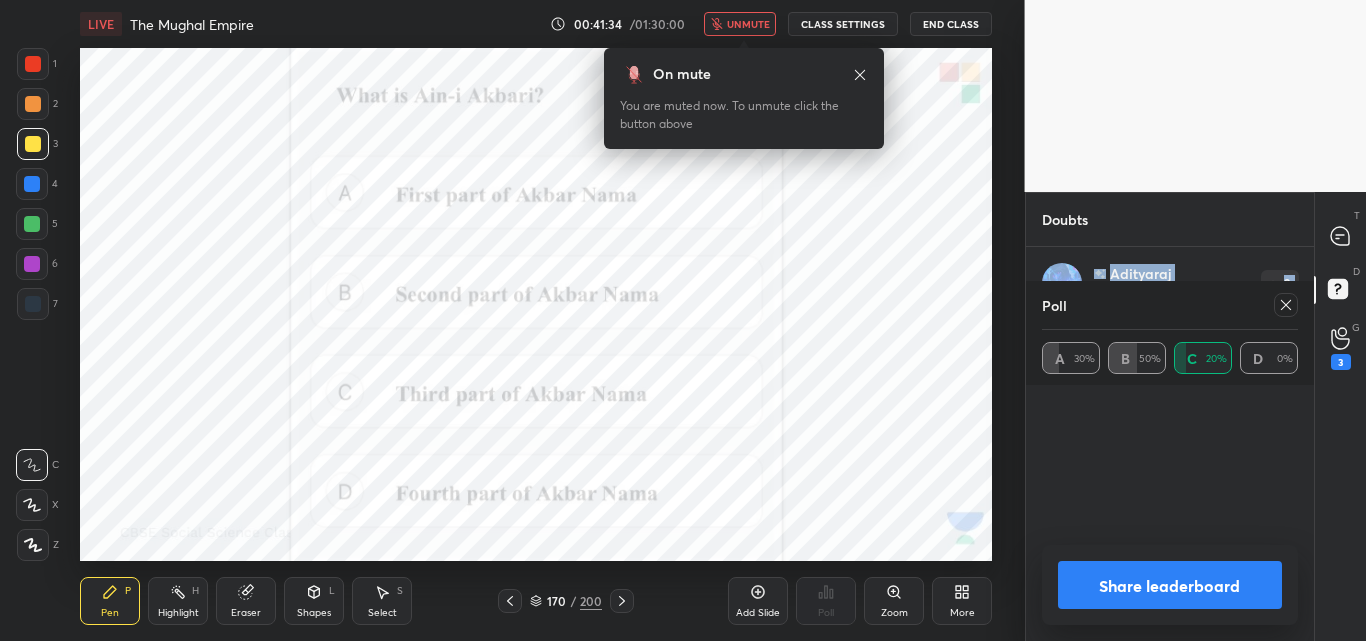 scroll, scrollTop: 0, scrollLeft: 0, axis: both 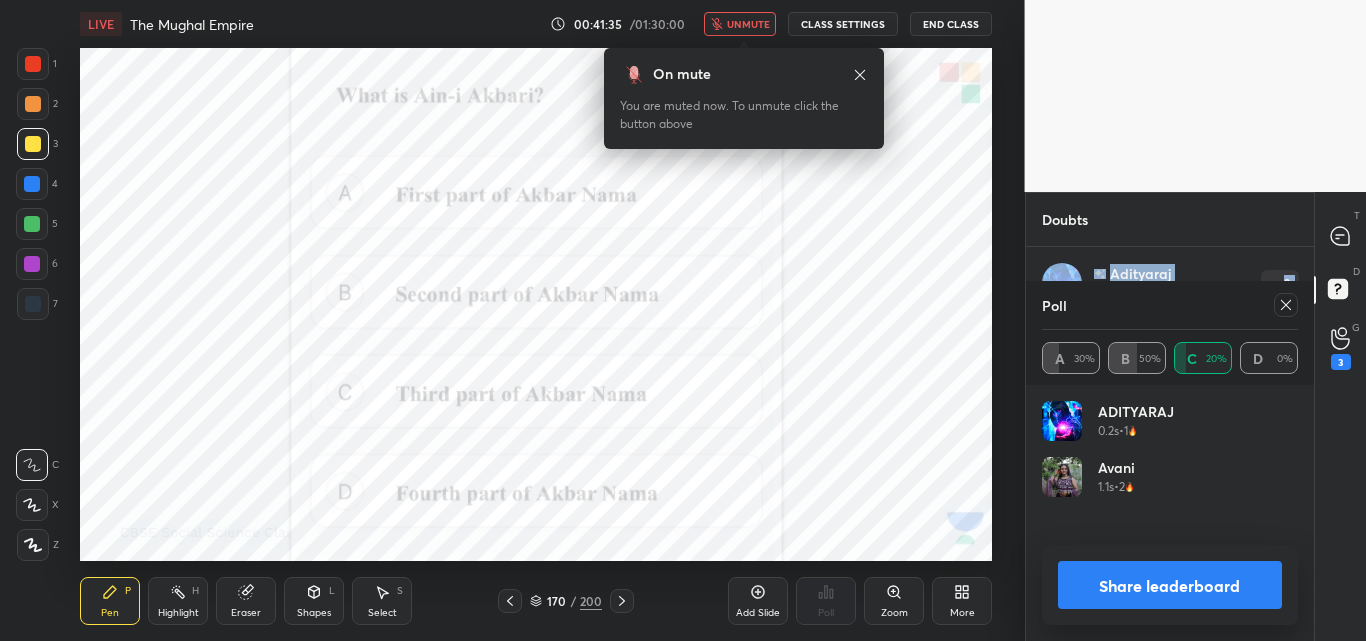 click 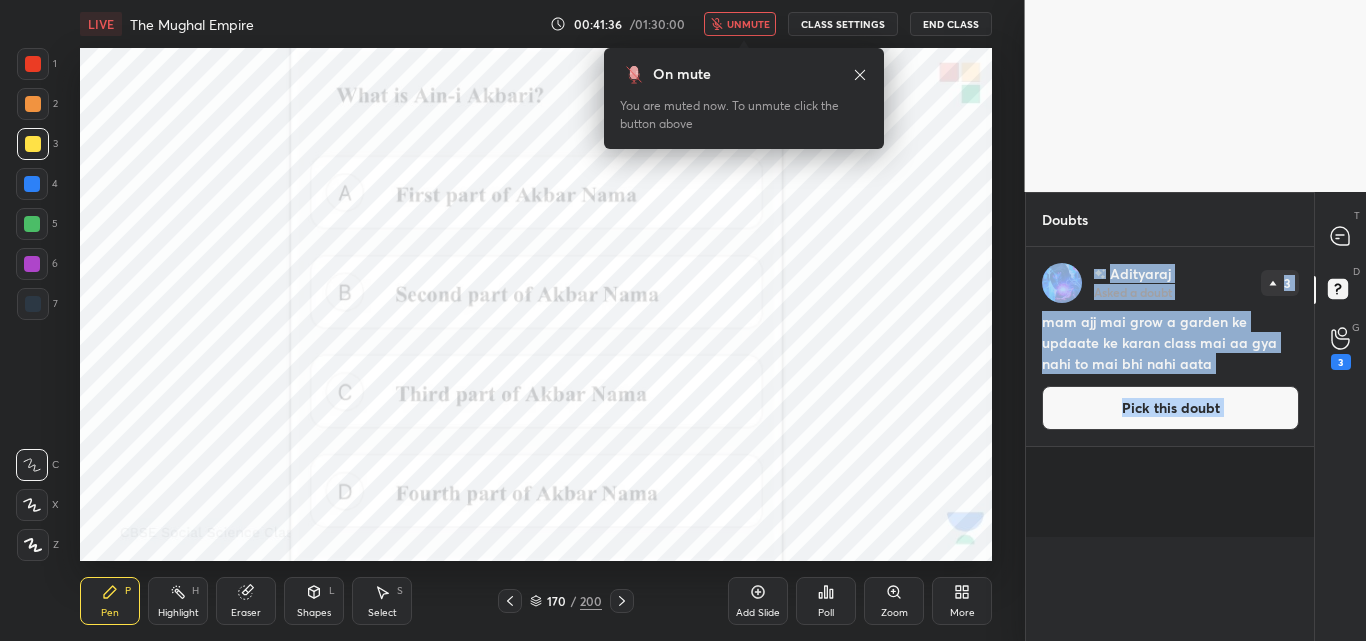 scroll, scrollTop: 0, scrollLeft: 0, axis: both 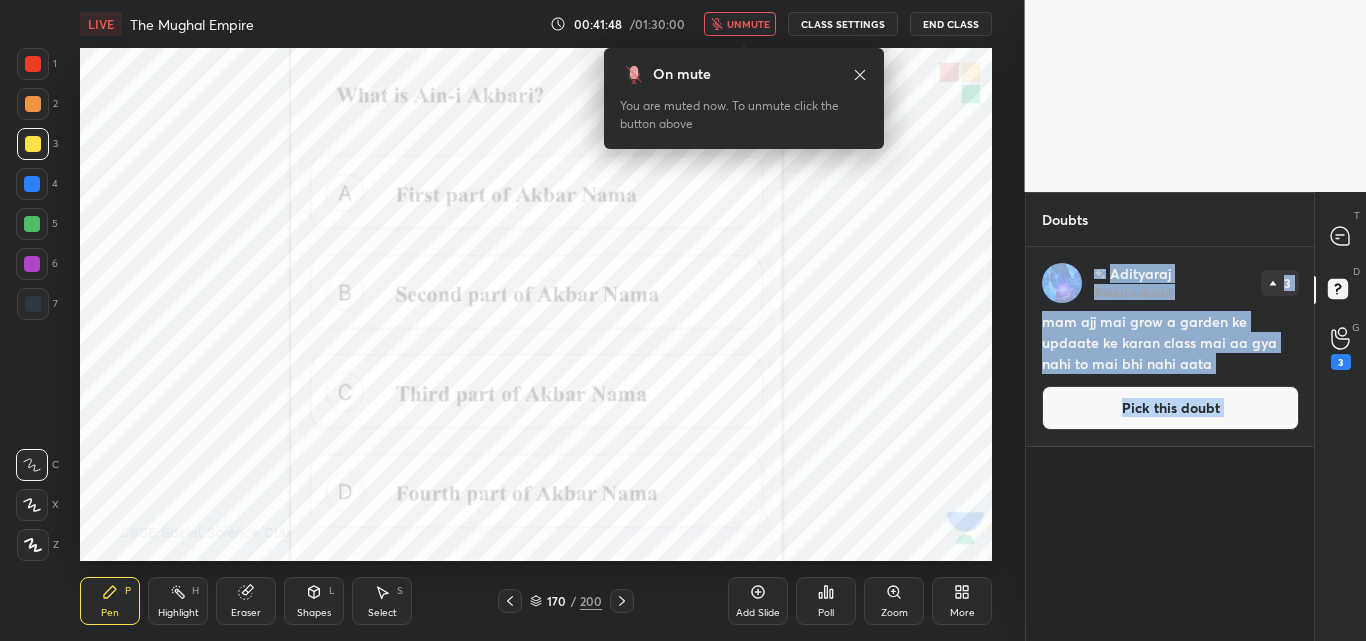 click on "unmute" at bounding box center [748, 24] 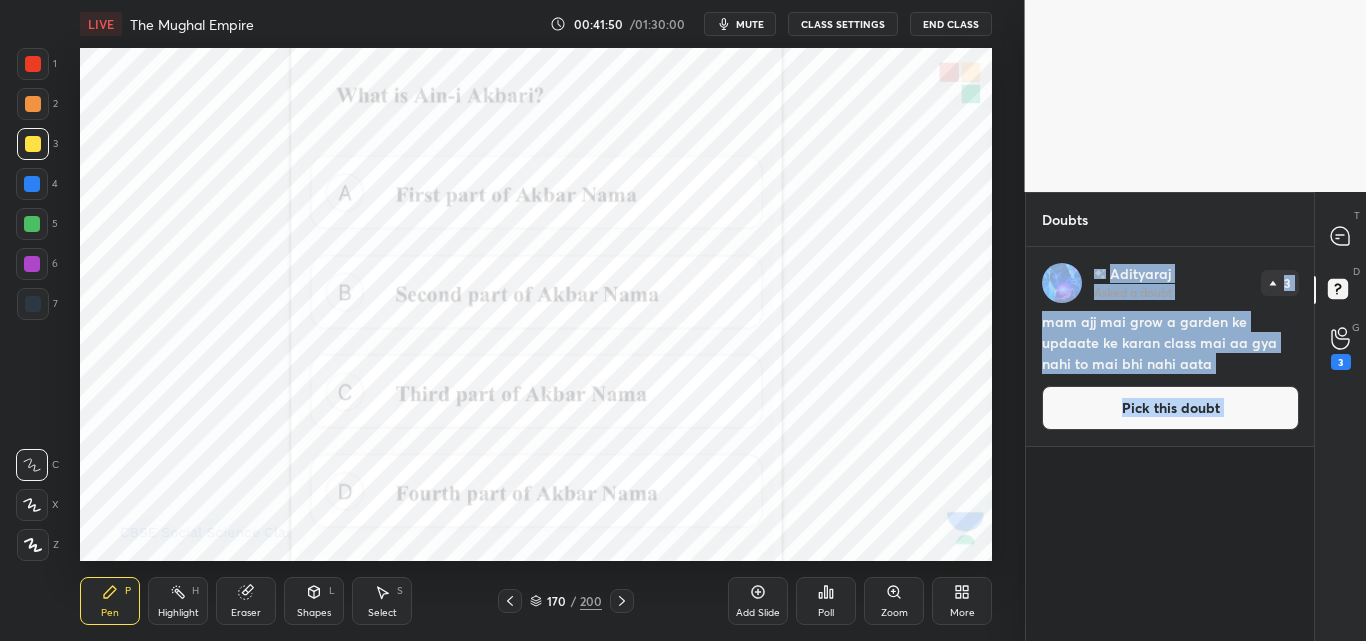click on "Pick this doubt" at bounding box center (1170, 408) 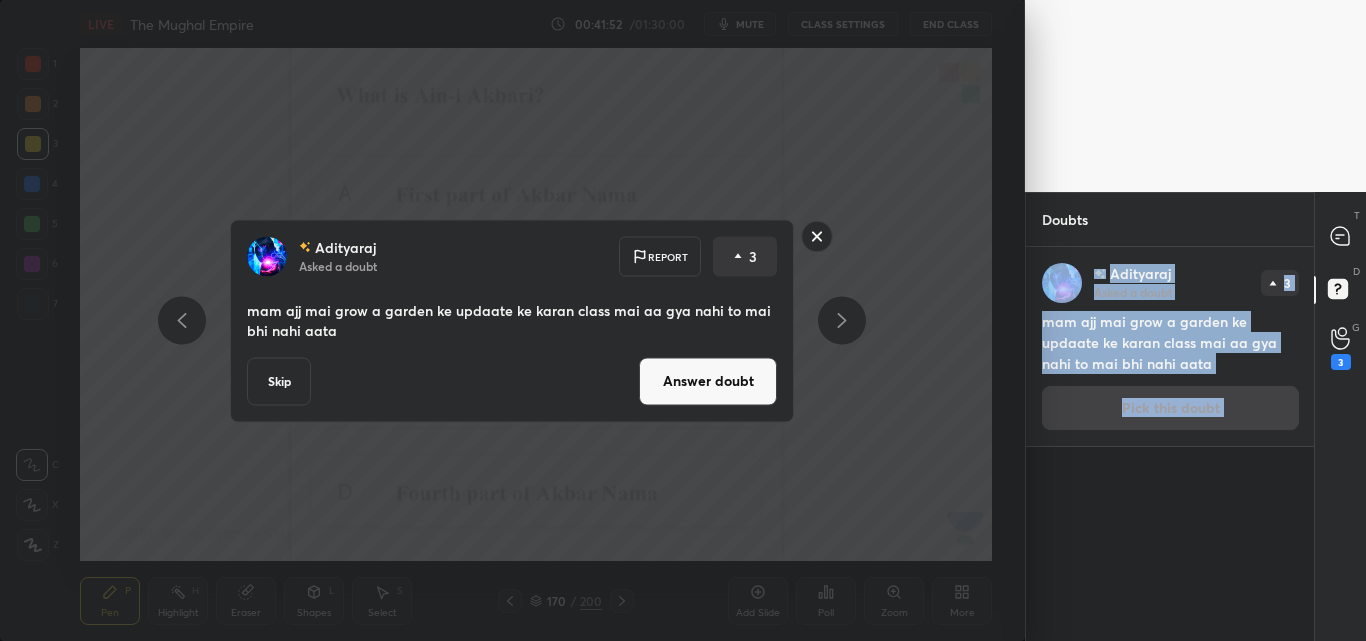 click on "Answer doubt" at bounding box center [708, 381] 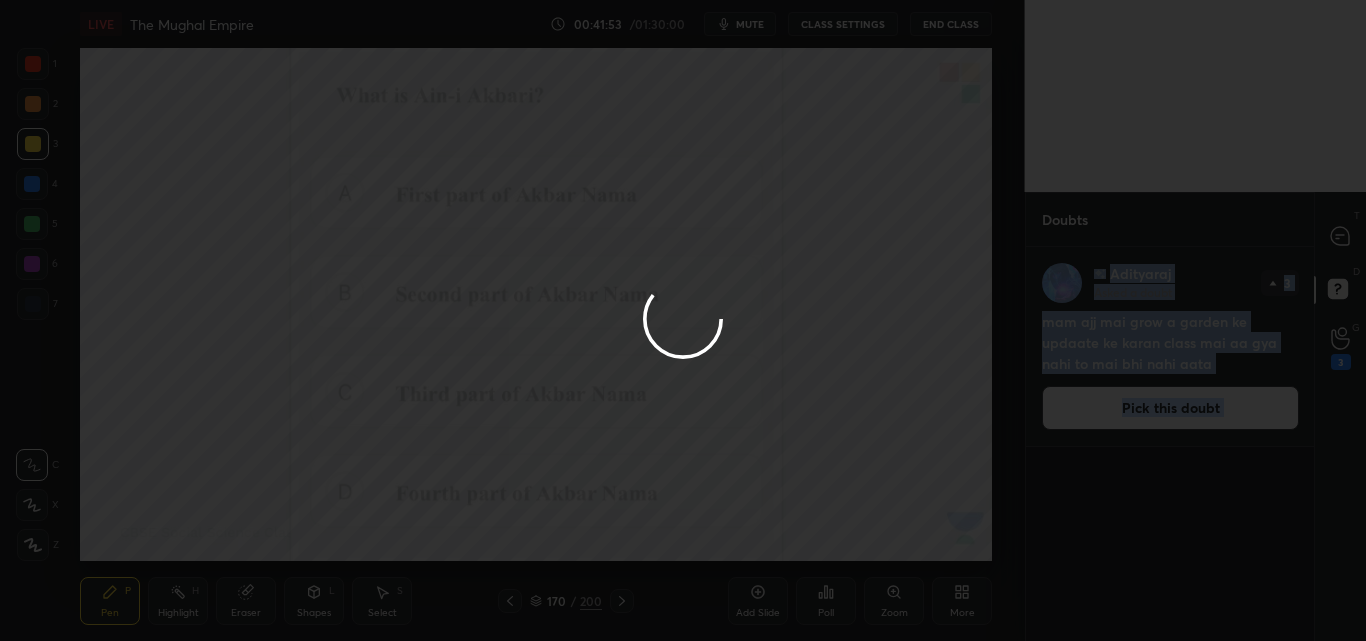 click at bounding box center [683, 320] 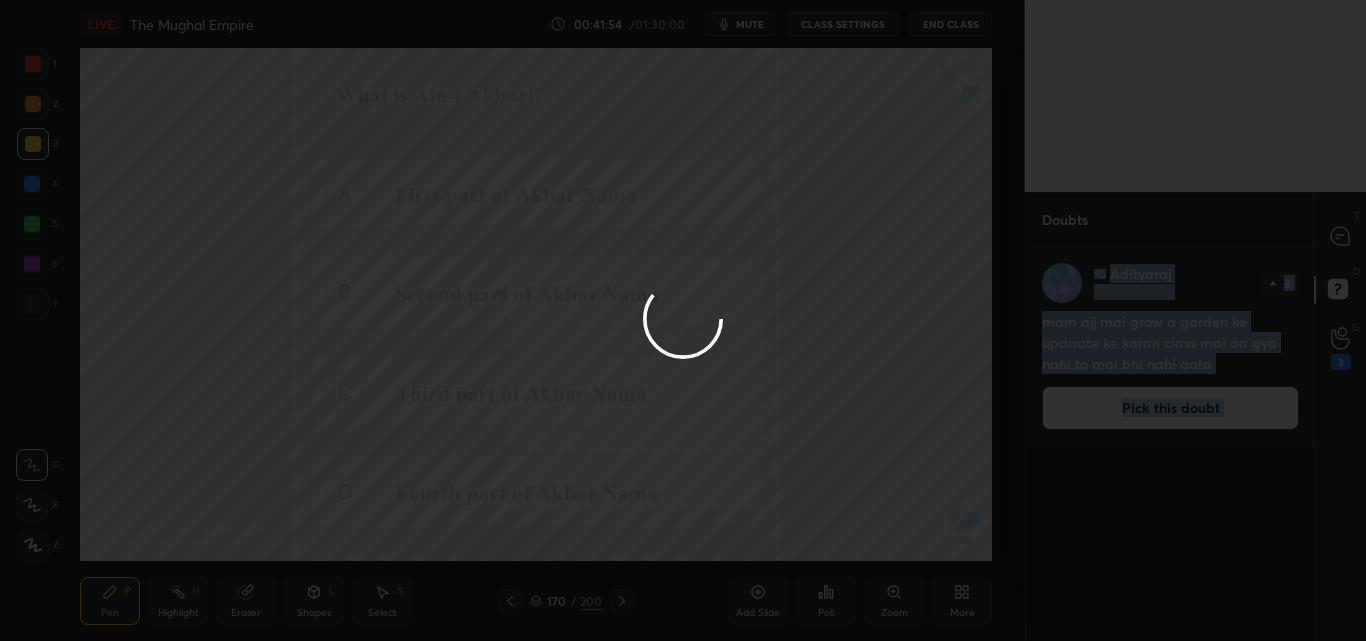 click at bounding box center [683, 320] 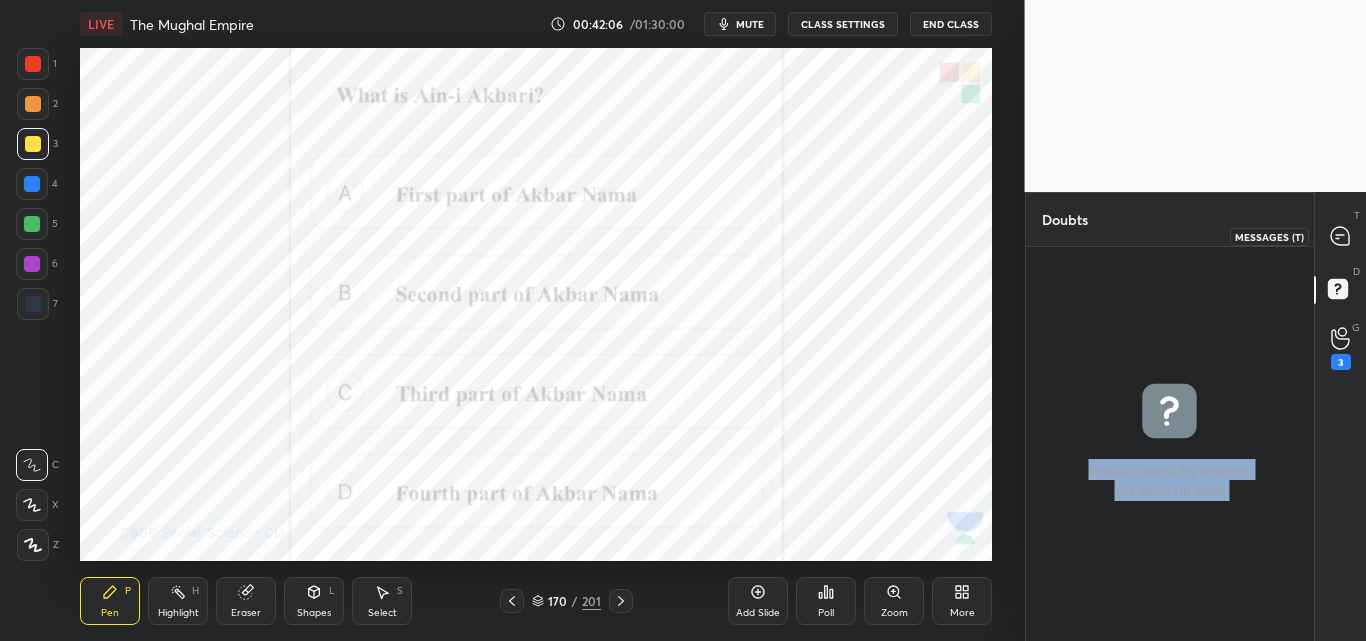 drag, startPoint x: 1342, startPoint y: 236, endPoint x: 1005, endPoint y: 300, distance: 343.02332 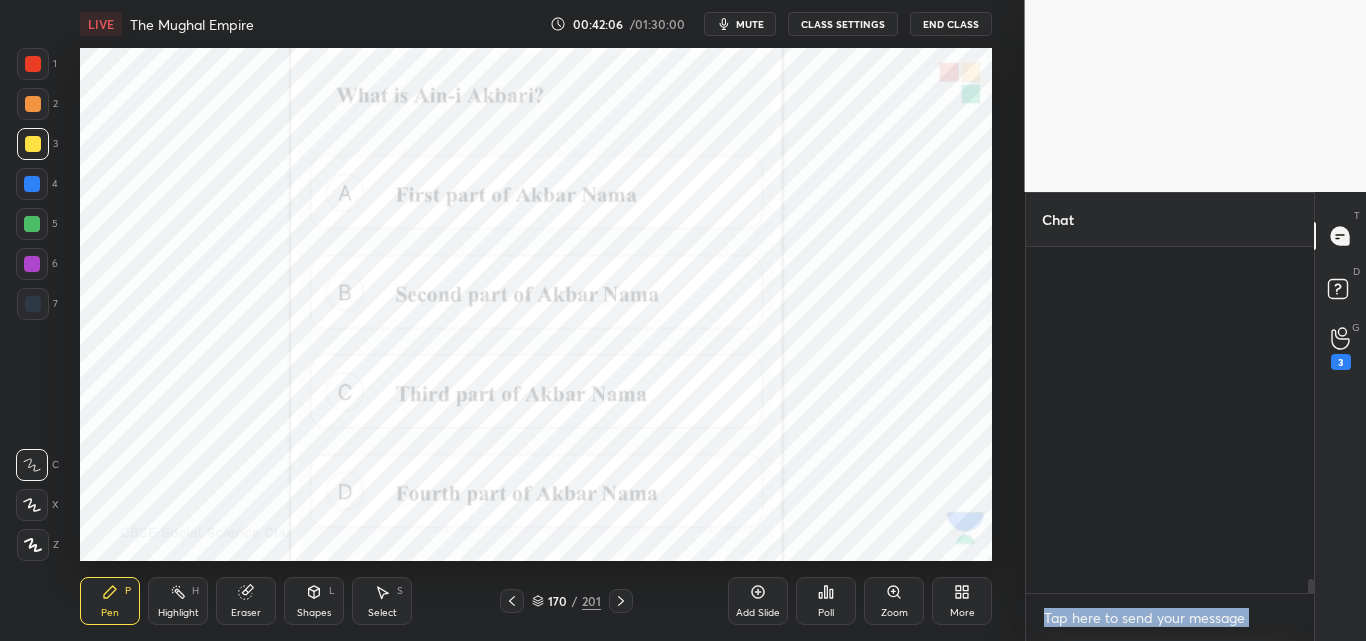 scroll, scrollTop: 15143, scrollLeft: 0, axis: vertical 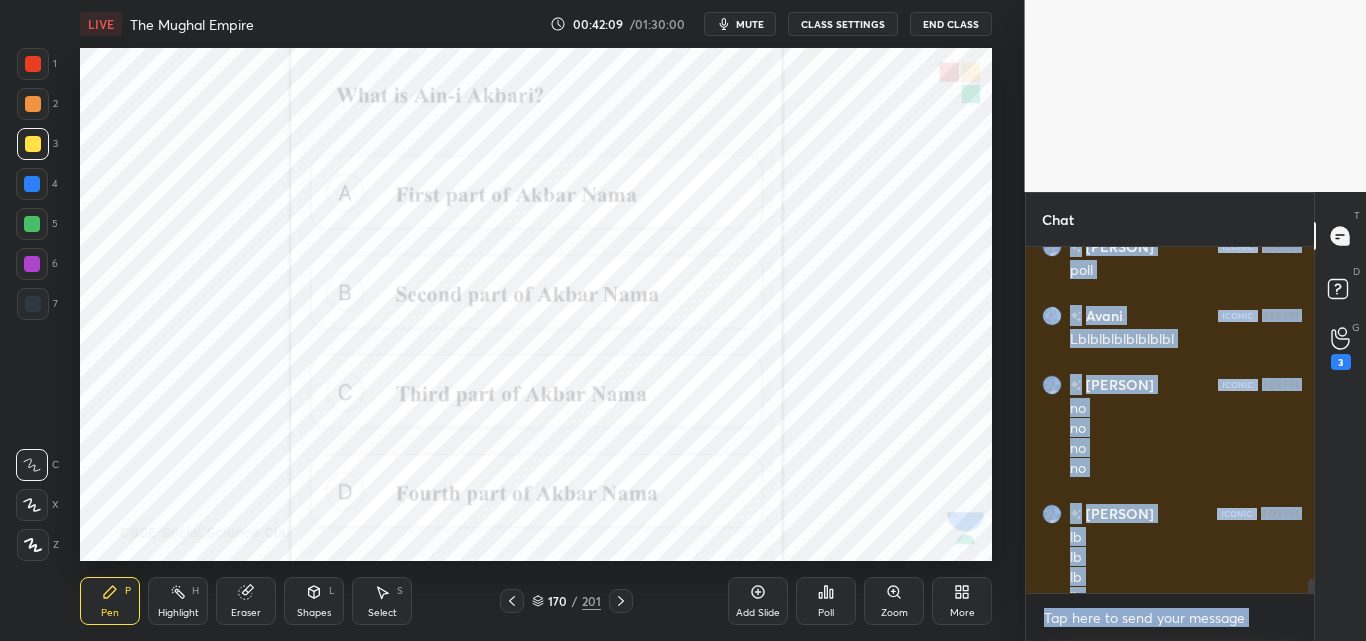 click on "LIVE The Mughal Empire 00:42:09 /  01:30:00 mute CLASS SETTINGS End Class" at bounding box center [536, 24] 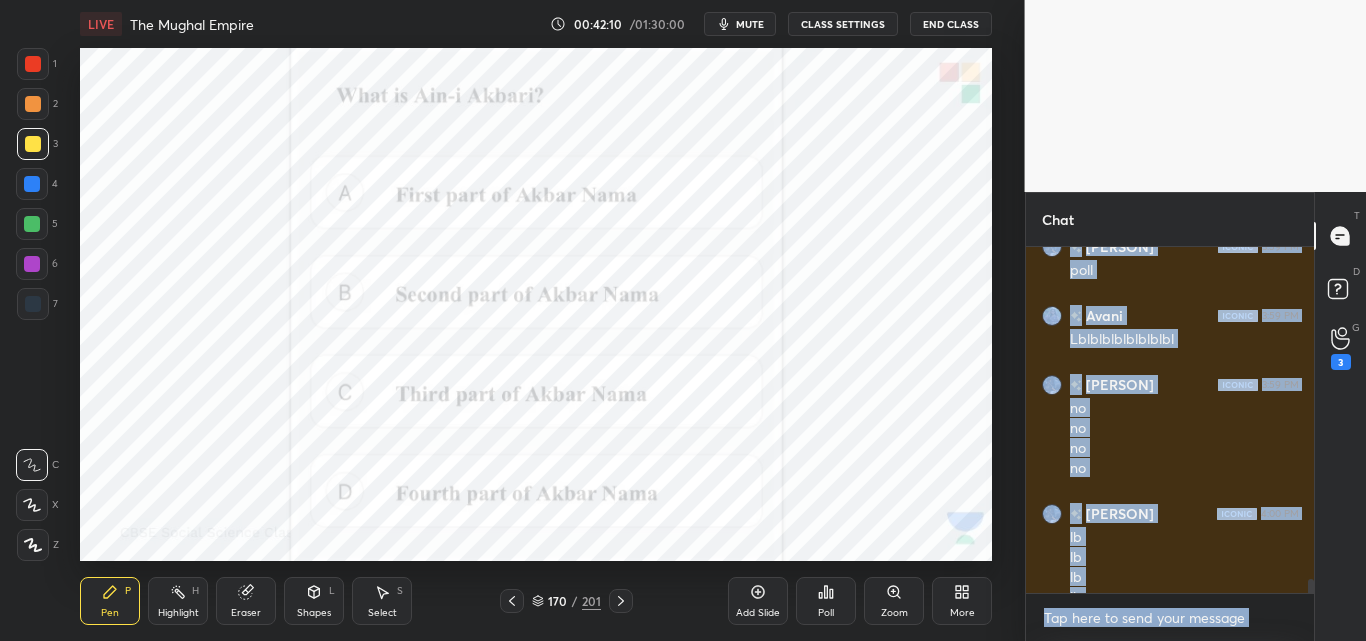 click on "mute" at bounding box center [750, 24] 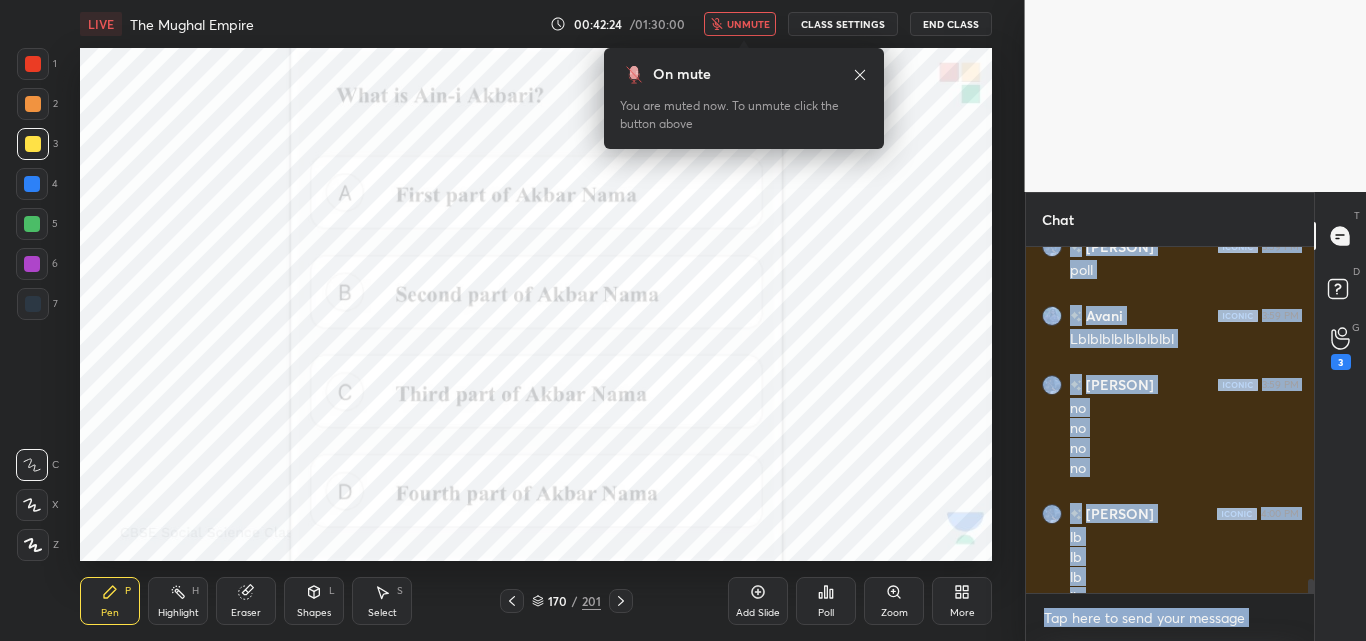 click on "unmute" at bounding box center (740, 24) 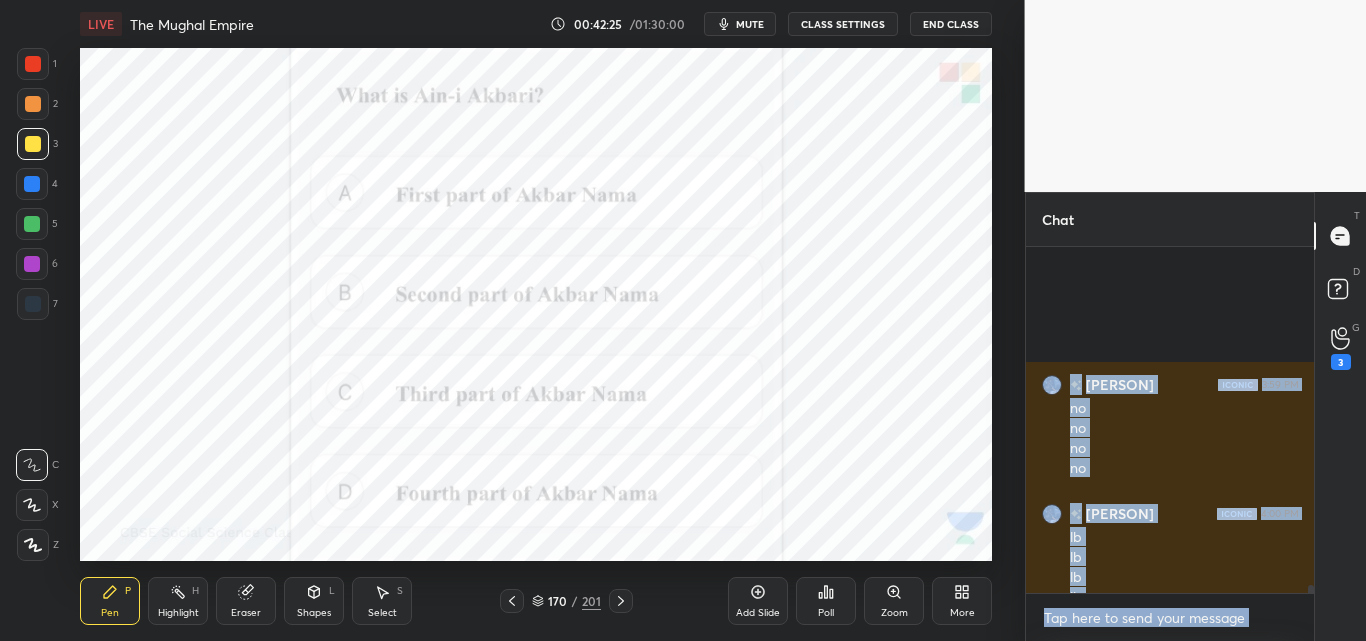 scroll, scrollTop: 15486, scrollLeft: 0, axis: vertical 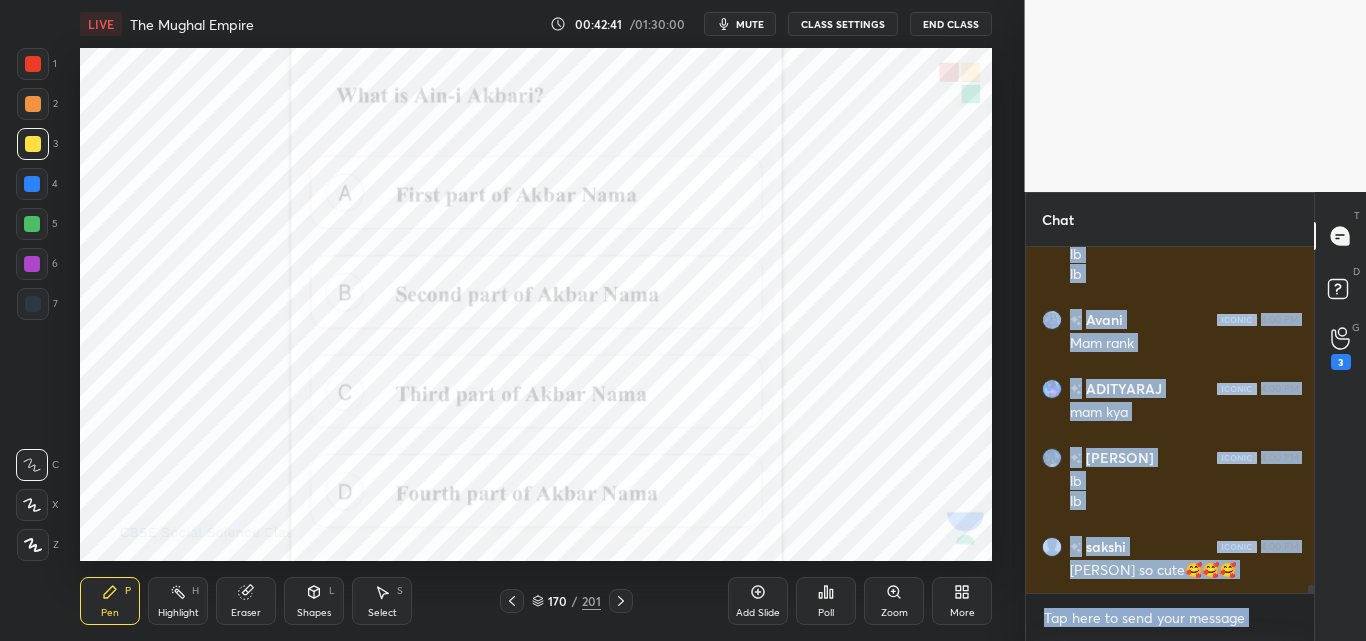 click on "mute" at bounding box center [750, 24] 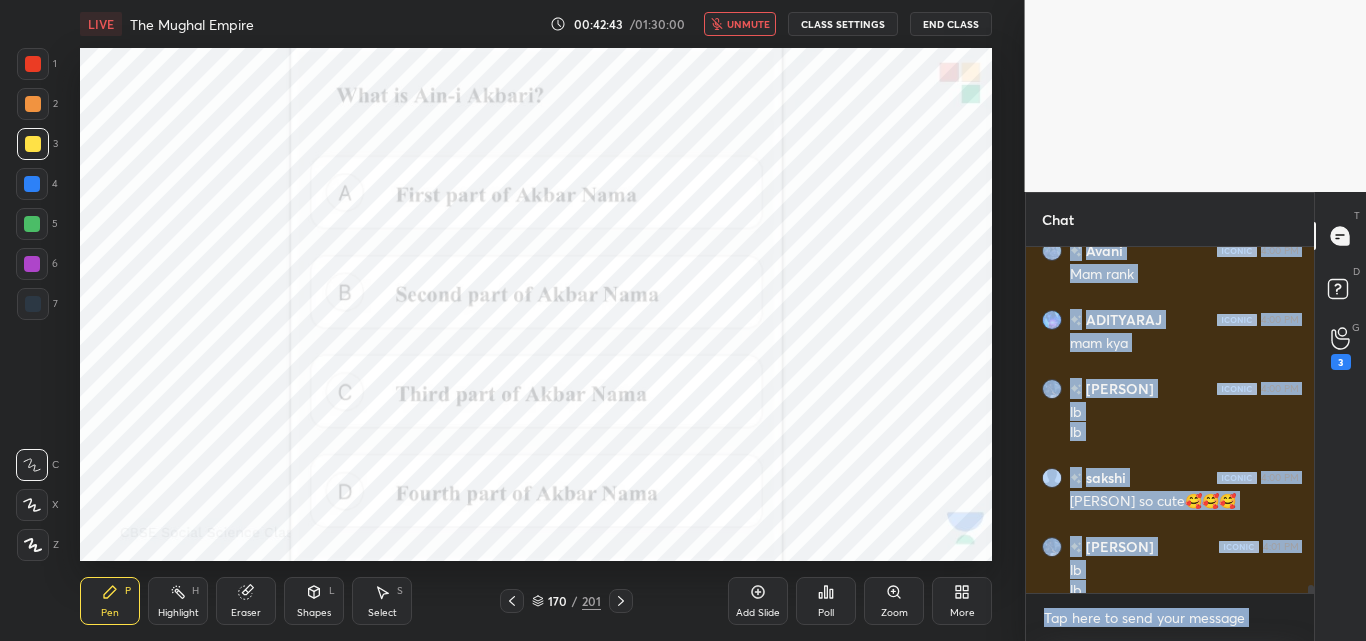 scroll, scrollTop: 15575, scrollLeft: 0, axis: vertical 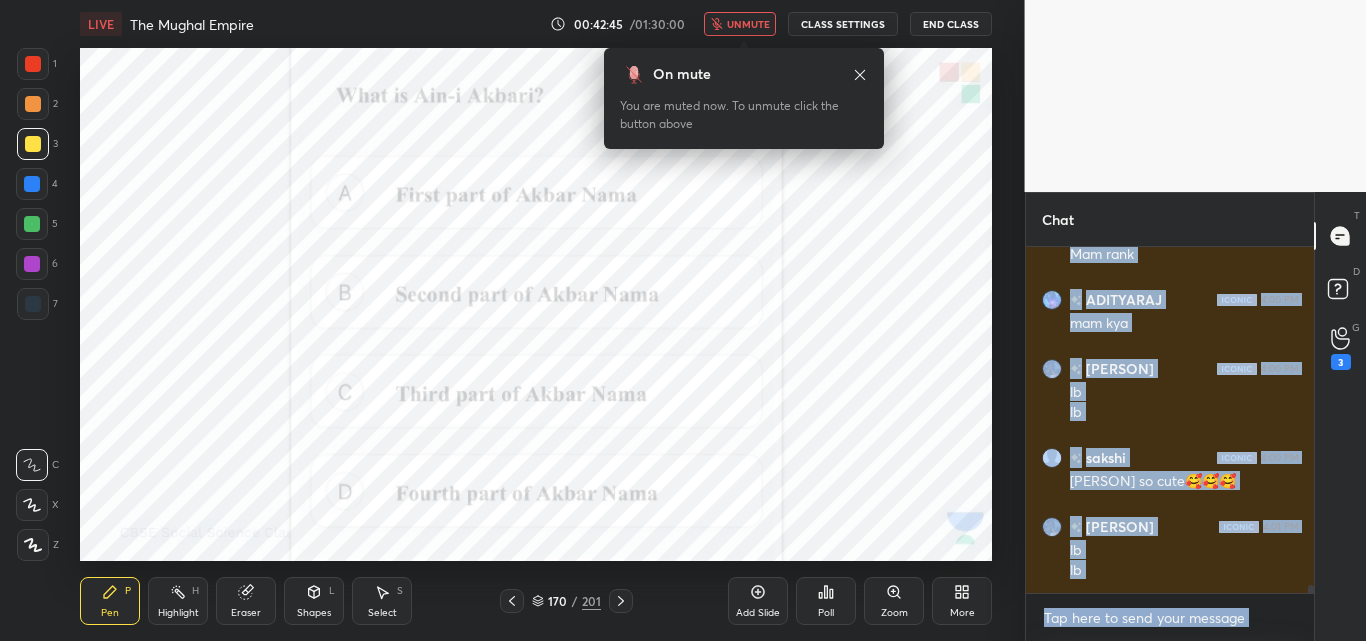 click on "Poll" at bounding box center [826, 601] 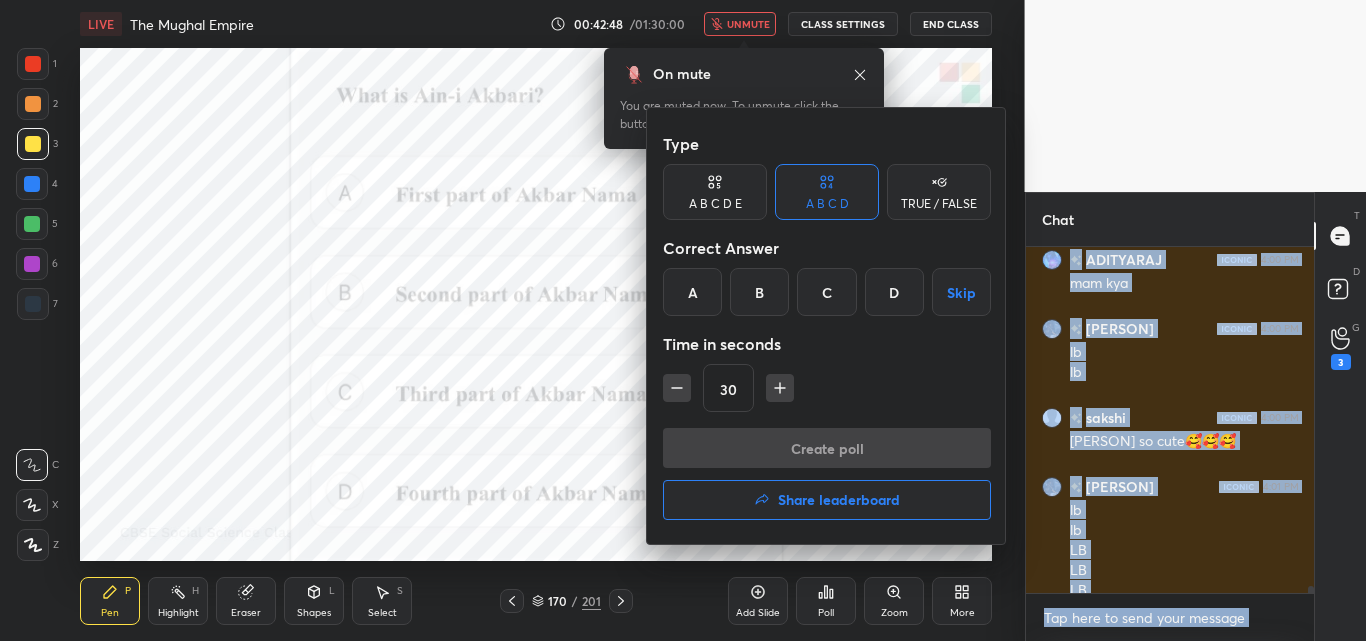 scroll, scrollTop: 15635, scrollLeft: 0, axis: vertical 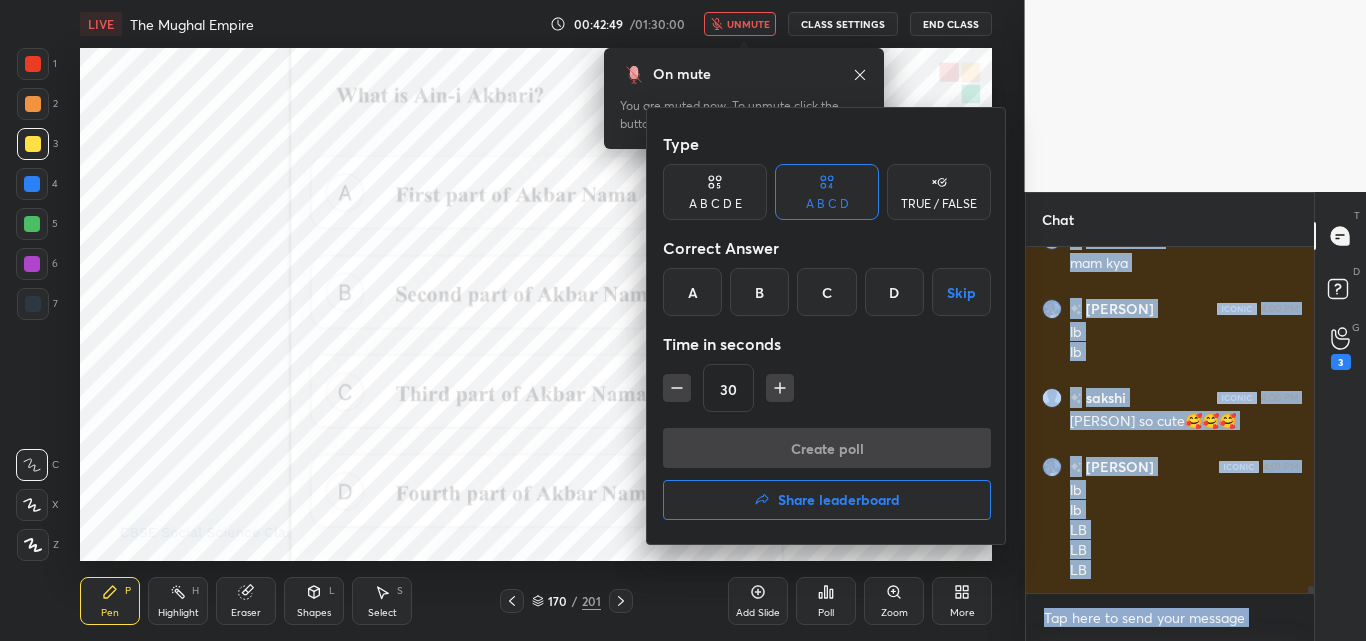 click on "Share leaderboard" at bounding box center [839, 500] 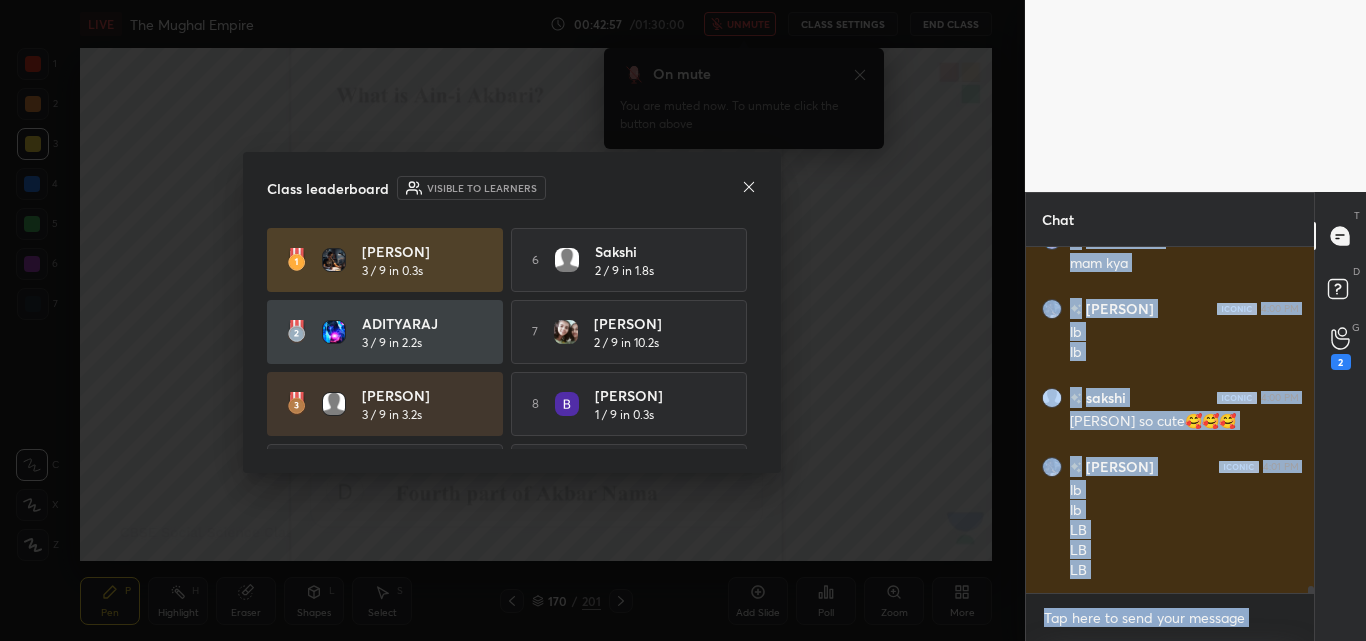 scroll, scrollTop: 137, scrollLeft: 0, axis: vertical 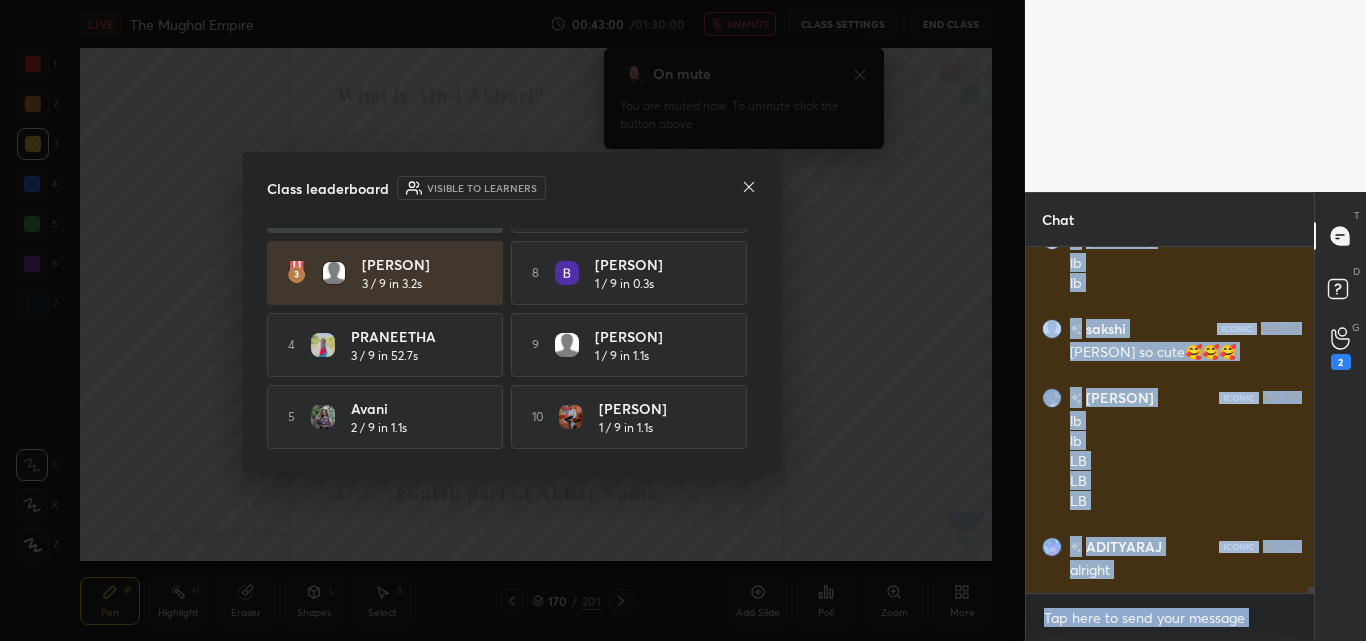 click 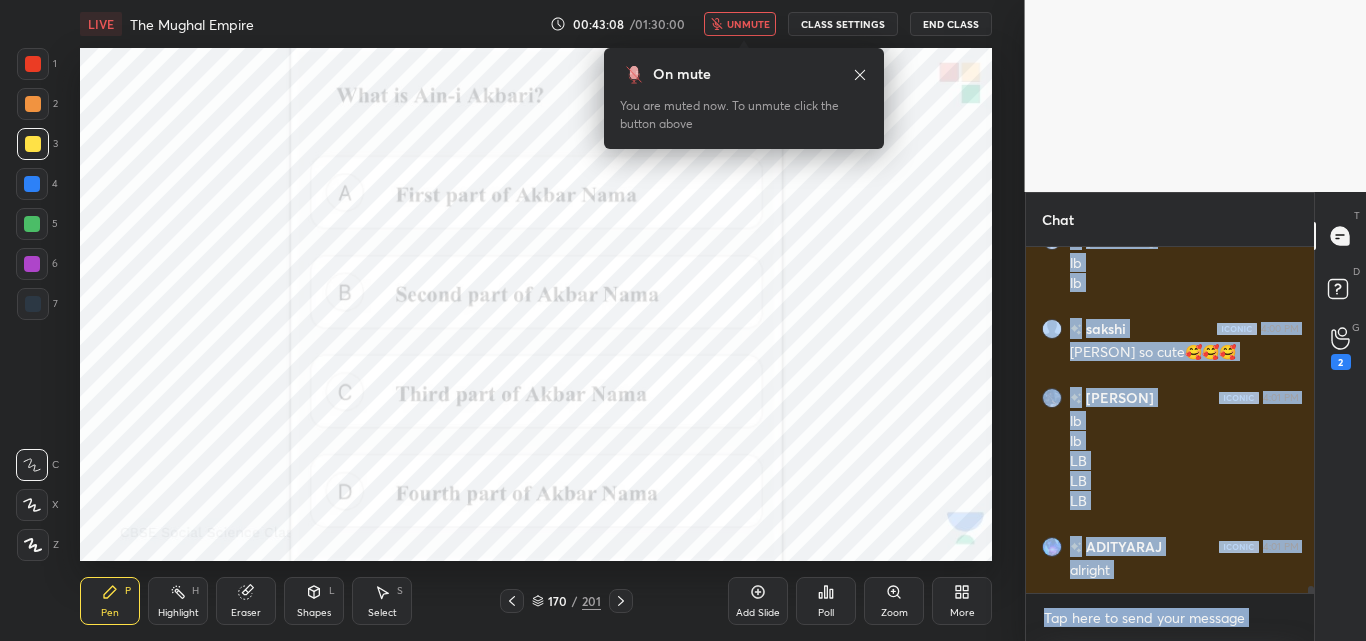 click on "unmute" at bounding box center (740, 24) 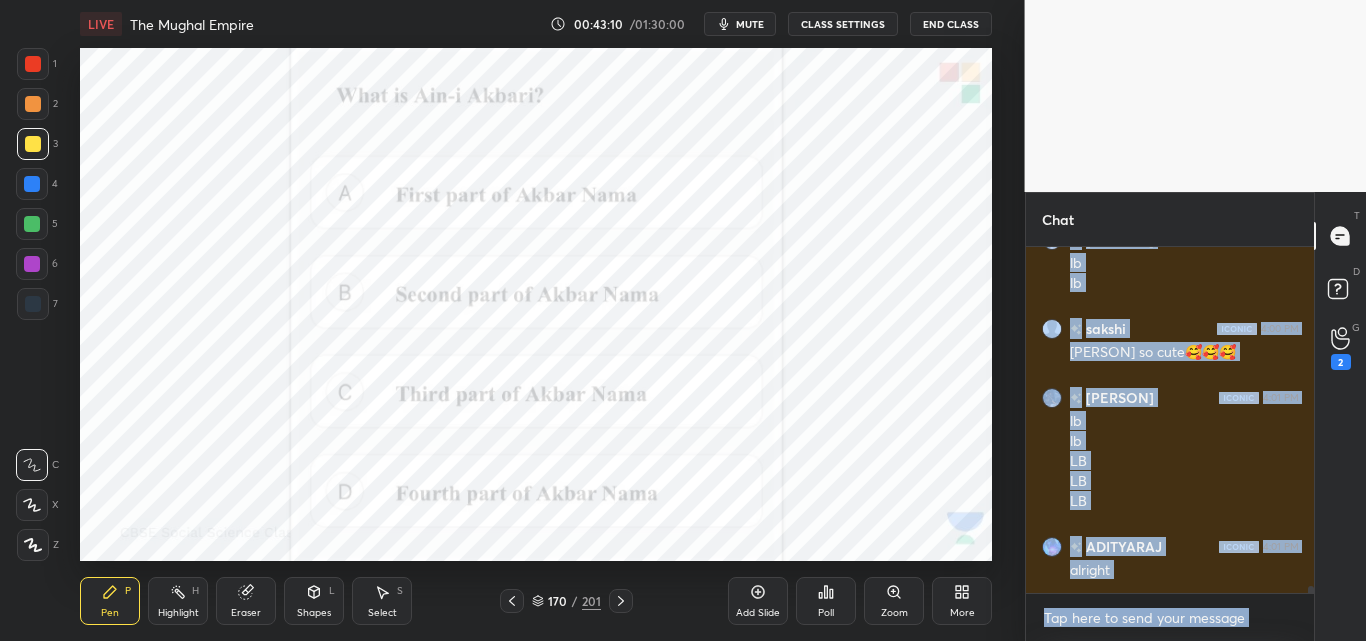 click at bounding box center [33, 64] 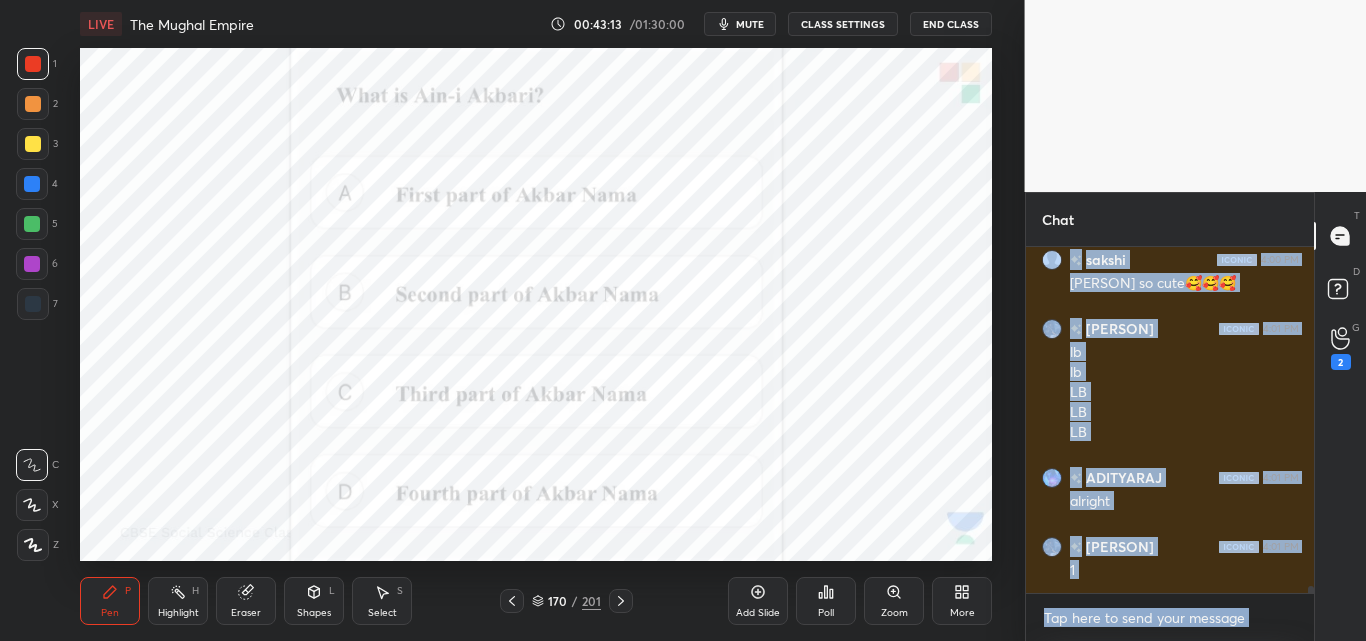 click 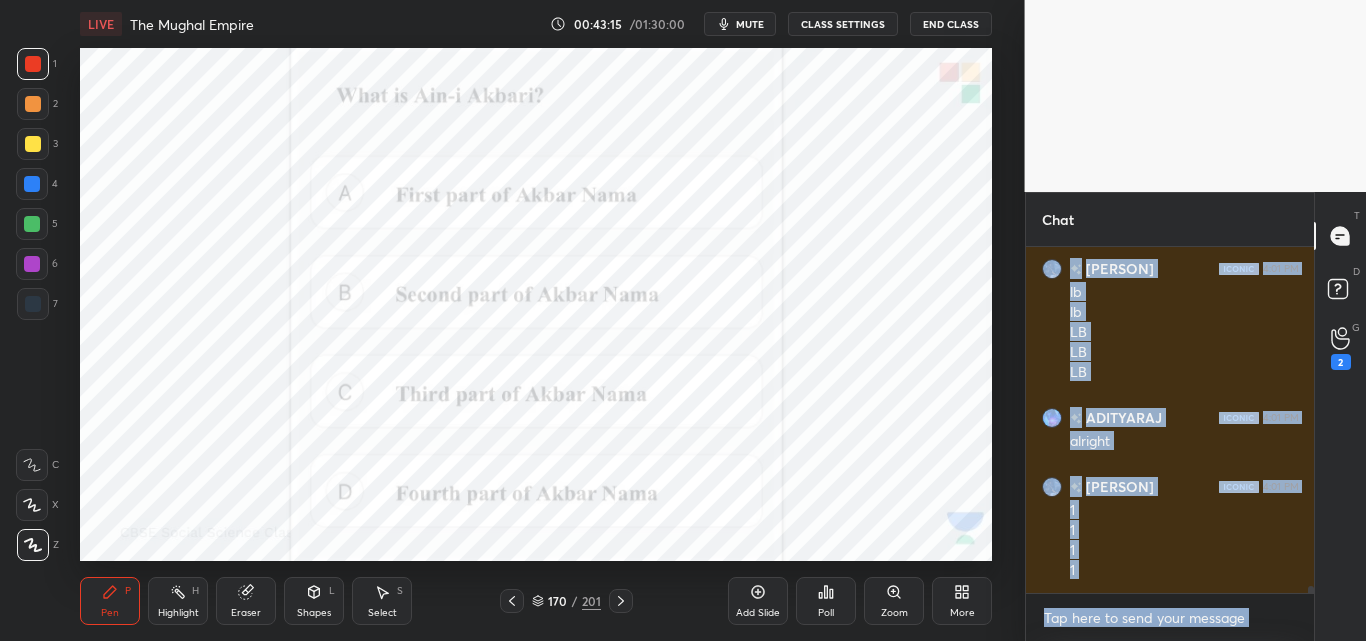 scroll, scrollTop: 15920, scrollLeft: 0, axis: vertical 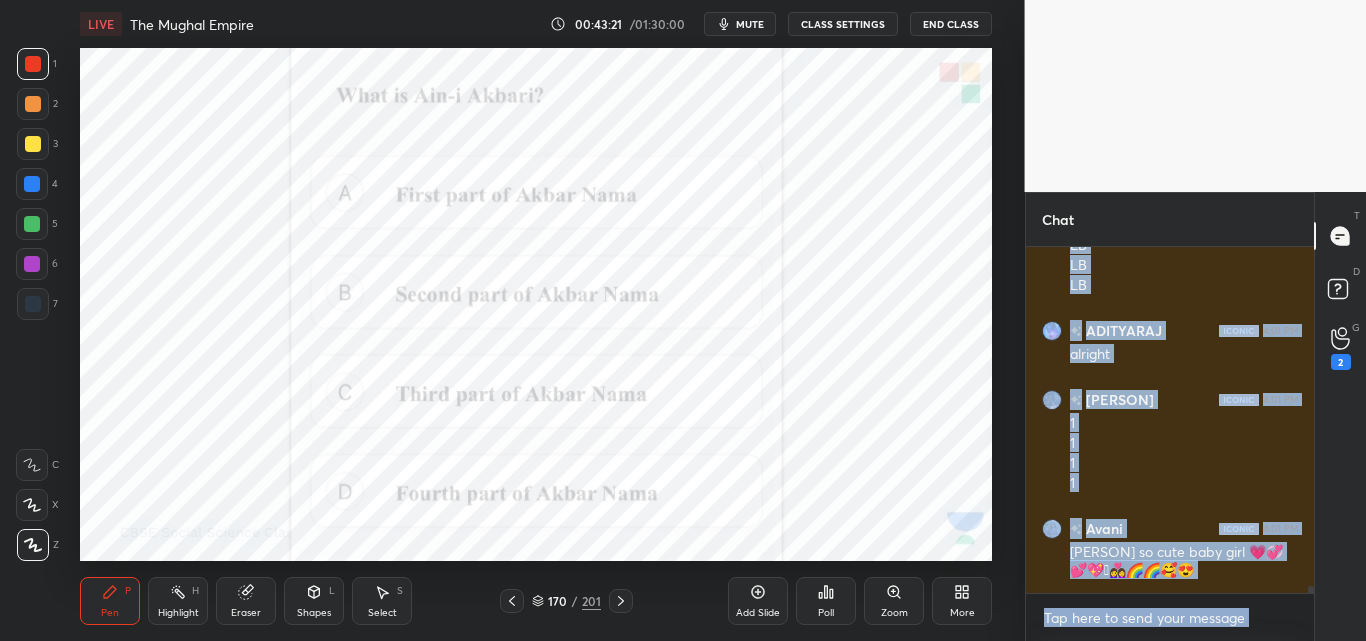 click on "Poll" at bounding box center [826, 613] 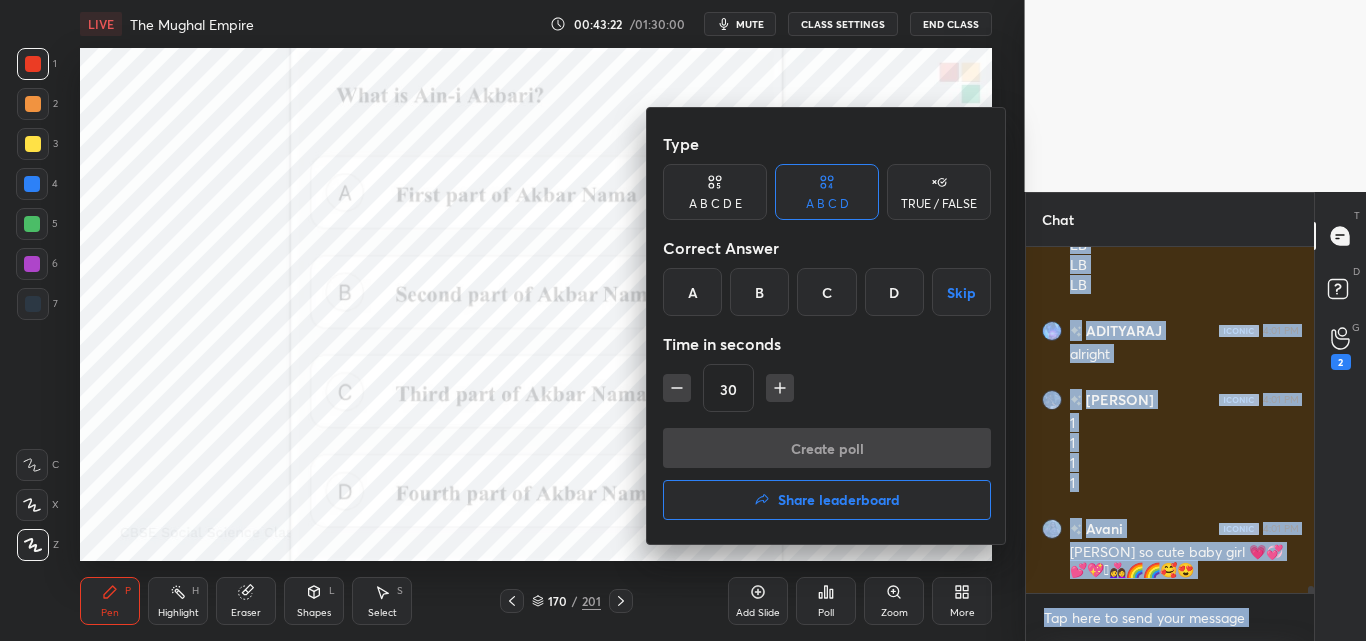 click on "Share leaderboard" at bounding box center (839, 500) 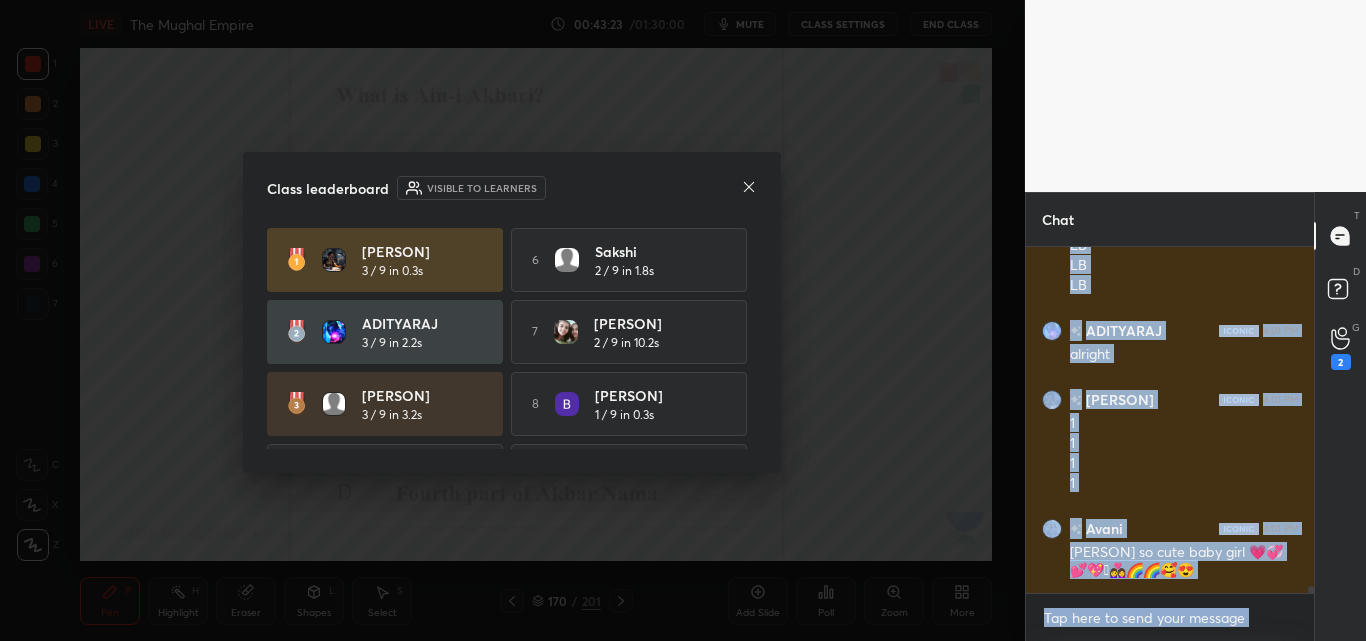 scroll, scrollTop: 15989, scrollLeft: 0, axis: vertical 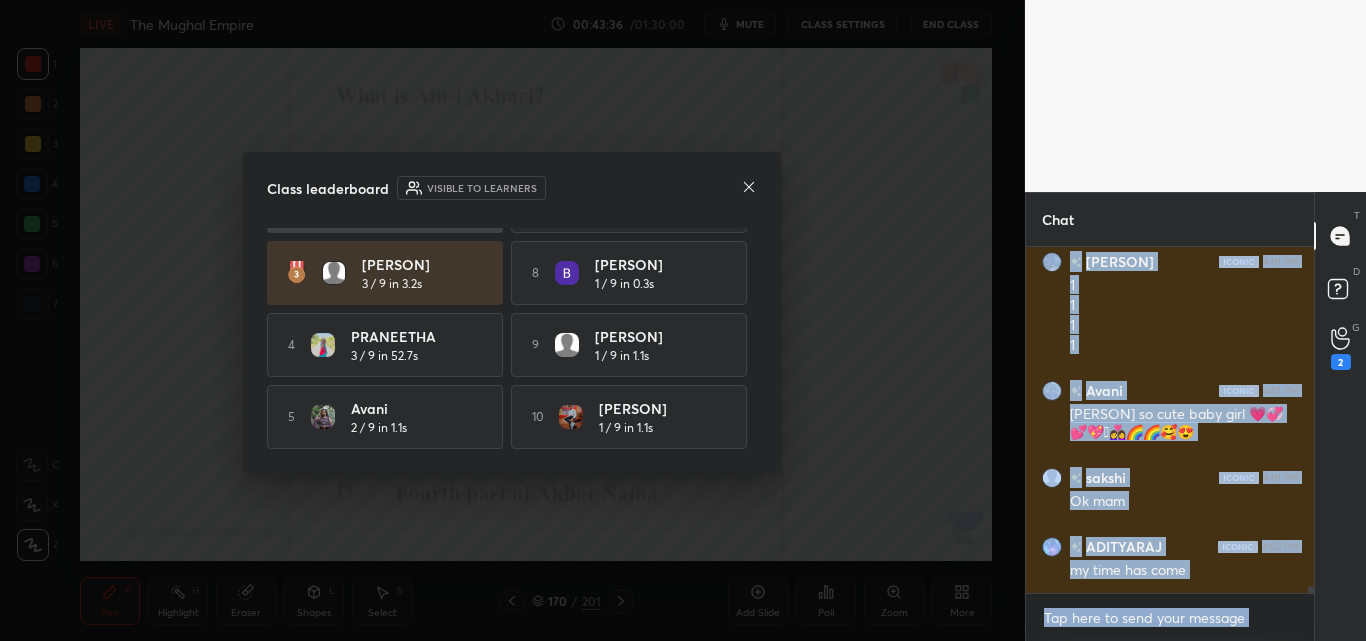 click 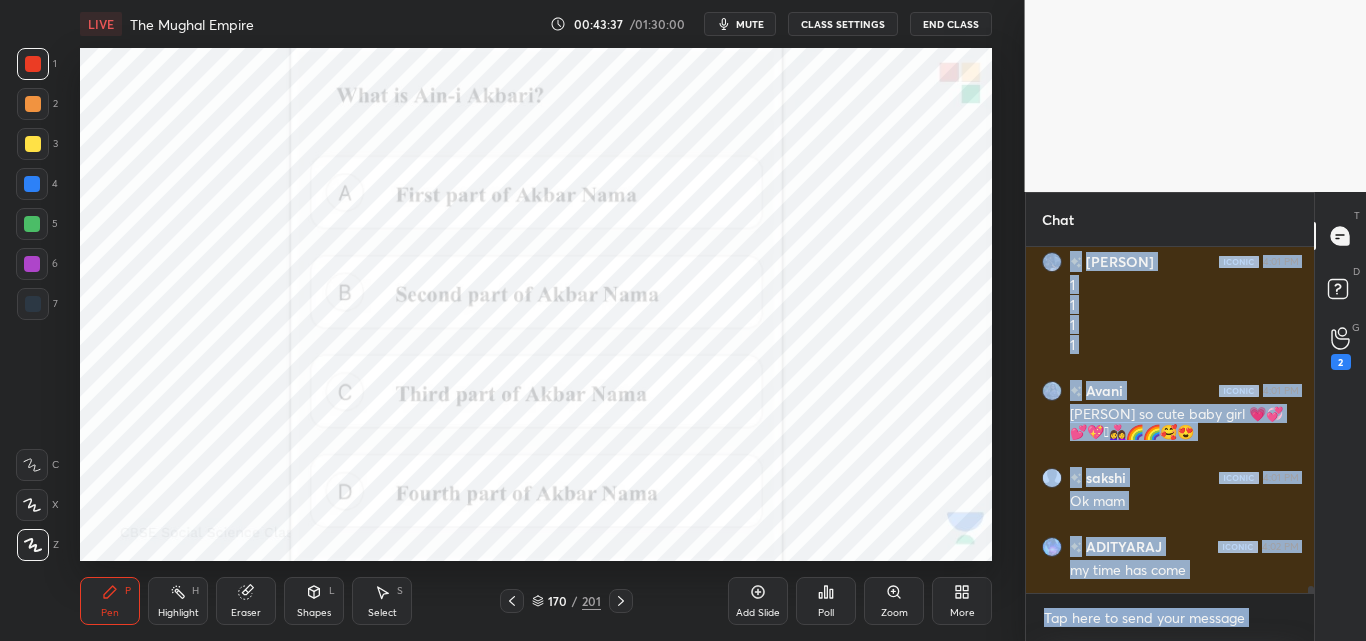 click on "mute" at bounding box center [740, 24] 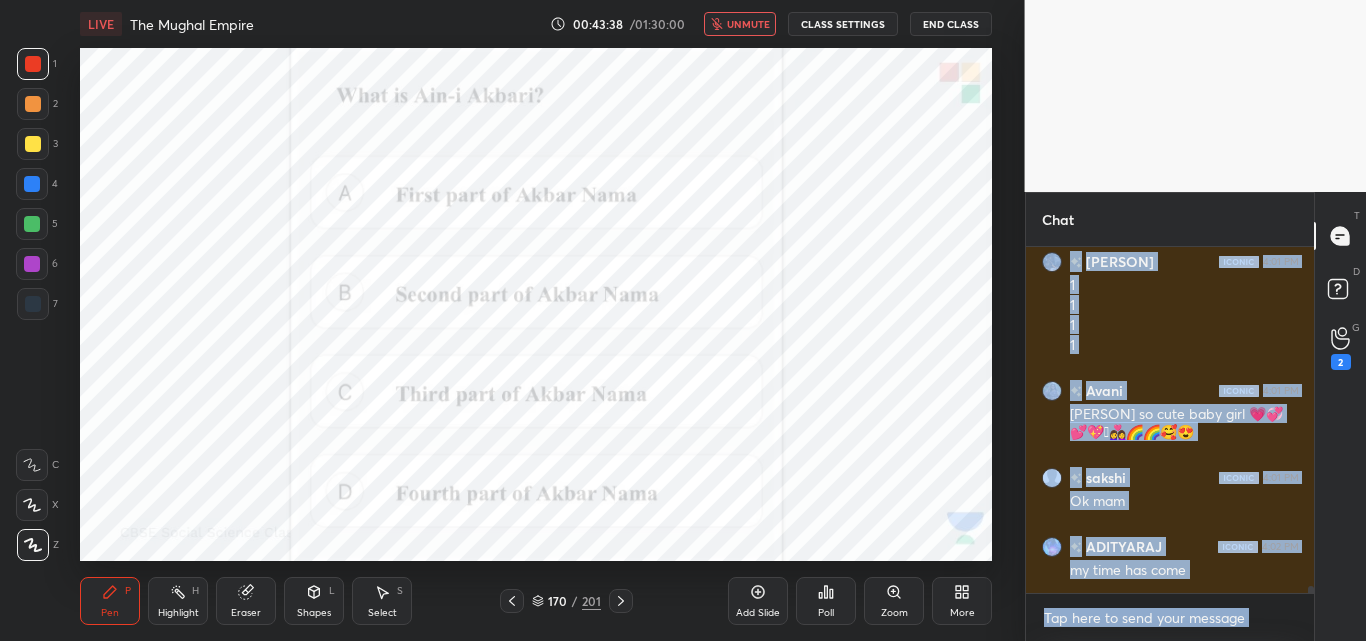 click on "Add Slide" at bounding box center [758, 601] 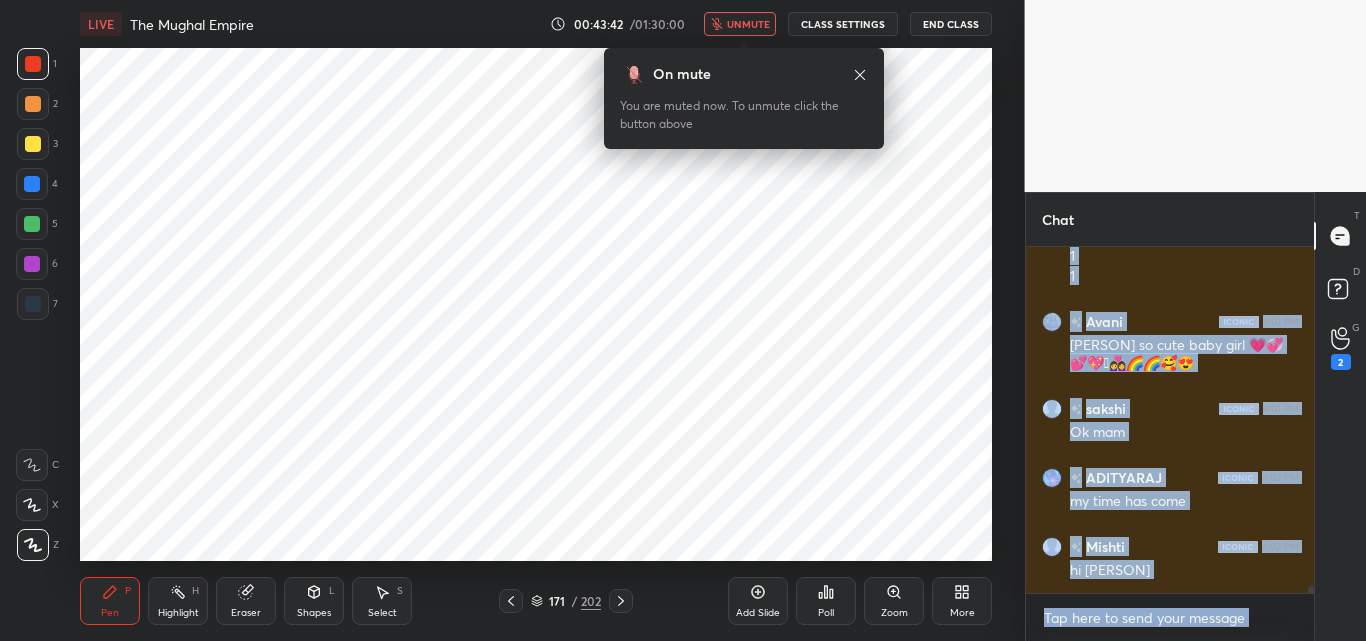 scroll, scrollTop: 16196, scrollLeft: 0, axis: vertical 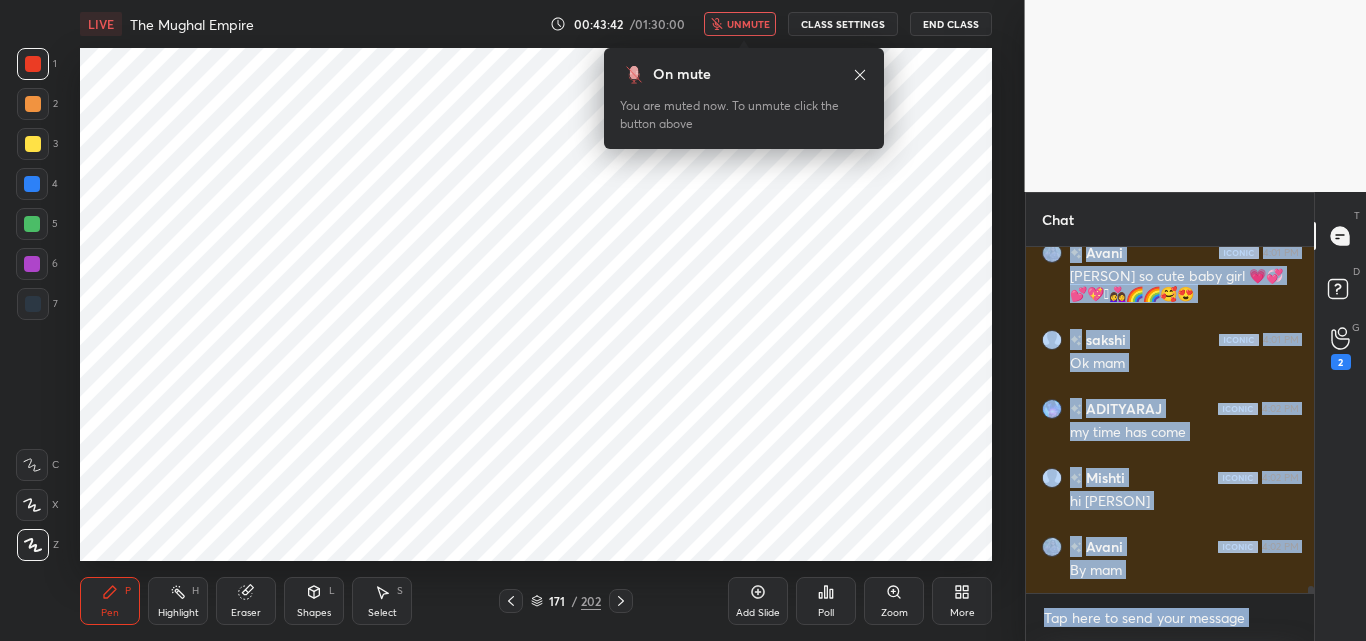click on "unmute" at bounding box center [748, 24] 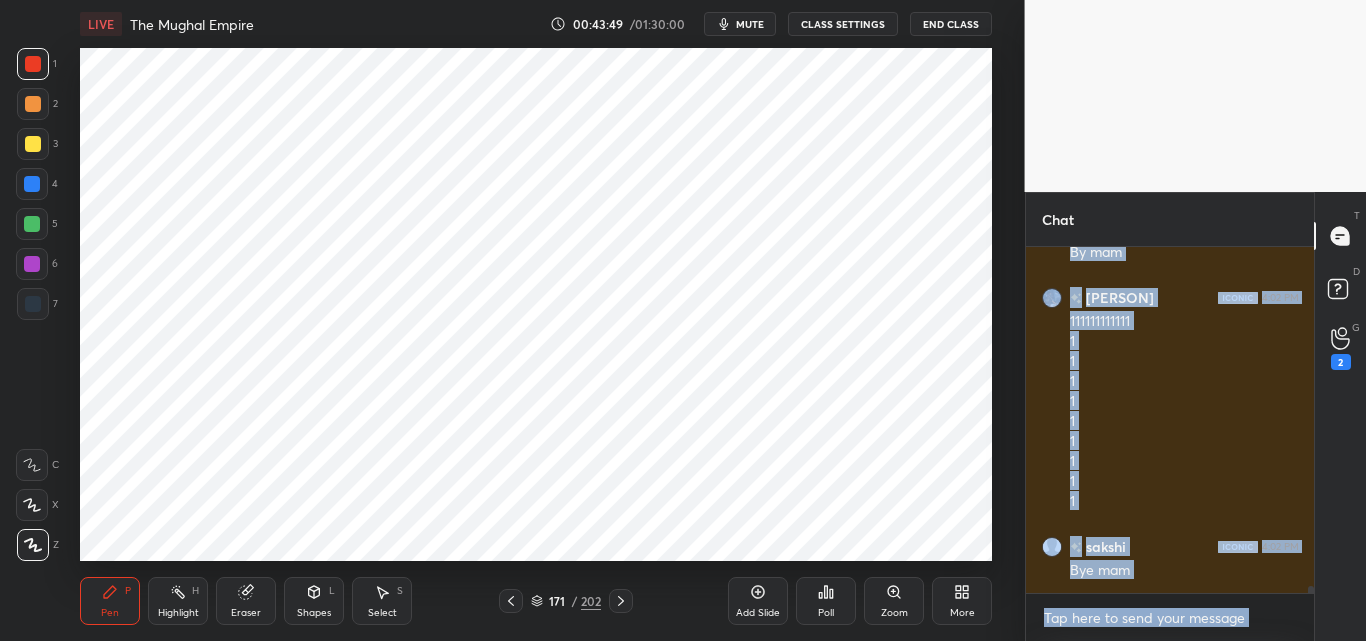scroll, scrollTop: 16583, scrollLeft: 0, axis: vertical 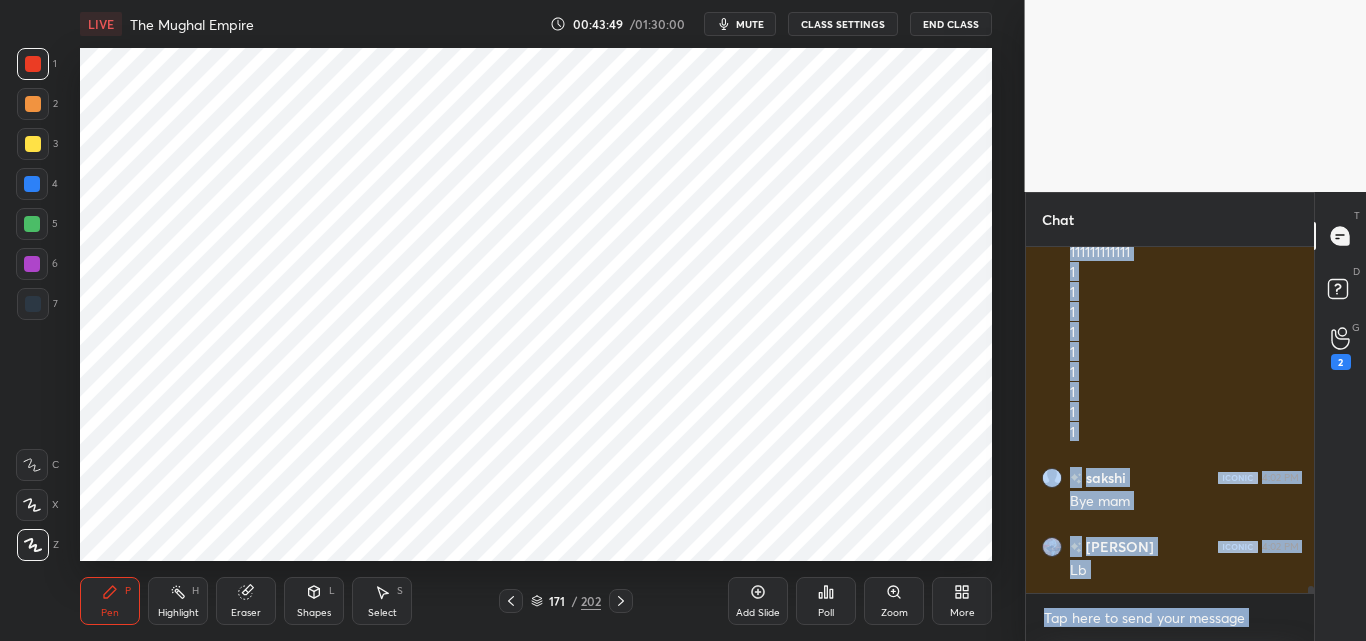 click on "End Class" at bounding box center [951, 24] 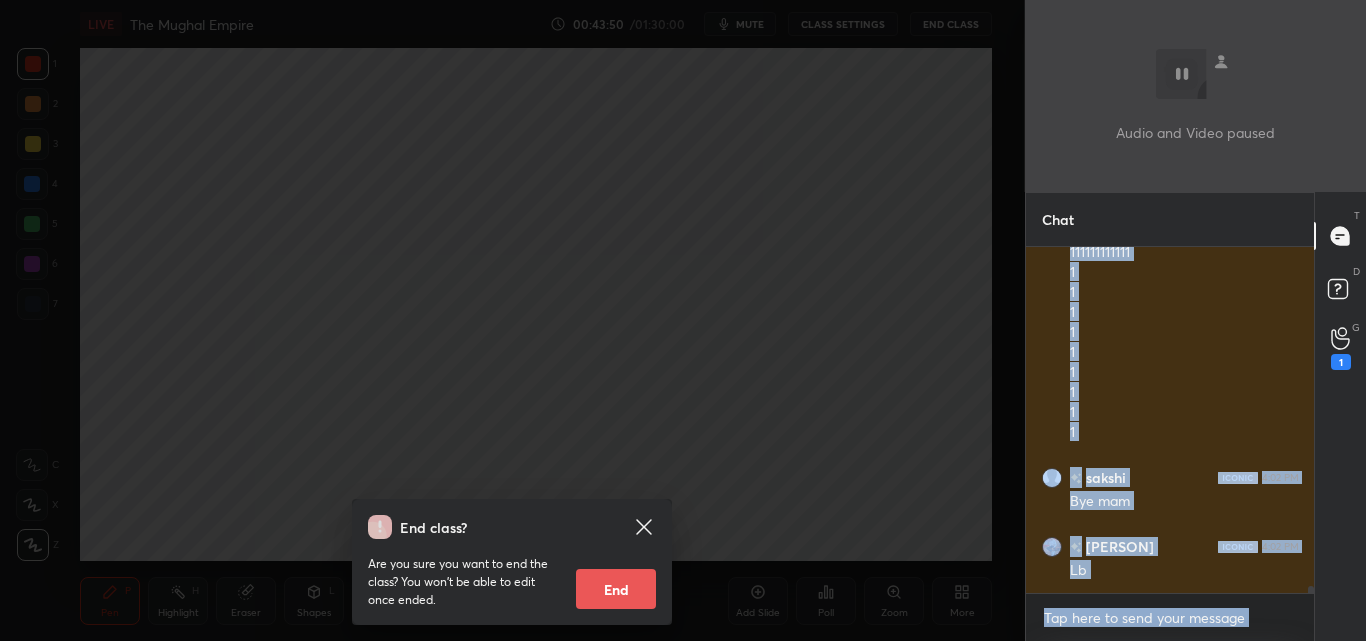 click on "End" at bounding box center [616, 589] 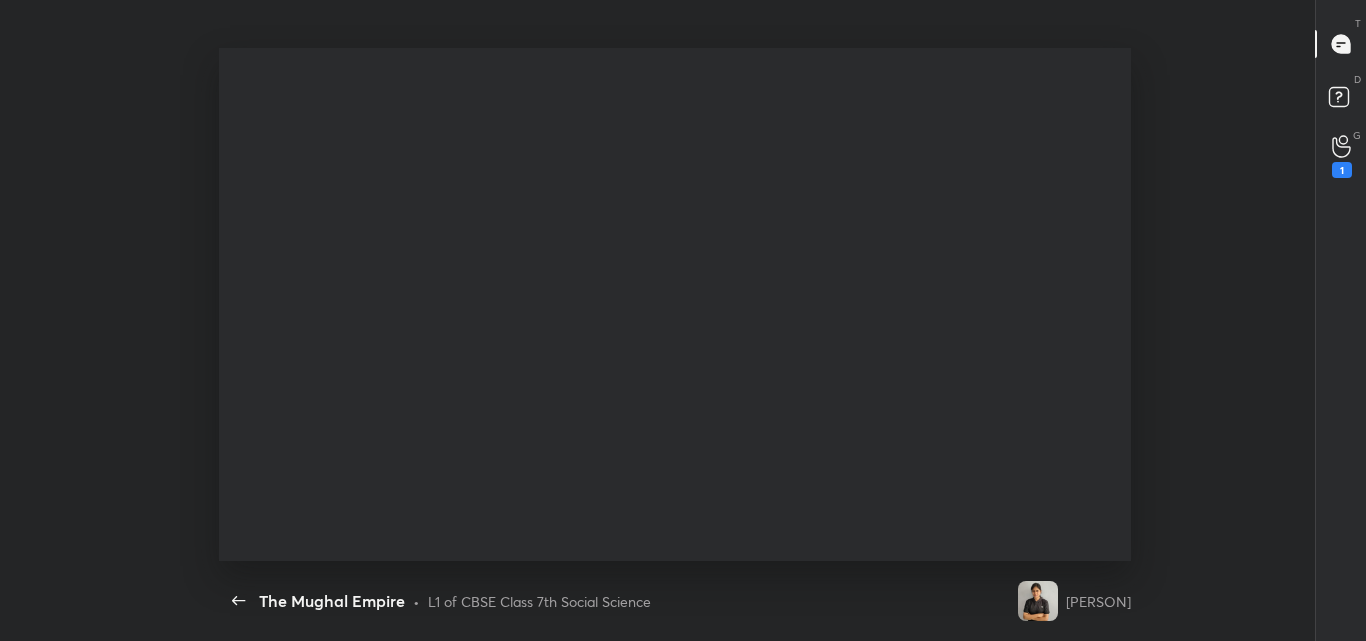 scroll, scrollTop: 99487, scrollLeft: 98941, axis: both 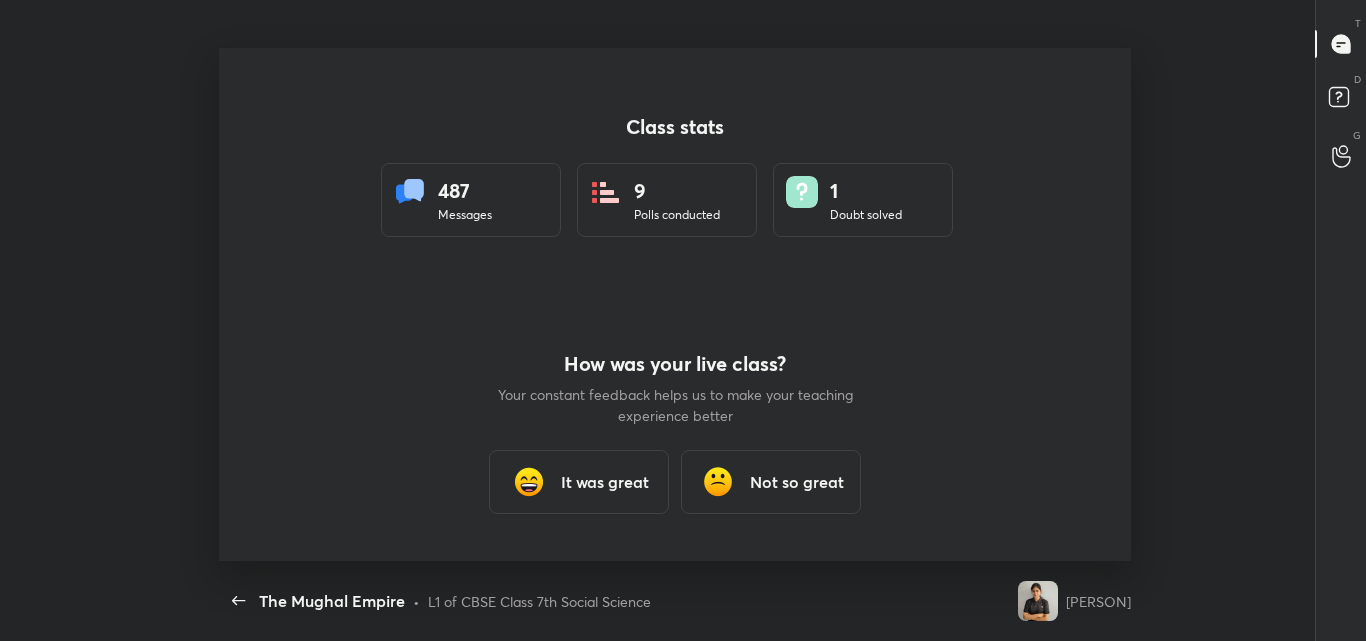 type 